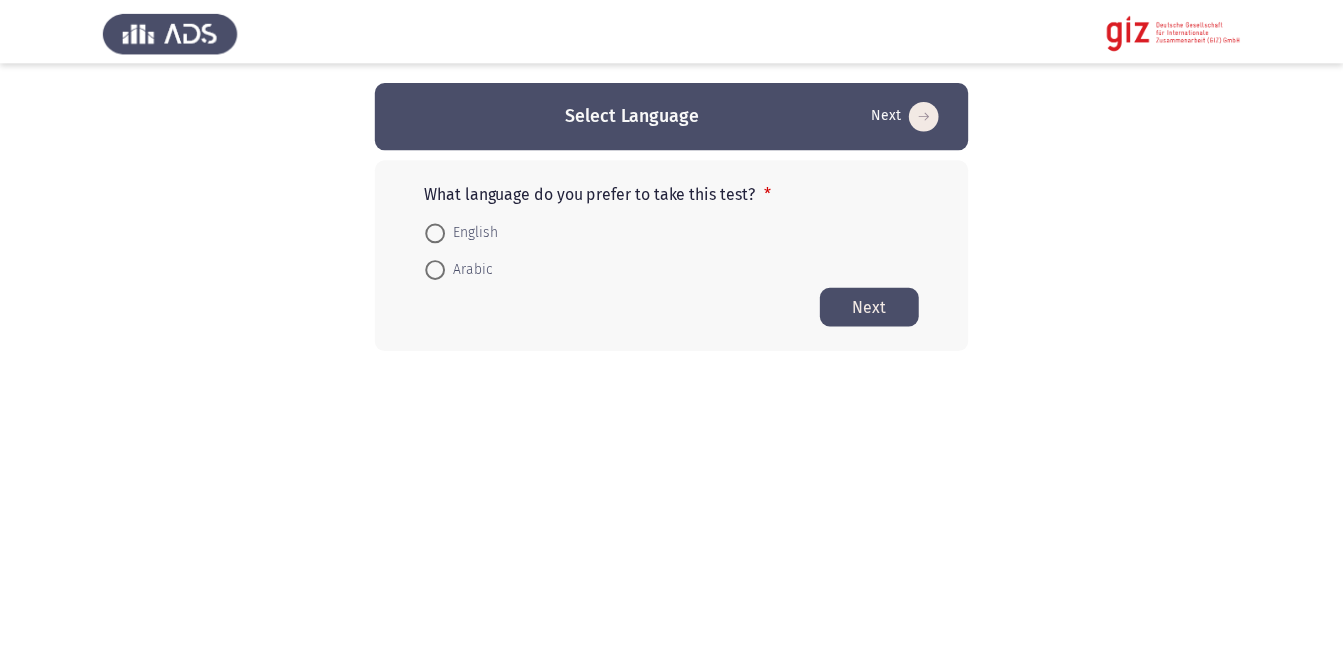 scroll, scrollTop: 0, scrollLeft: 0, axis: both 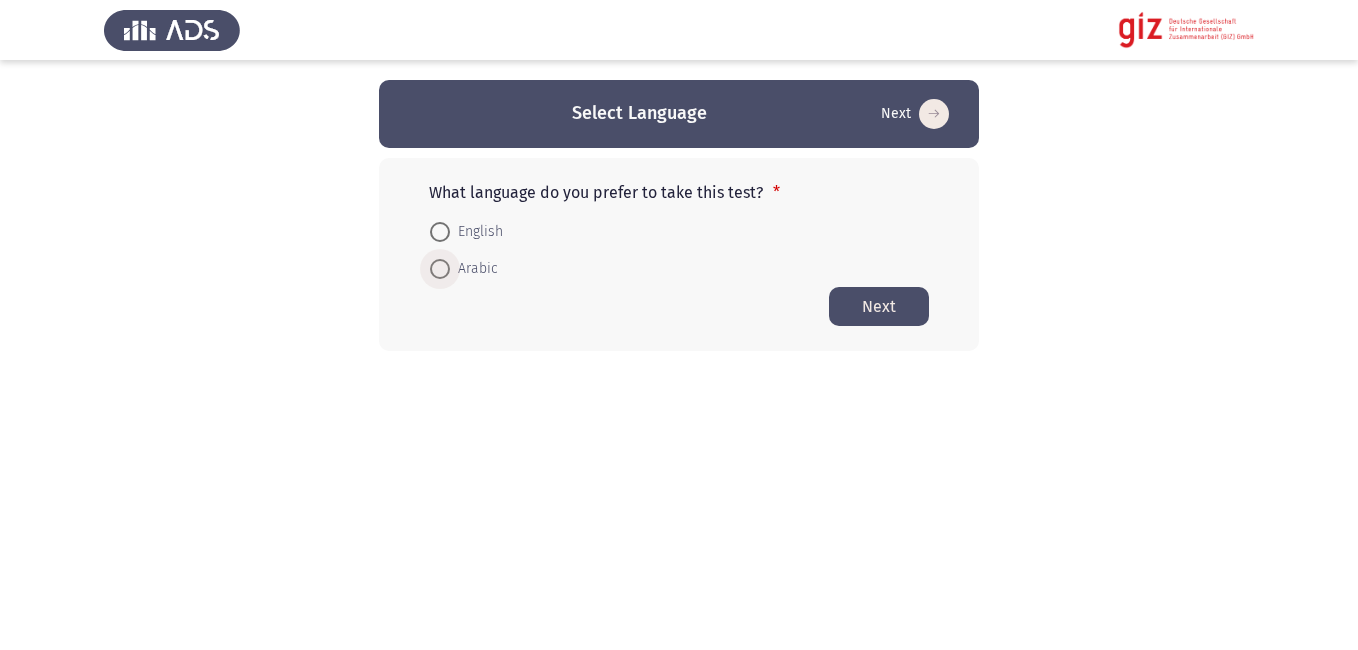 click on "Arabic" at bounding box center (474, 269) 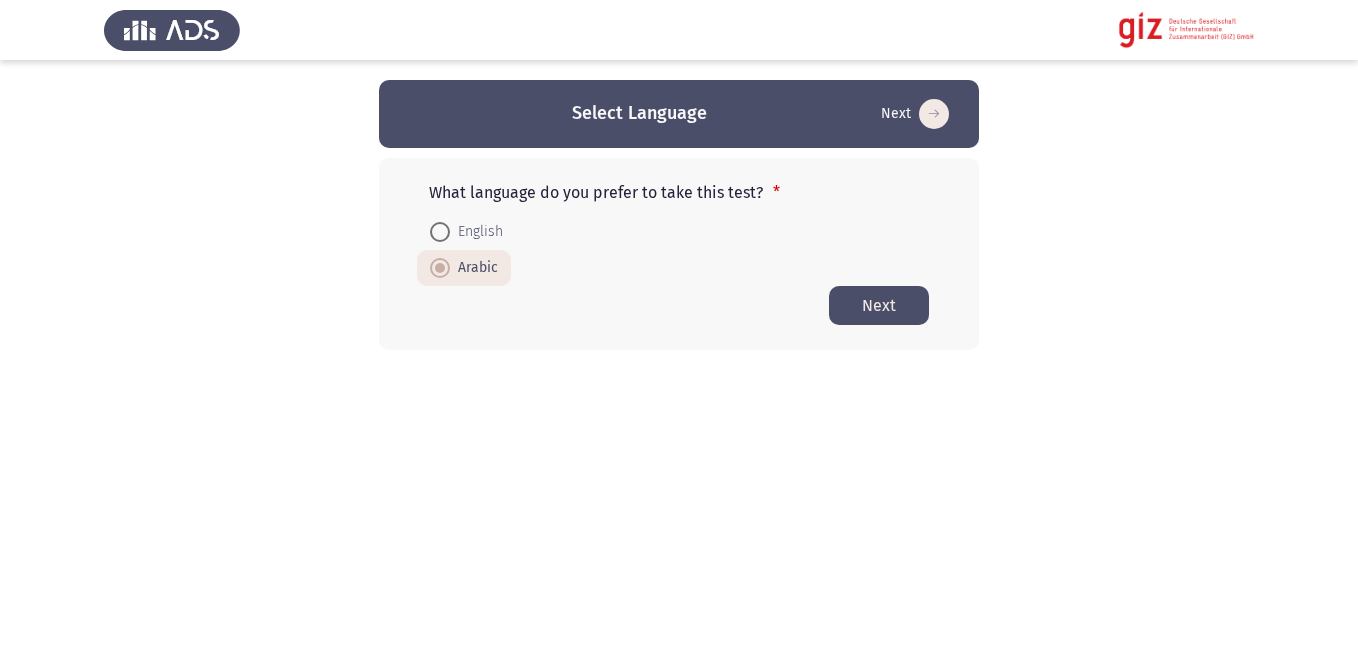 click on "Next" 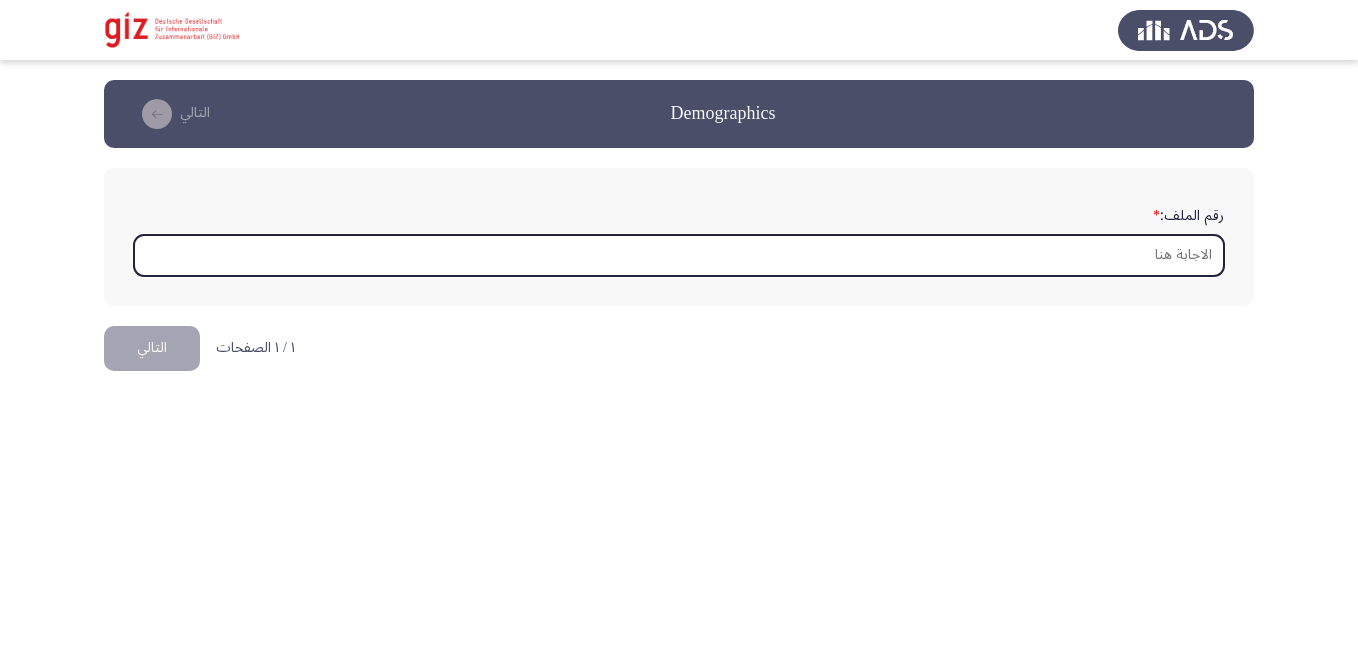 click on "رقم الملف:    *" at bounding box center (679, 255) 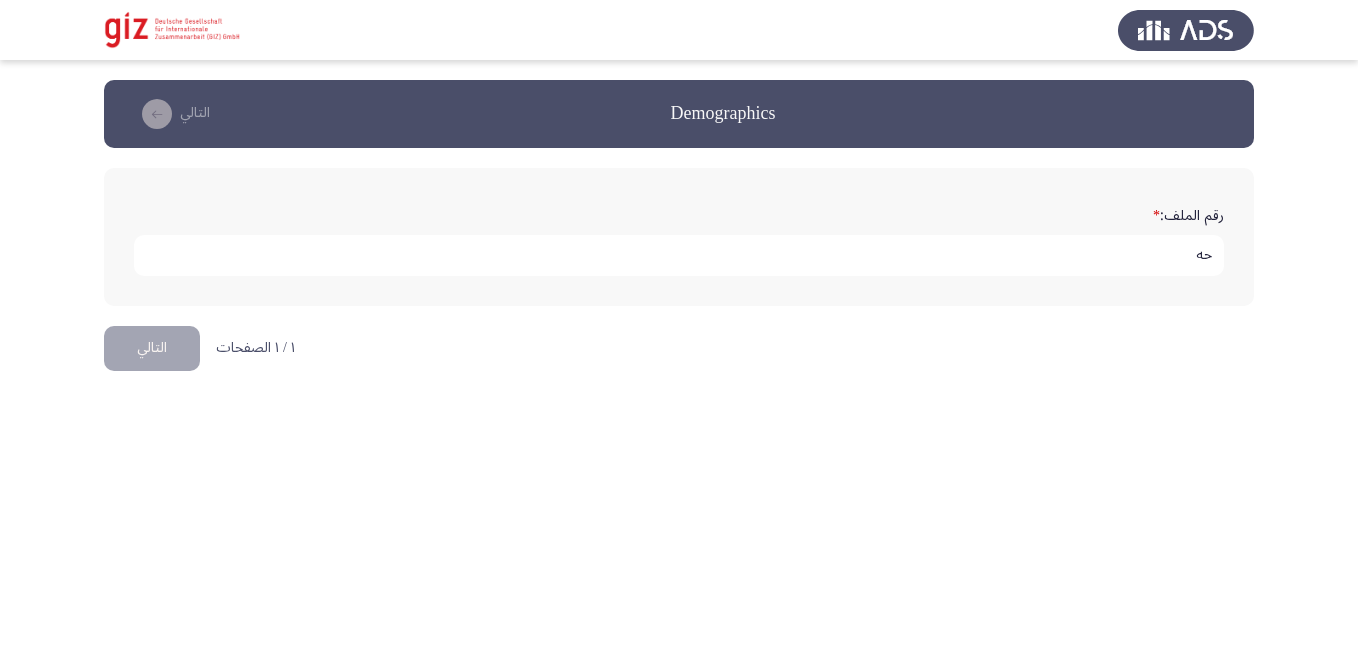 type on "ح" 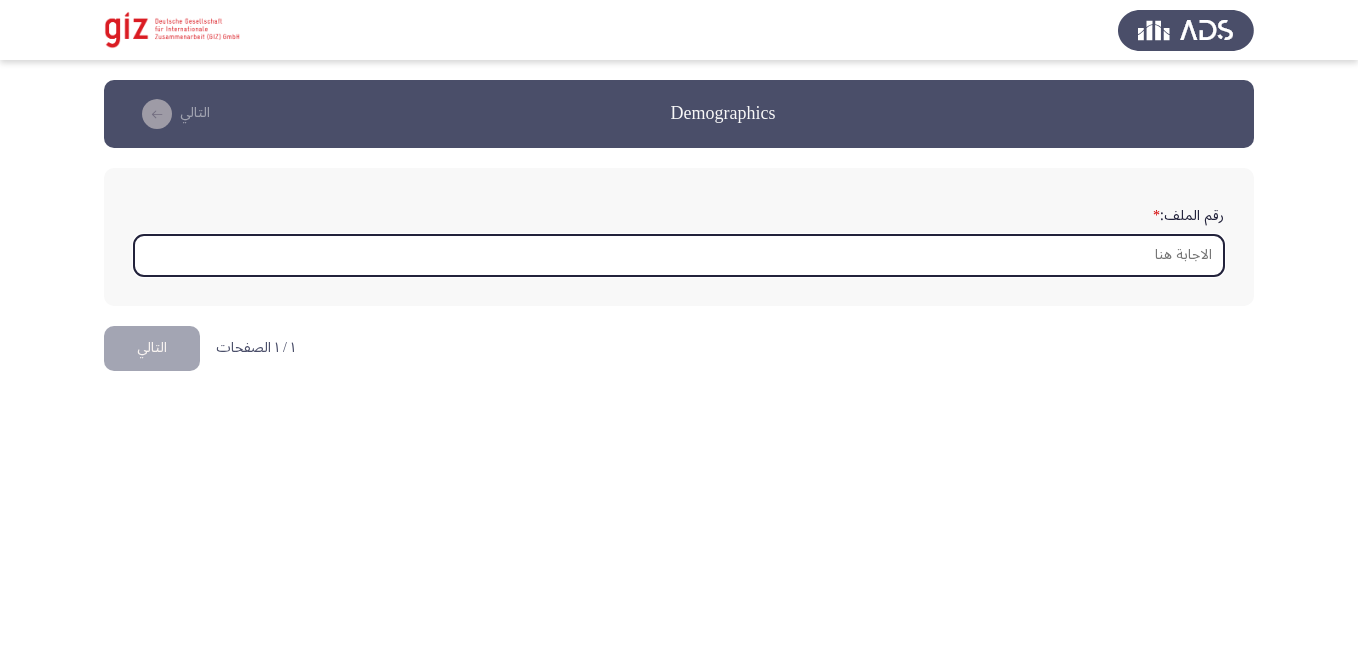 type on "p" 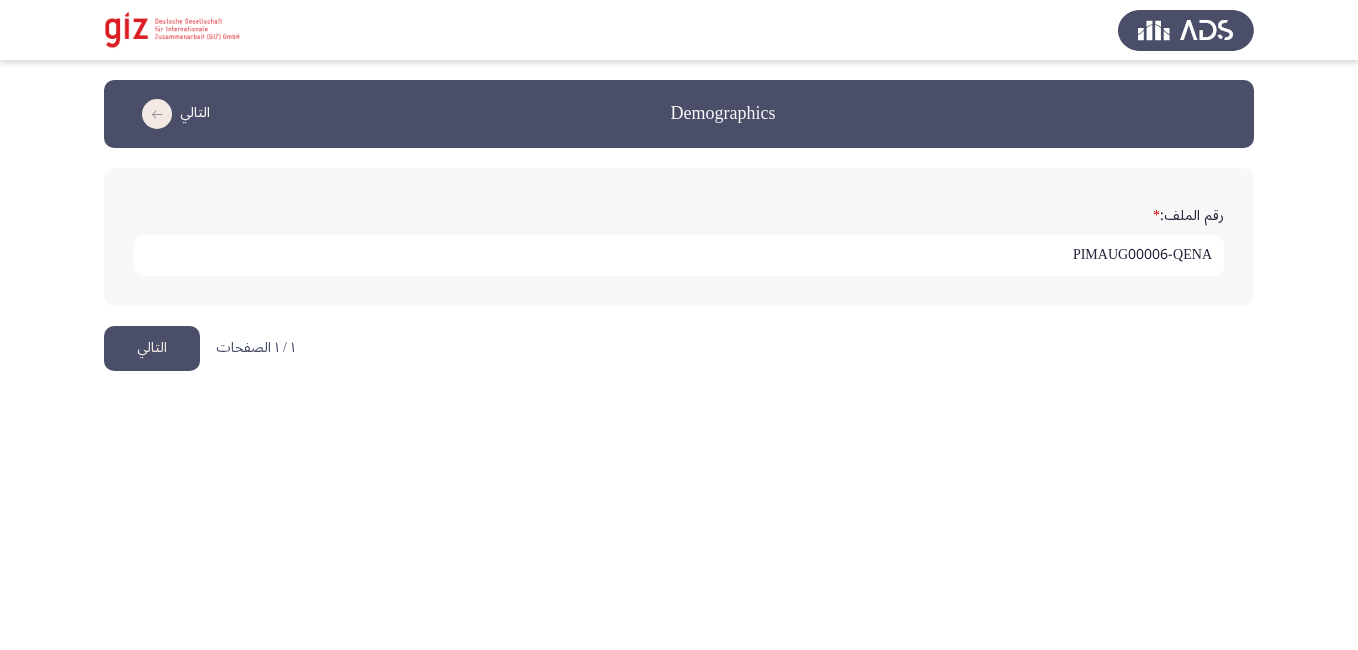 type on "PIMAUG00006-QENA" 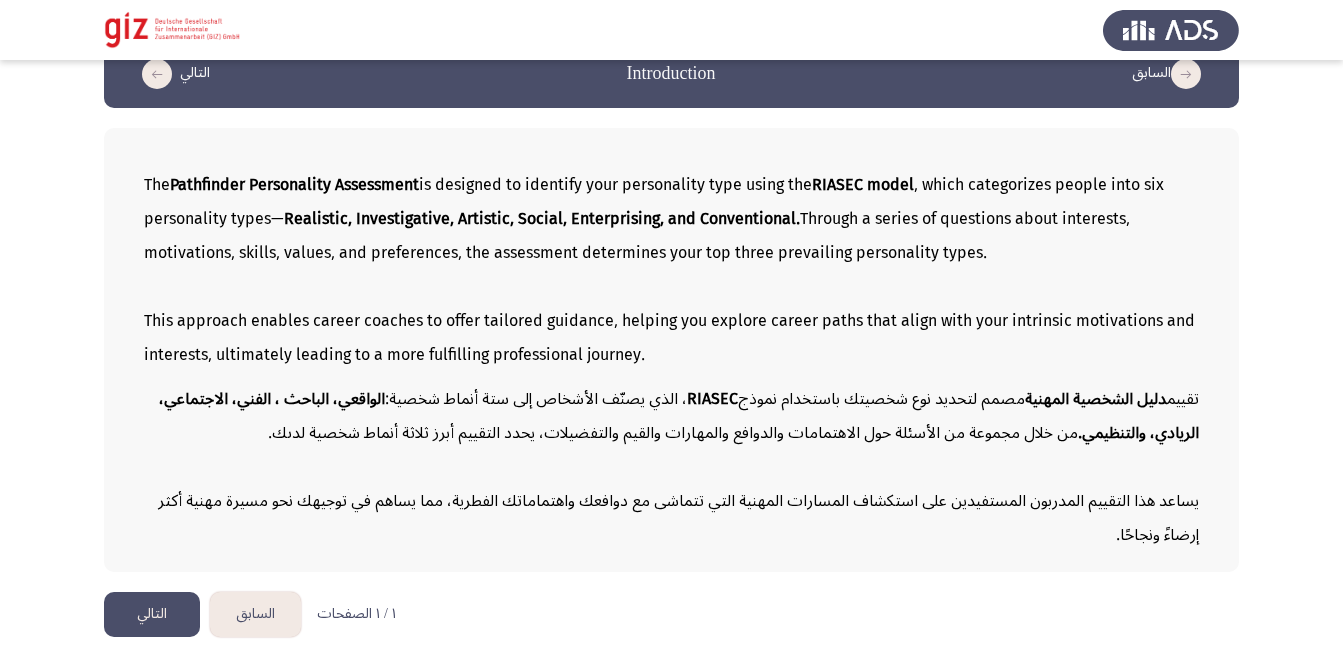 scroll, scrollTop: 47, scrollLeft: 0, axis: vertical 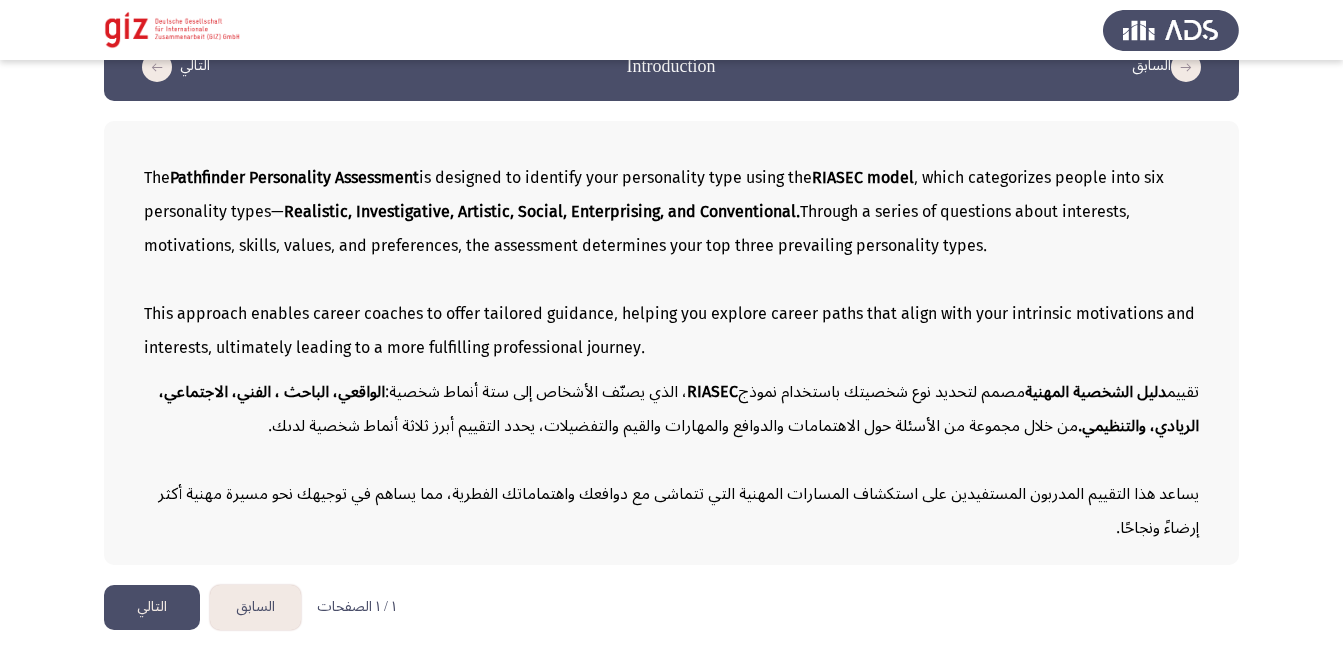 click on "التالي" 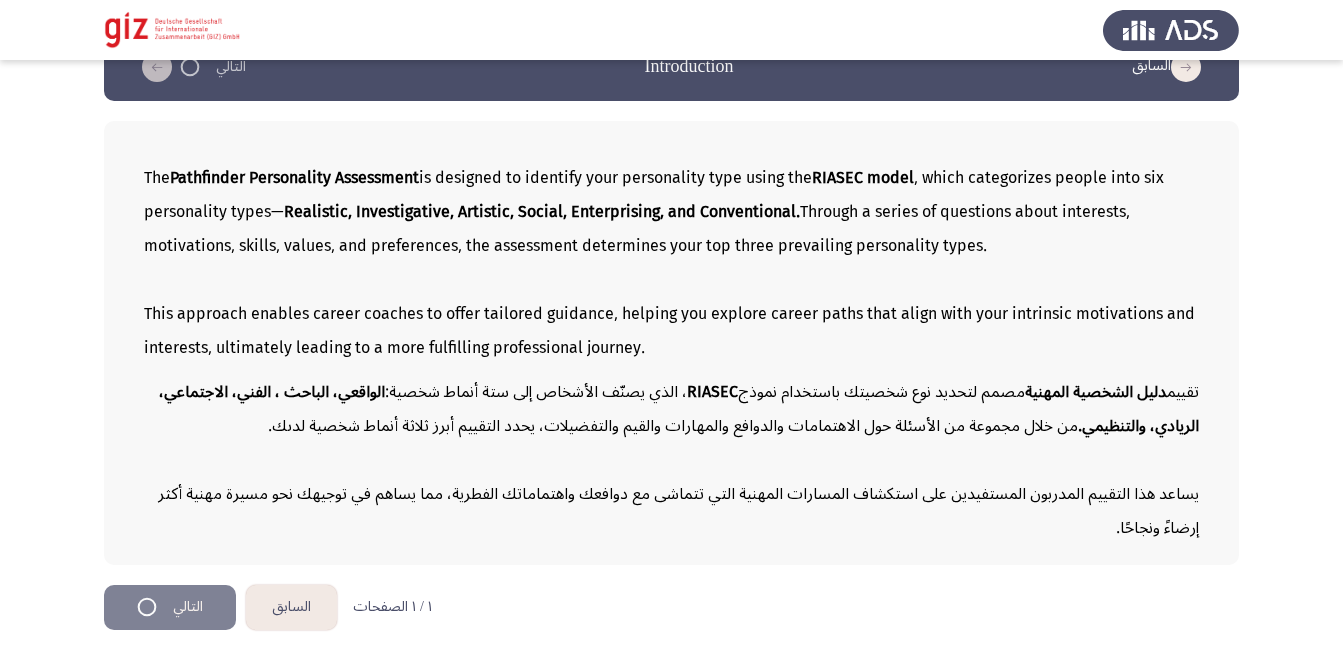 scroll, scrollTop: 0, scrollLeft: 0, axis: both 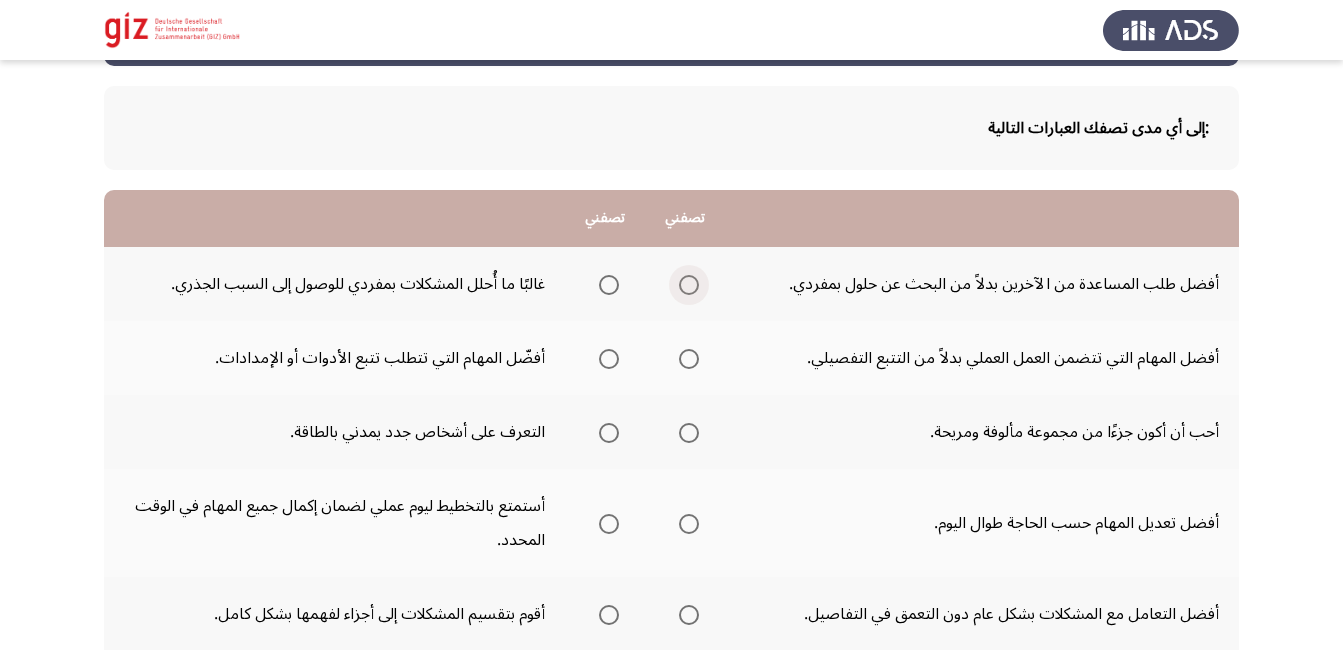 click at bounding box center (689, 285) 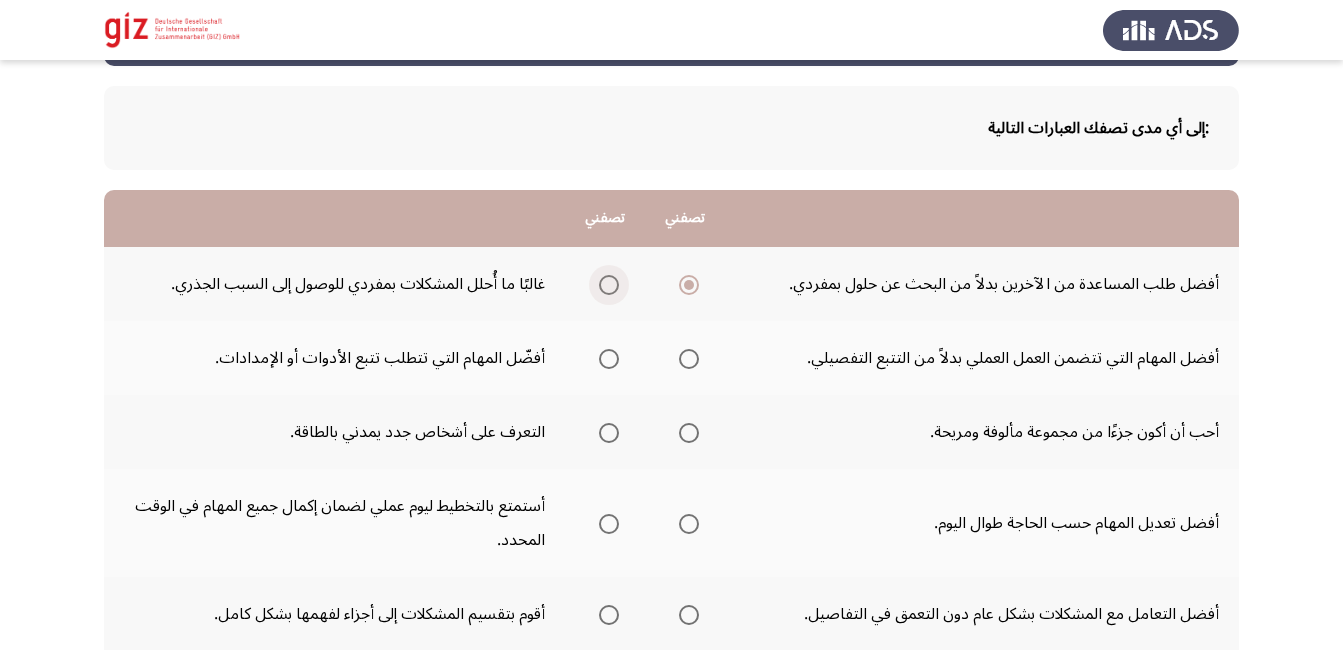 click at bounding box center [605, 285] 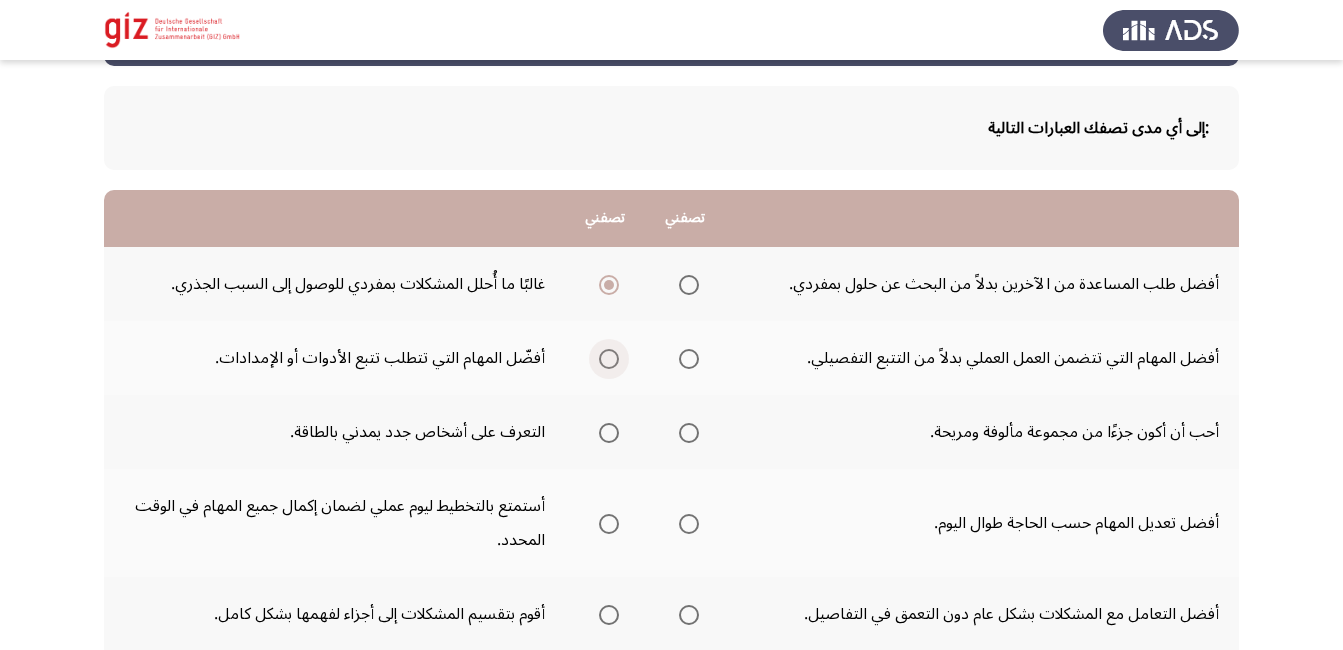 click at bounding box center [609, 359] 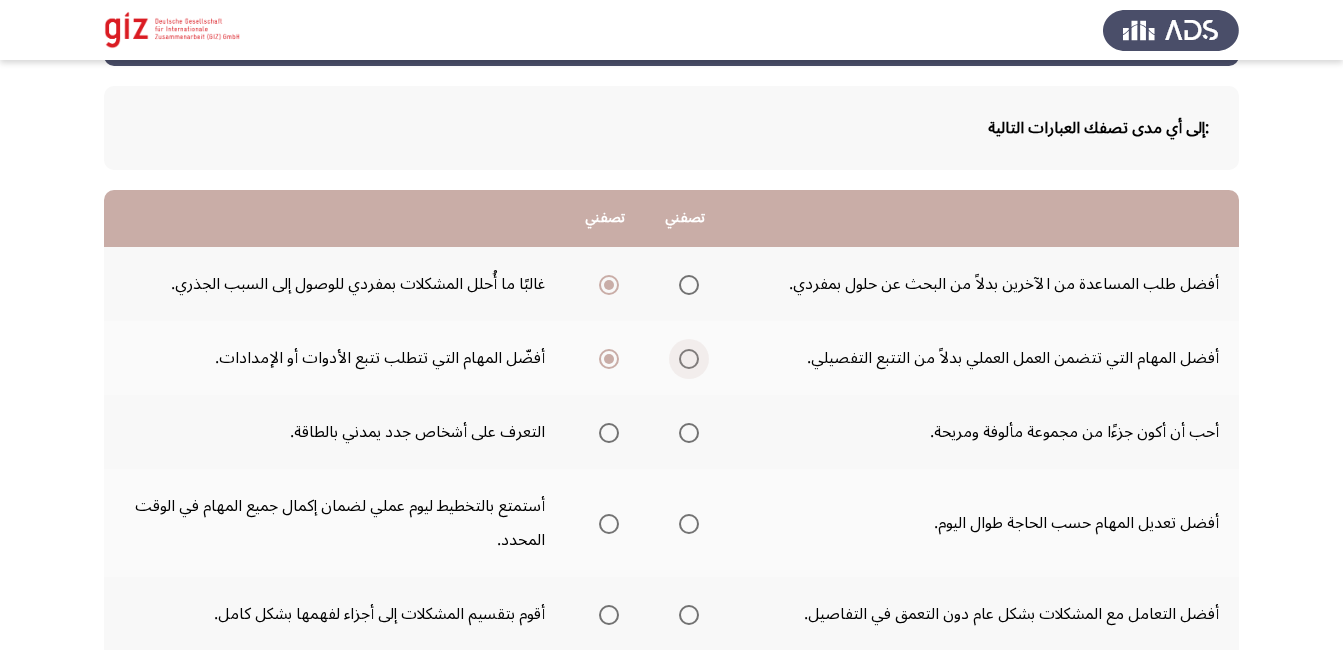 click at bounding box center (689, 359) 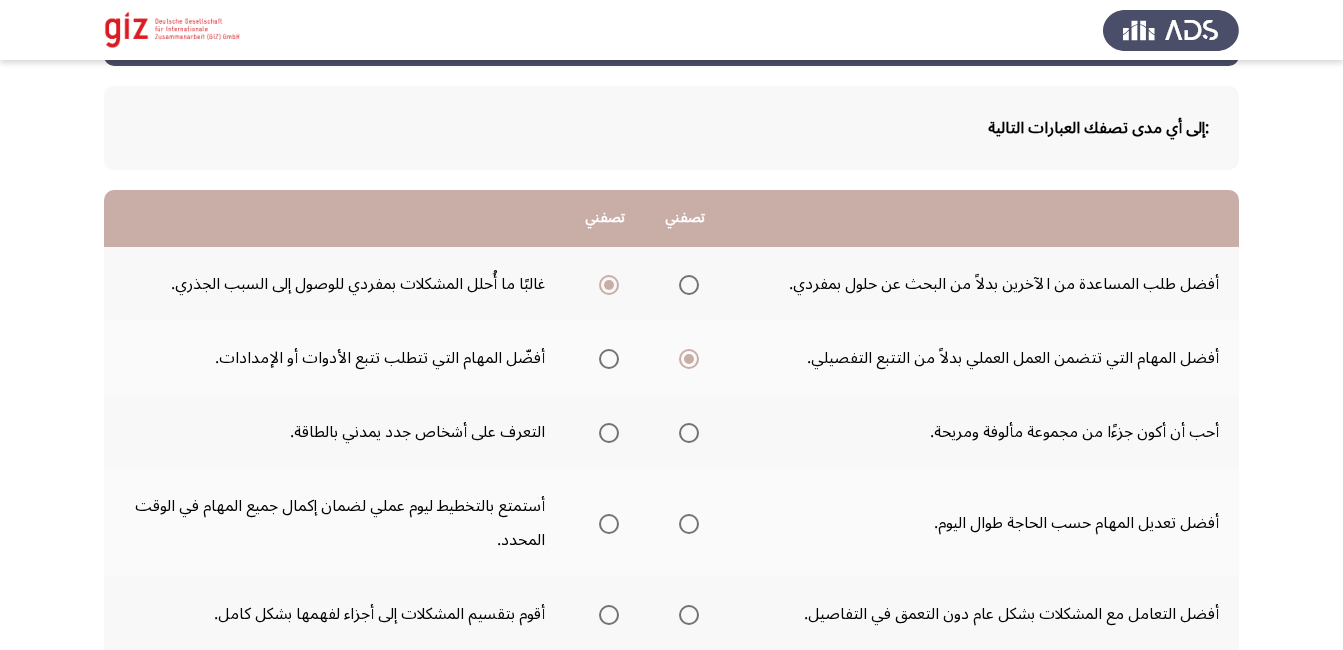 scroll, scrollTop: 627, scrollLeft: 0, axis: vertical 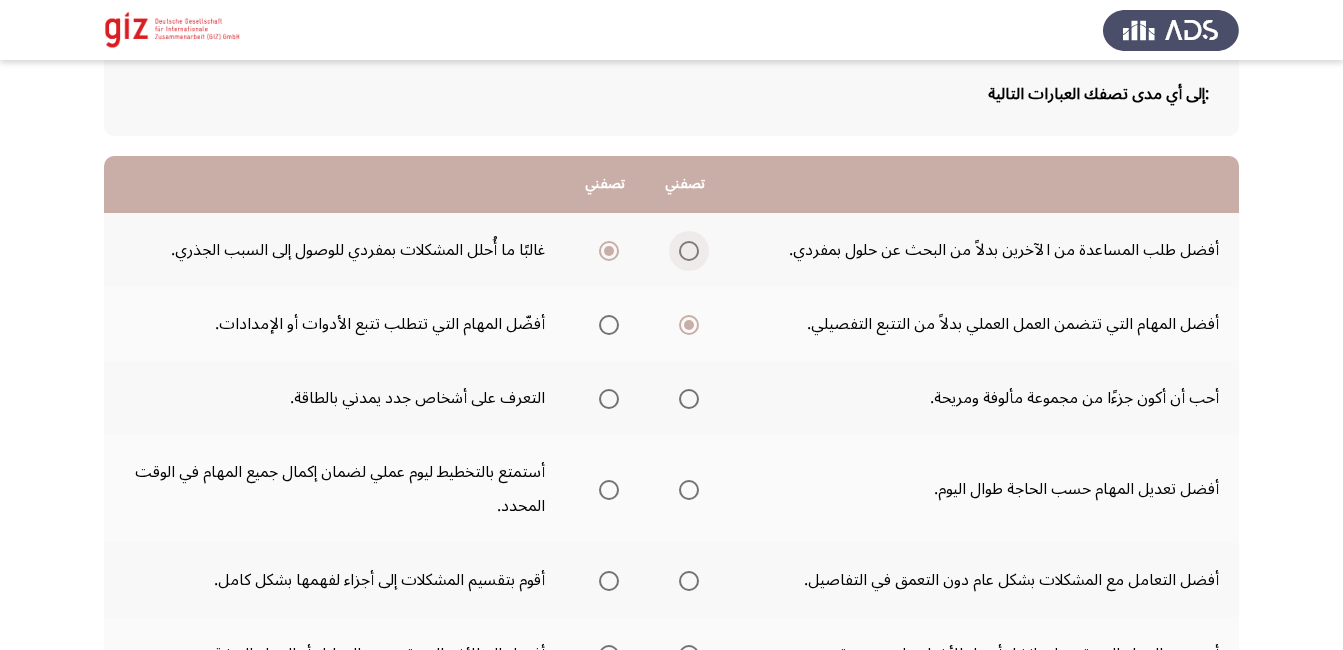 click at bounding box center (689, 251) 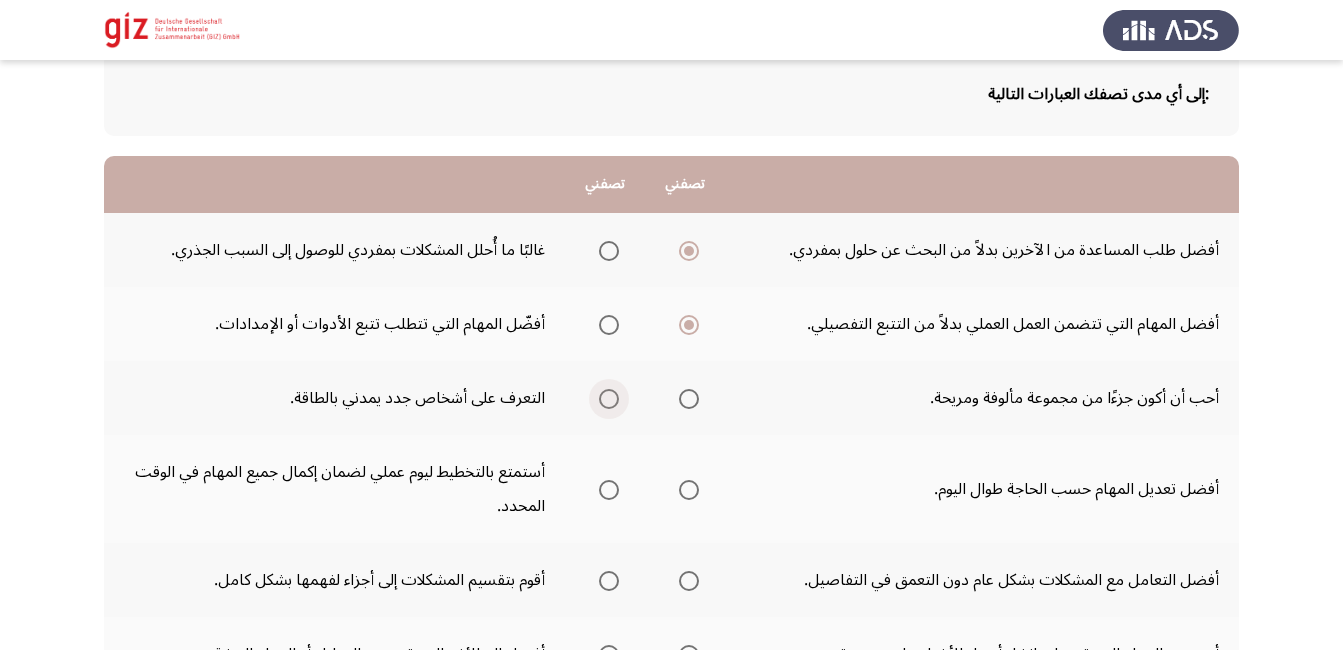 click at bounding box center (609, 399) 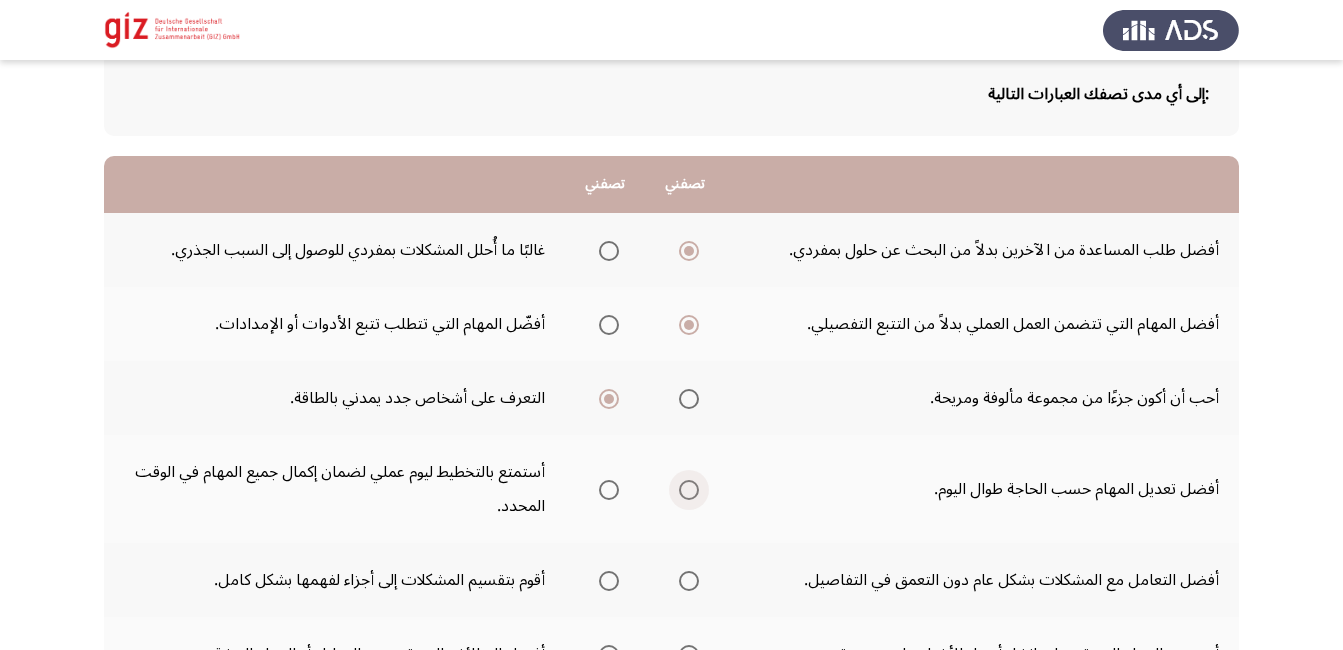 click at bounding box center (689, 490) 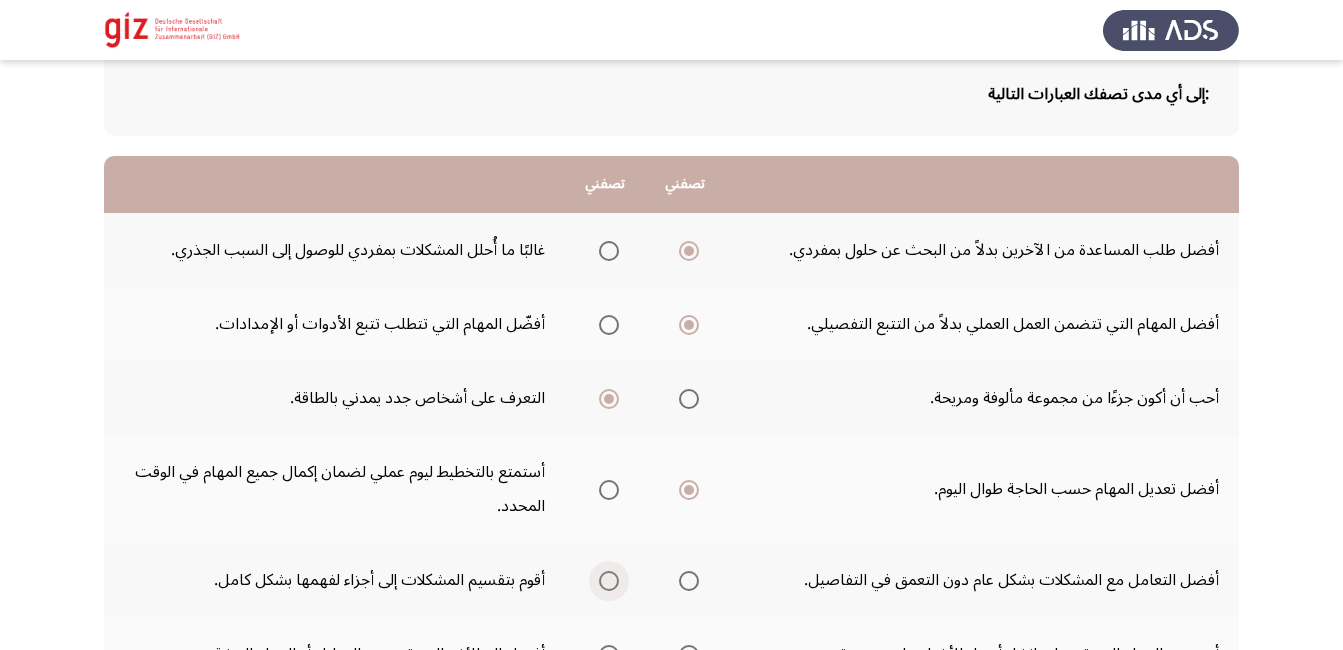 click at bounding box center [609, 581] 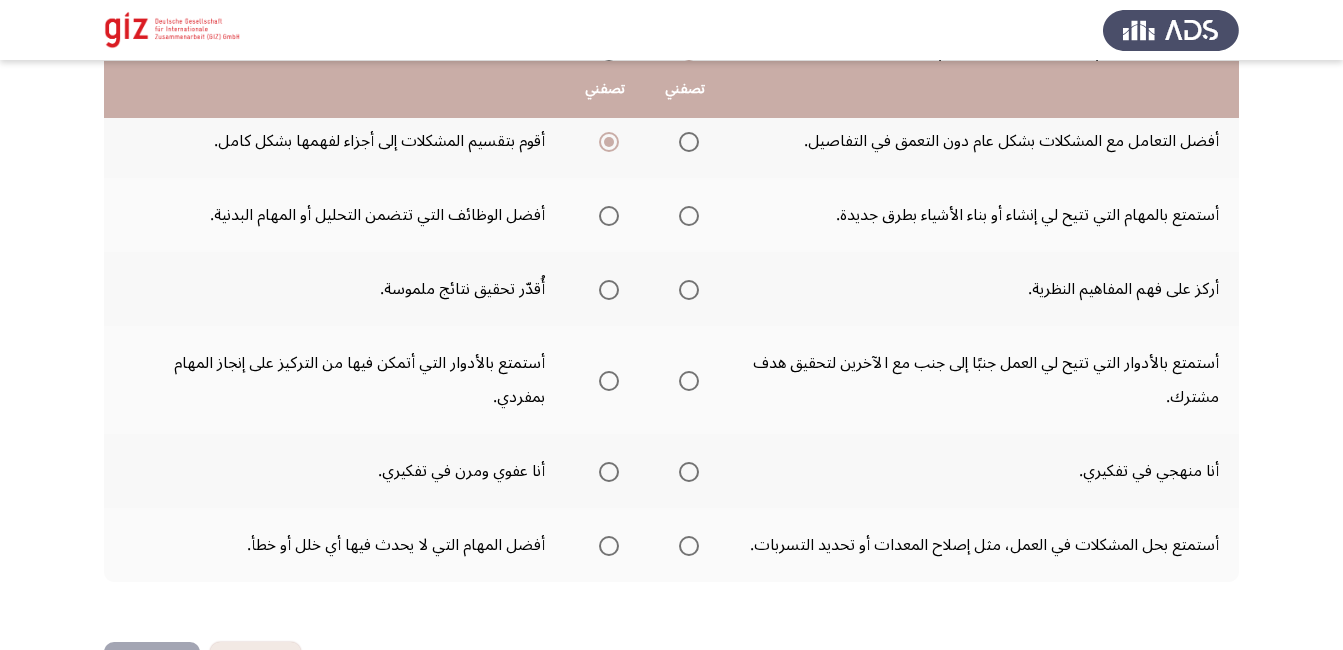 scroll, scrollTop: 556, scrollLeft: 0, axis: vertical 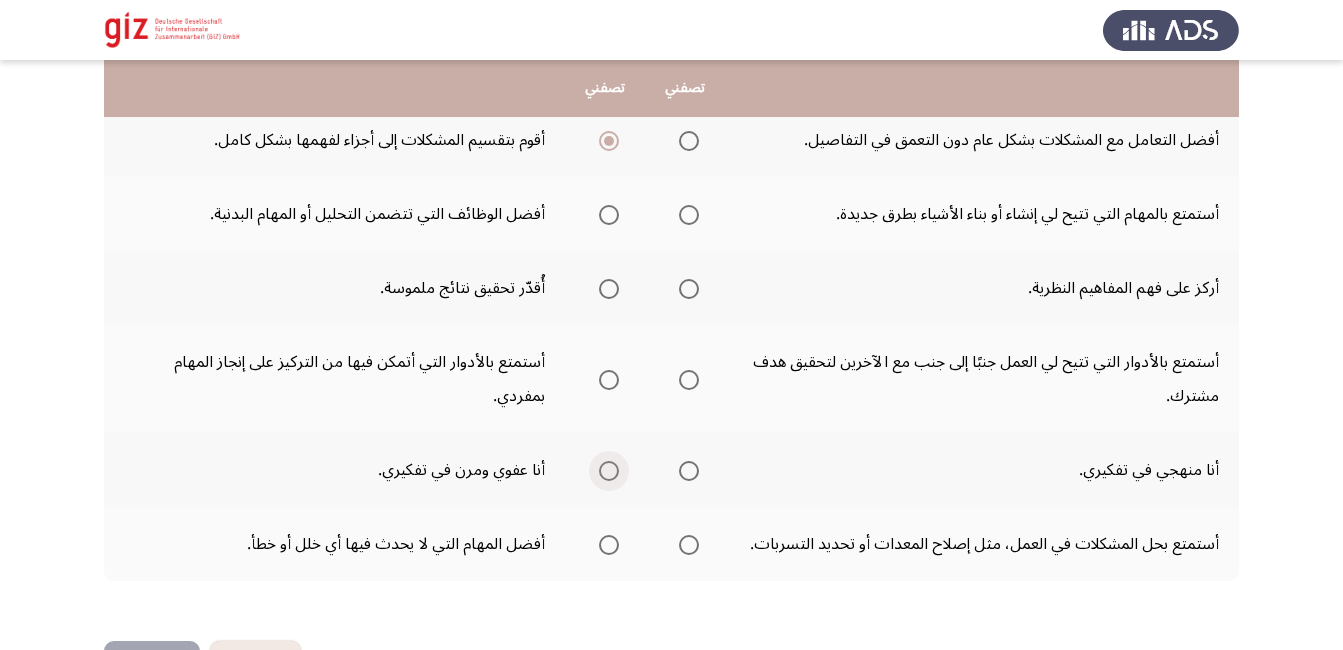 click at bounding box center [609, 471] 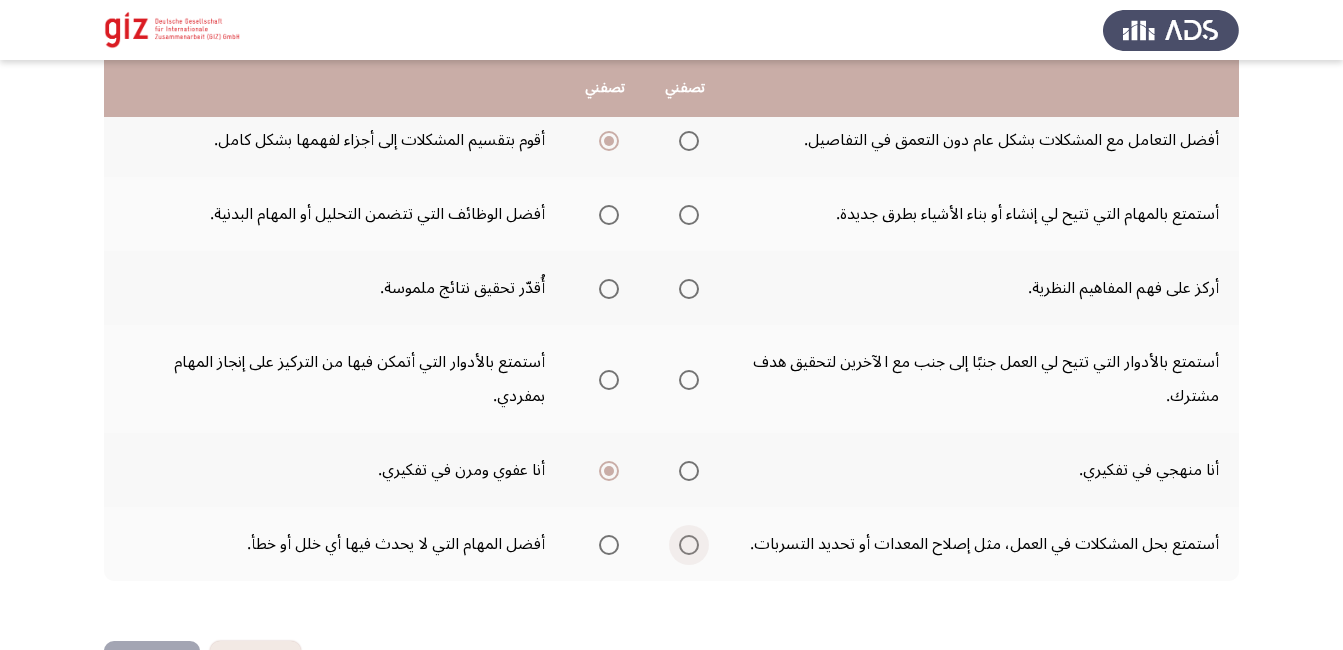 click at bounding box center [689, 545] 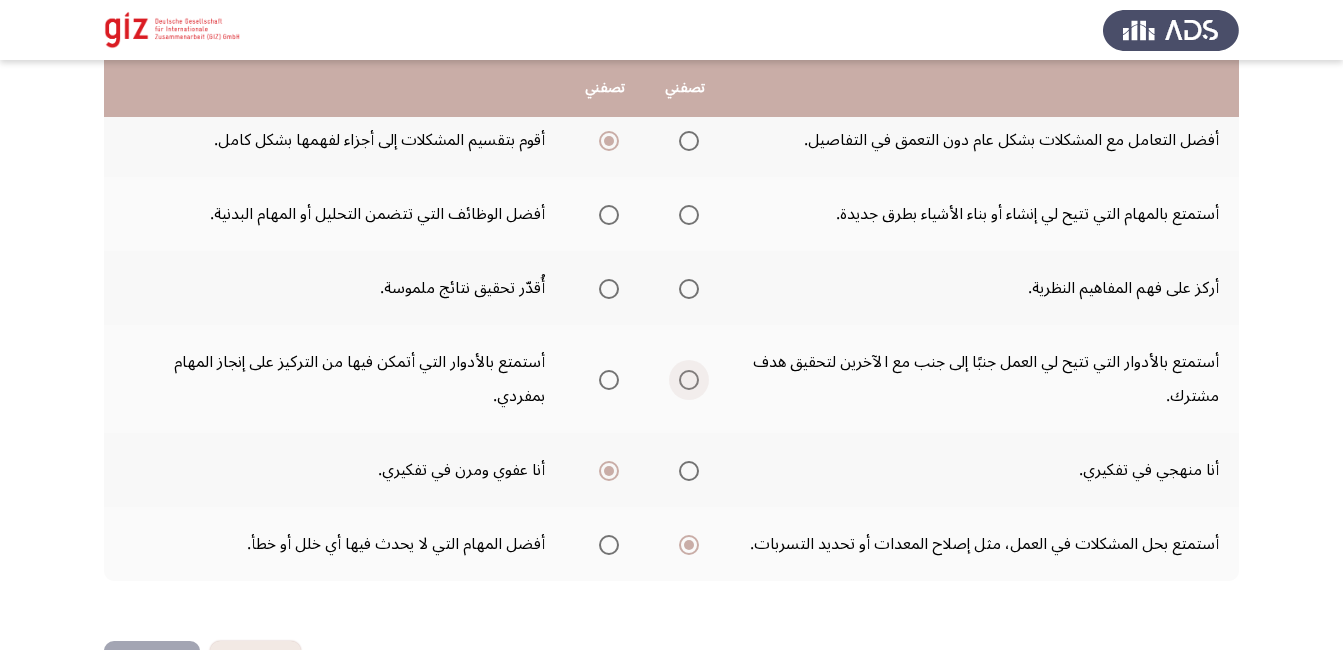 click at bounding box center [685, 380] 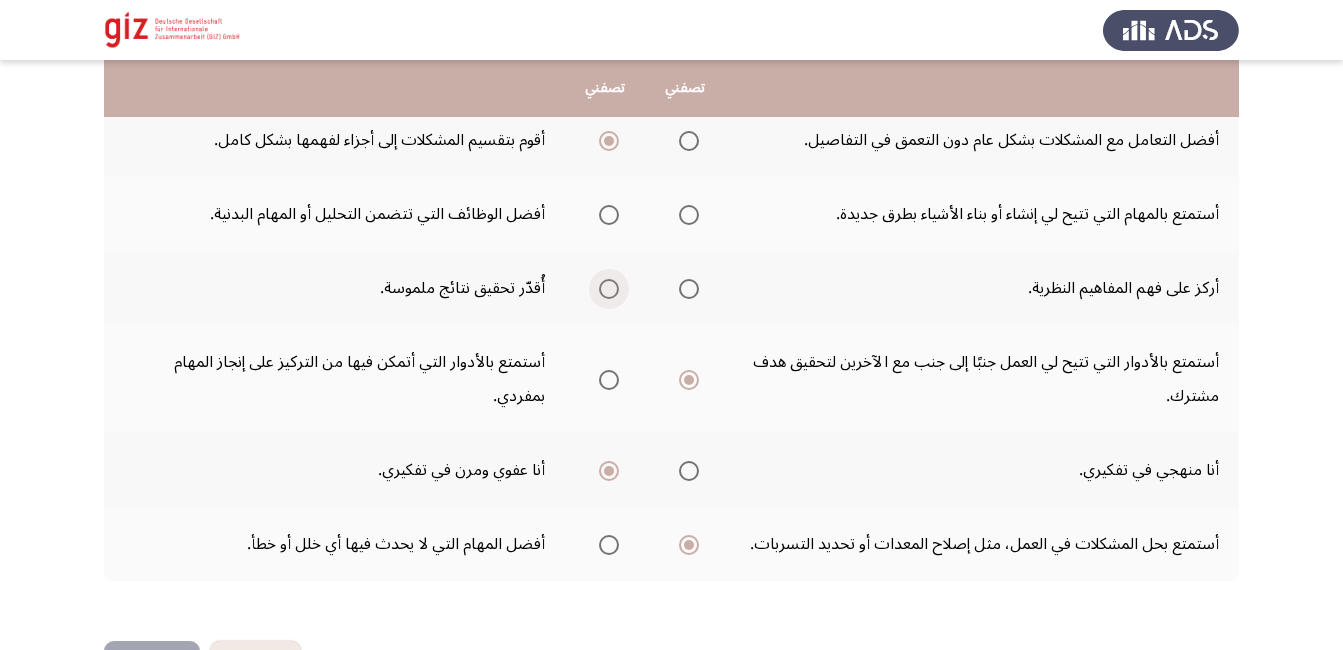click at bounding box center (609, 289) 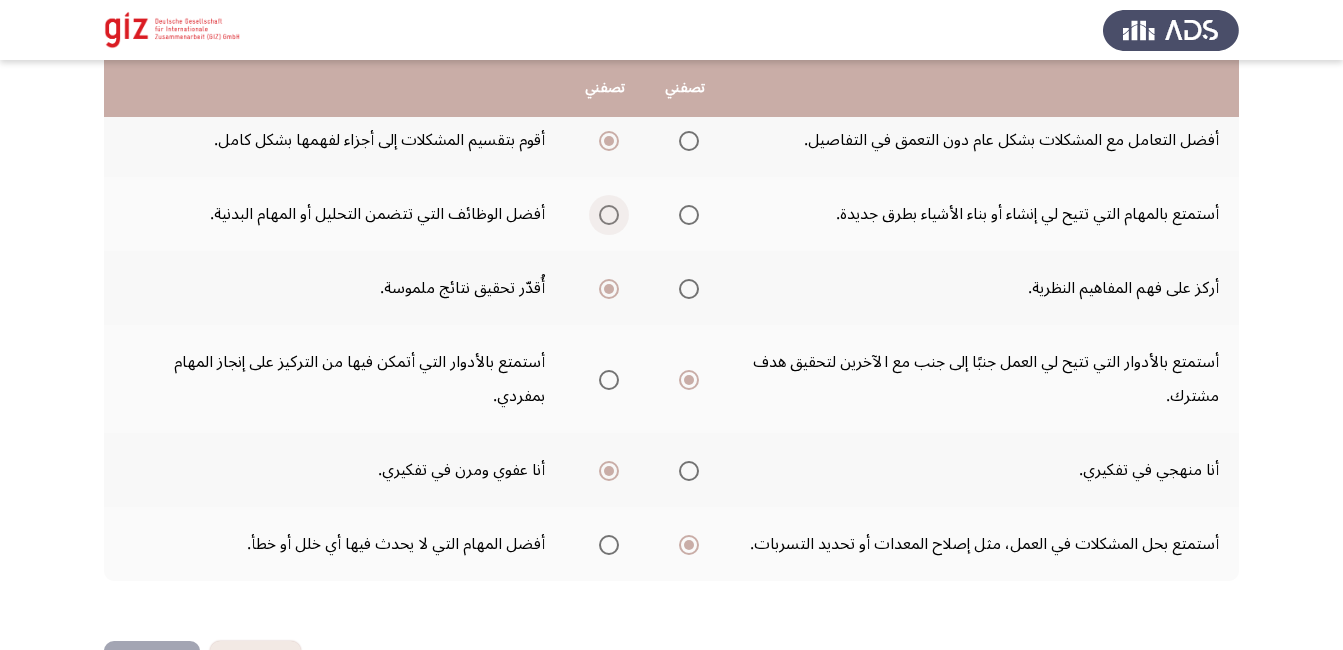 click at bounding box center (609, 215) 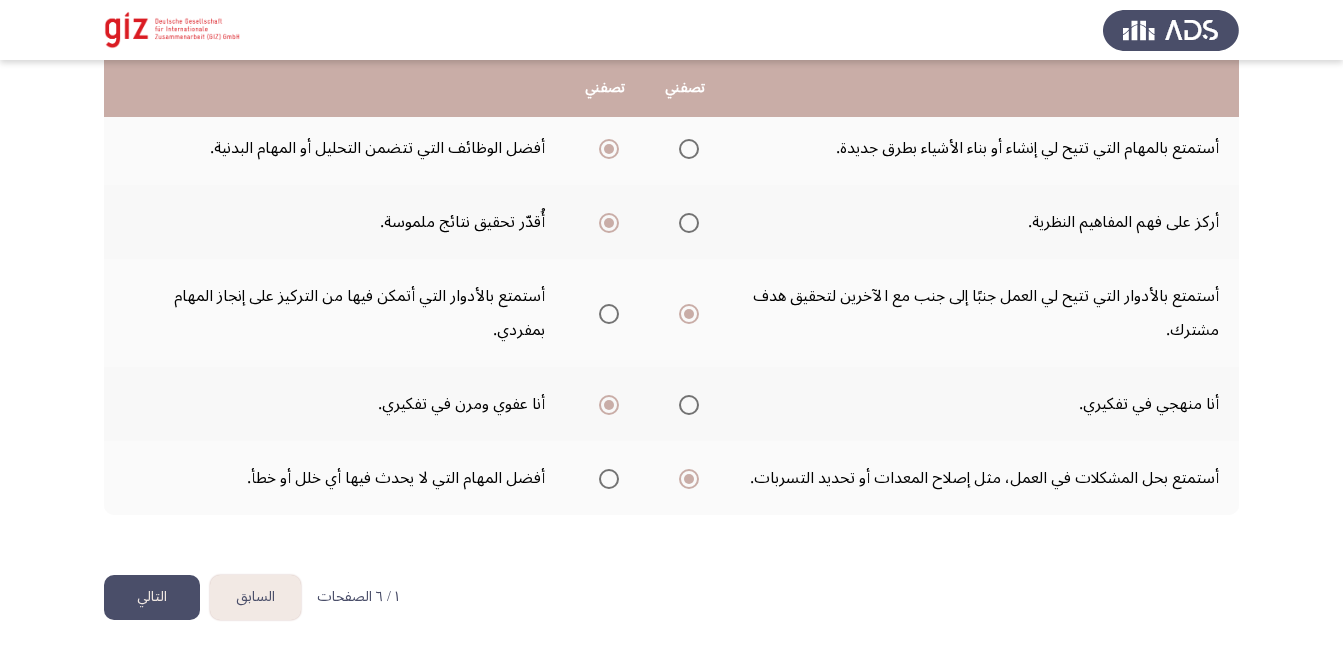 scroll, scrollTop: 627, scrollLeft: 0, axis: vertical 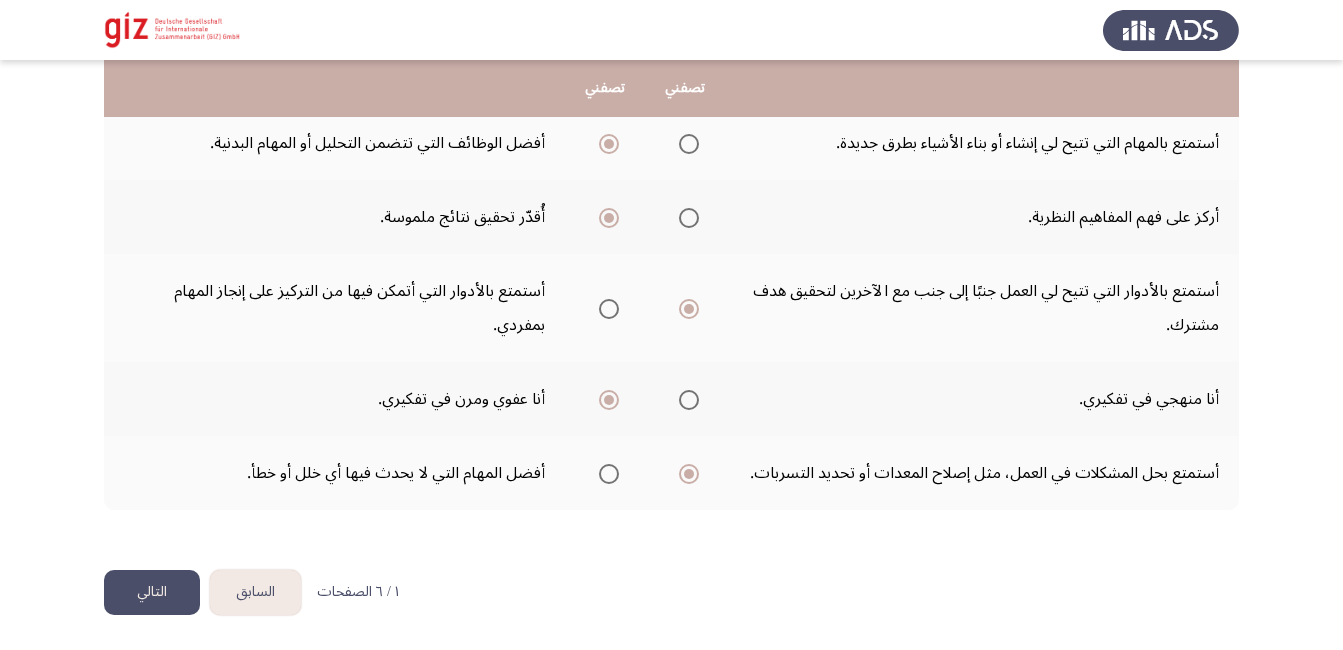 click on "التالي" 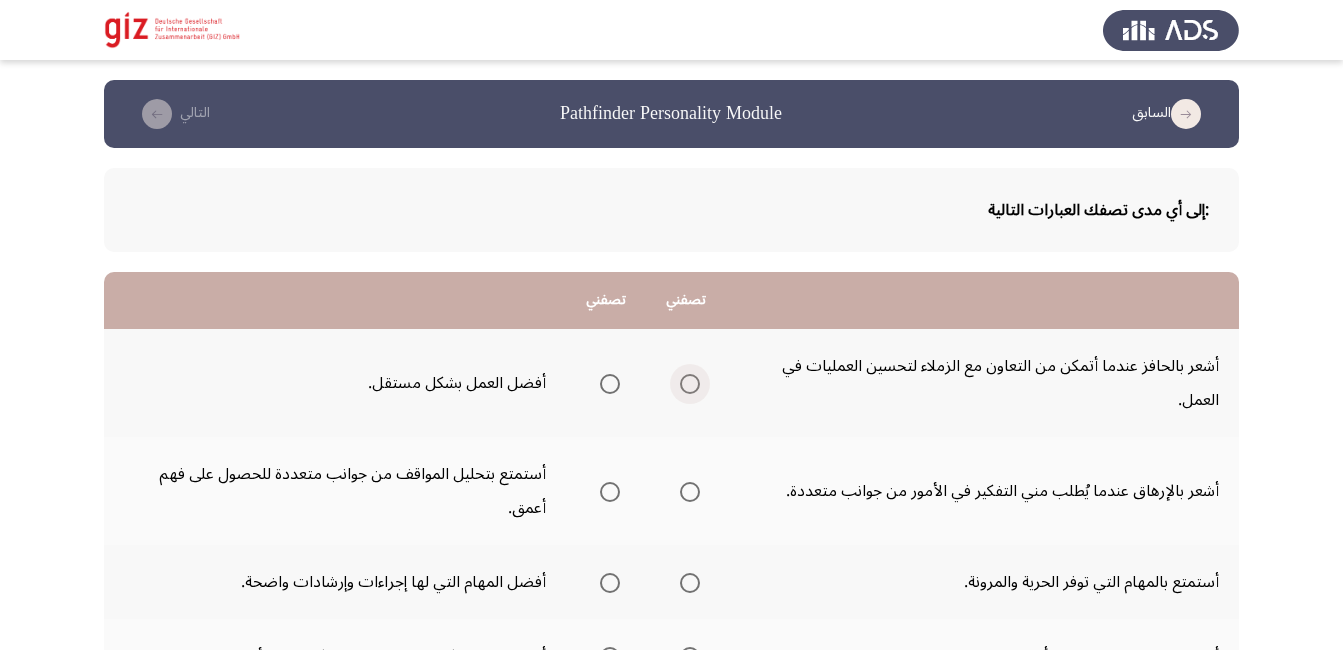 click at bounding box center (690, 384) 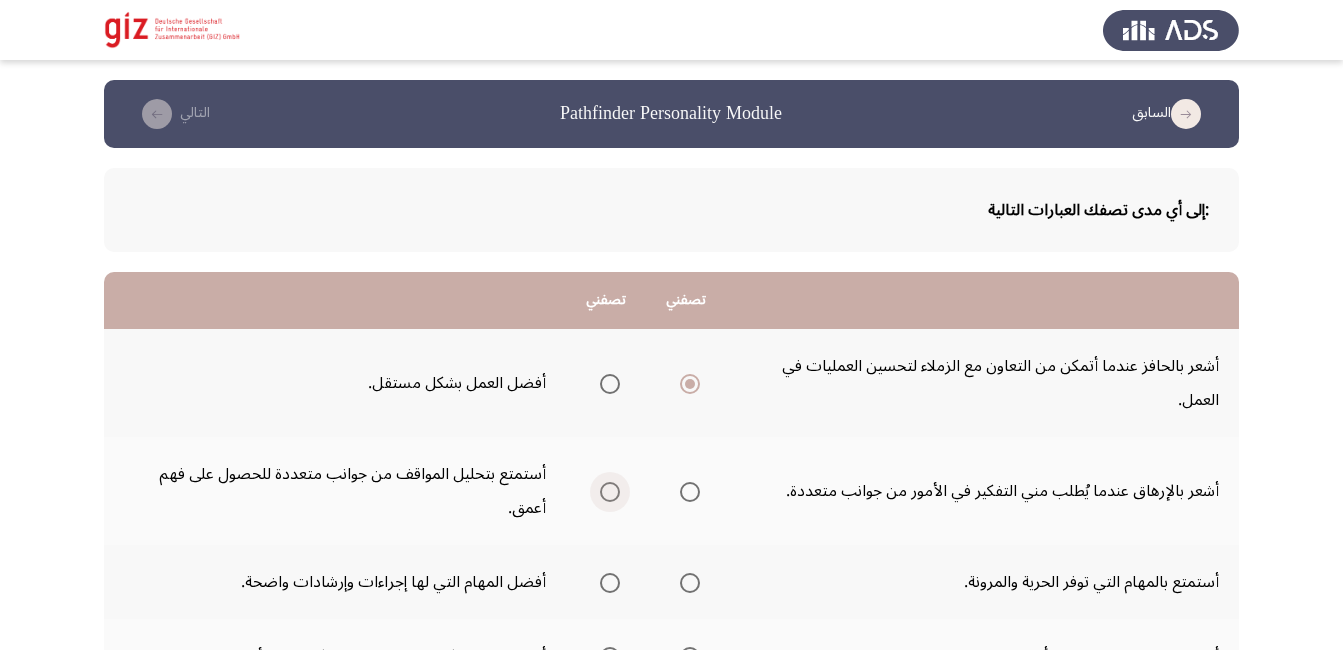 click at bounding box center [610, 492] 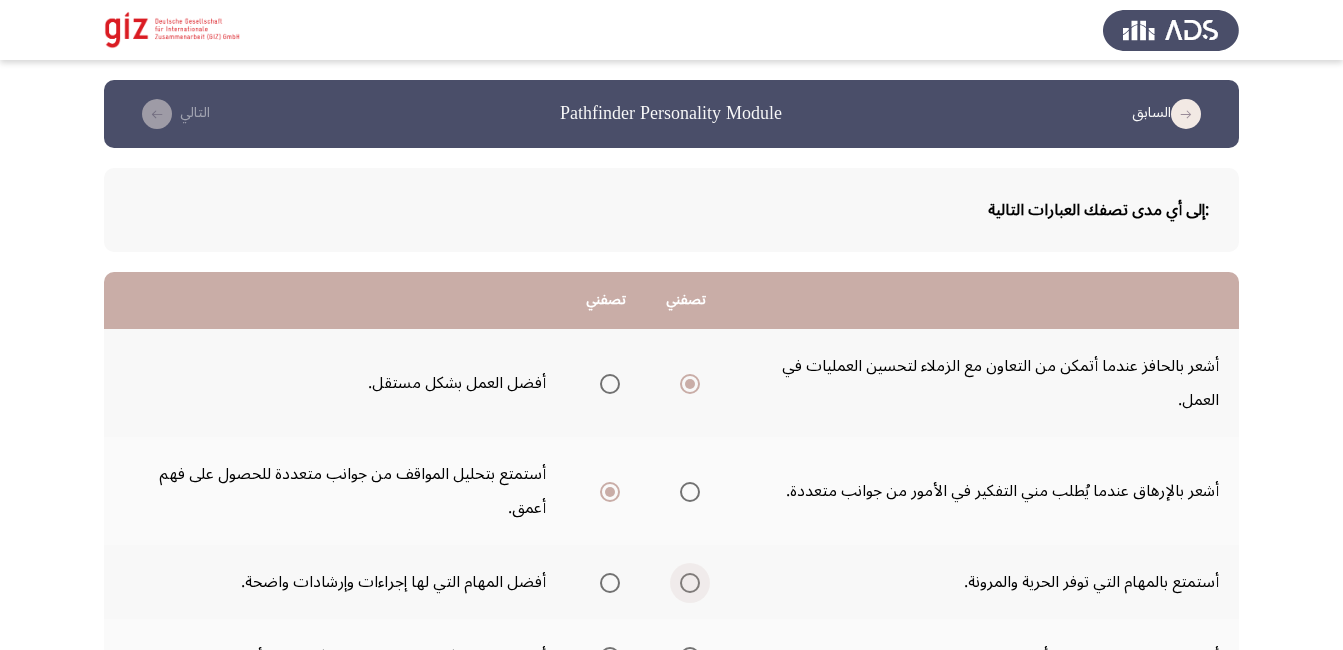 click at bounding box center [690, 583] 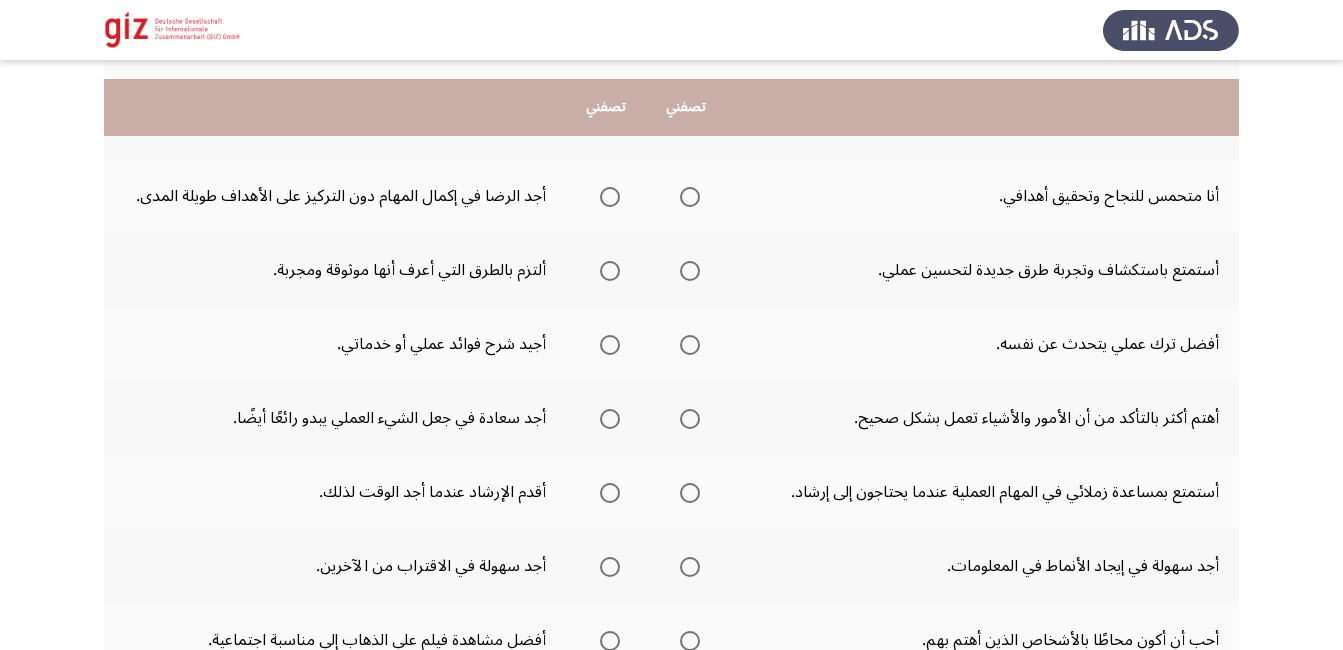 scroll, scrollTop: 480, scrollLeft: 0, axis: vertical 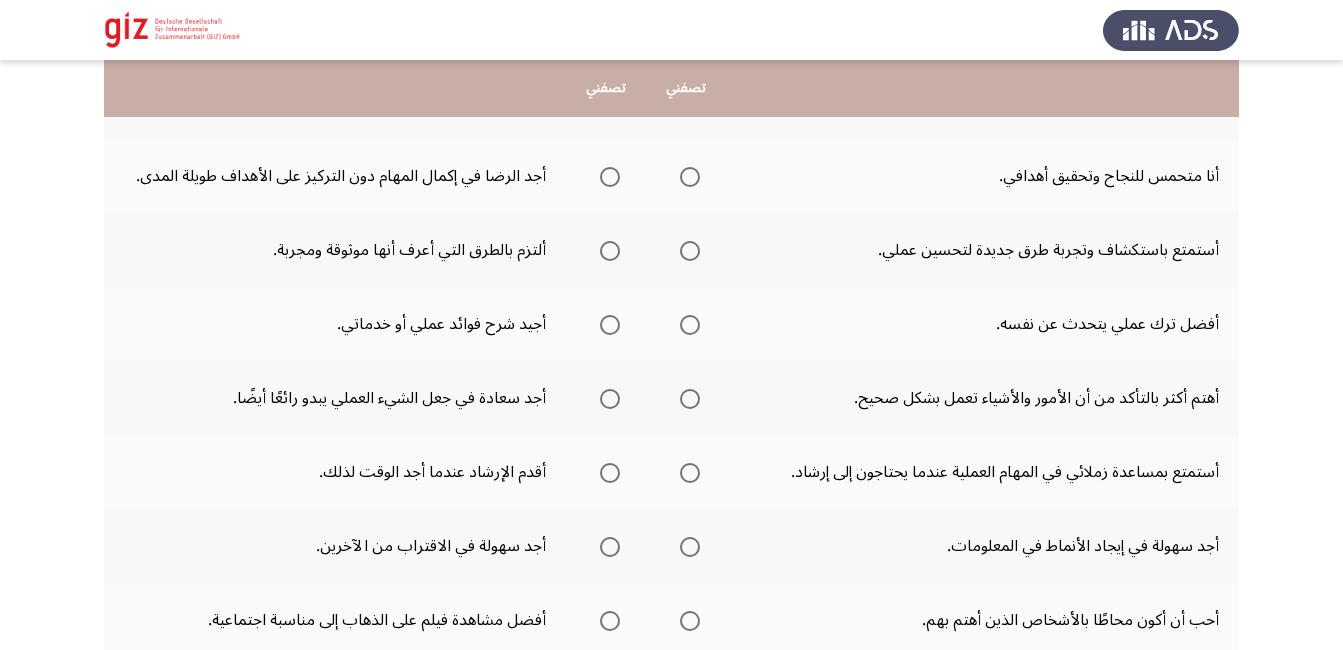 click at bounding box center [690, 177] 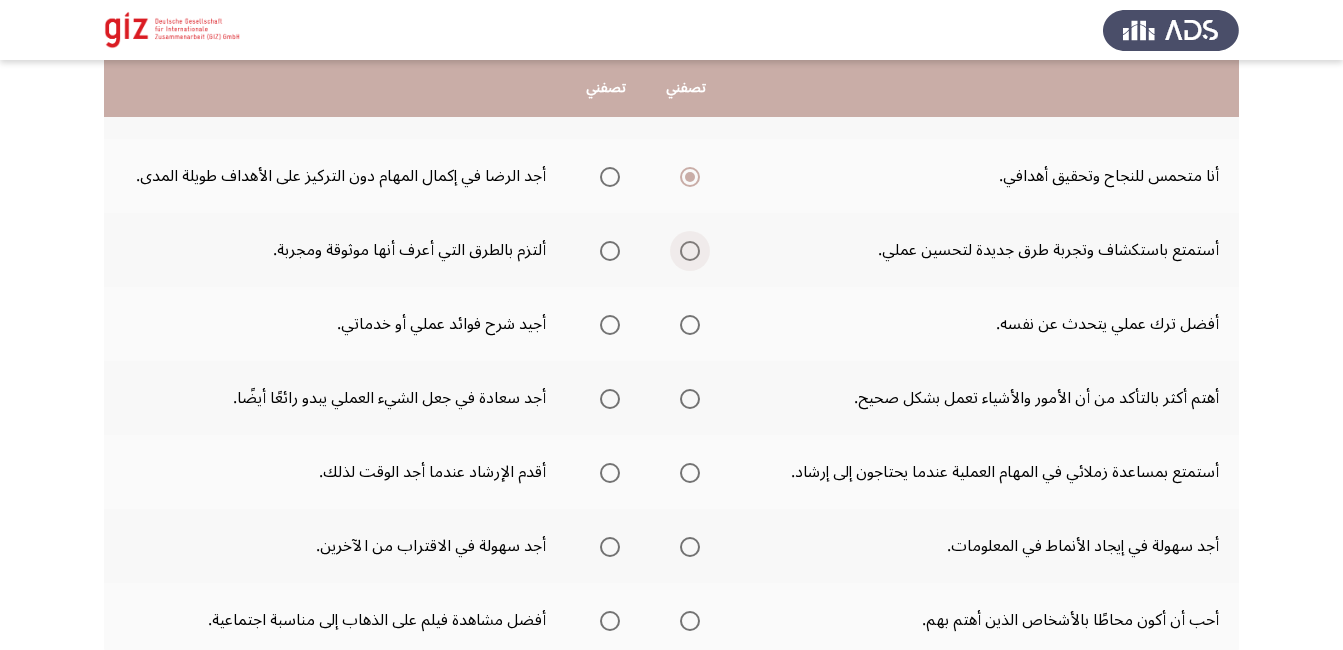 click at bounding box center [690, 251] 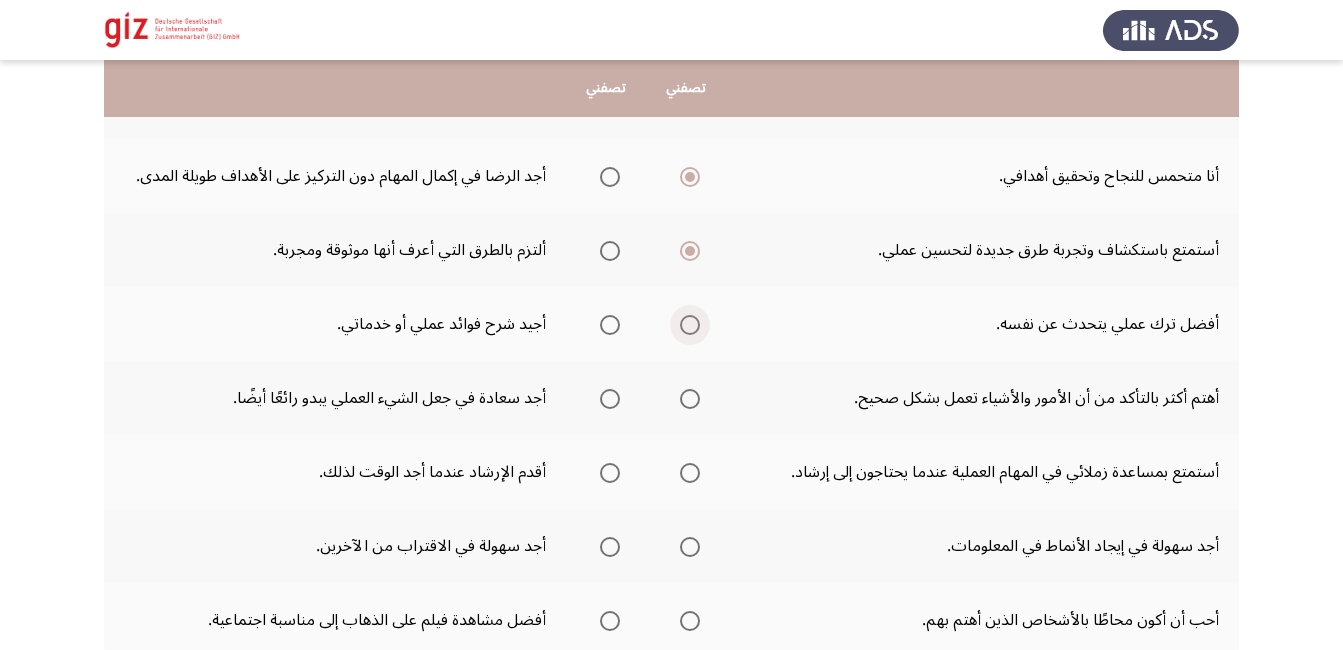 click at bounding box center (690, 325) 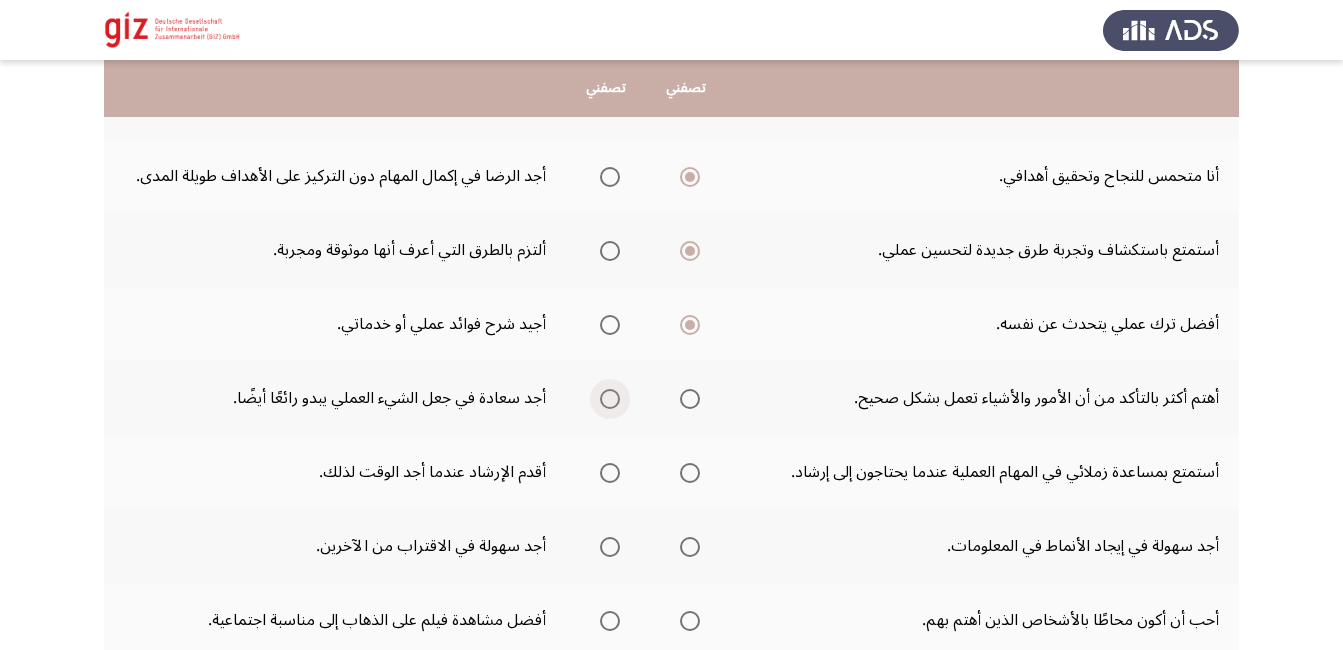 click at bounding box center [610, 399] 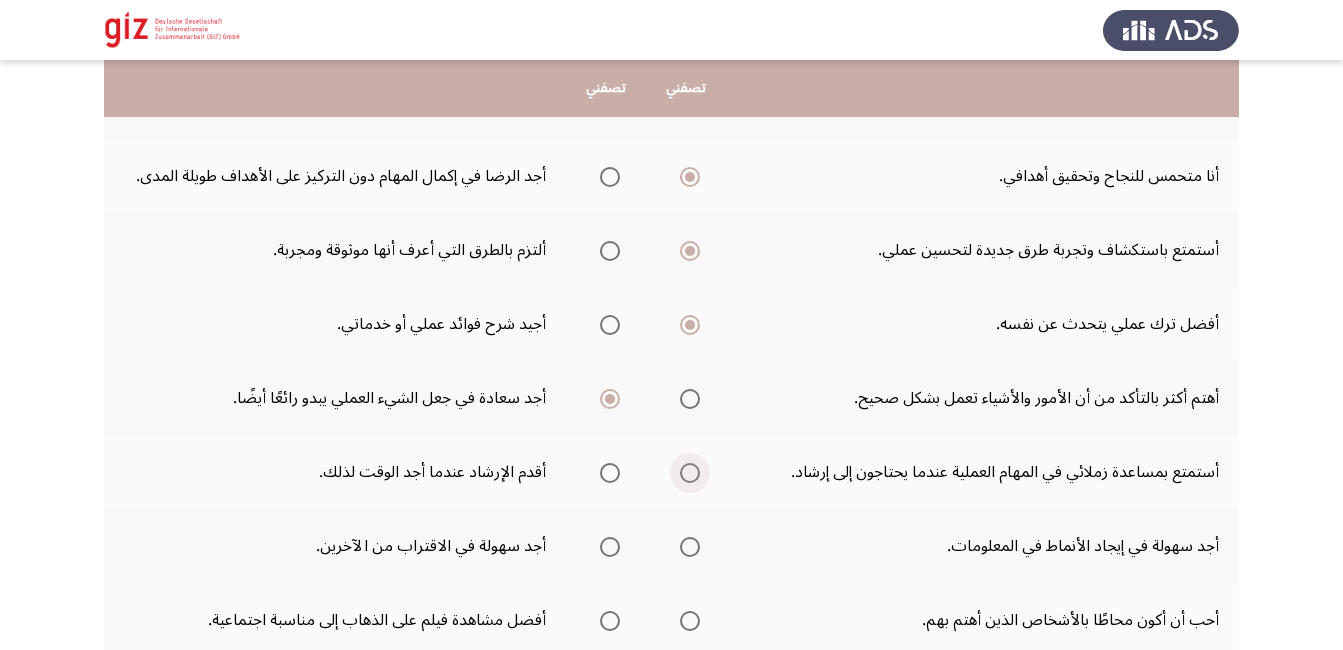 click at bounding box center (690, 473) 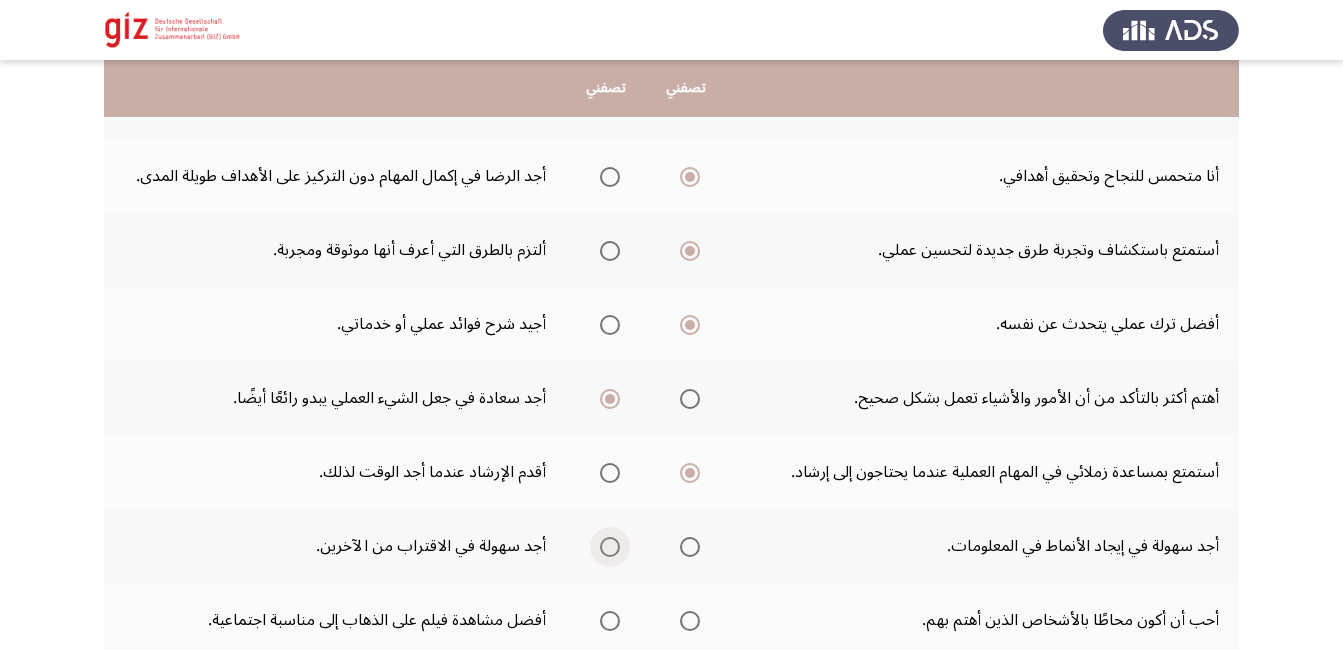 click at bounding box center [610, 547] 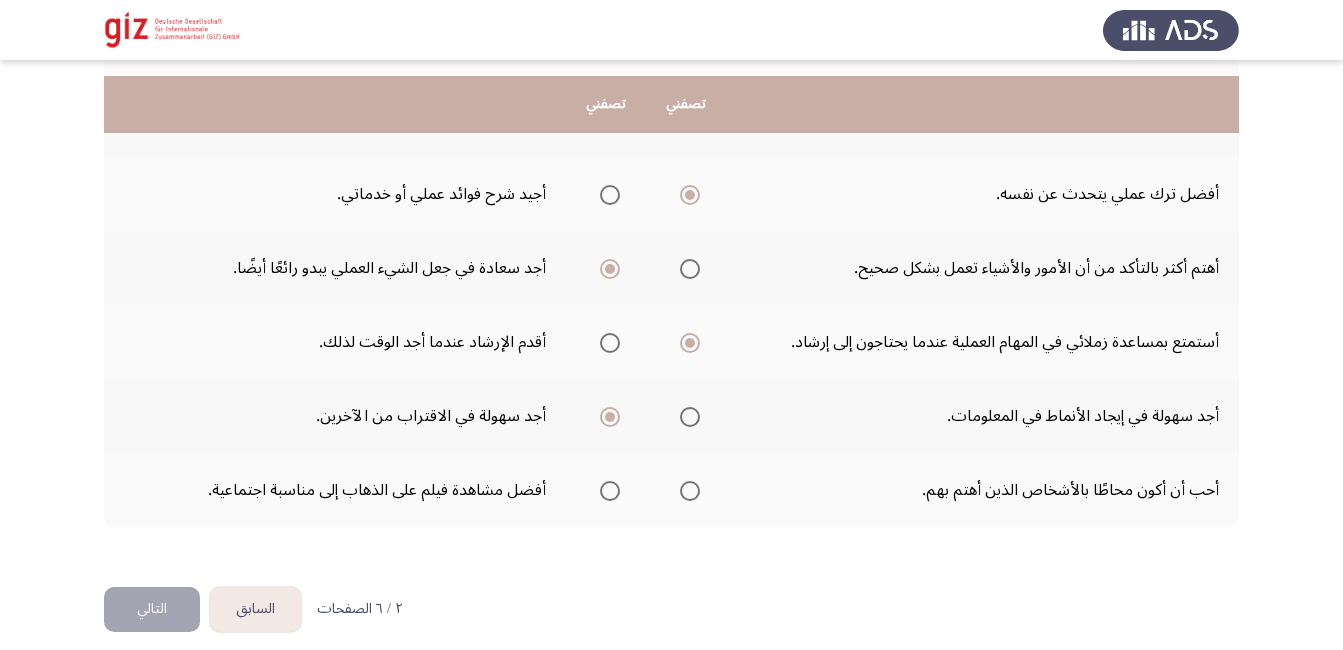 scroll, scrollTop: 627, scrollLeft: 0, axis: vertical 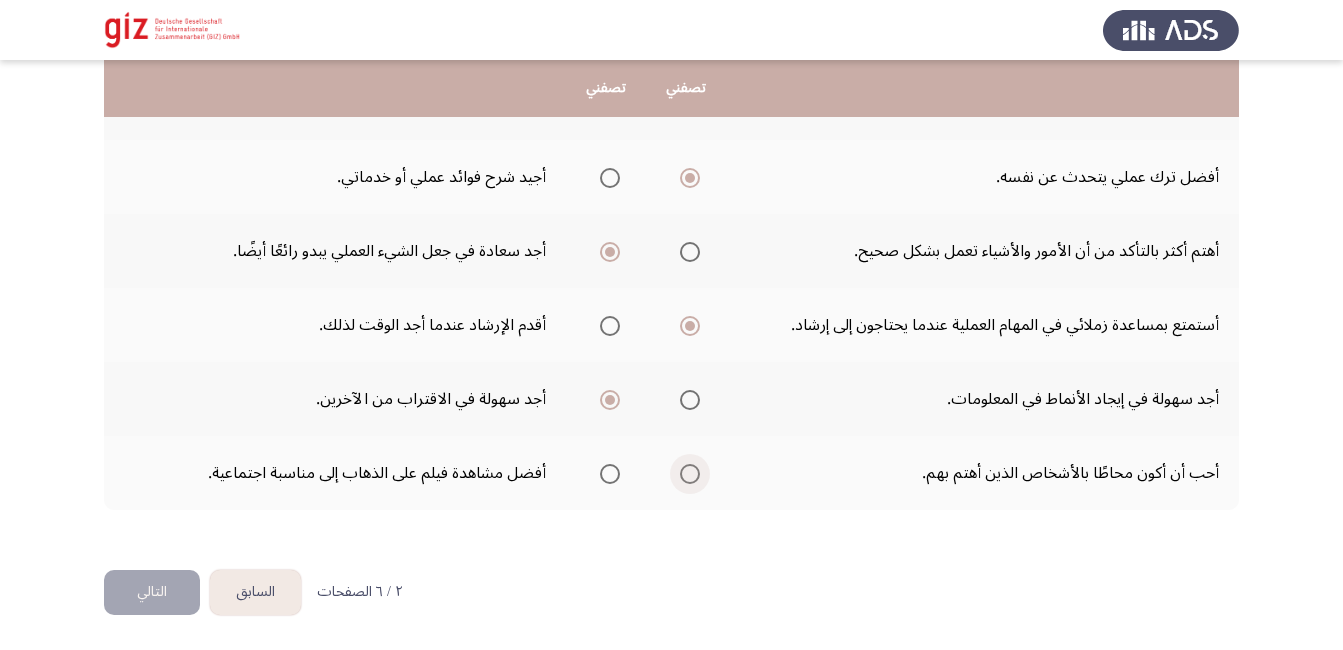 click at bounding box center (690, 474) 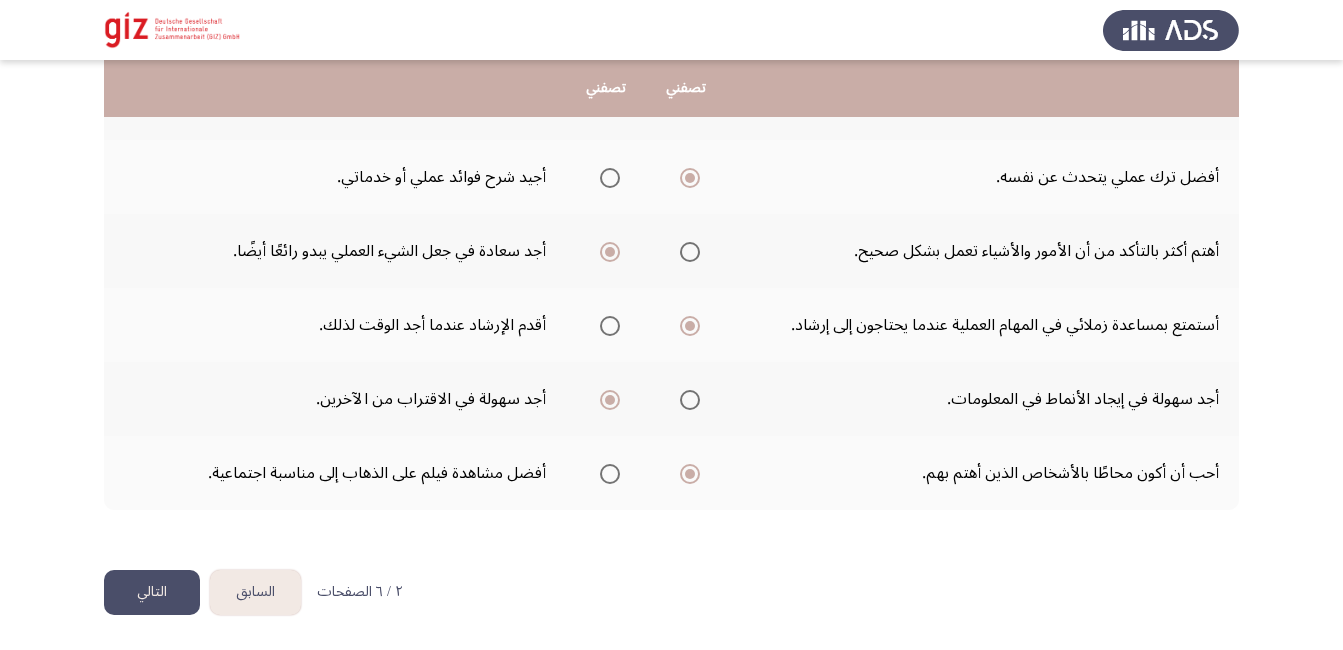 click on "التالي" 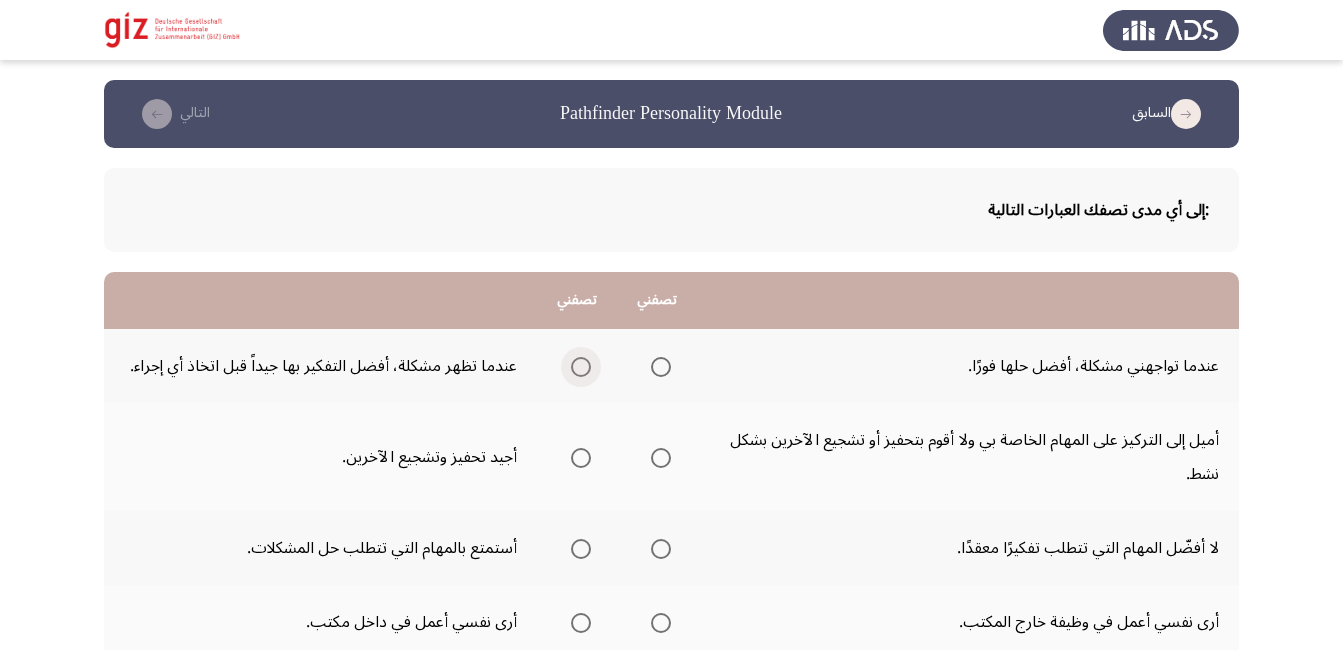 click at bounding box center (581, 367) 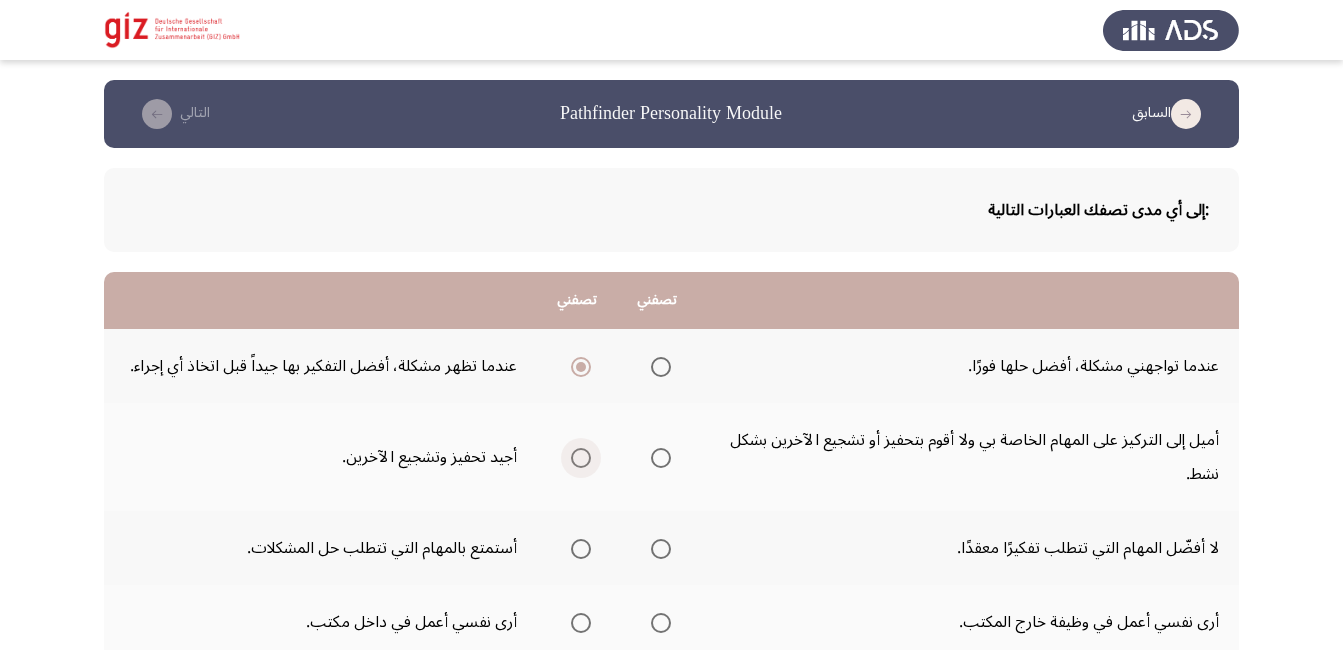 click at bounding box center [581, 458] 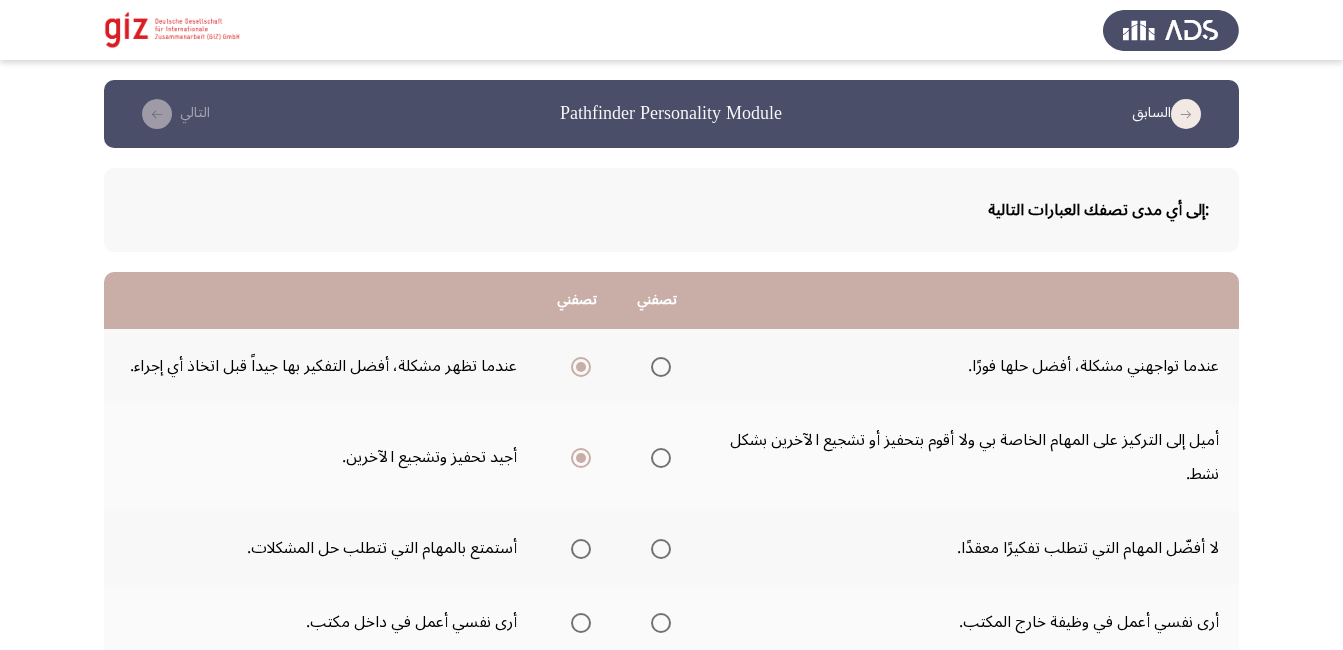 click at bounding box center [581, 549] 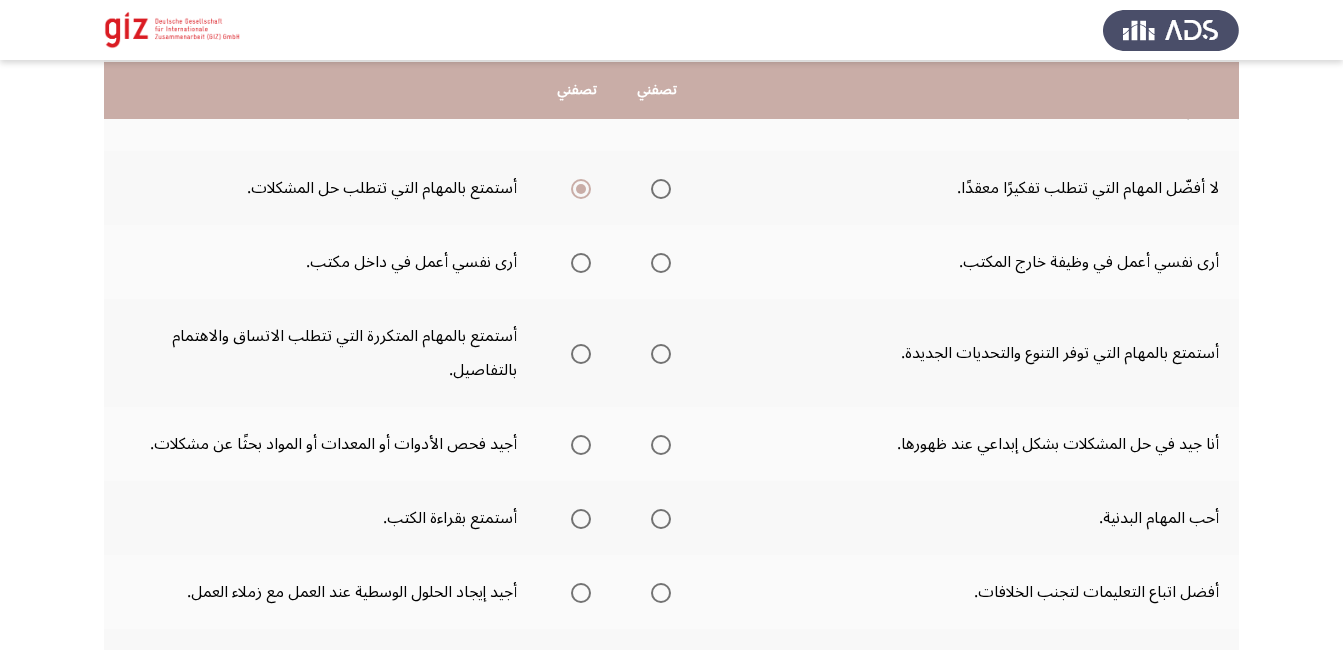 scroll, scrollTop: 400, scrollLeft: 0, axis: vertical 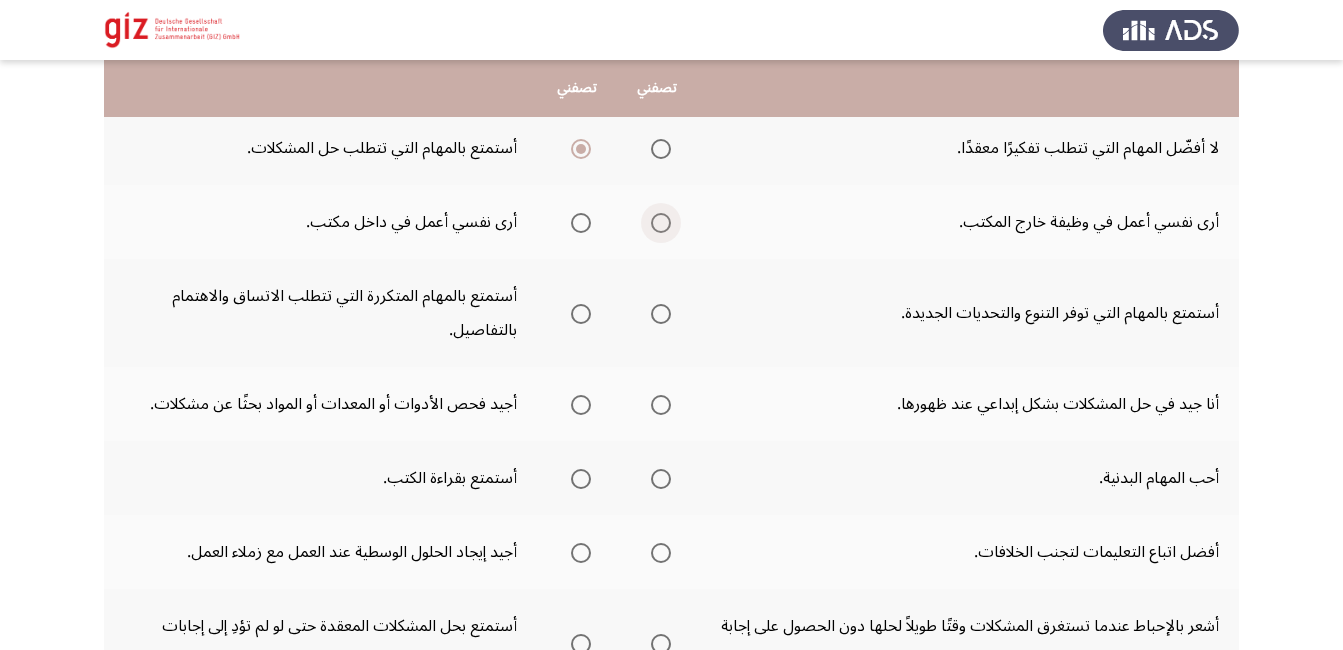 click at bounding box center [661, 223] 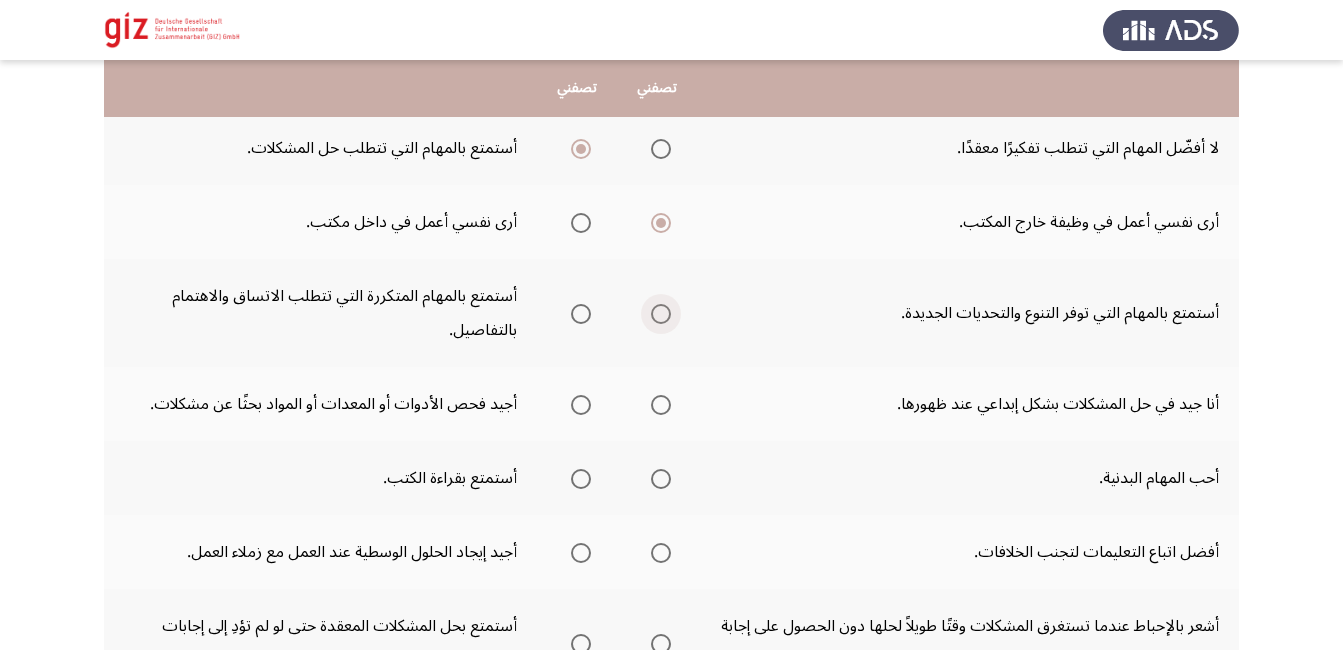 click at bounding box center (661, 314) 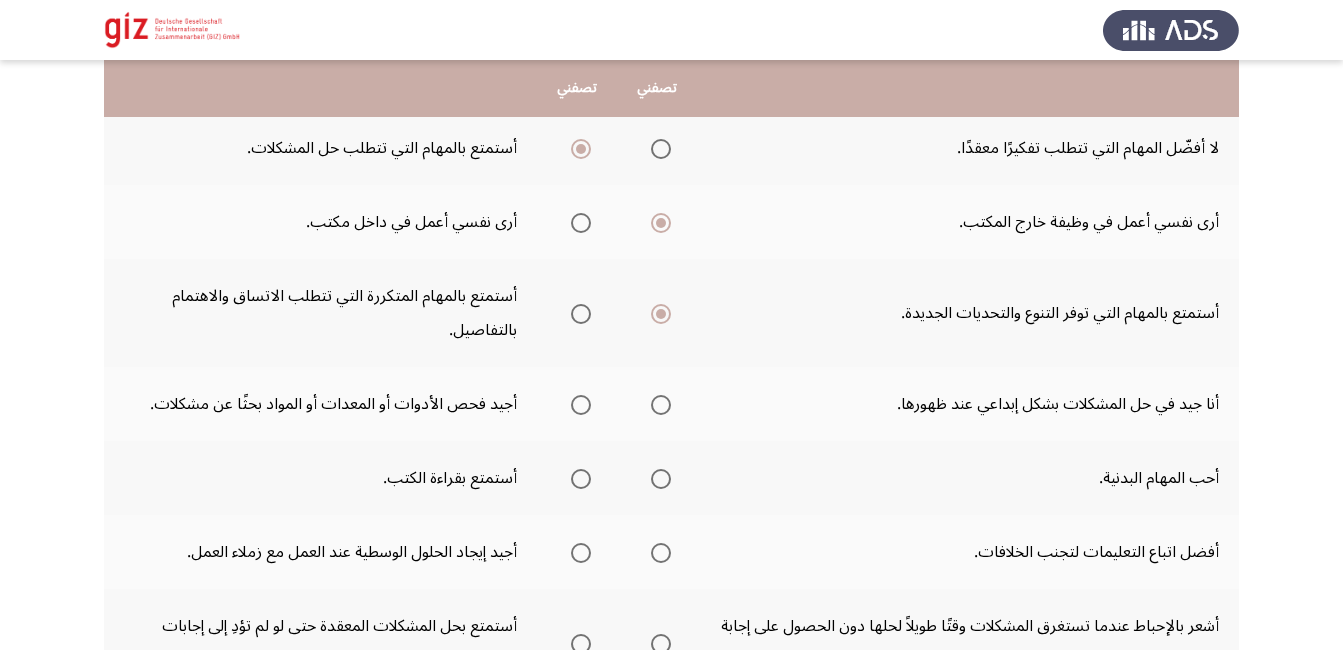 click at bounding box center (581, 405) 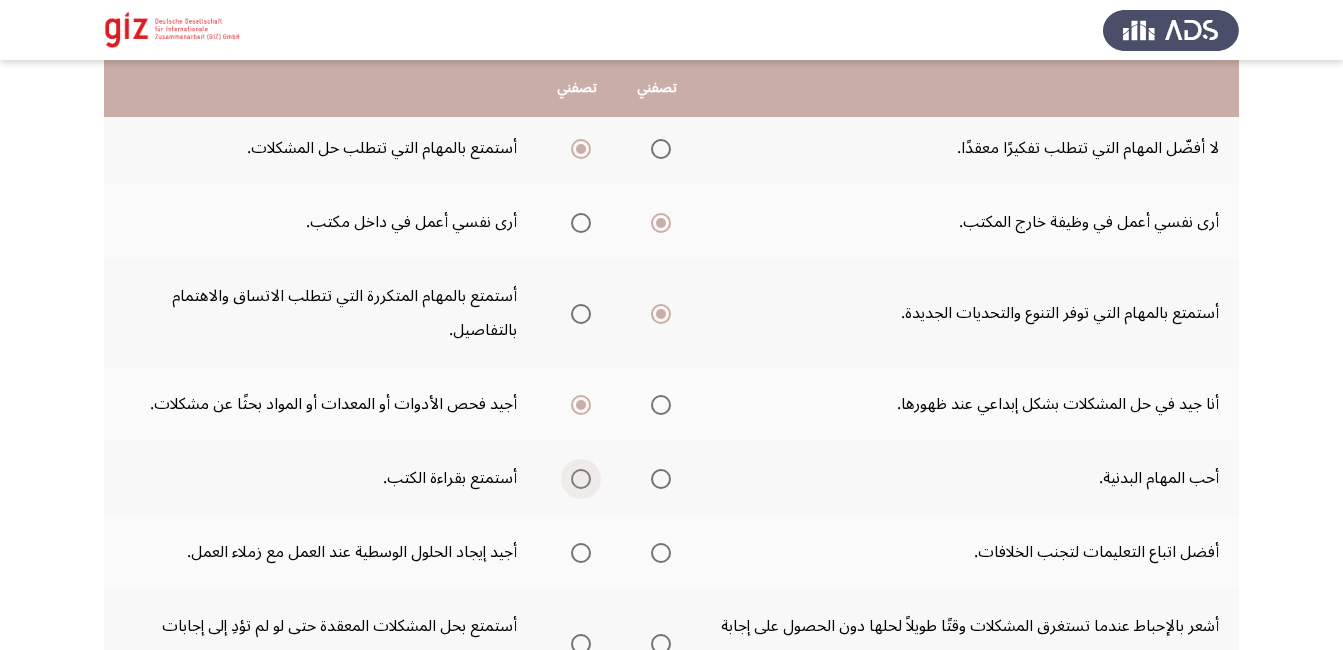 click at bounding box center [581, 479] 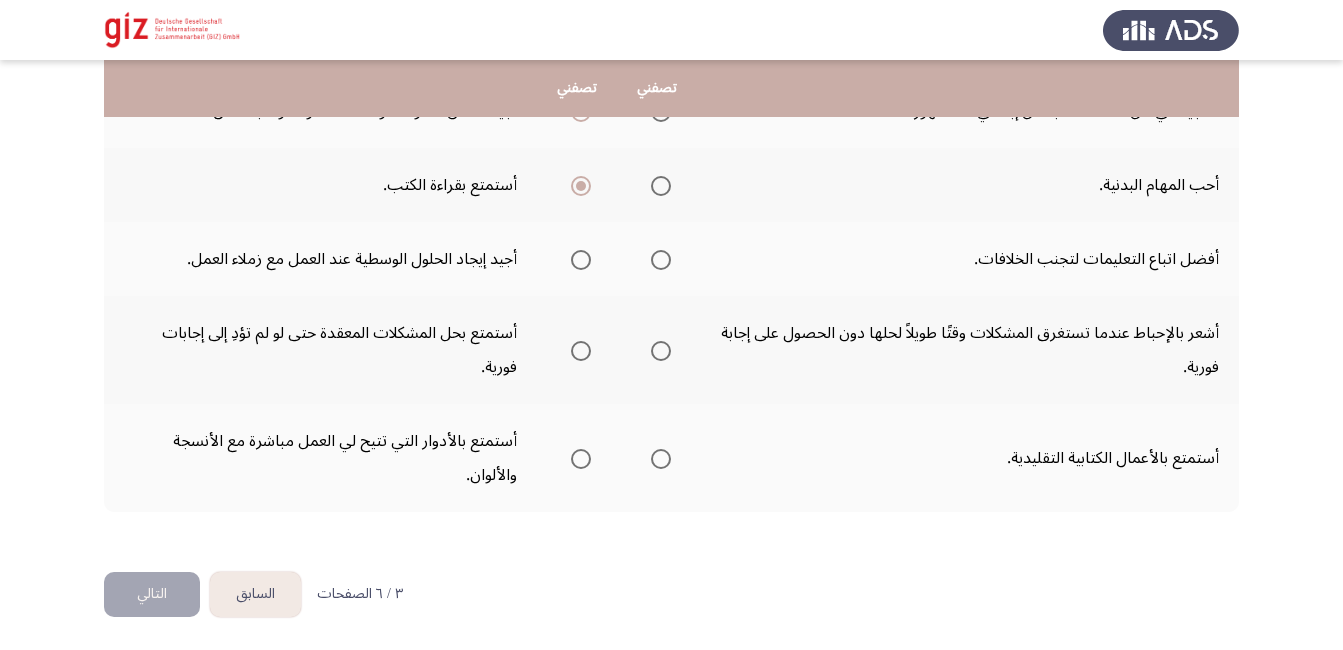 scroll, scrollTop: 695, scrollLeft: 0, axis: vertical 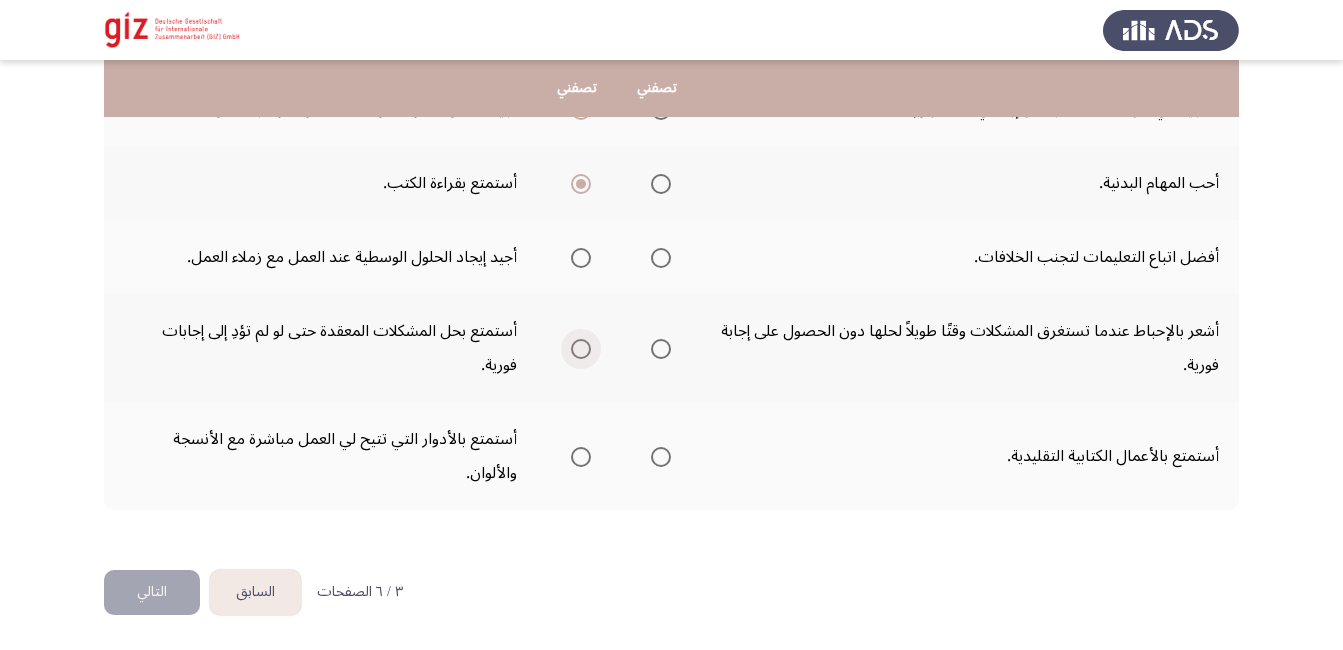 click at bounding box center (581, 349) 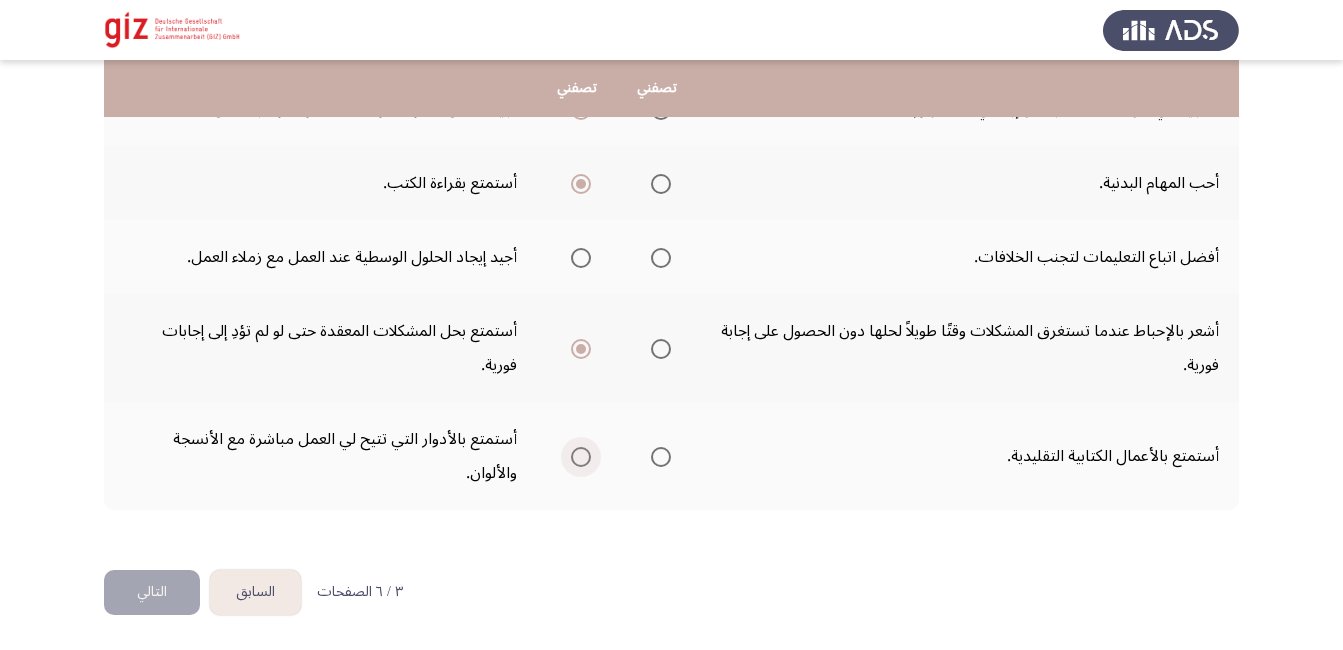 click at bounding box center [581, 457] 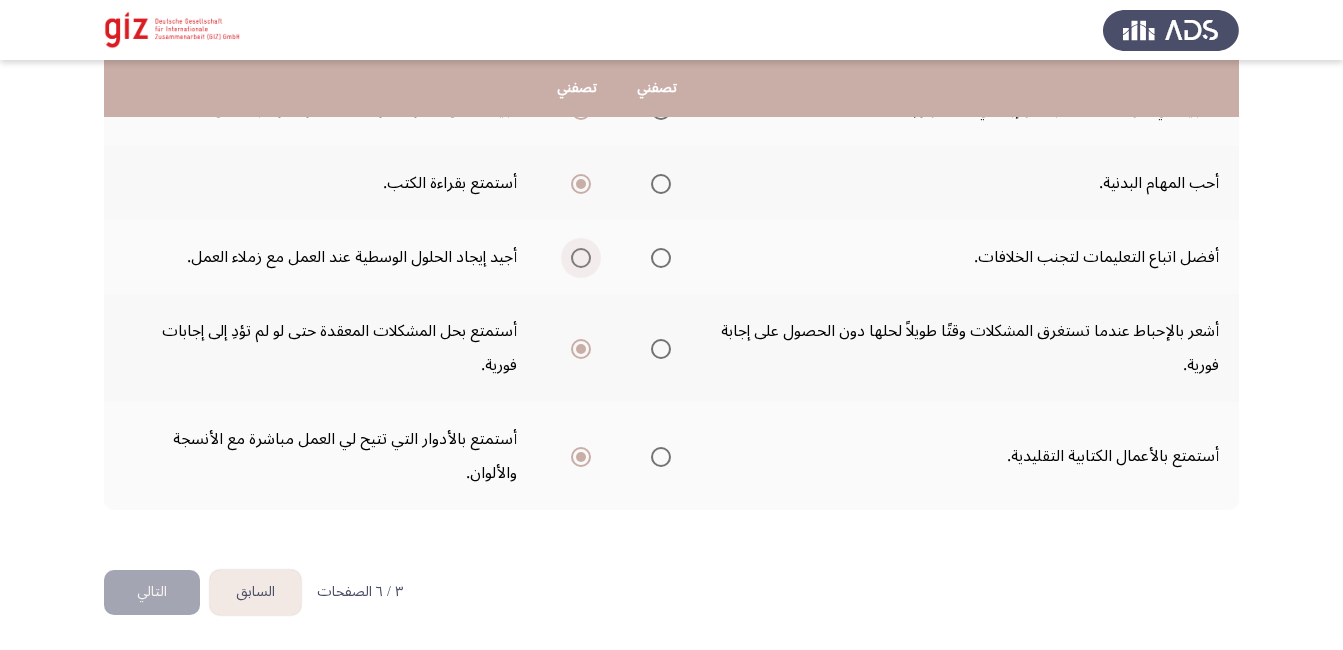 click at bounding box center (581, 258) 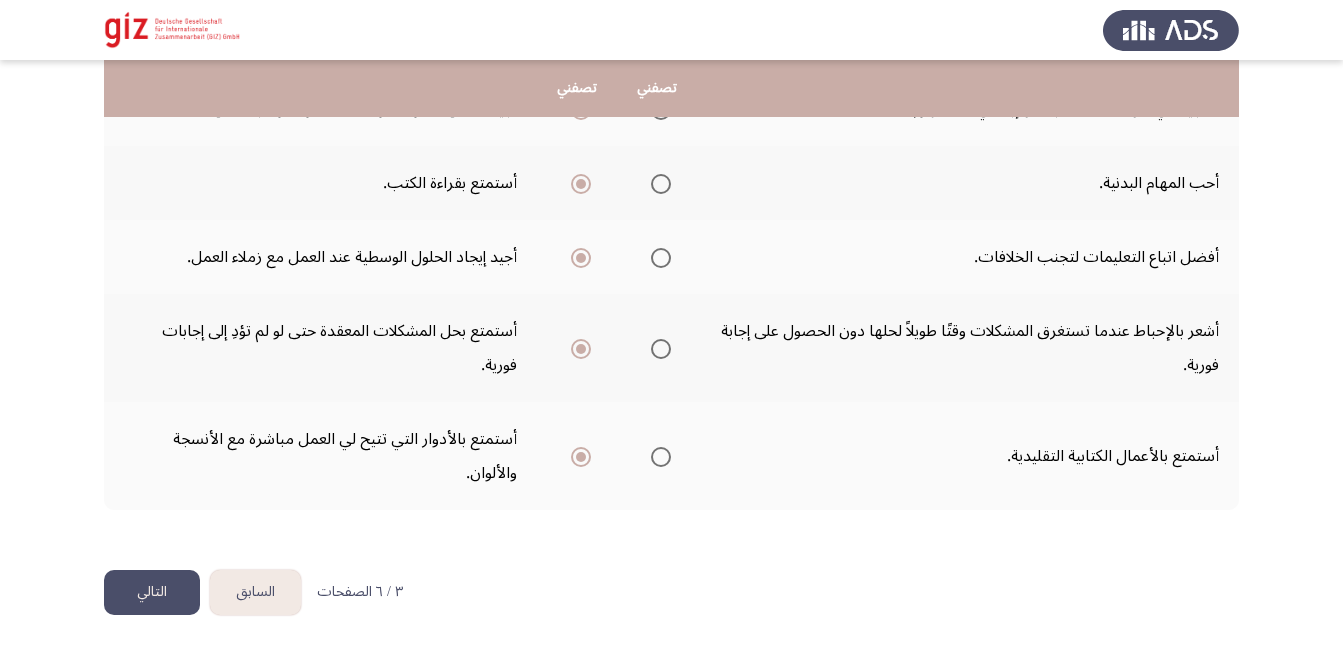 click on "التالي" 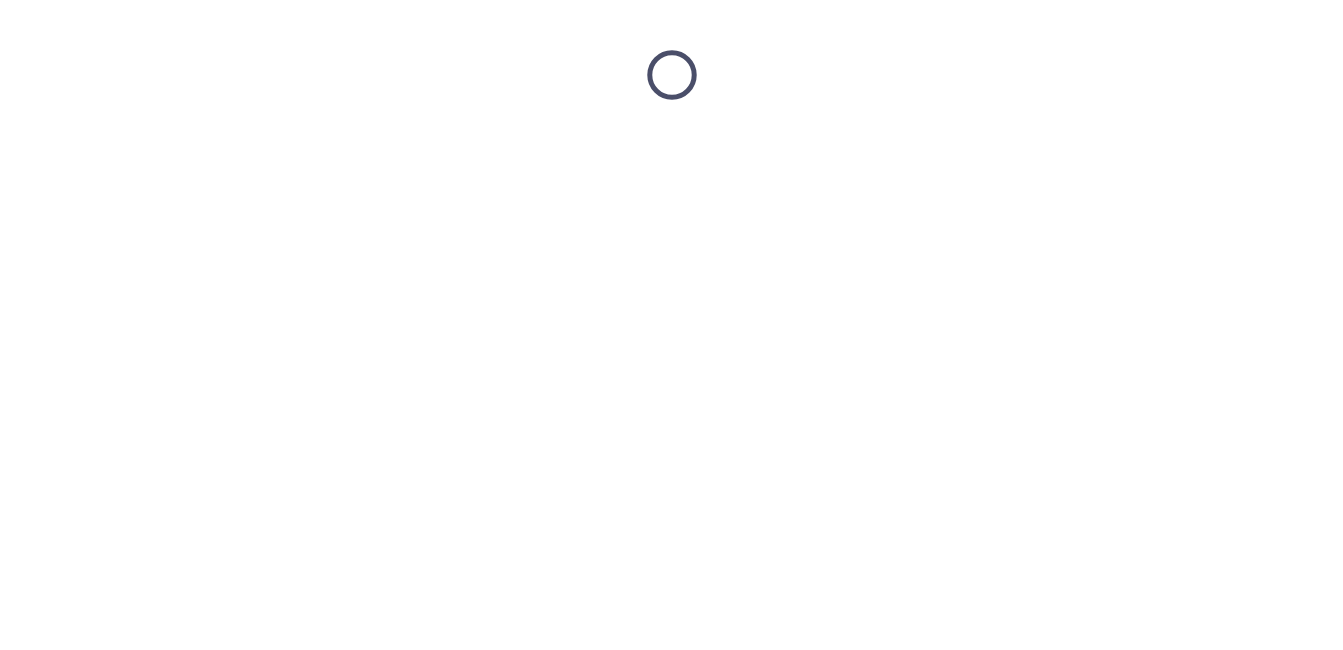 scroll, scrollTop: 0, scrollLeft: 0, axis: both 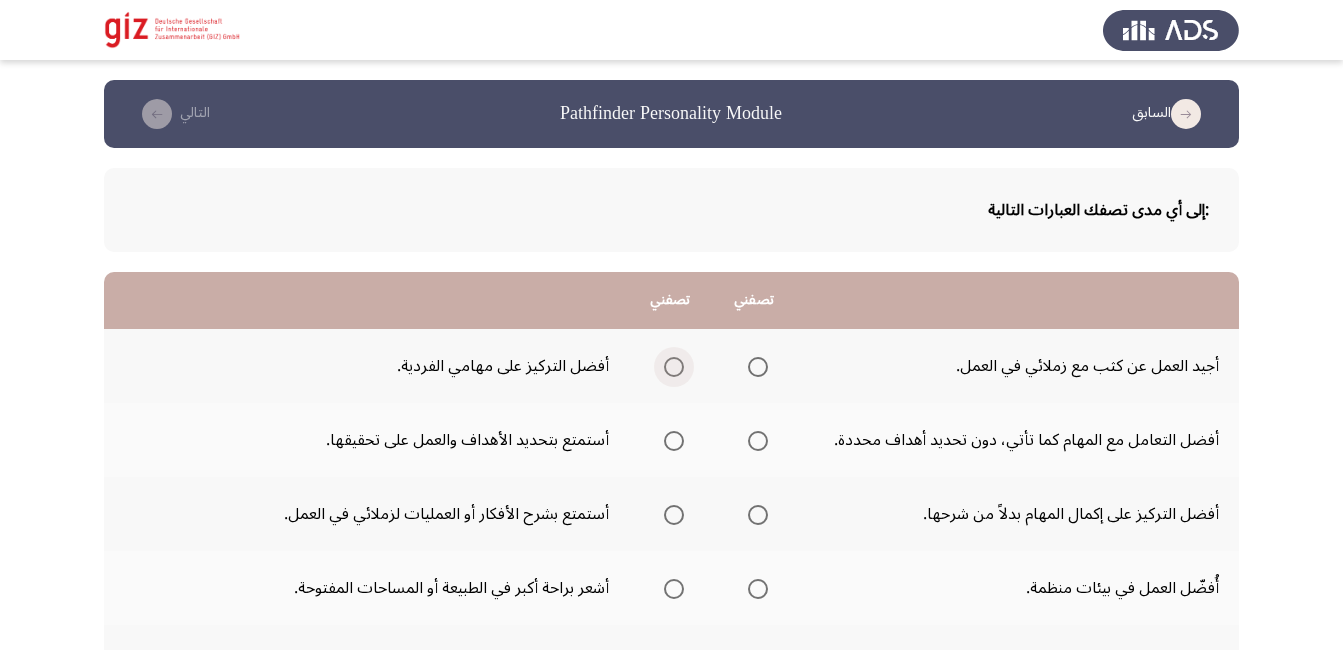 click at bounding box center (674, 367) 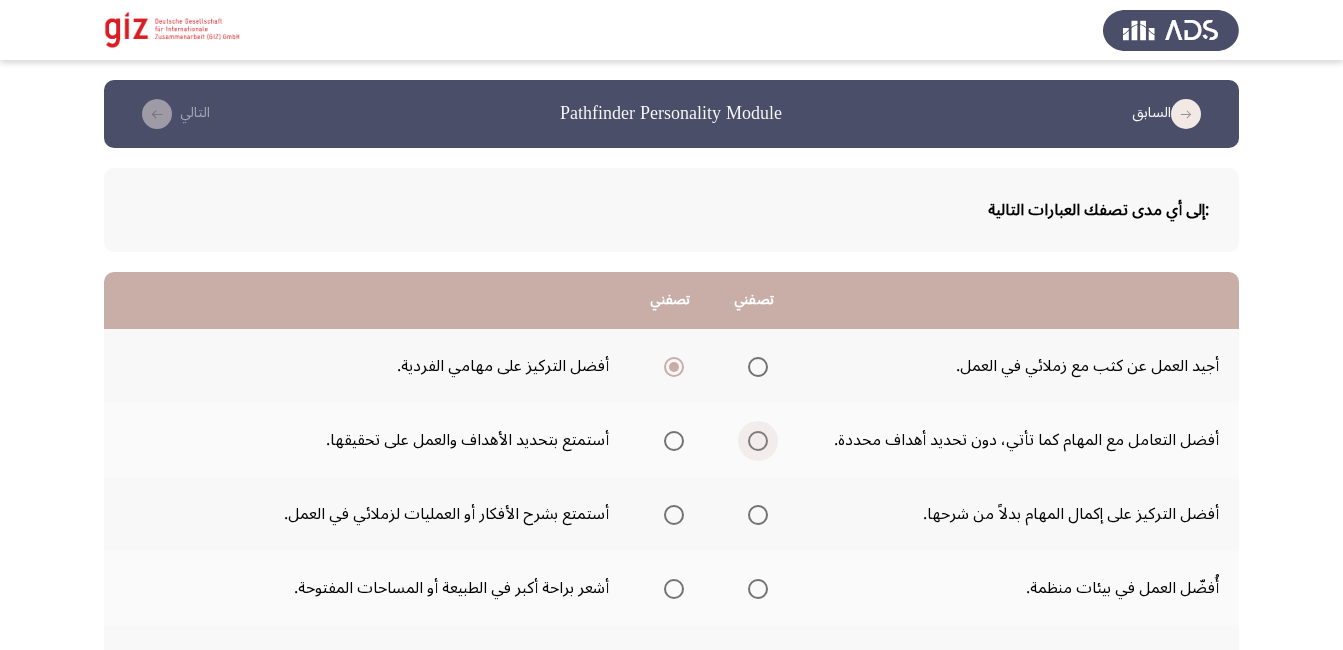 click at bounding box center (758, 441) 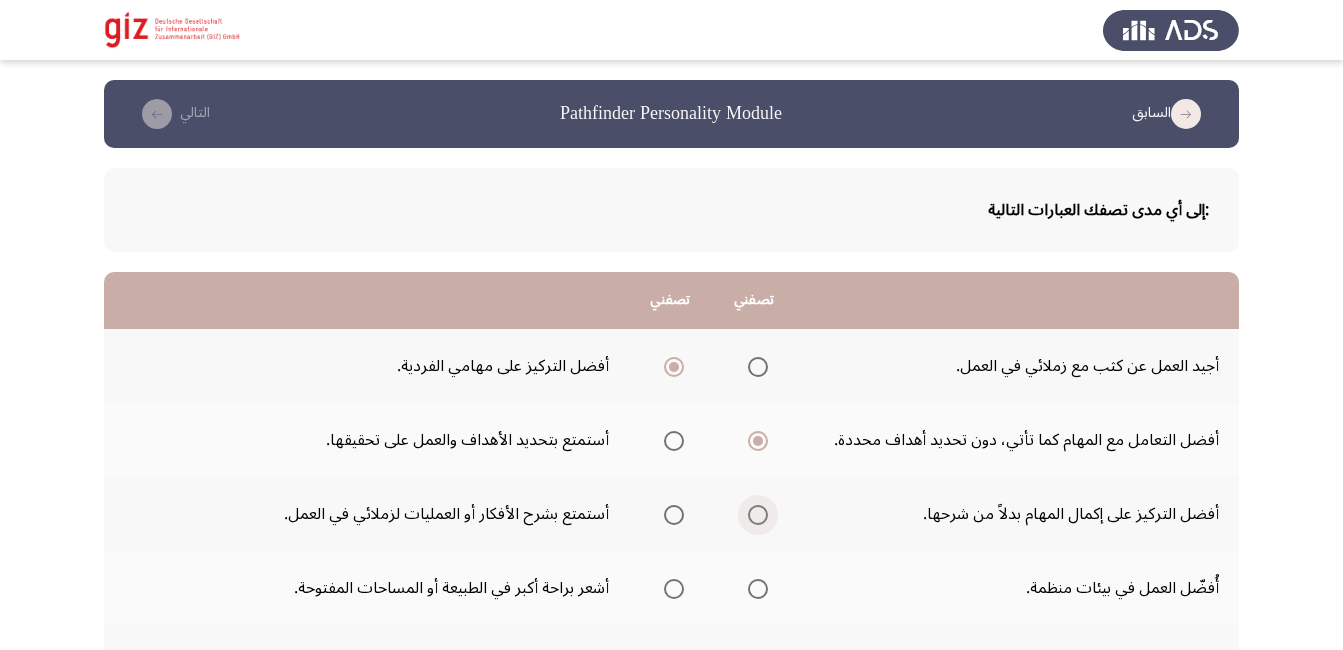 click at bounding box center [758, 515] 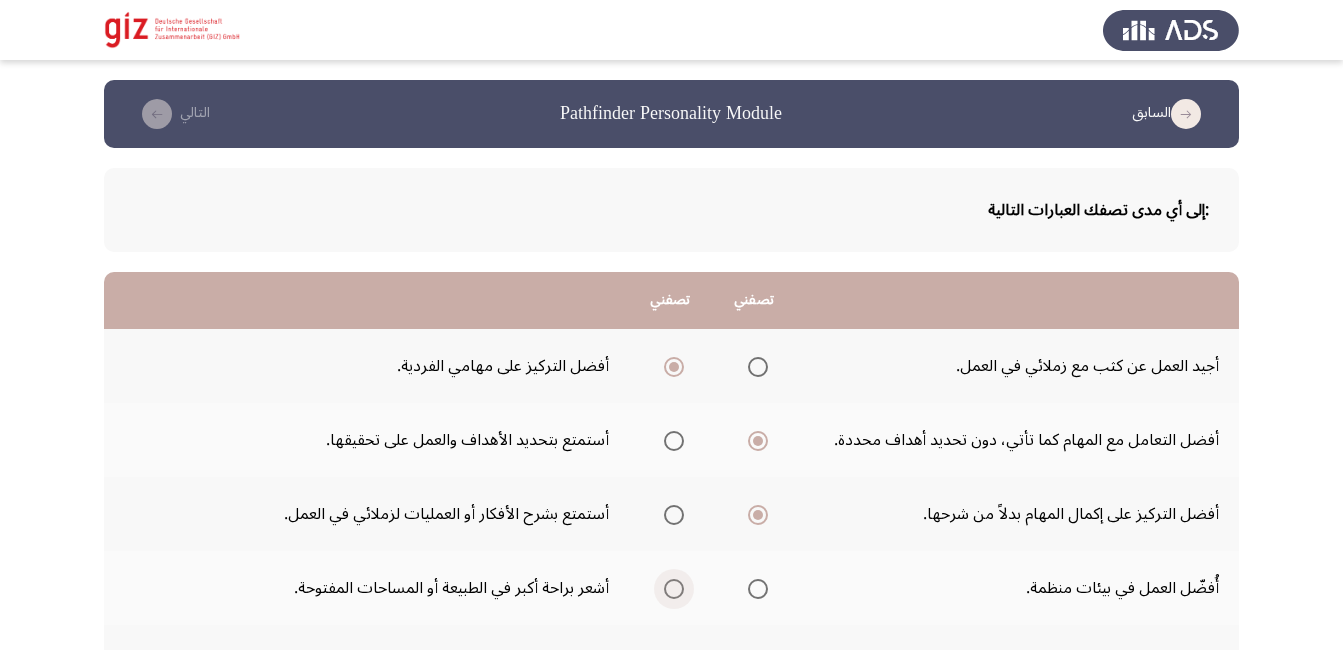 click at bounding box center (674, 589) 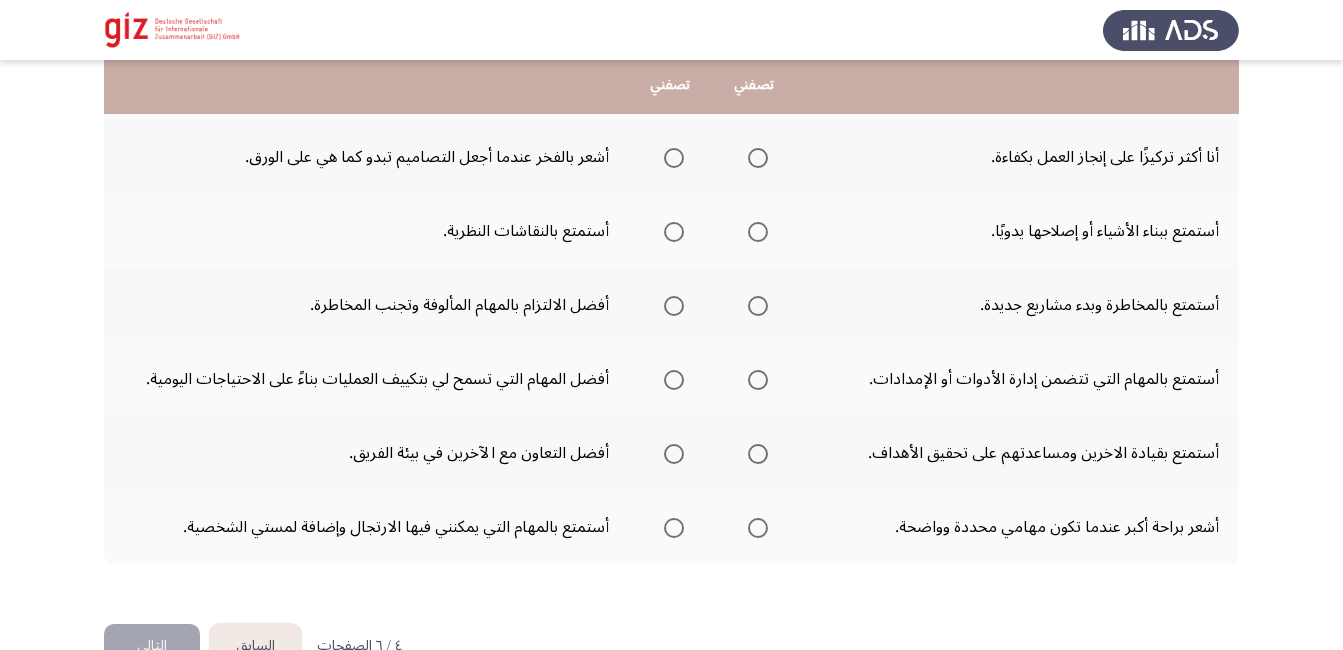 scroll, scrollTop: 507, scrollLeft: 0, axis: vertical 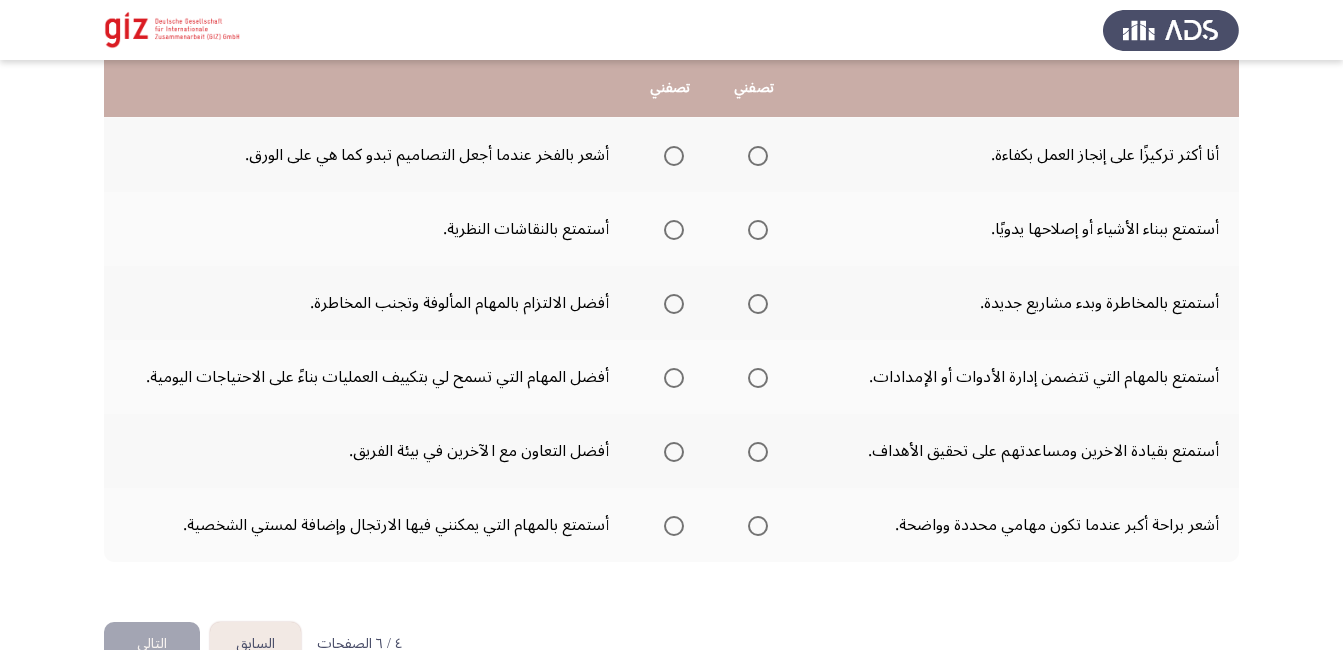 click at bounding box center (674, 156) 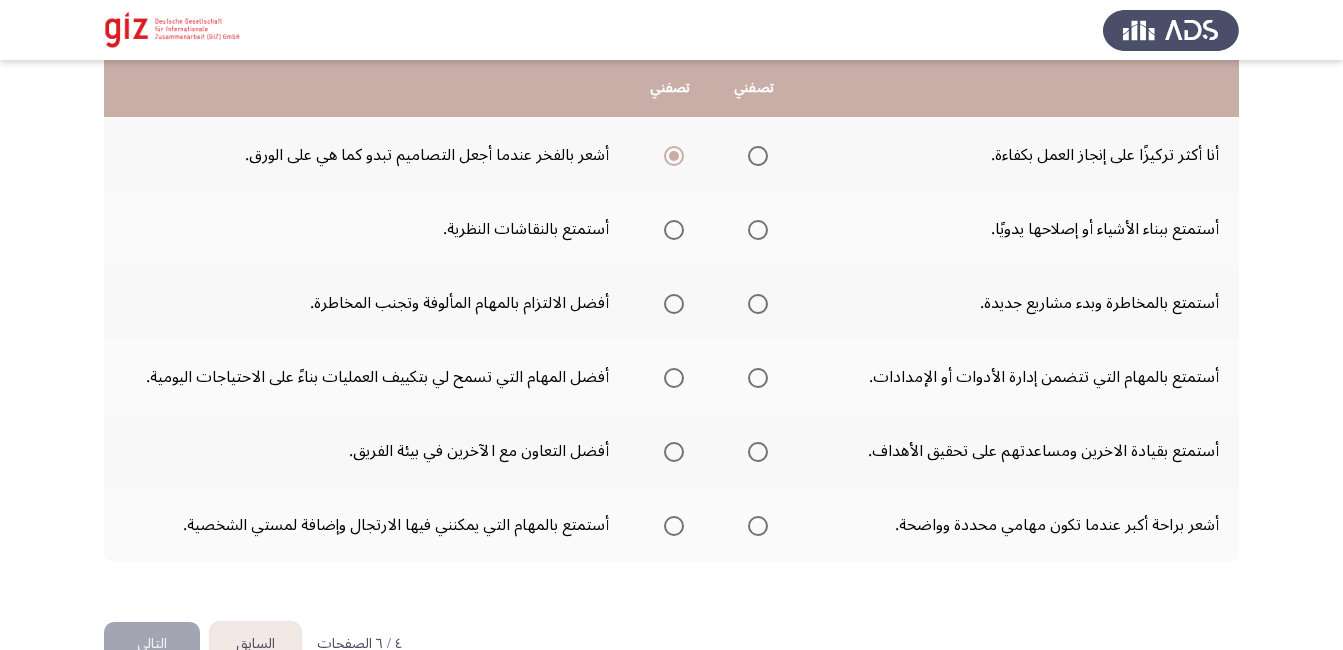 click at bounding box center [758, 230] 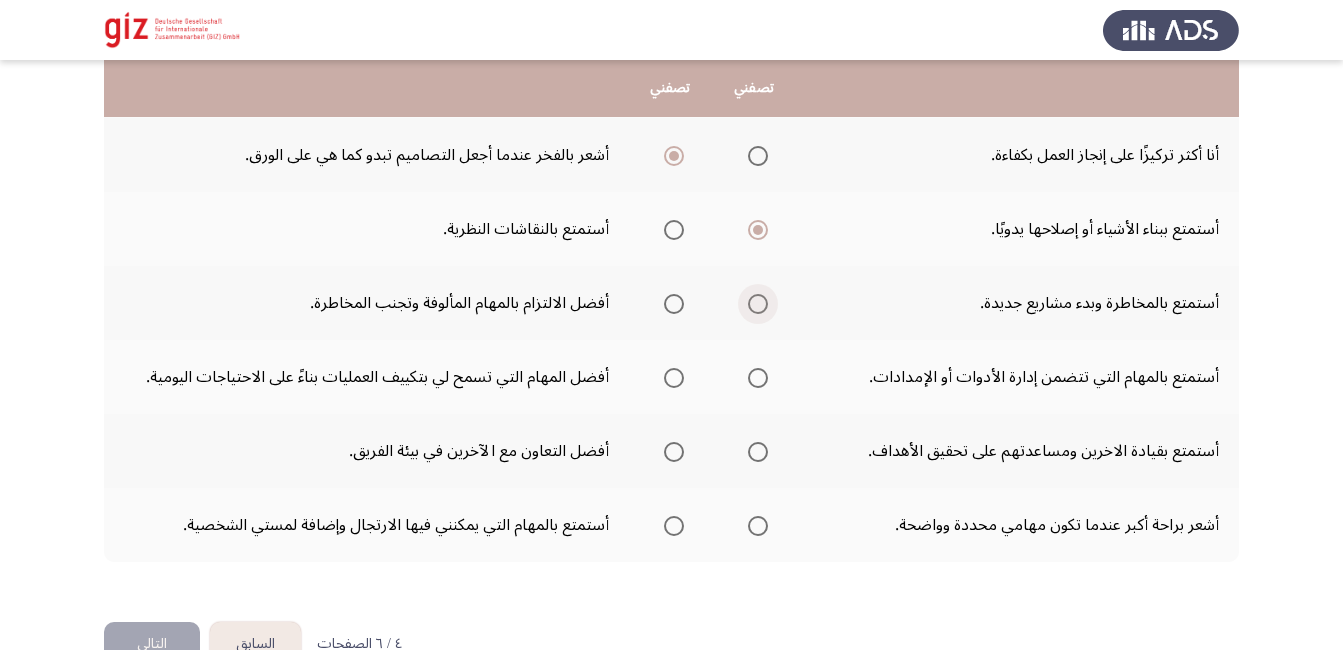 click at bounding box center (758, 304) 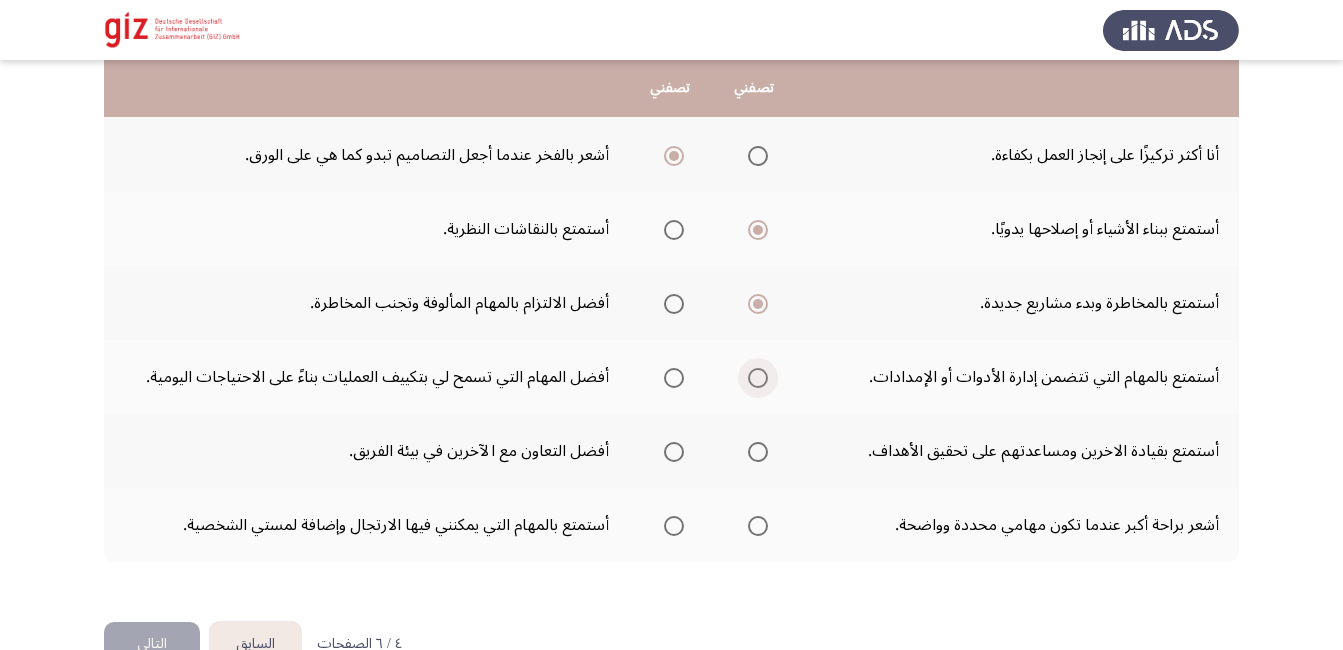 click at bounding box center (758, 378) 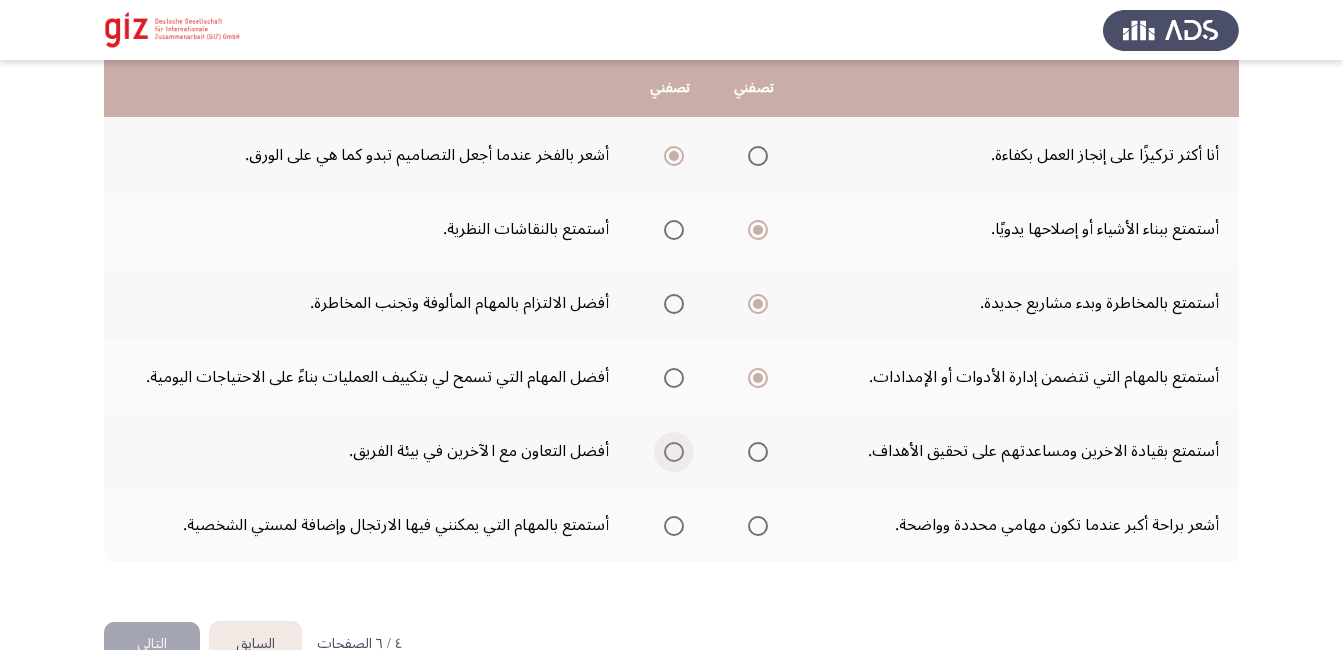 click at bounding box center (674, 452) 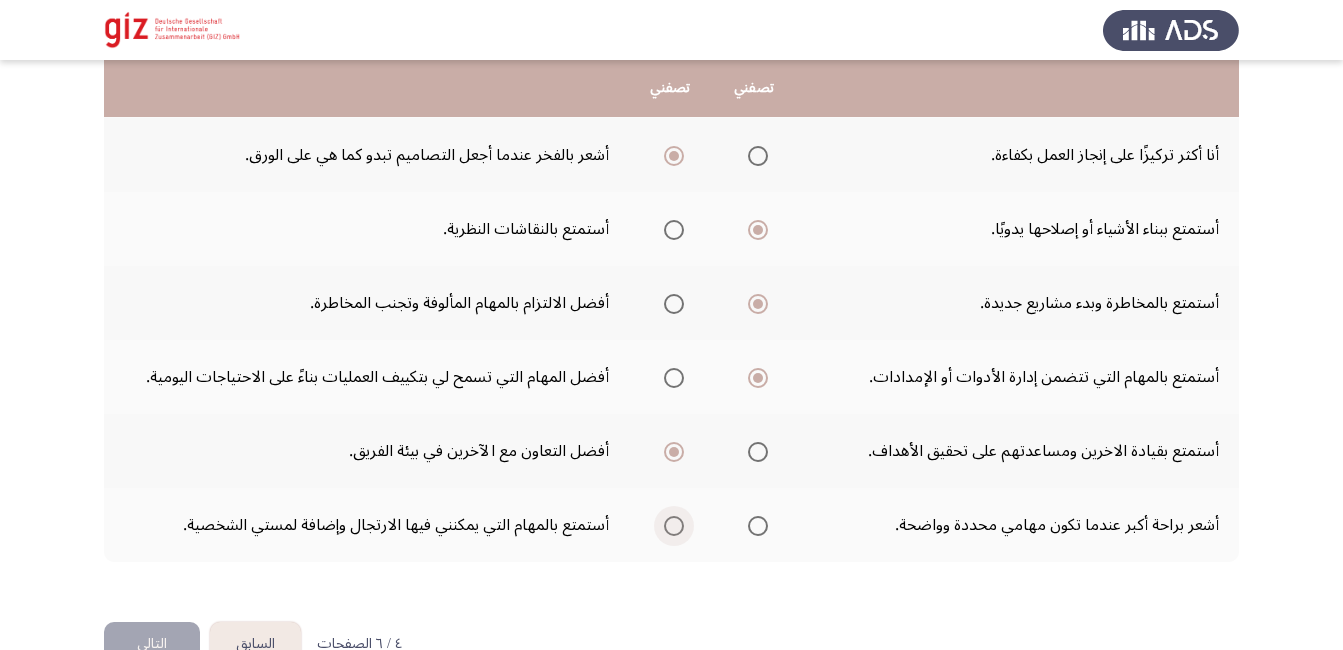 click at bounding box center [674, 526] 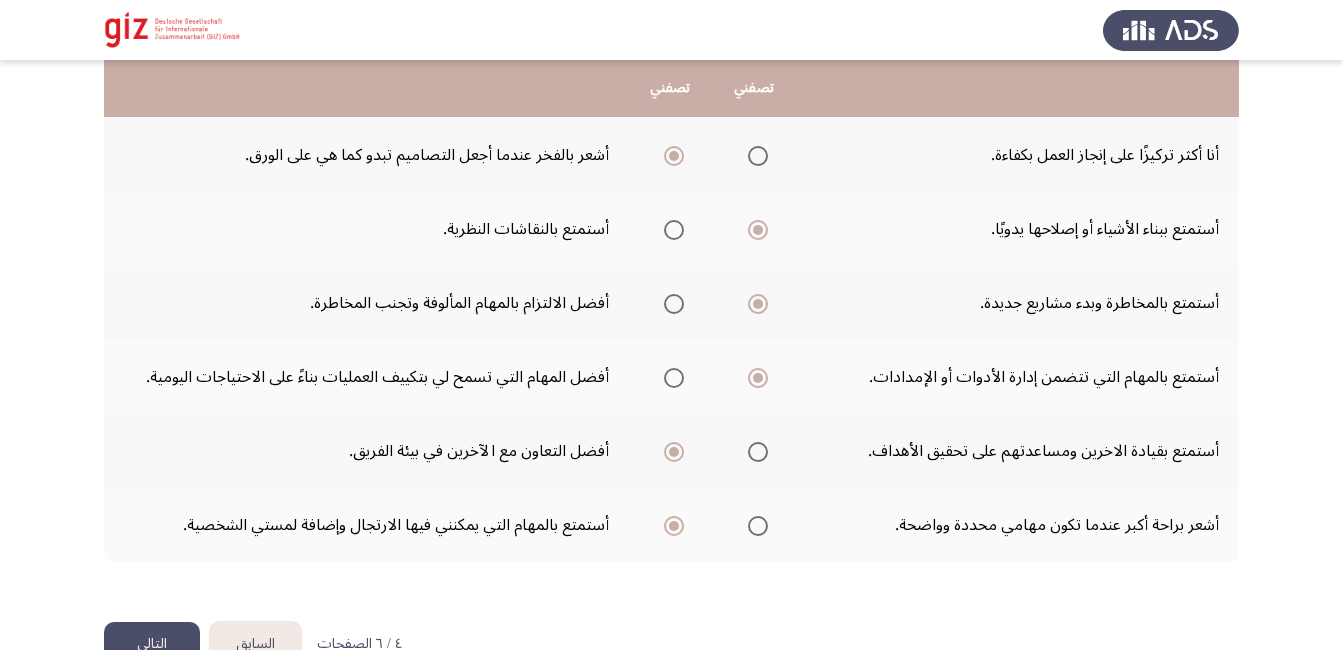 click on "التالي" 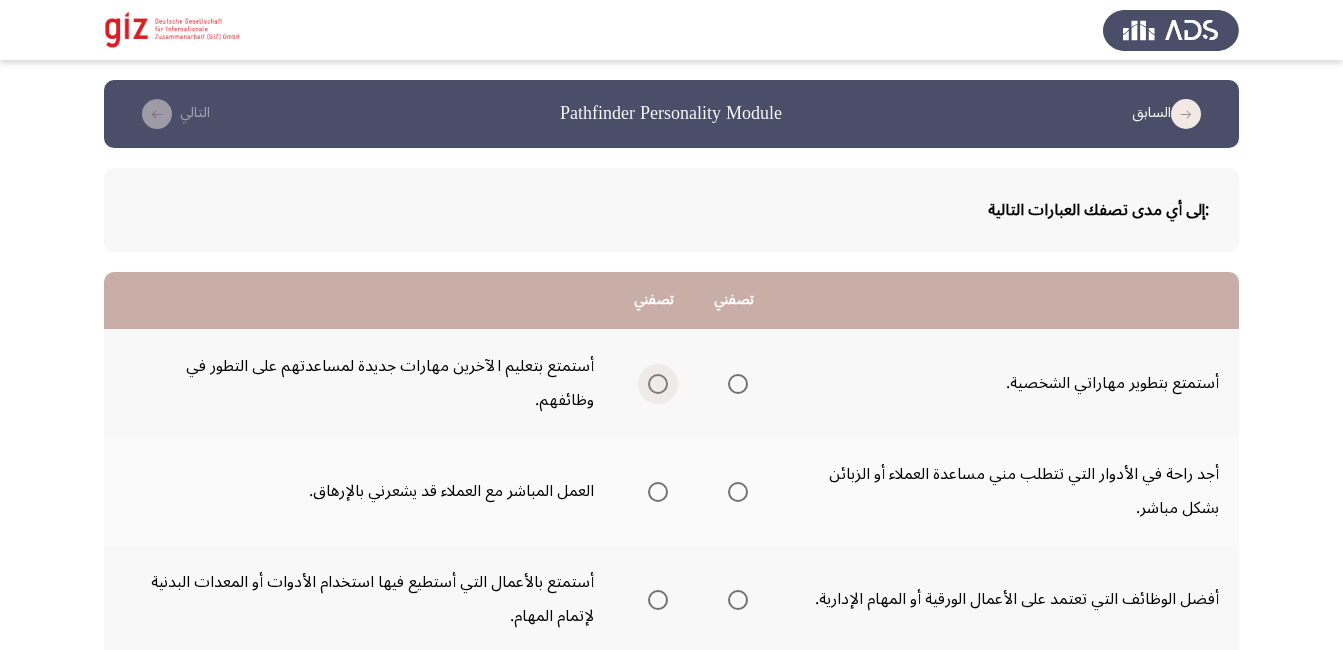 click at bounding box center (658, 384) 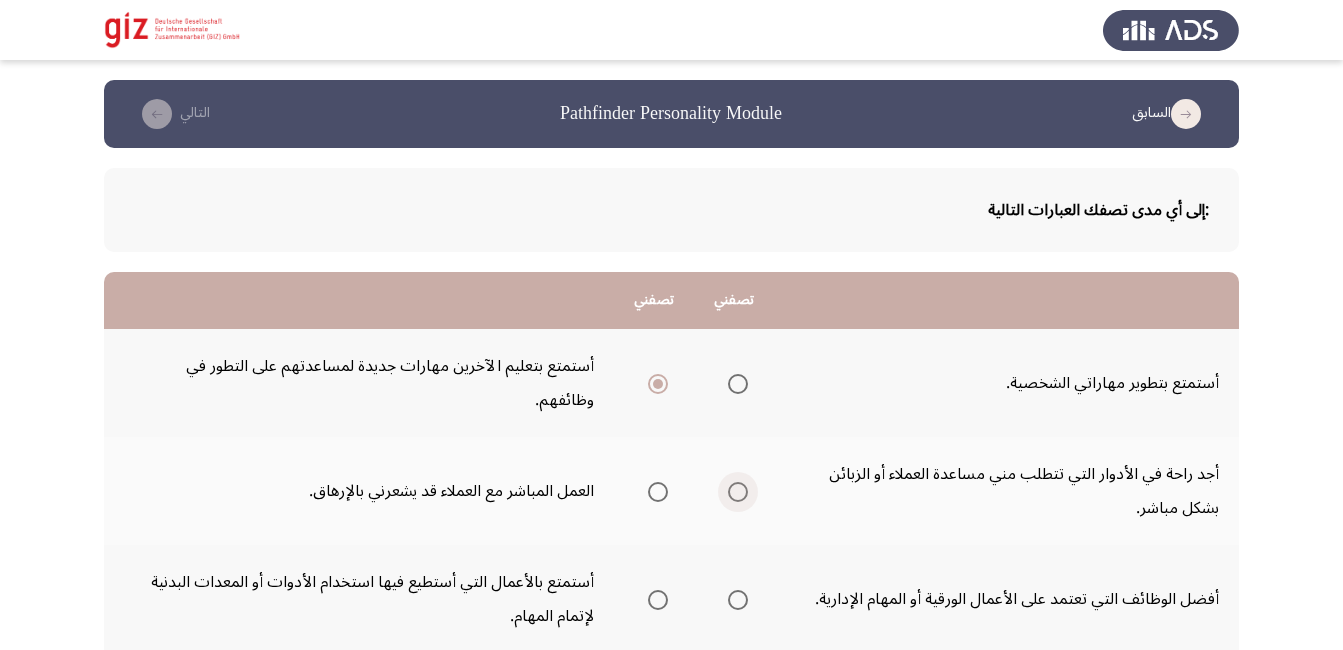 click at bounding box center (738, 492) 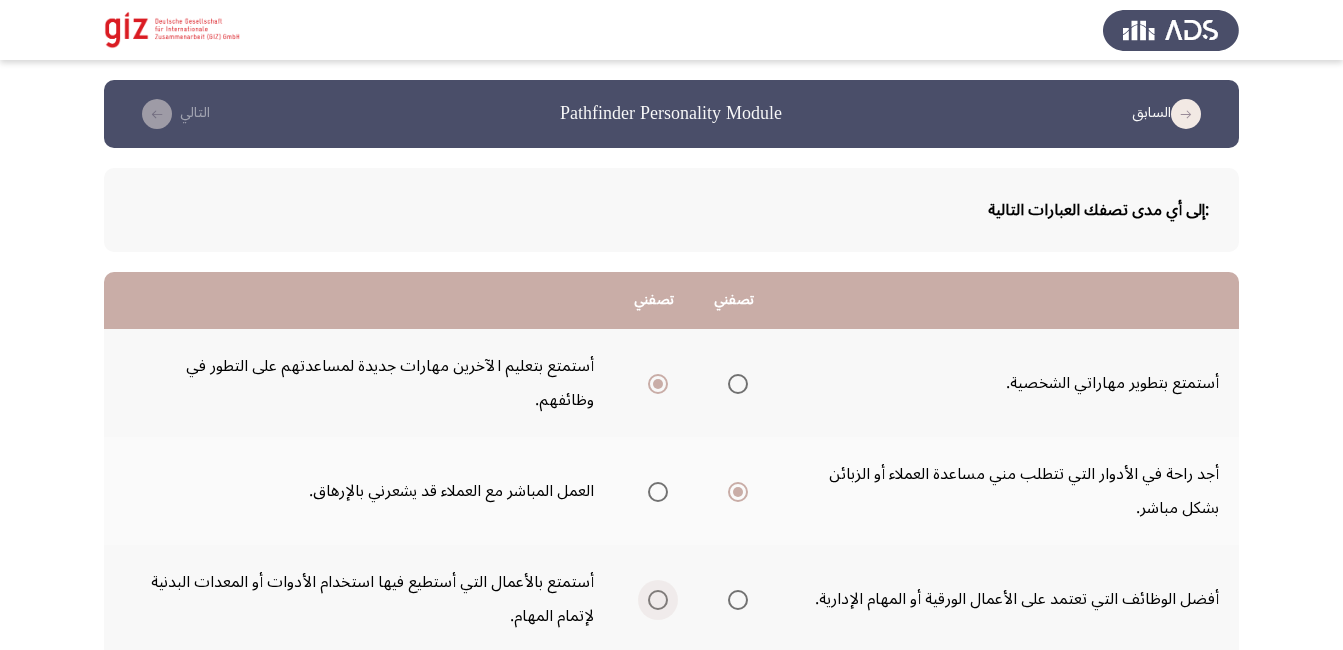 click at bounding box center (658, 600) 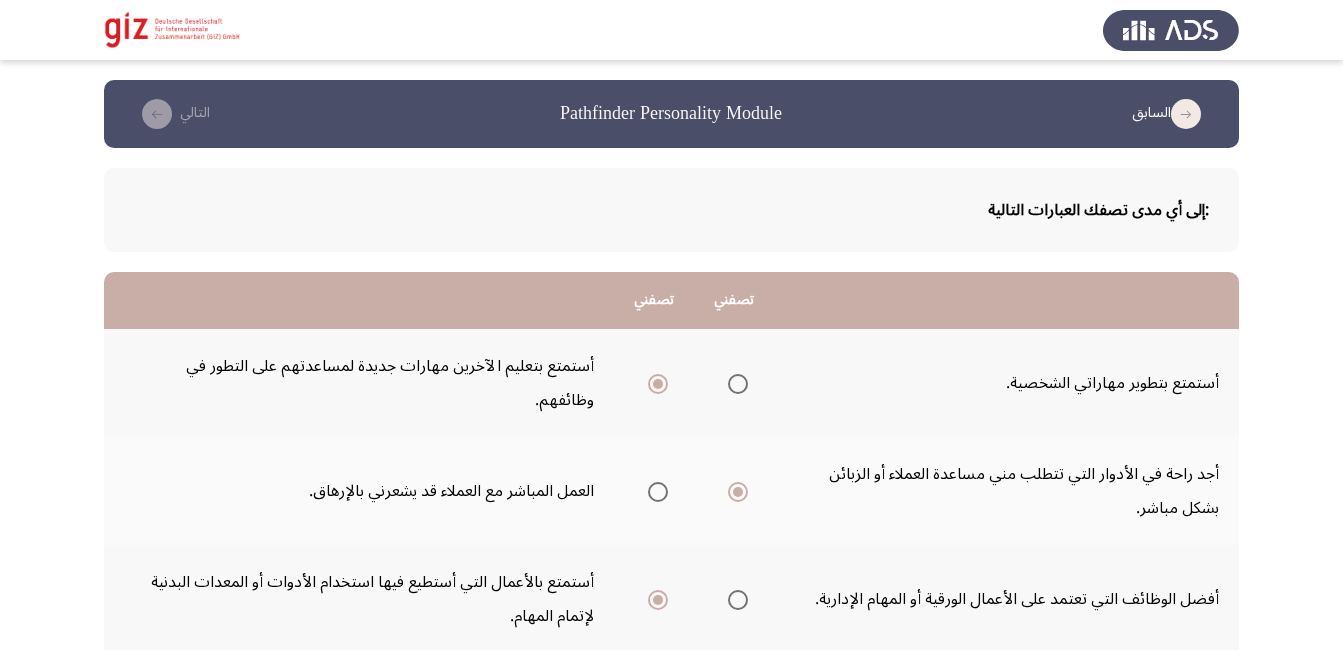 scroll, scrollTop: 568, scrollLeft: 0, axis: vertical 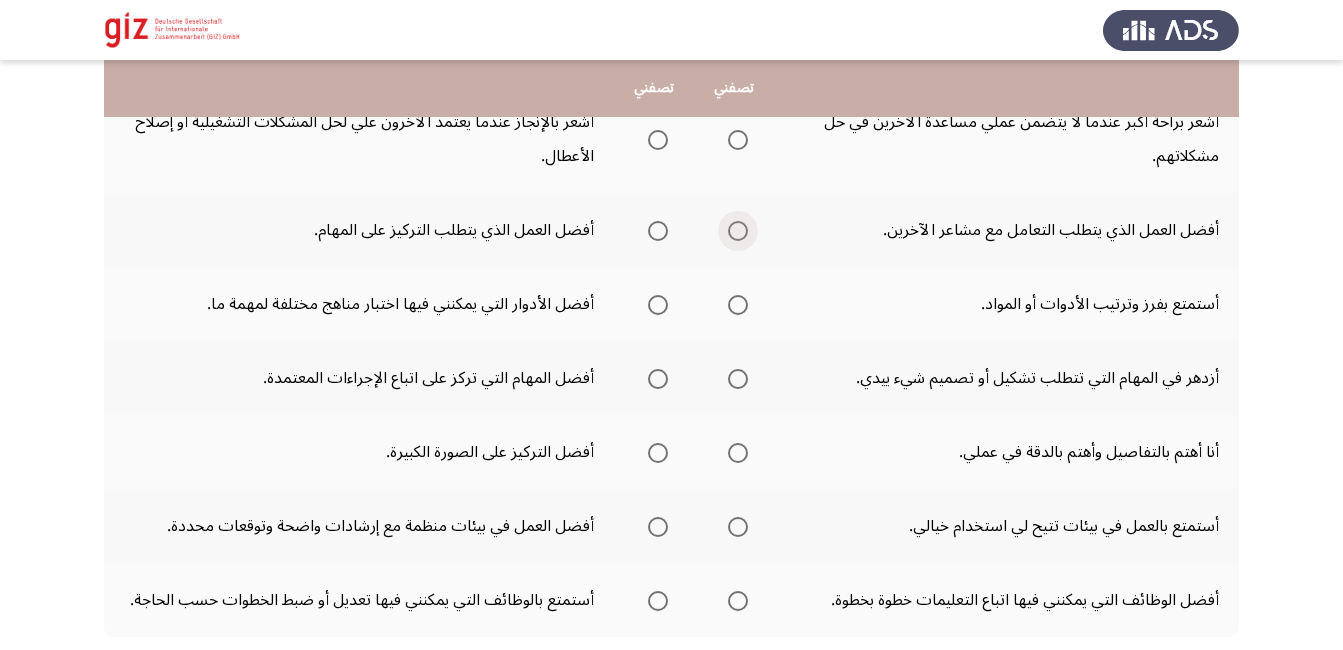 click at bounding box center (738, 231) 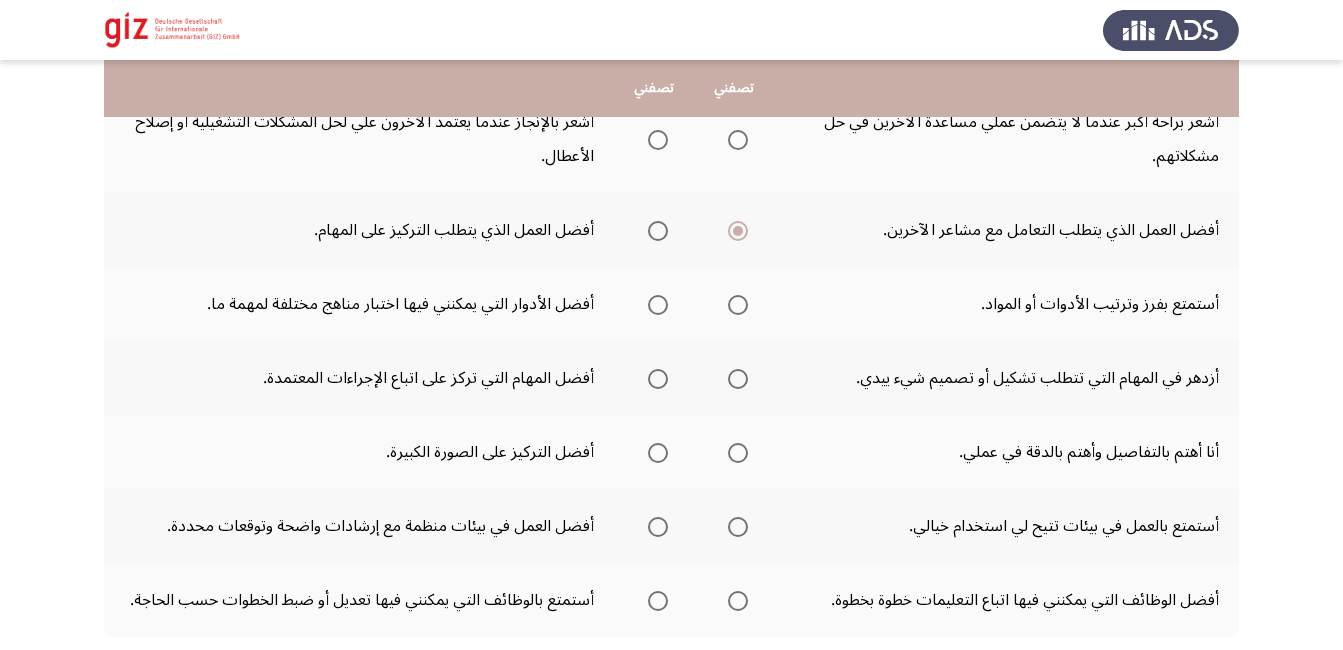 drag, startPoint x: 740, startPoint y: 194, endPoint x: 675, endPoint y: 311, distance: 133.84319 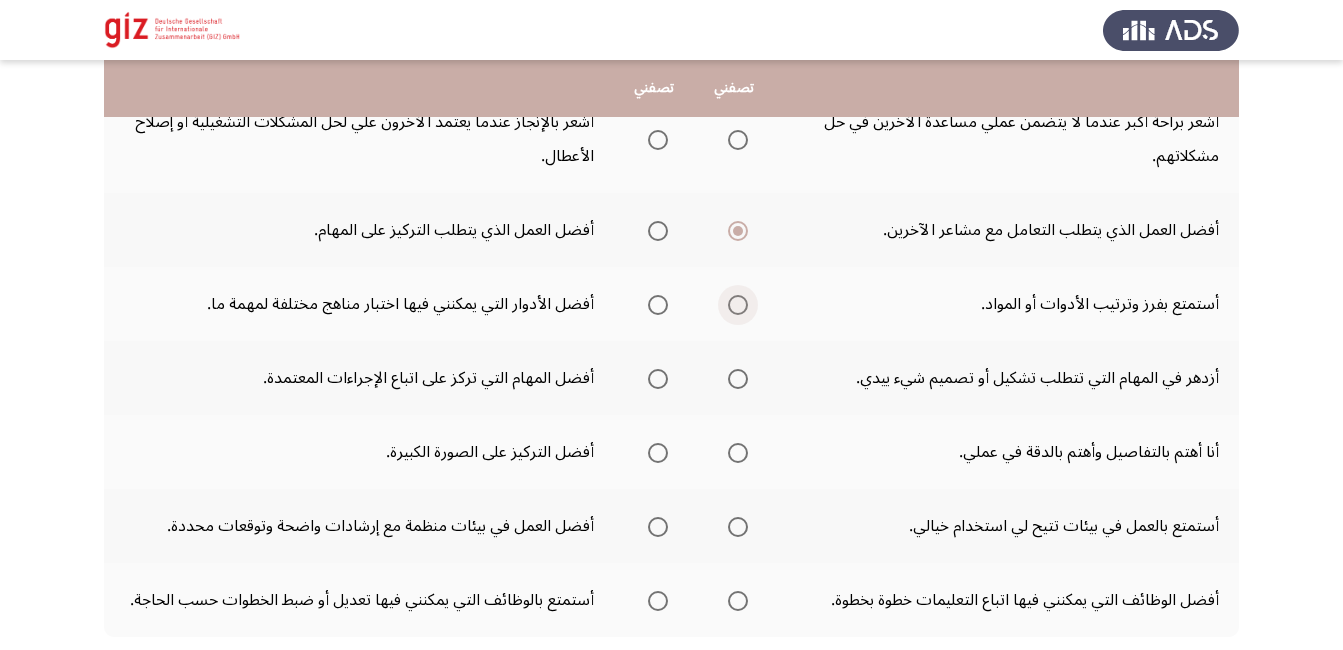 click at bounding box center [738, 305] 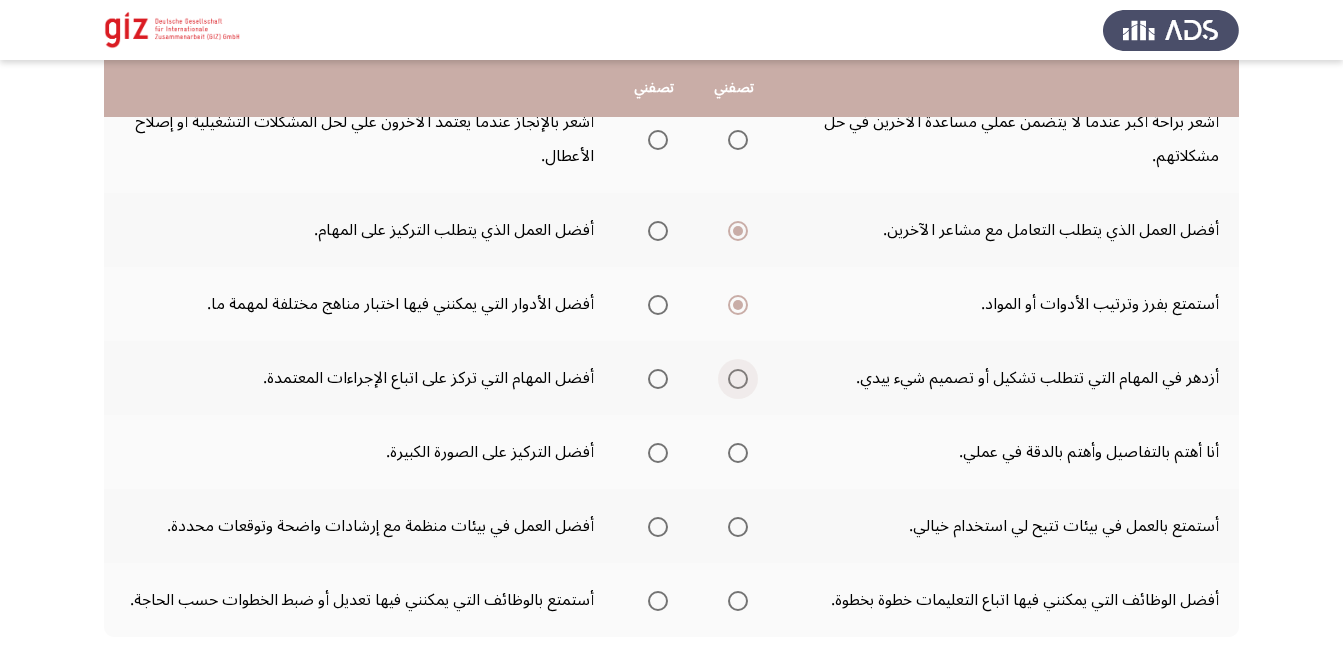 click at bounding box center (738, 379) 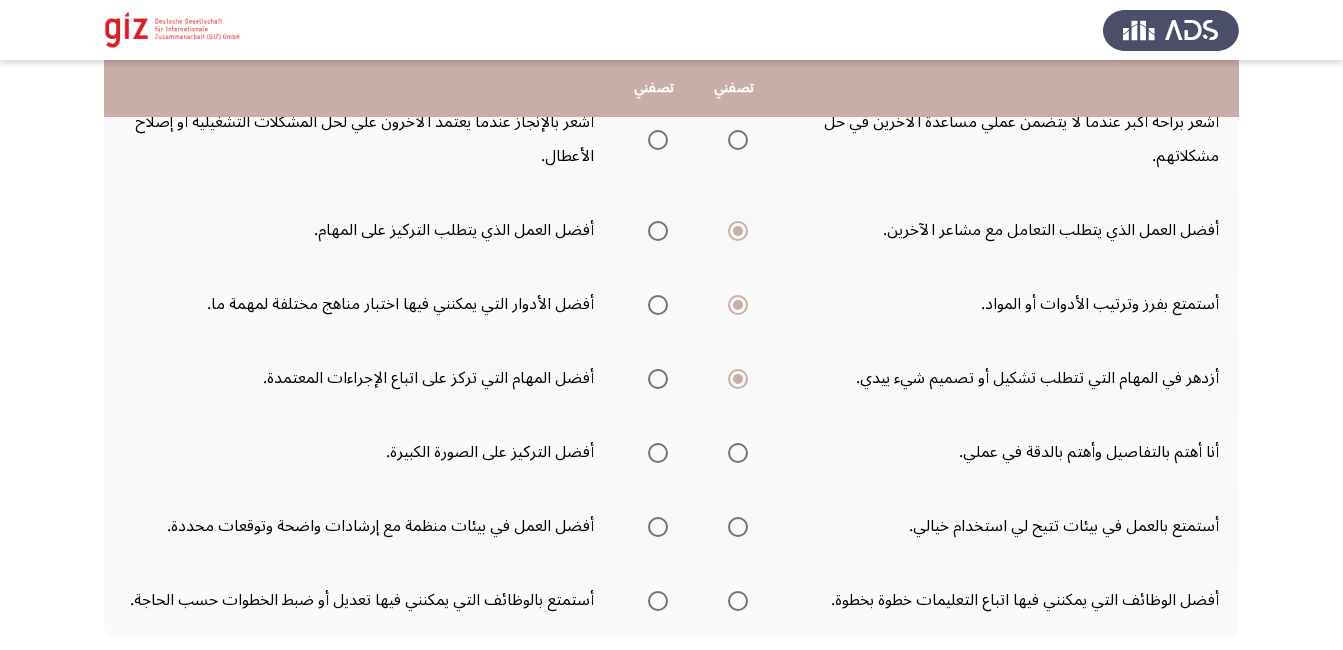 click at bounding box center [738, 453] 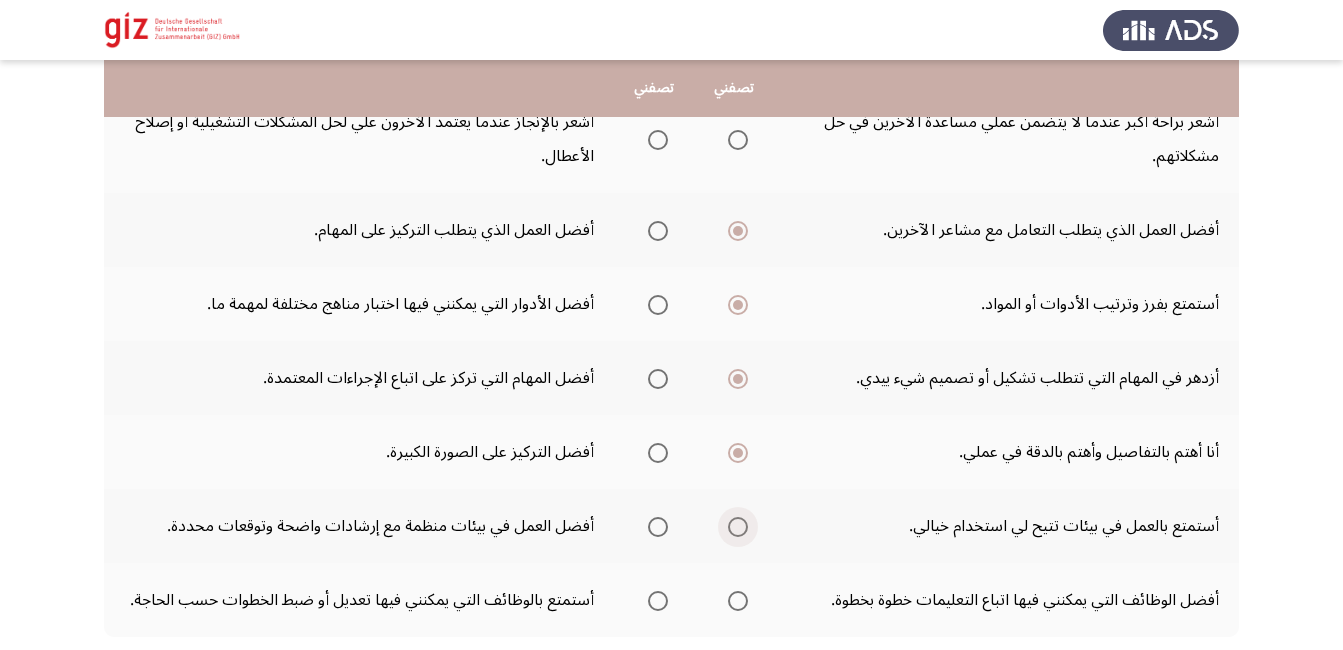 click at bounding box center [738, 527] 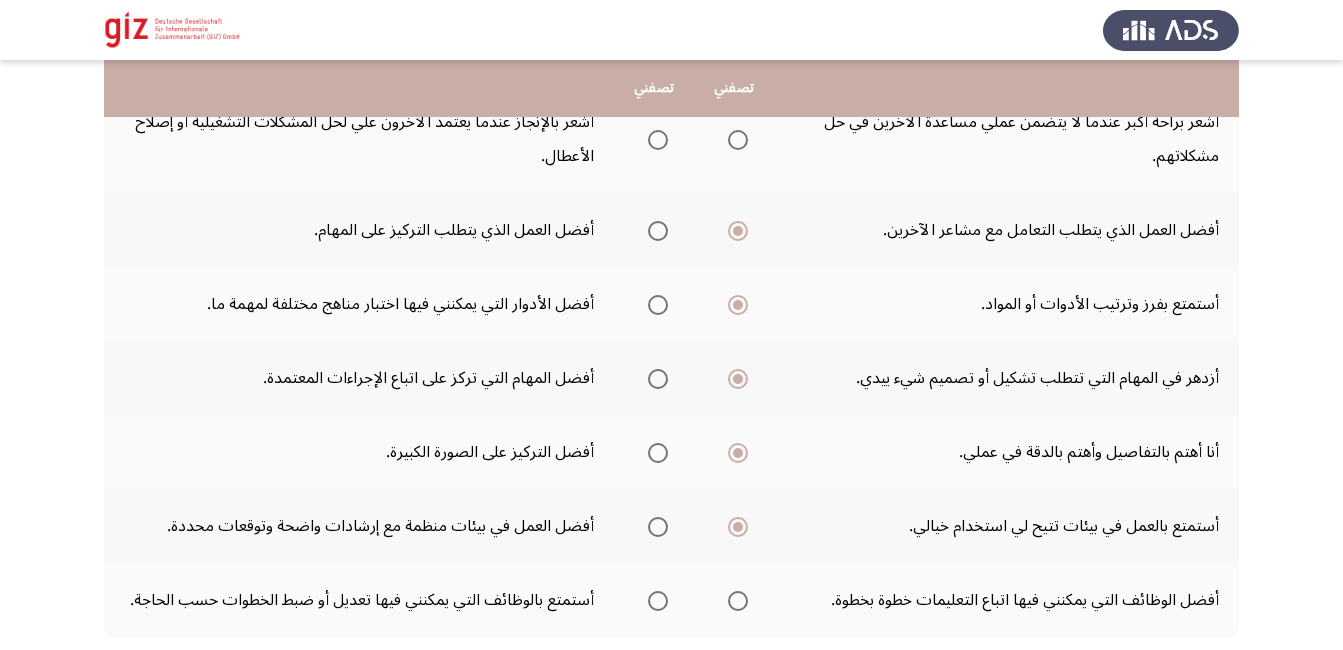 click at bounding box center [658, 601] 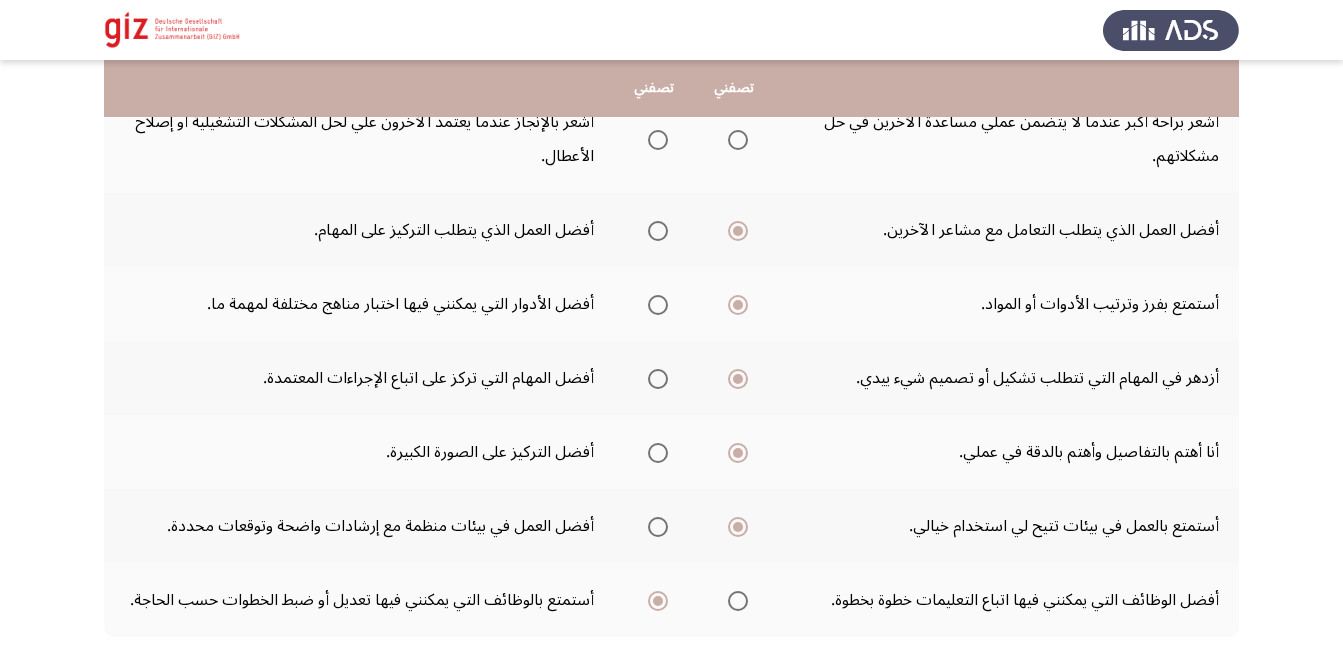 scroll, scrollTop: 661, scrollLeft: 0, axis: vertical 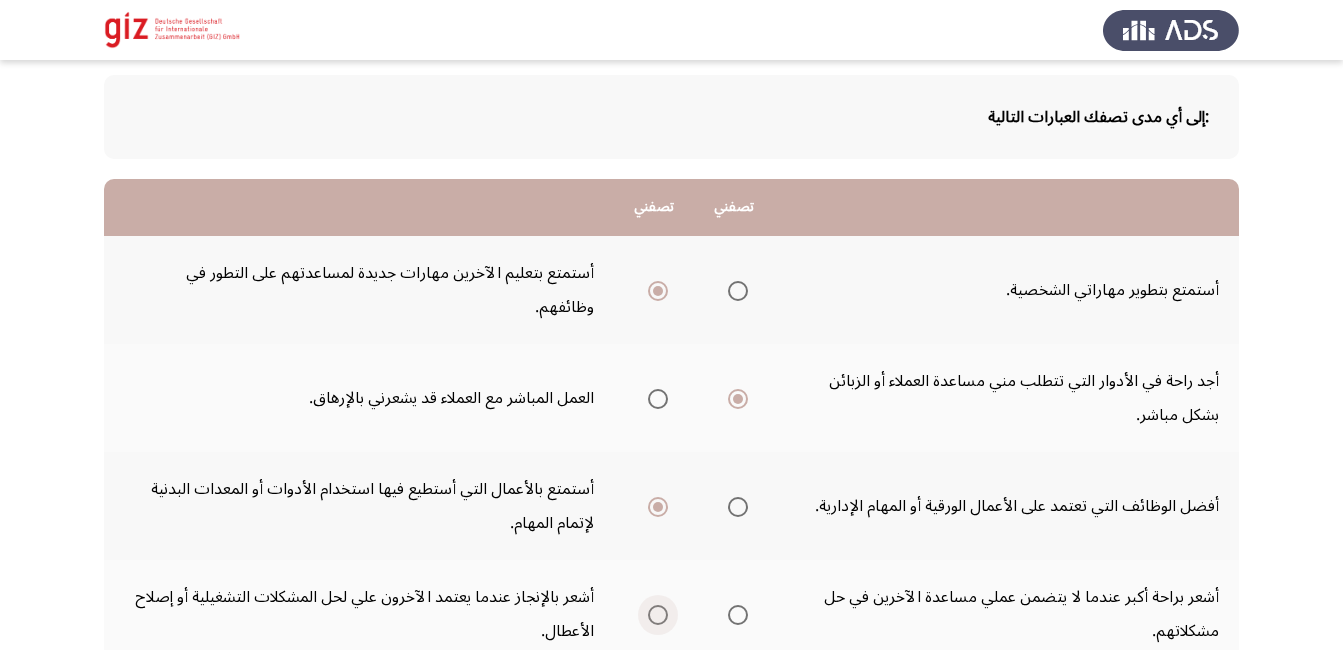 click at bounding box center [658, 615] 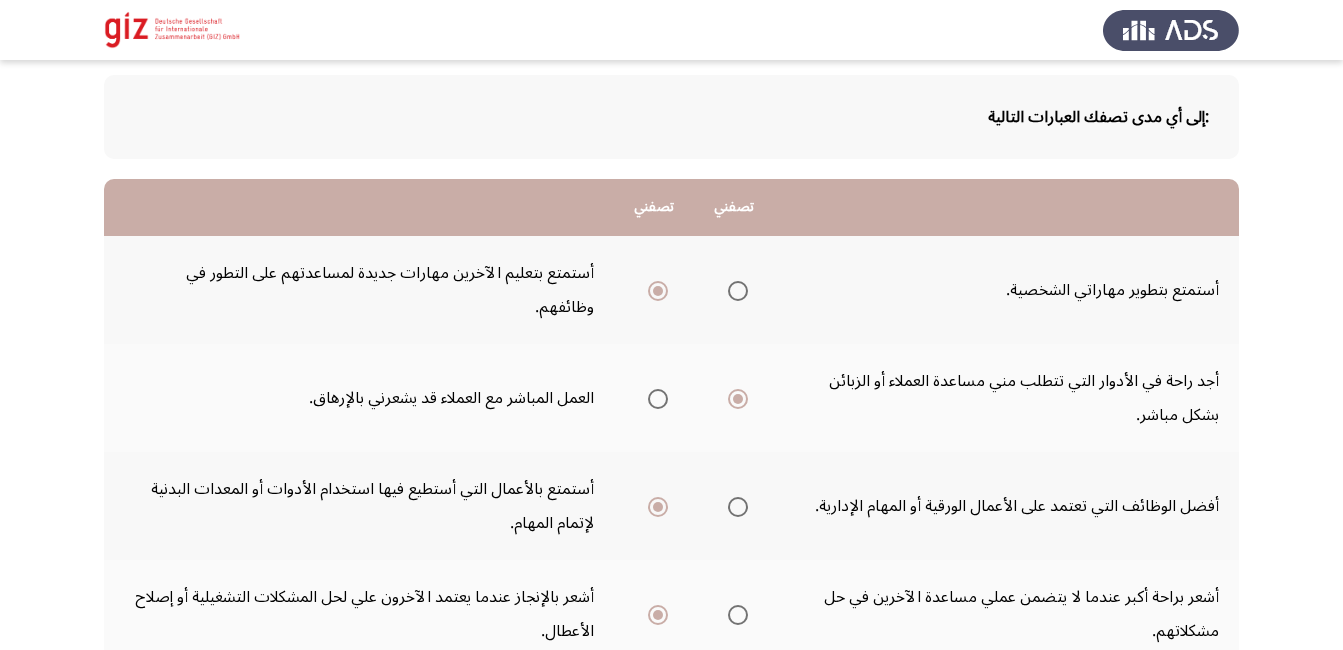 click on "السابق
Pathfinder Personality Module   التالي  :إلى أي مدى تصفك العبارات التالية  تصفني   تصفني  أستمتع بتطوير مهاراتي الشخصية.      أستمتع بتعليم الآخرين مهارات جديدة لمساعدتهم على التطور في وظائفهم.  أجد راحة في الأدوار التي تتطلب مني مساعدة العملاء أو الزبائن بشكل مباشر.      العمل المباشر مع العملاء قد يشعرني بالإرهاق.  أفضل الوظائف التي تعتمد على الأعمال الورقية أو المهام الإدارية.      أستمتع بالأعمال التي أستطيع فيها استخدام الأدوات أو المعدات البدنية لإتمام المهام.  أشعر براحة أكبر عندما لا يتضمن عملي مساعدة الآخرين في حل مشكلاتهم.                              السابق" 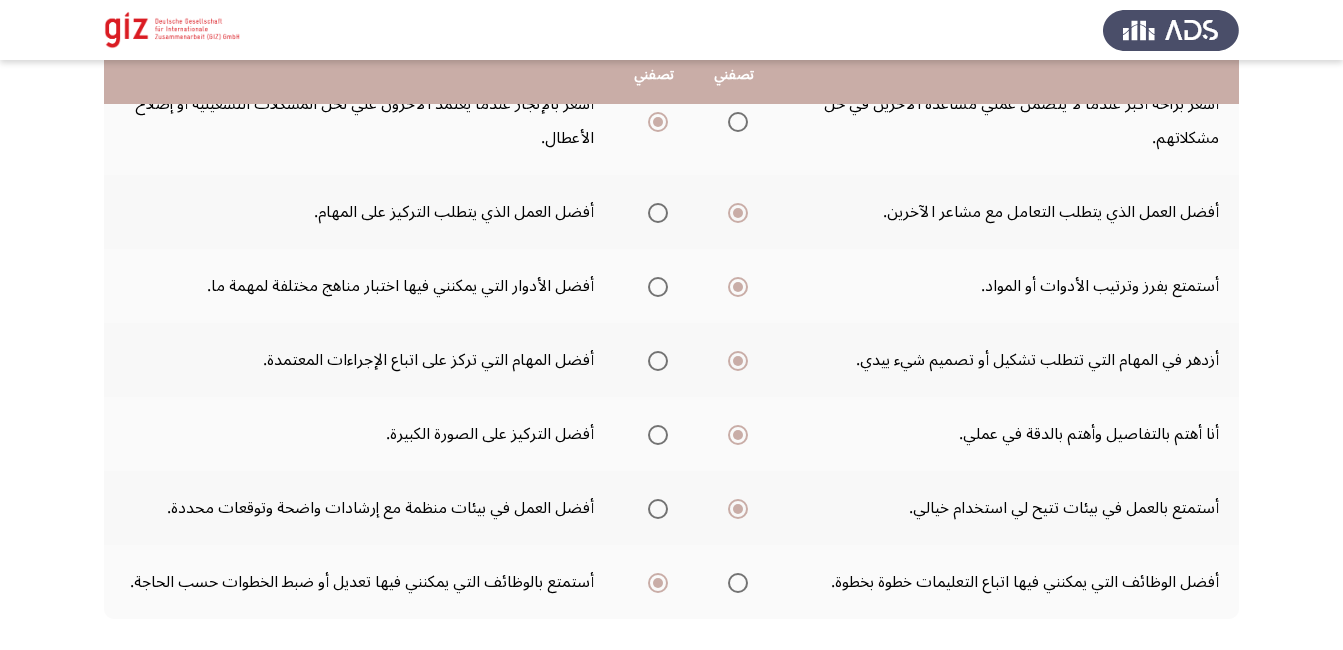 scroll, scrollTop: 661, scrollLeft: 0, axis: vertical 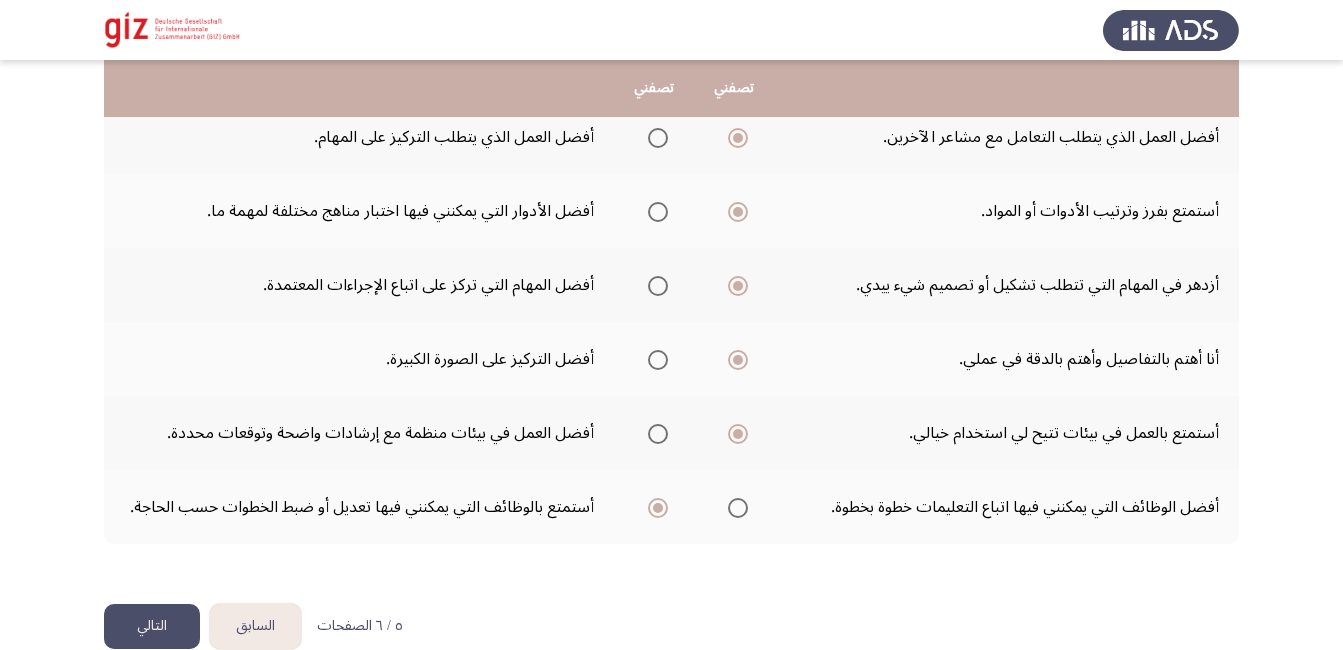 click on "التالي" 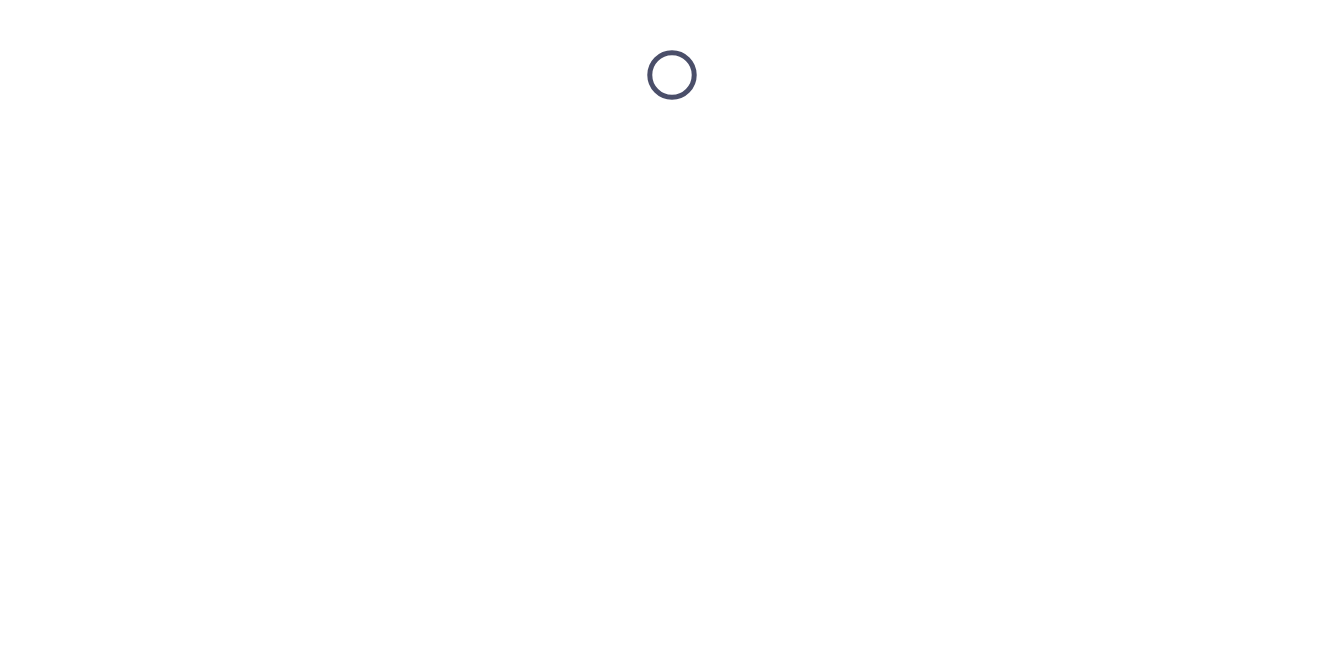 scroll, scrollTop: 0, scrollLeft: 0, axis: both 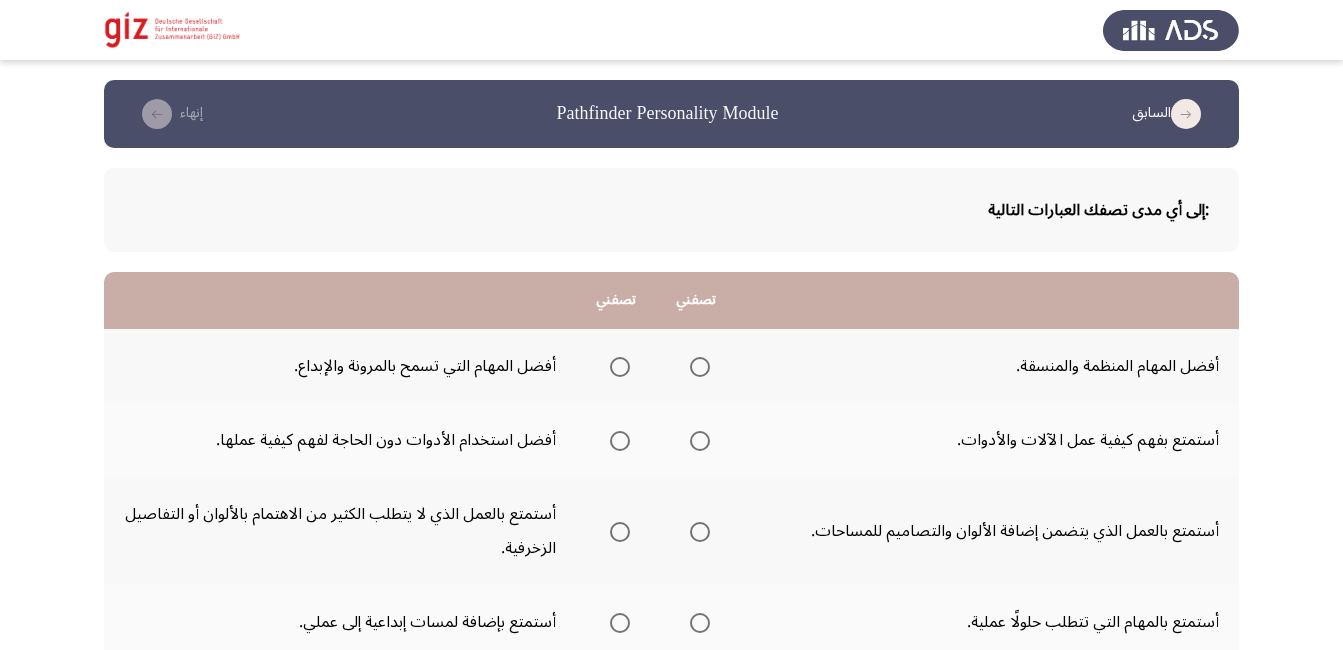 click at bounding box center [620, 367] 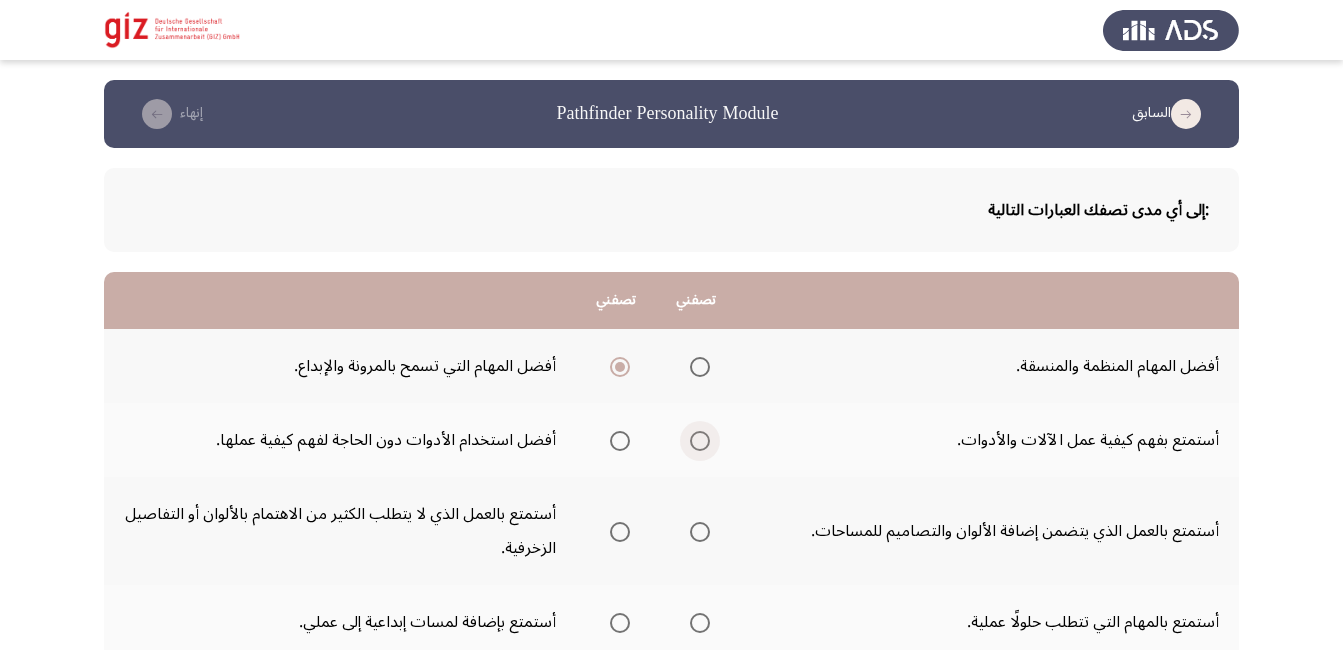 click at bounding box center [700, 441] 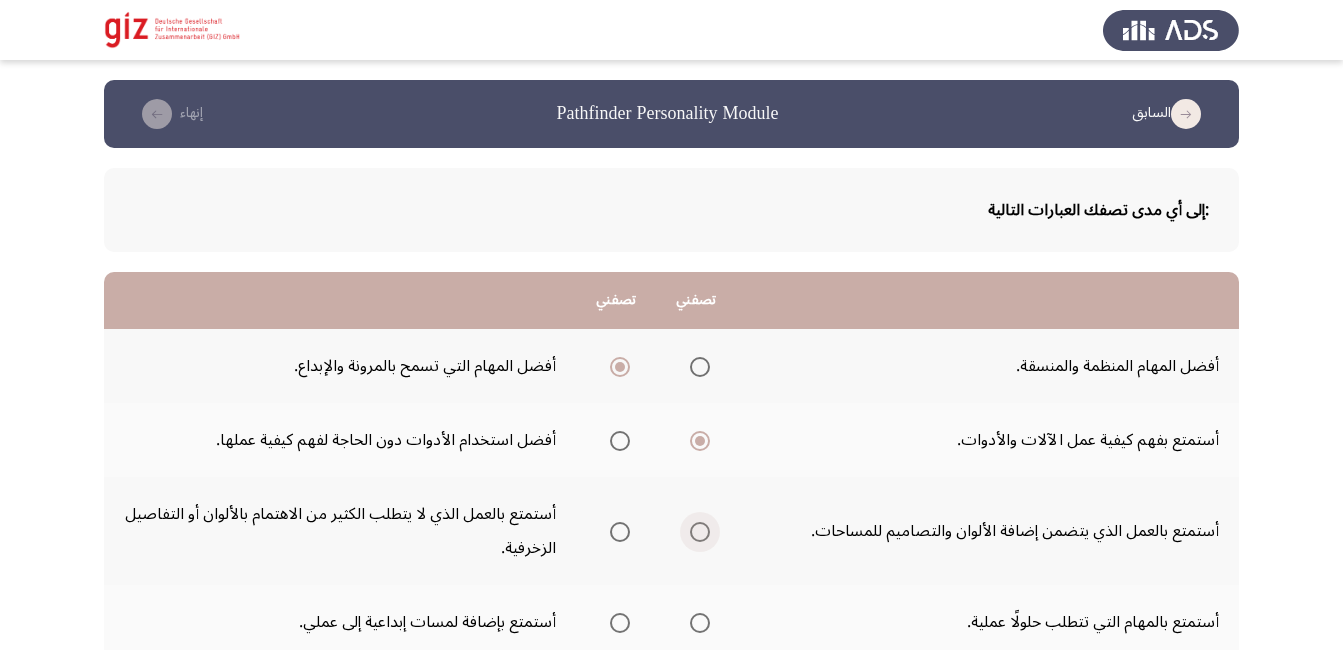 click at bounding box center [700, 532] 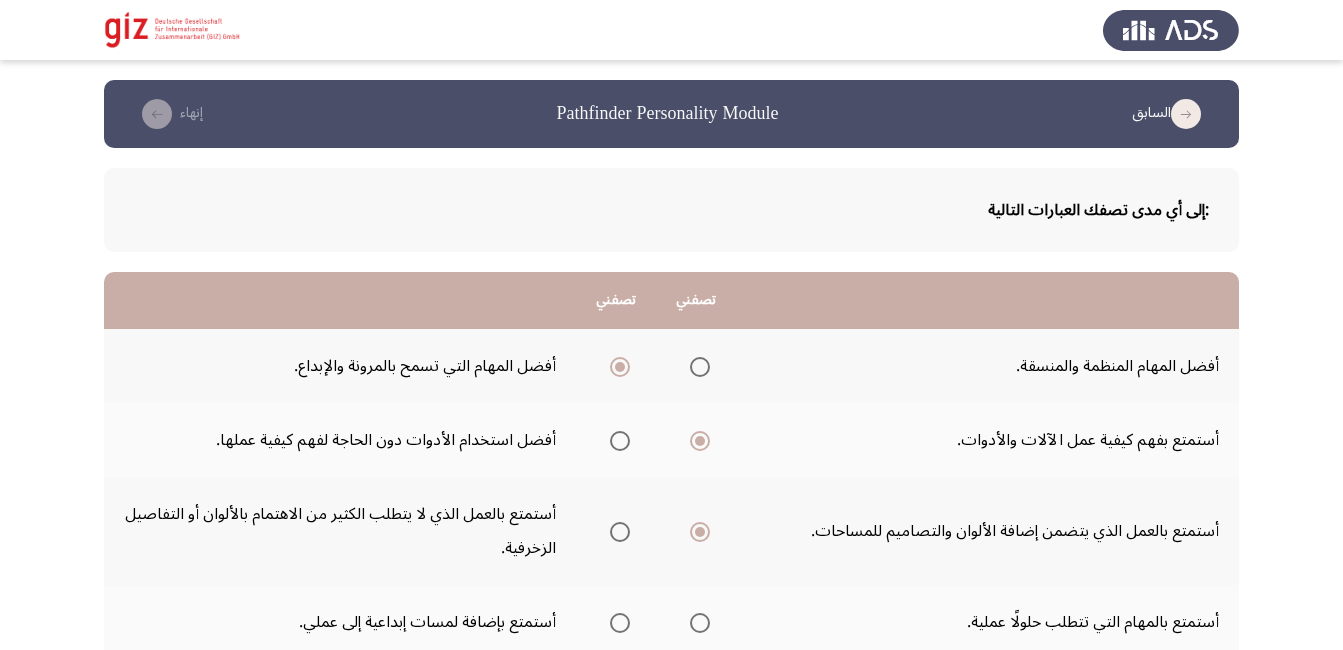 click on "السابق
Pathfinder Personality Module   إنهاء  :إلى أي مدى تصفك العبارات التالية  تصفني   تصفني  أفضل المهام المنظمة والمنسقة.      أفضل المهام التي تسمح بالمرونة والإبداع.  أستمتع بفهم كيفية عمل الآلات والأدوات.      أفضل استخدام الأدوات دون الحاجة لفهم كيفية عملها.  أستمتع بالعمل الذي يتضمن إضافة الألوان والتصاميم للمساحات.      أستمتع بالعمل الذي لا يتطلب الكثير من الاهتمام بالألوان أو التفاصيل الزخرفية.  أستمتع بالمهام التي تتطلب حلولًا عملية.      أستمتع بإضافة لمسات إبداعية إلى عملي.       أفضل الأدوار التي تتطلب تنسيقاً مستمراً مع الآخرين.                       ٦ / ٦ الصفحات" 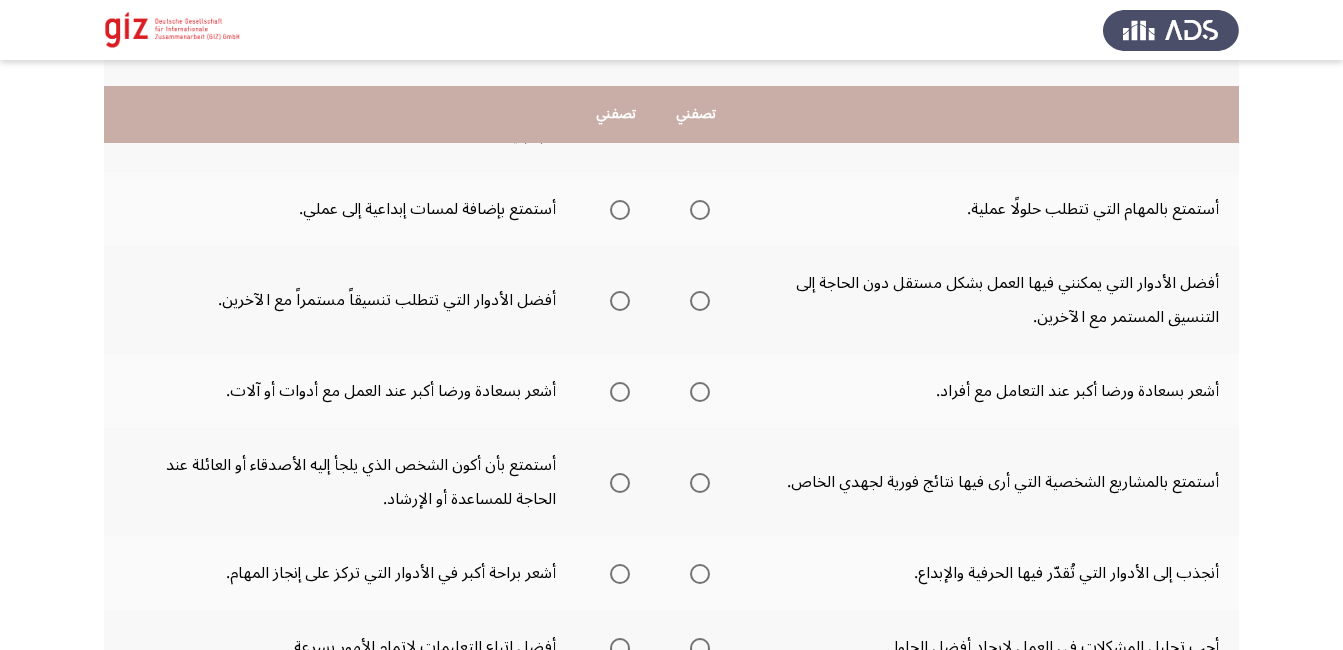 scroll, scrollTop: 440, scrollLeft: 0, axis: vertical 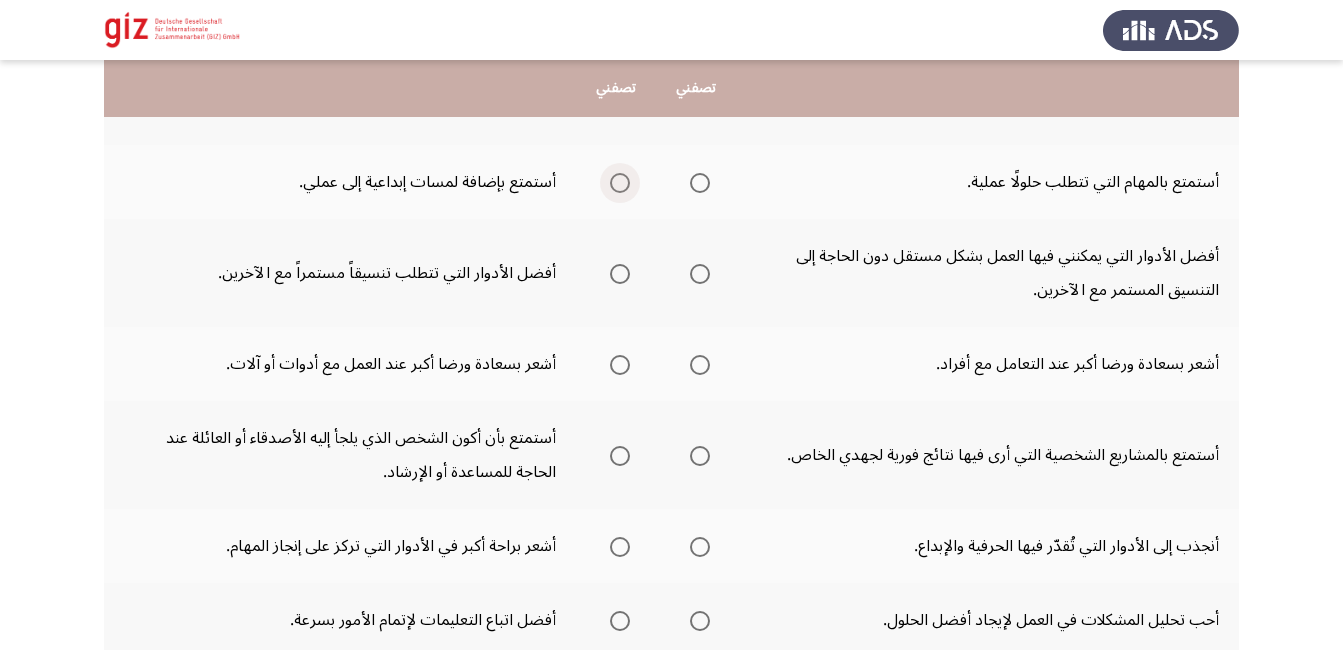 click at bounding box center (620, 183) 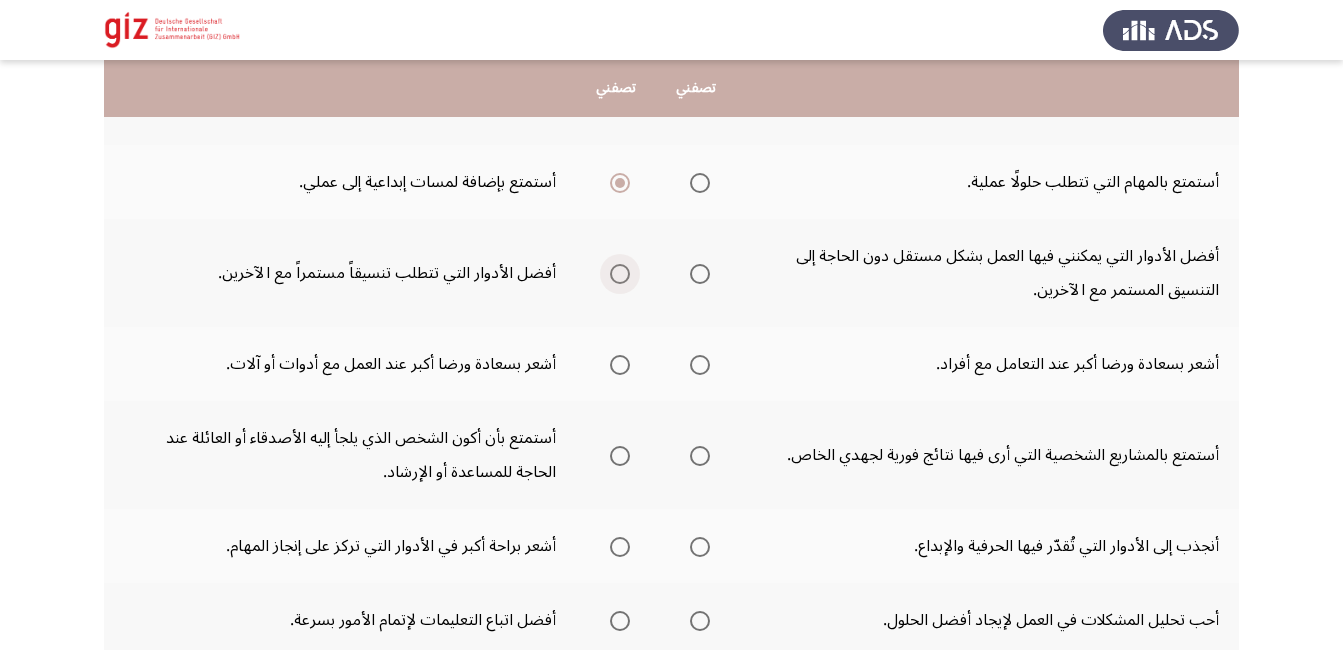 click at bounding box center [620, 274] 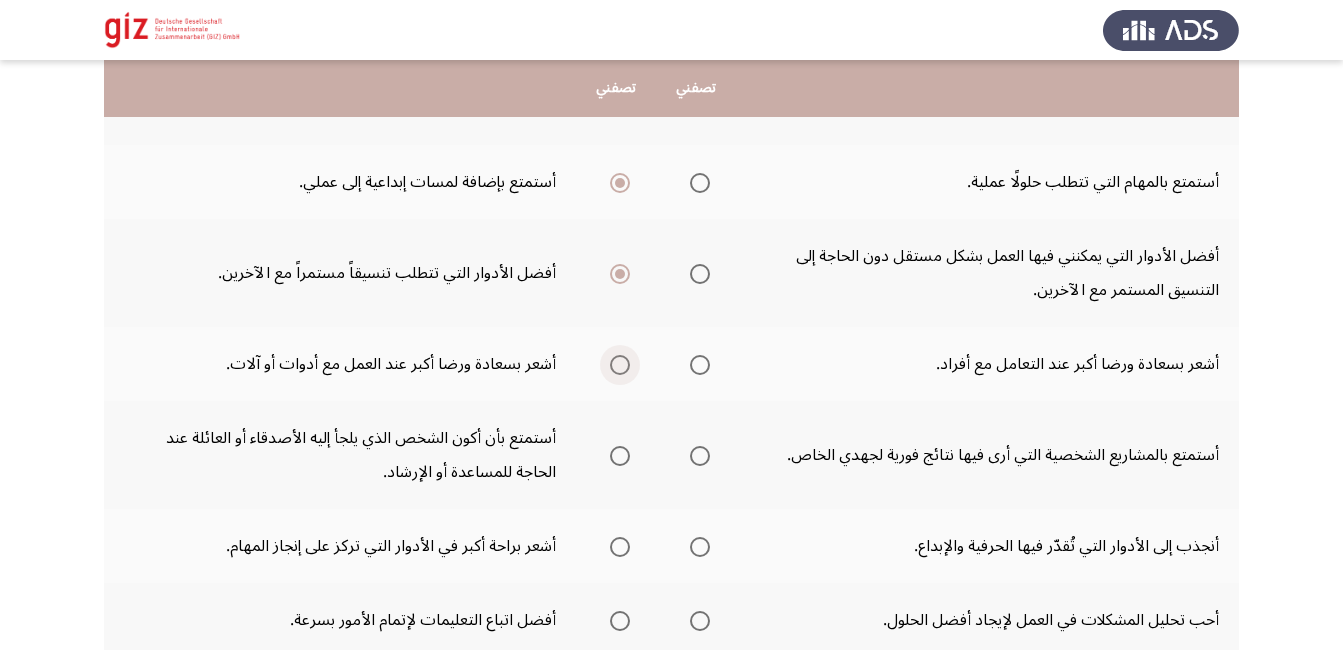 click at bounding box center (620, 365) 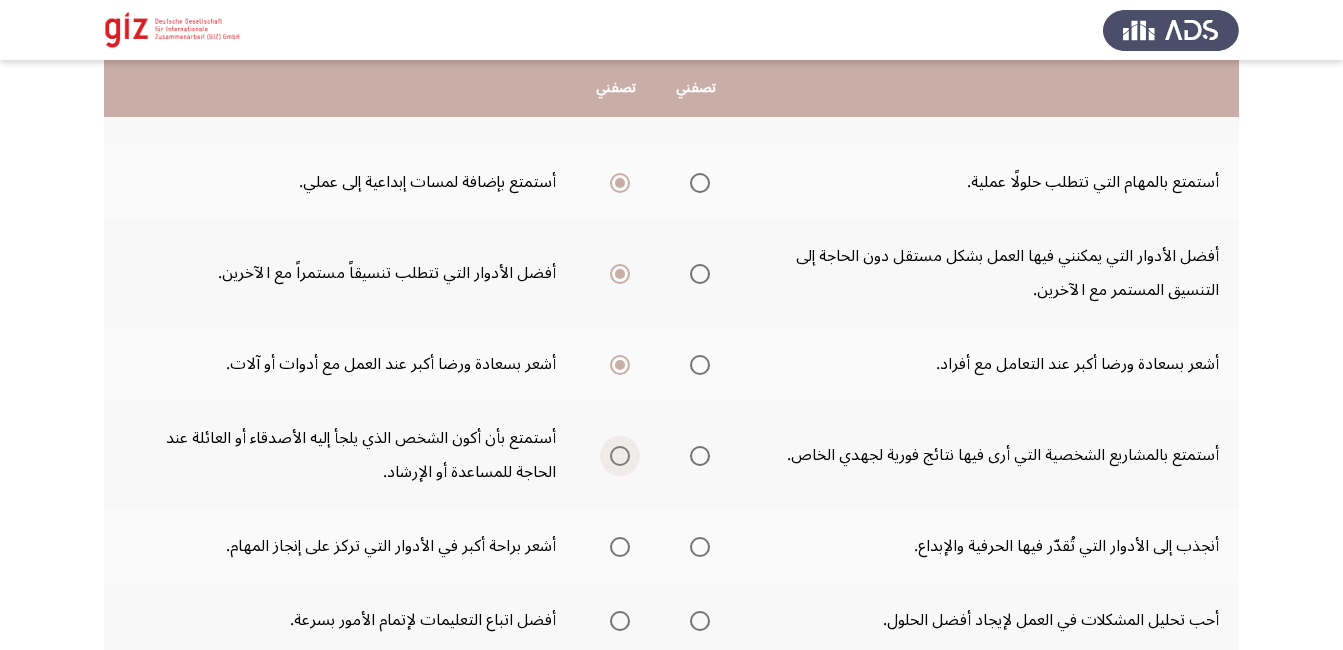 click at bounding box center [620, 456] 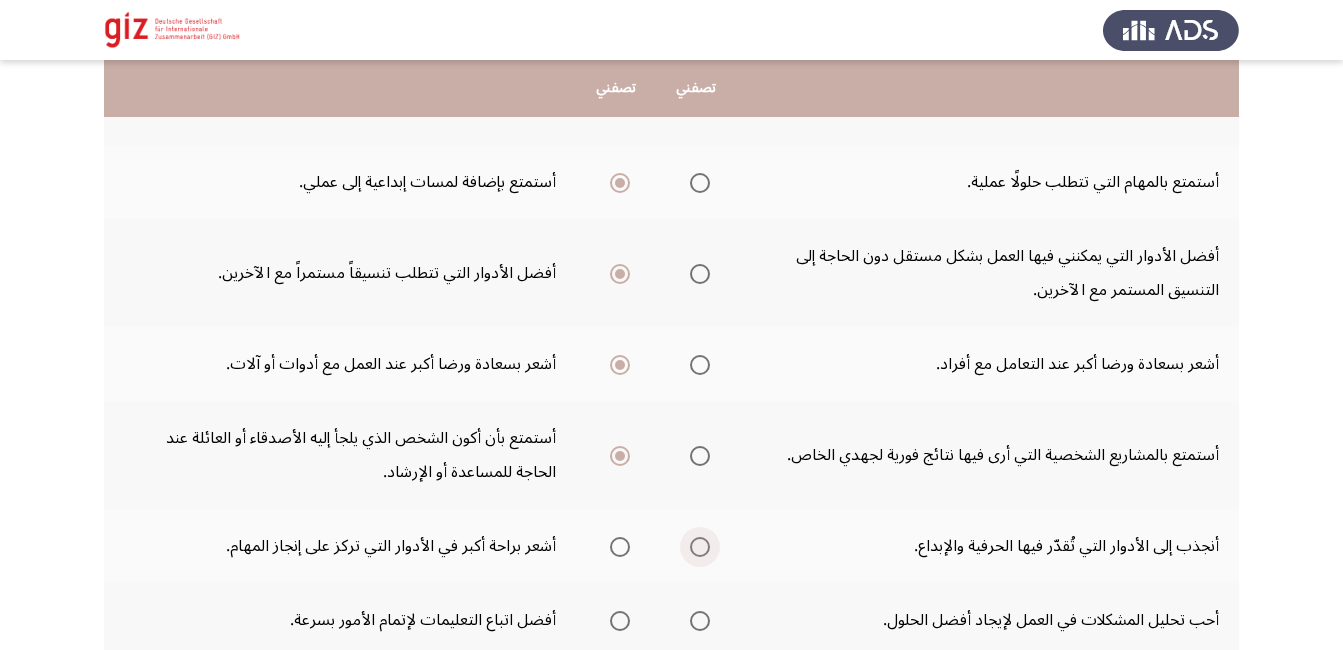 click at bounding box center [700, 547] 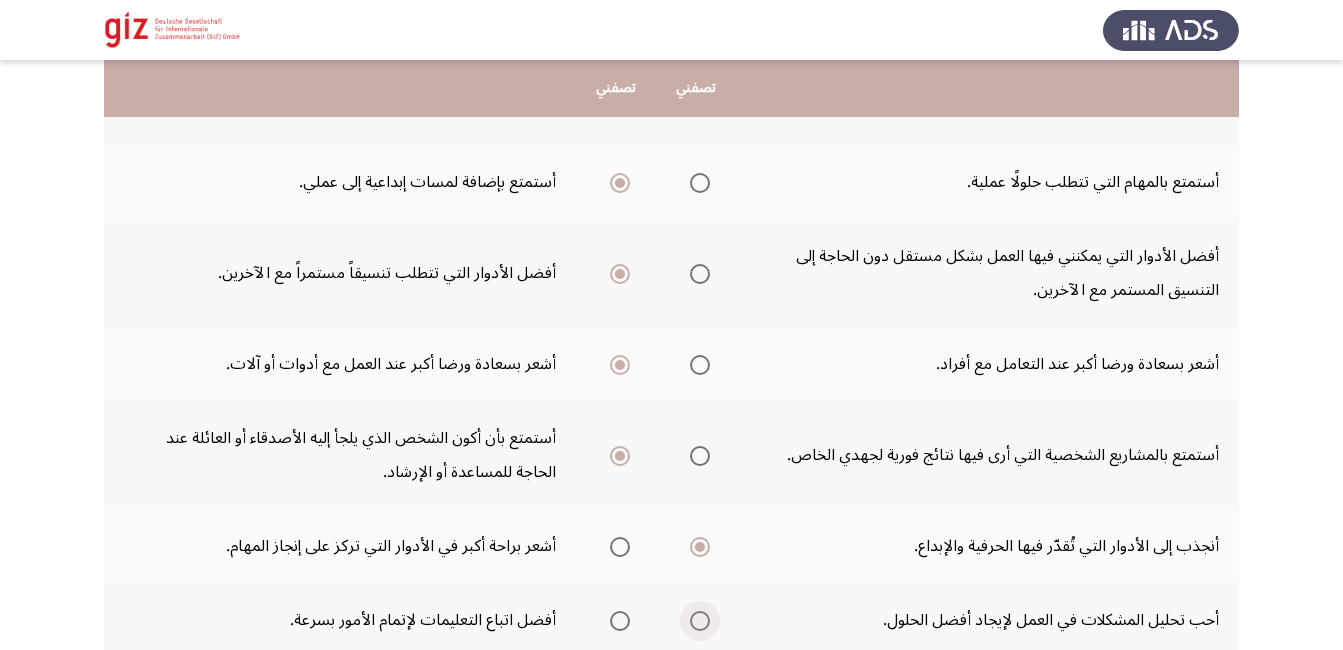 click at bounding box center [700, 621] 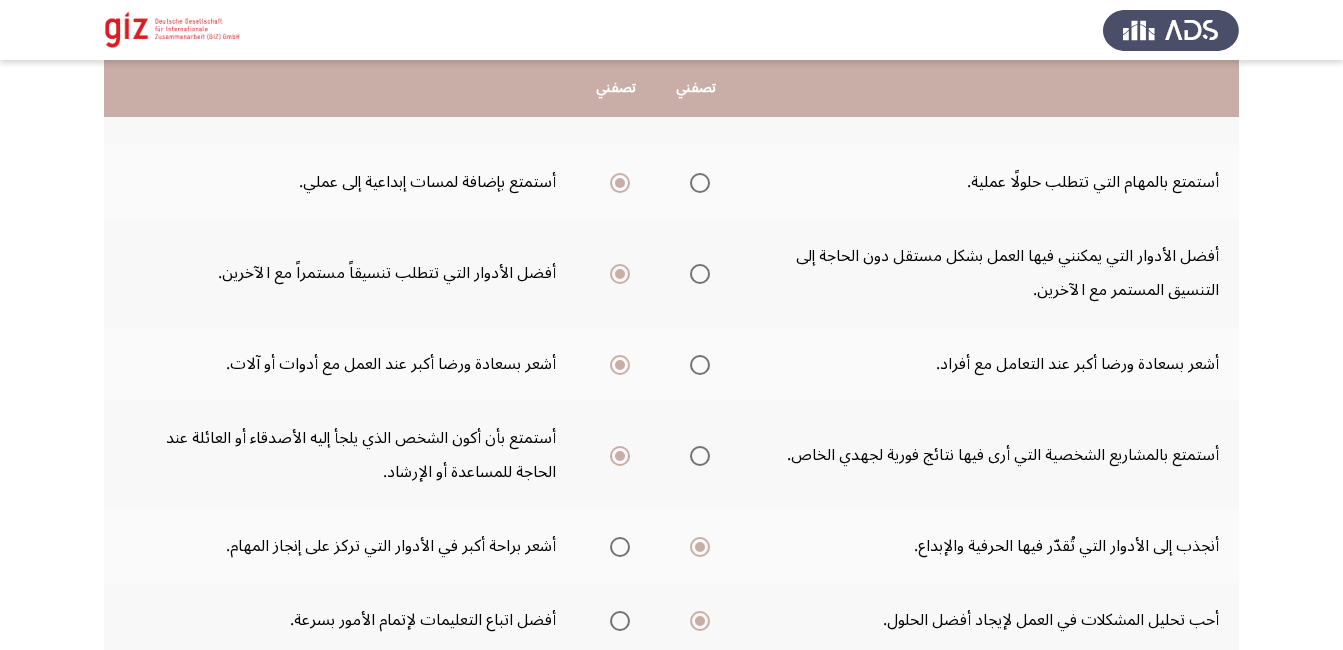 click on "السابق
Pathfinder Personality Module   إنهاء  :إلى أي مدى تصفك العبارات التالية  تصفني   تصفني  أفضل المهام المنظمة والمنسقة.      أفضل المهام التي تسمح بالمرونة والإبداع.  أستمتع بفهم كيفية عمل الآلات والأدوات.      أفضل استخدام الأدوات دون الحاجة لفهم كيفية عملها.  أستمتع بالعمل الذي يتضمن إضافة الألوان والتصاميم للمساحات.      أستمتع بالعمل الذي لا يتطلب الكثير من الاهتمام بالألوان أو التفاصيل الزخرفية.  أستمتع بالمهام التي تتطلب حلولًا عملية.      أستمتع بإضافة لمسات إبداعية إلى عملي.       أفضل الأدوار التي تتطلب تنسيقاً مستمراً مع الآخرين.                       ٦ / ٦ الصفحات" 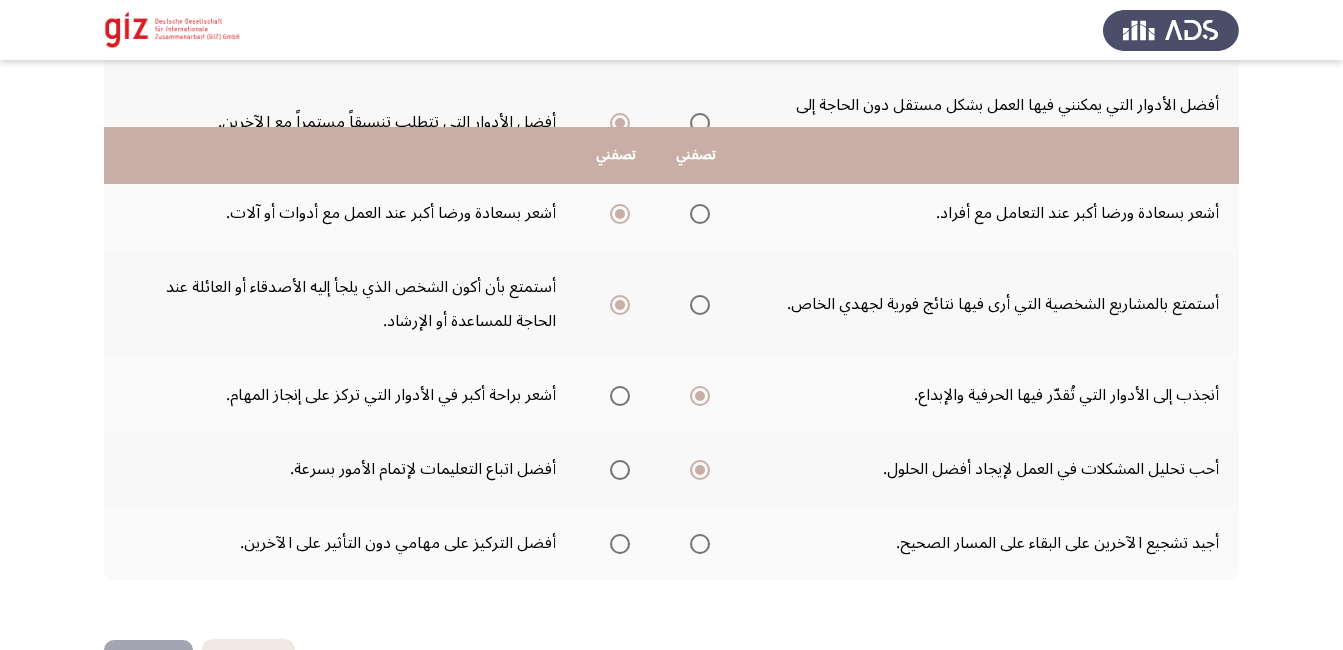 scroll, scrollTop: 661, scrollLeft: 0, axis: vertical 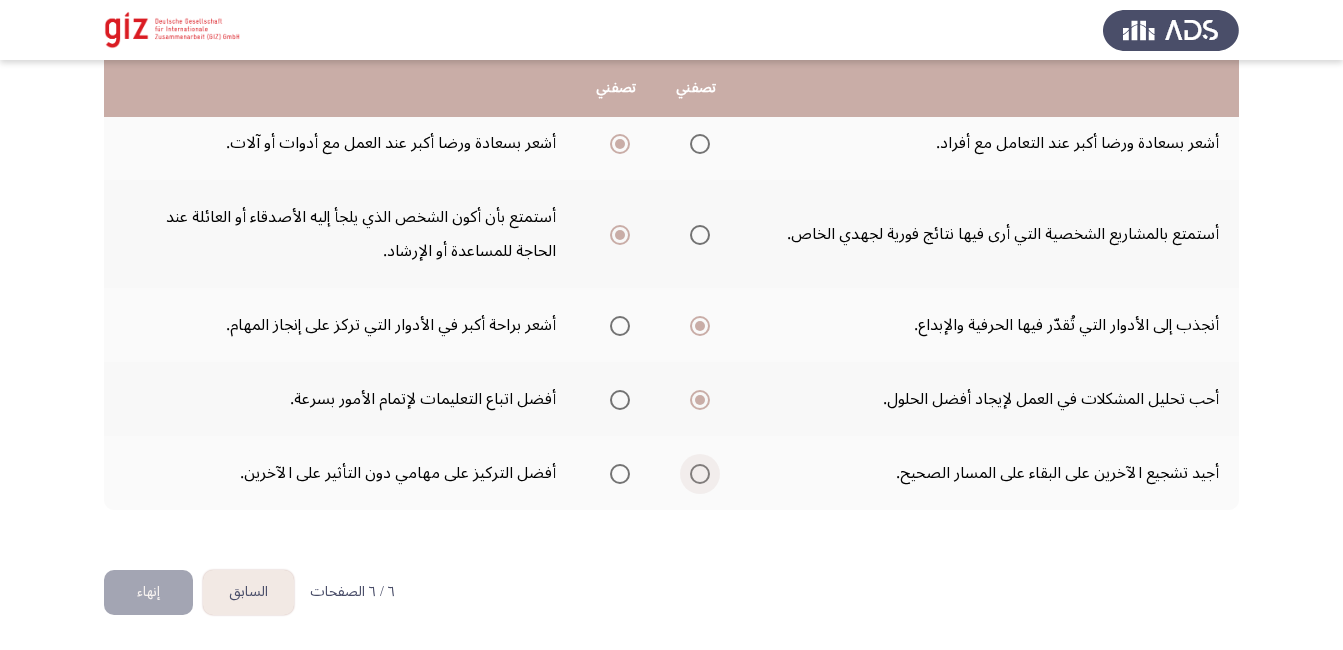 click at bounding box center (700, 474) 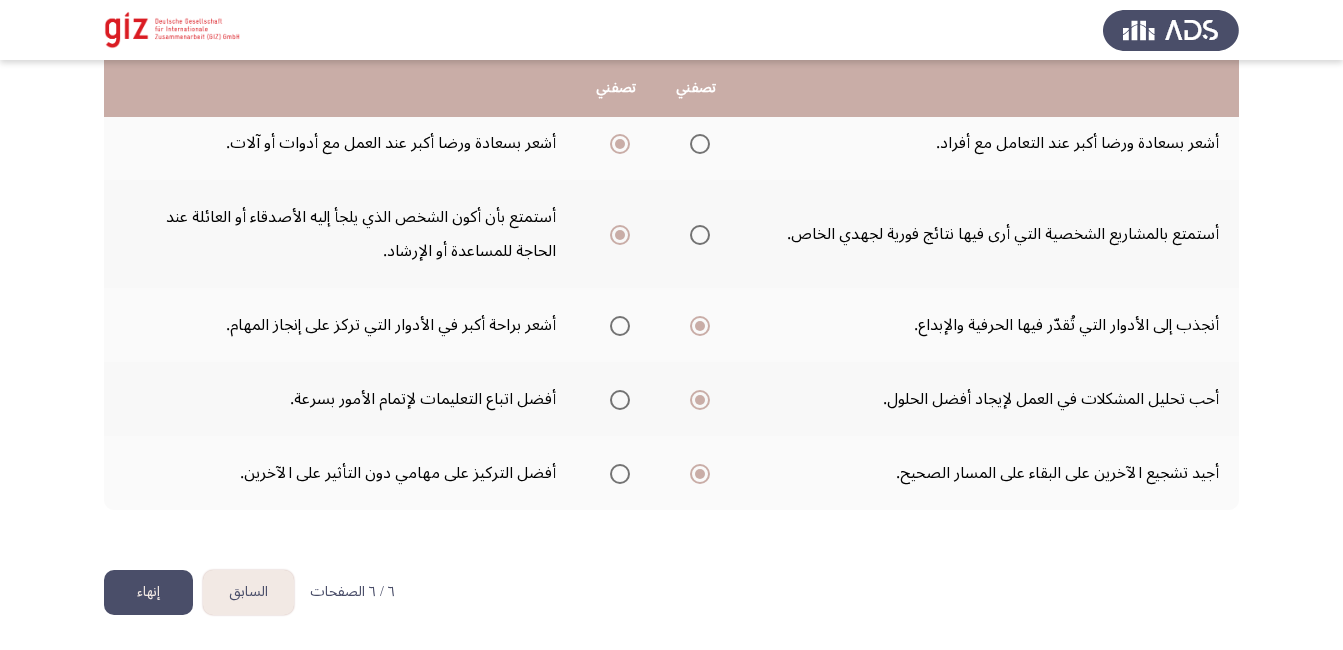 click on "إنهاء" 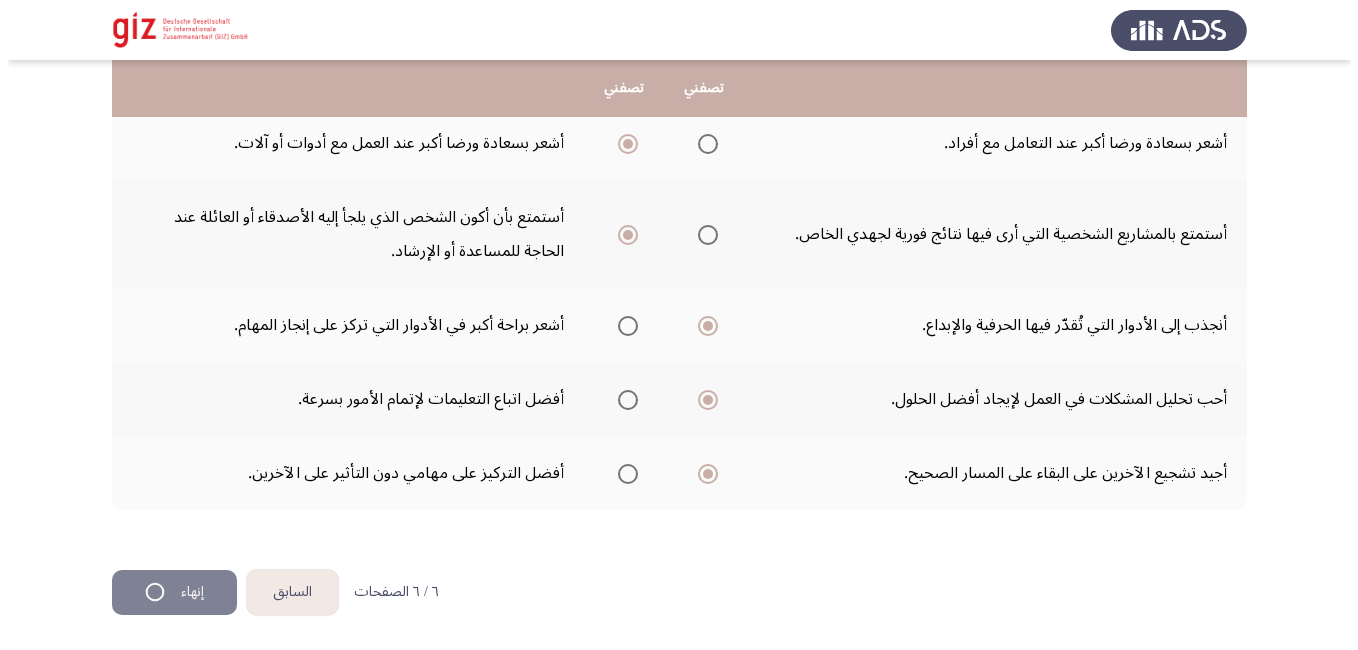 scroll, scrollTop: 0, scrollLeft: 0, axis: both 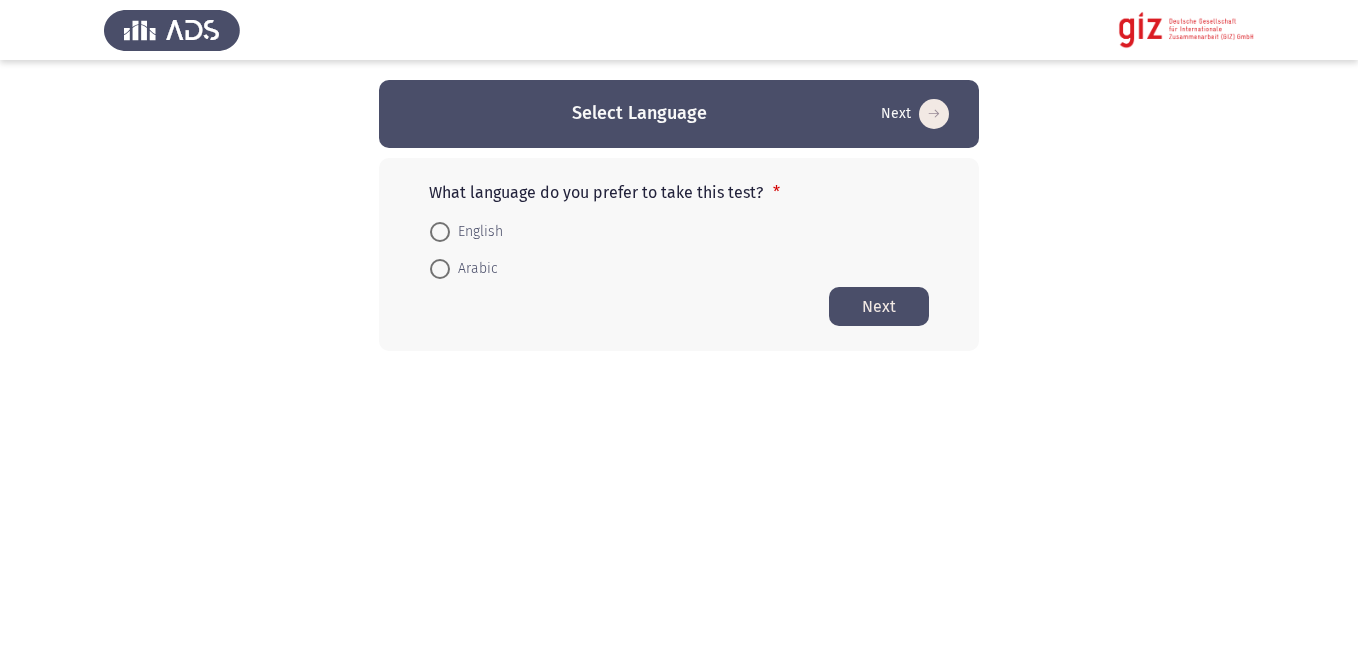 click on "Arabic" at bounding box center (474, 269) 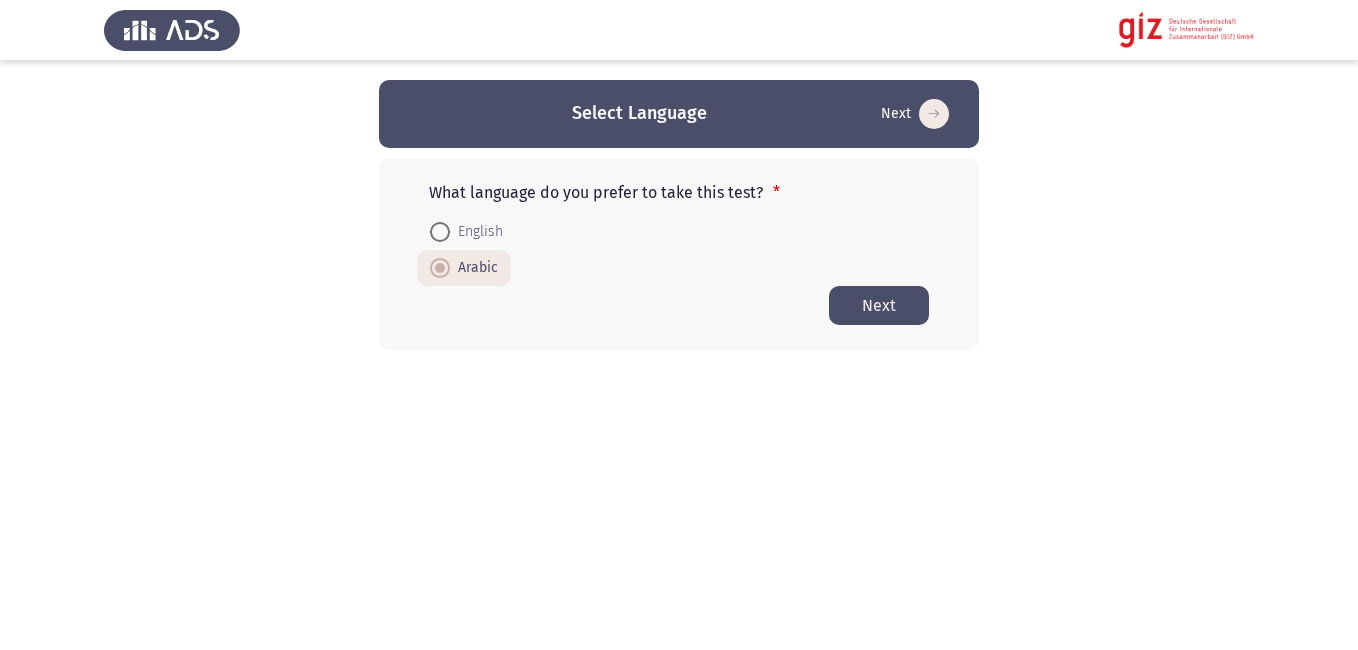 click on "Next" 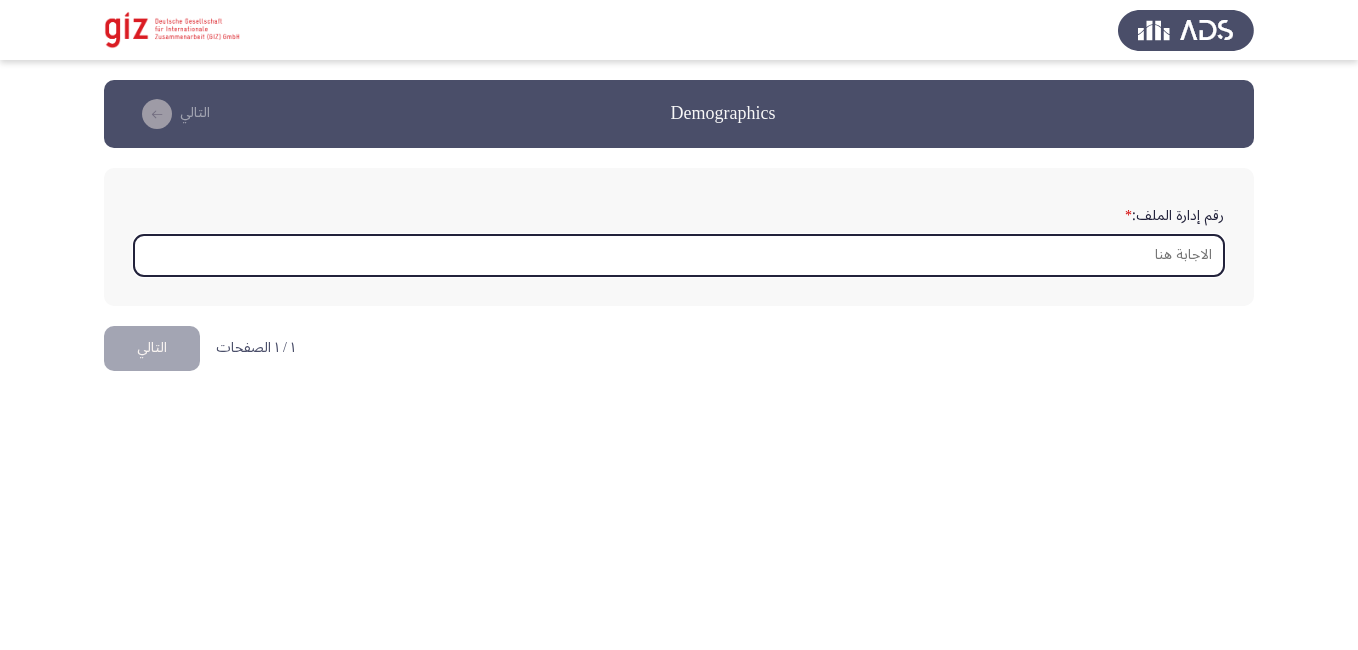 type on "D" 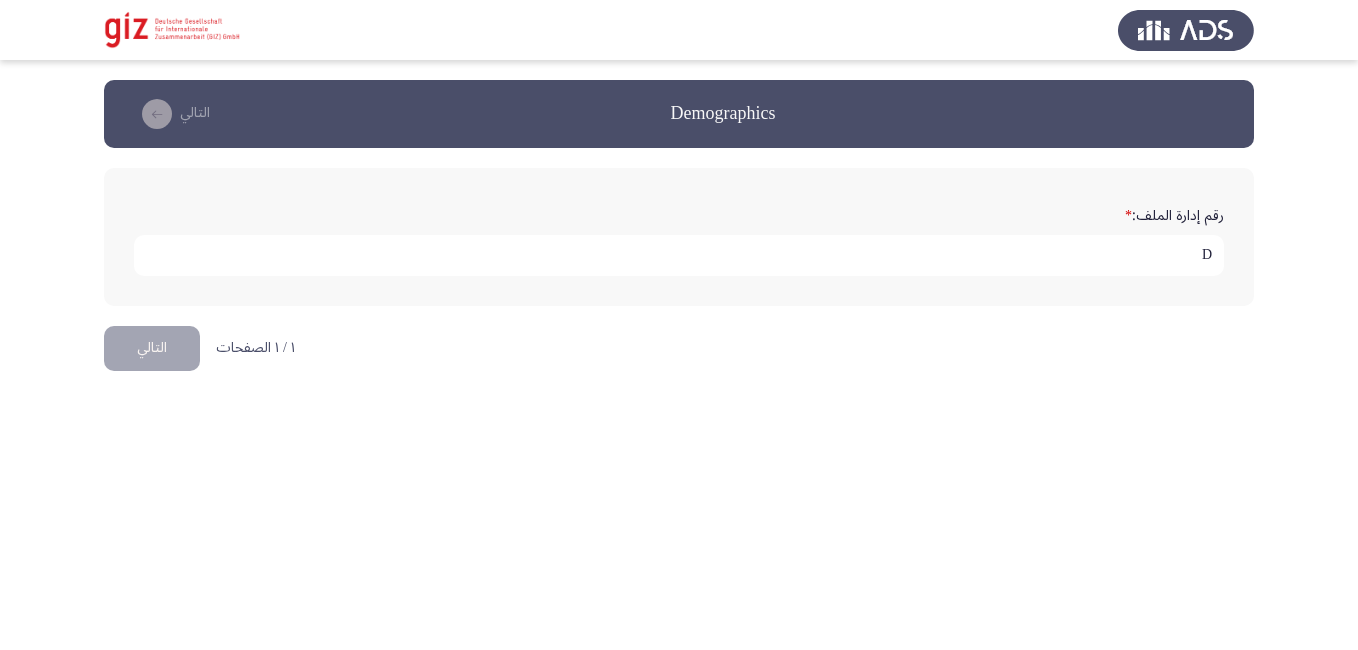 click on "D" at bounding box center (679, 255) 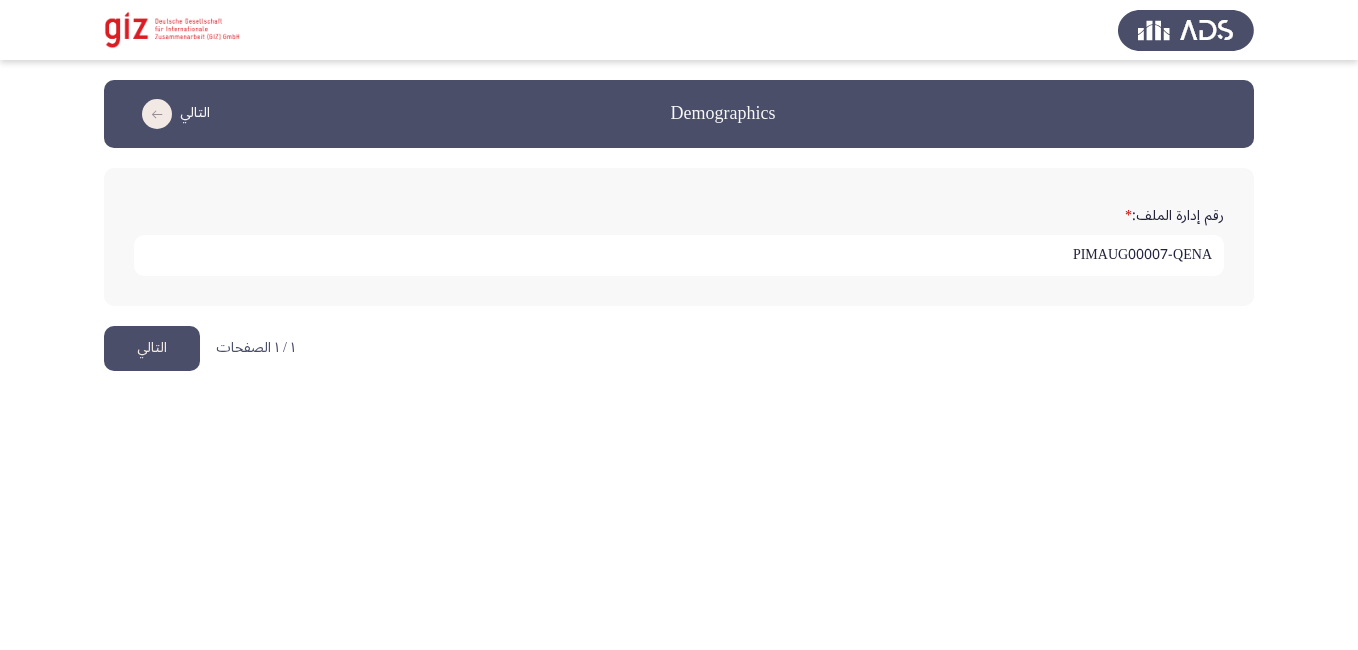 type on "PIMAUG00007-QENA" 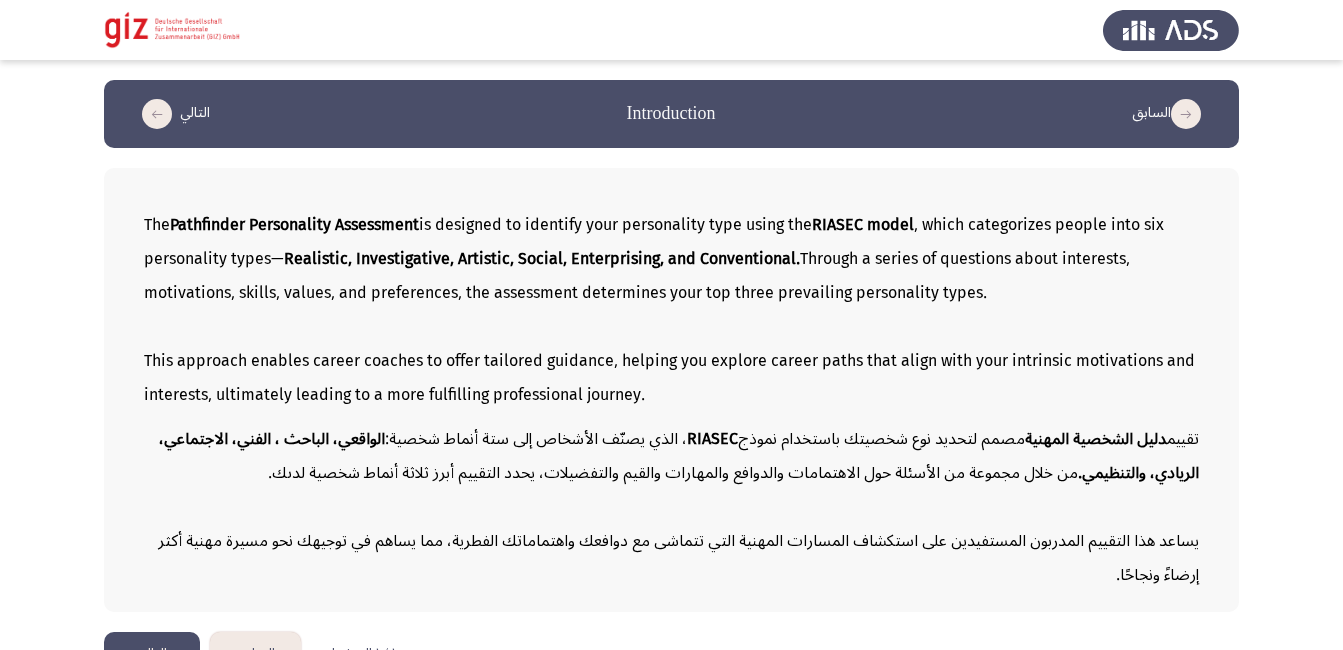click on "The  Pathfinder Personality Assessment  is designed to identify your personality type using the  RIASEC model , which categorizes people into six personality types— Realistic, Investigative, Artistic, Social, Enterprising, and Conventional.  Through a series of questions about interests, motivations, skills, values, and preferences, the assessment determines your top three prevailing personality types." 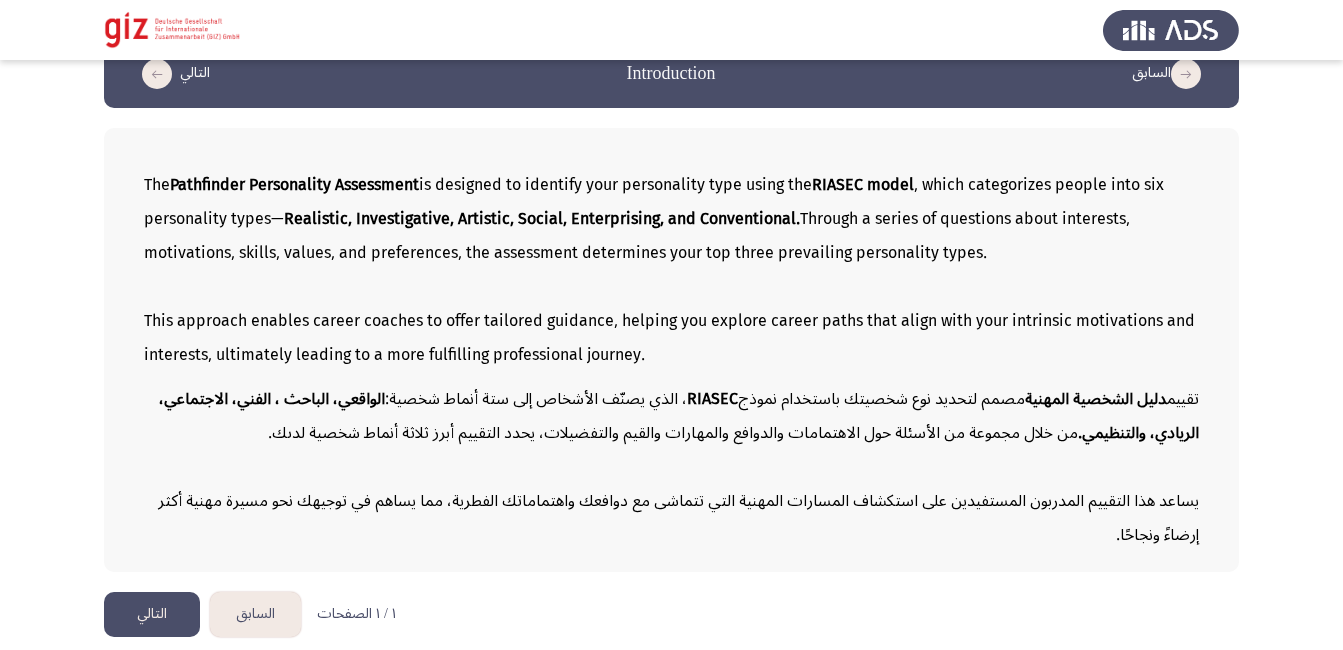 scroll, scrollTop: 47, scrollLeft: 0, axis: vertical 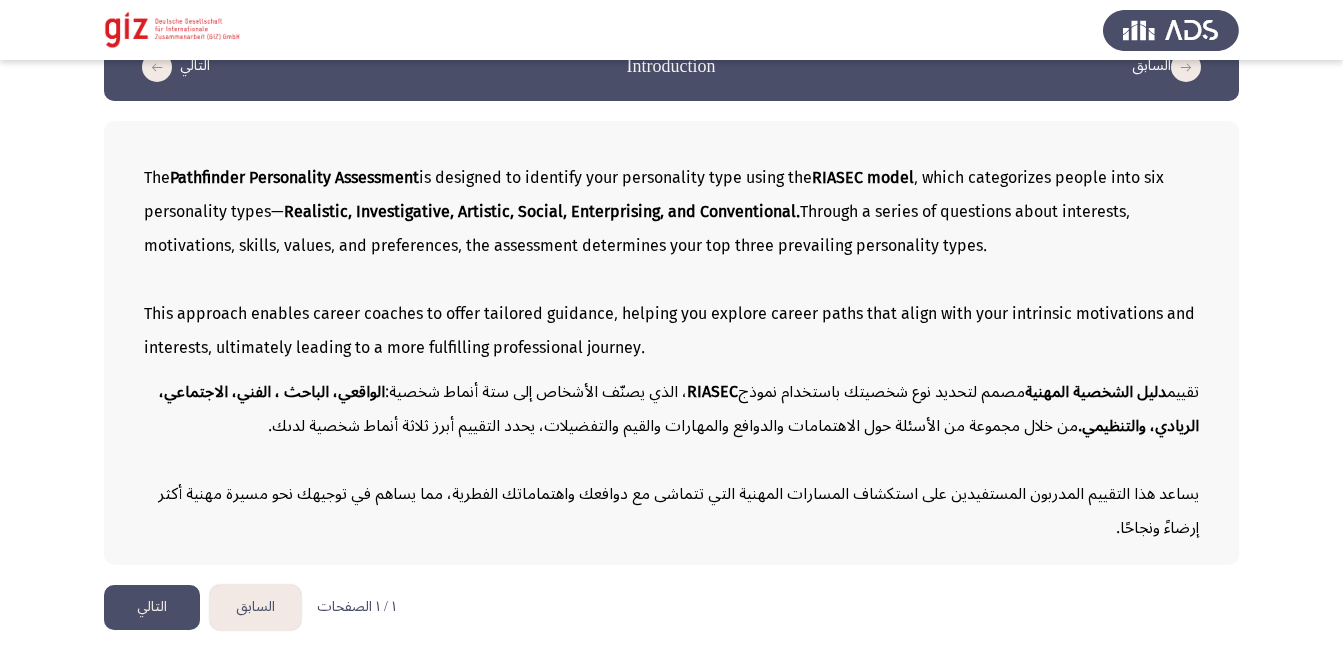 click on "التالي" 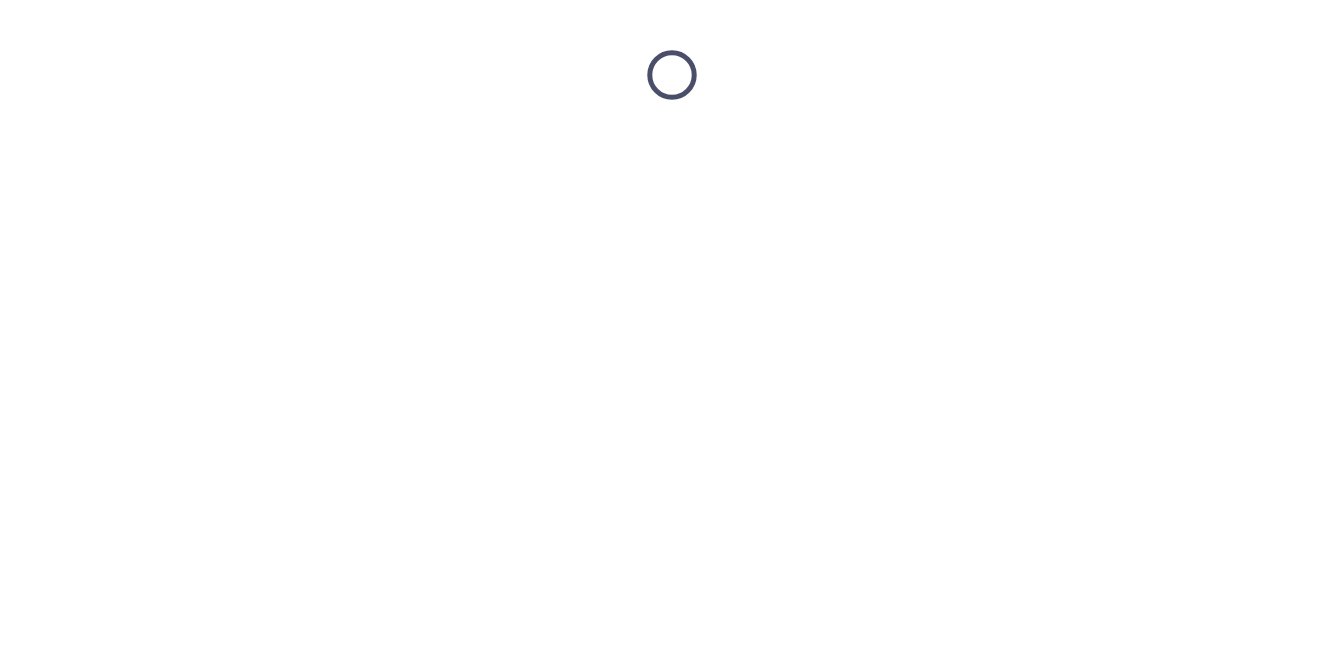 scroll, scrollTop: 0, scrollLeft: 0, axis: both 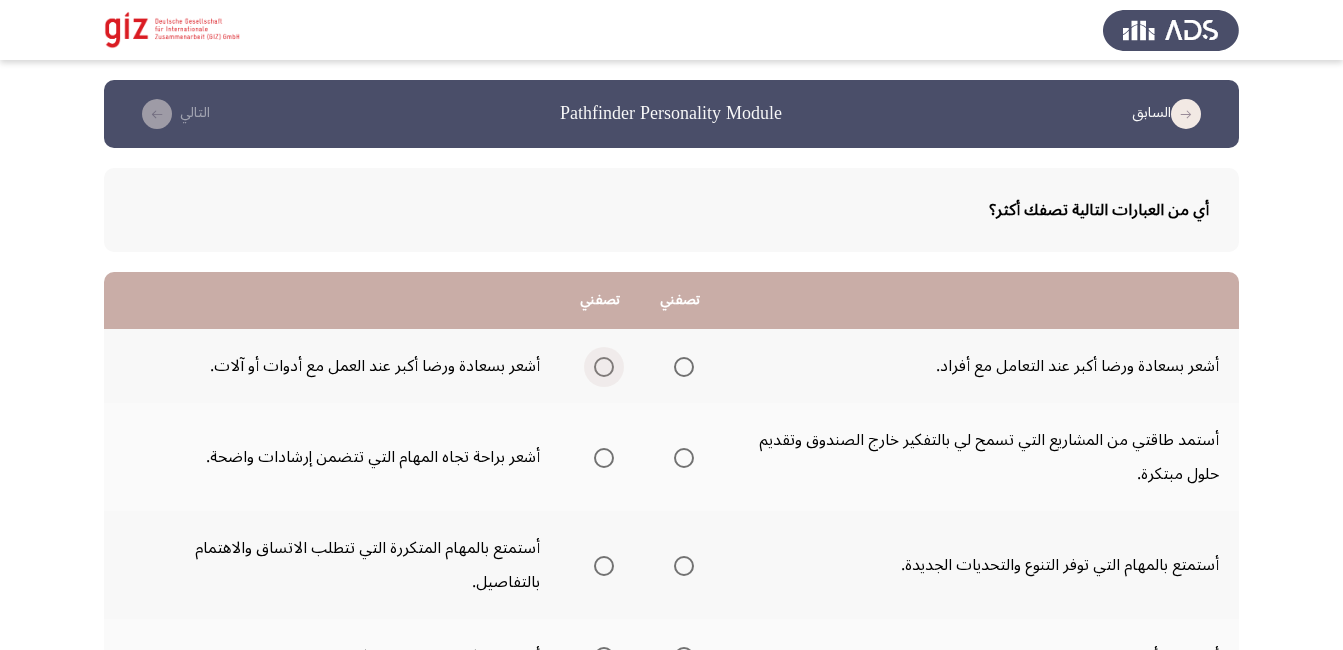 click at bounding box center (604, 367) 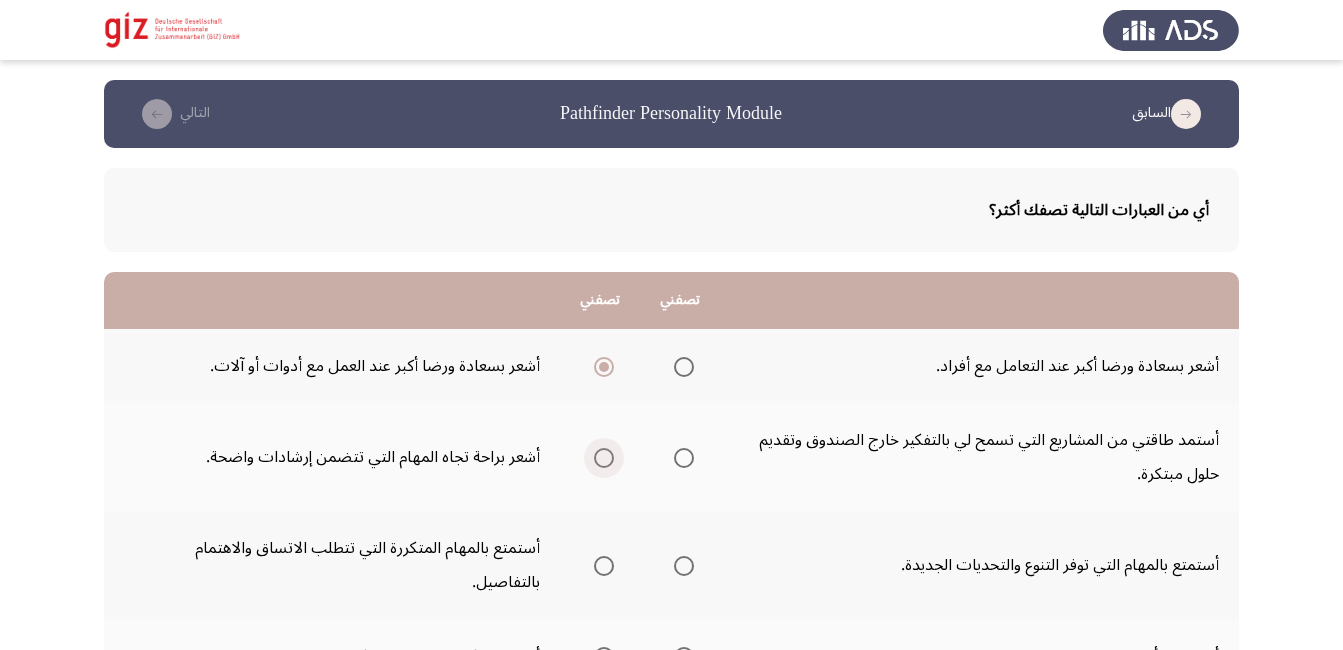 click at bounding box center [604, 458] 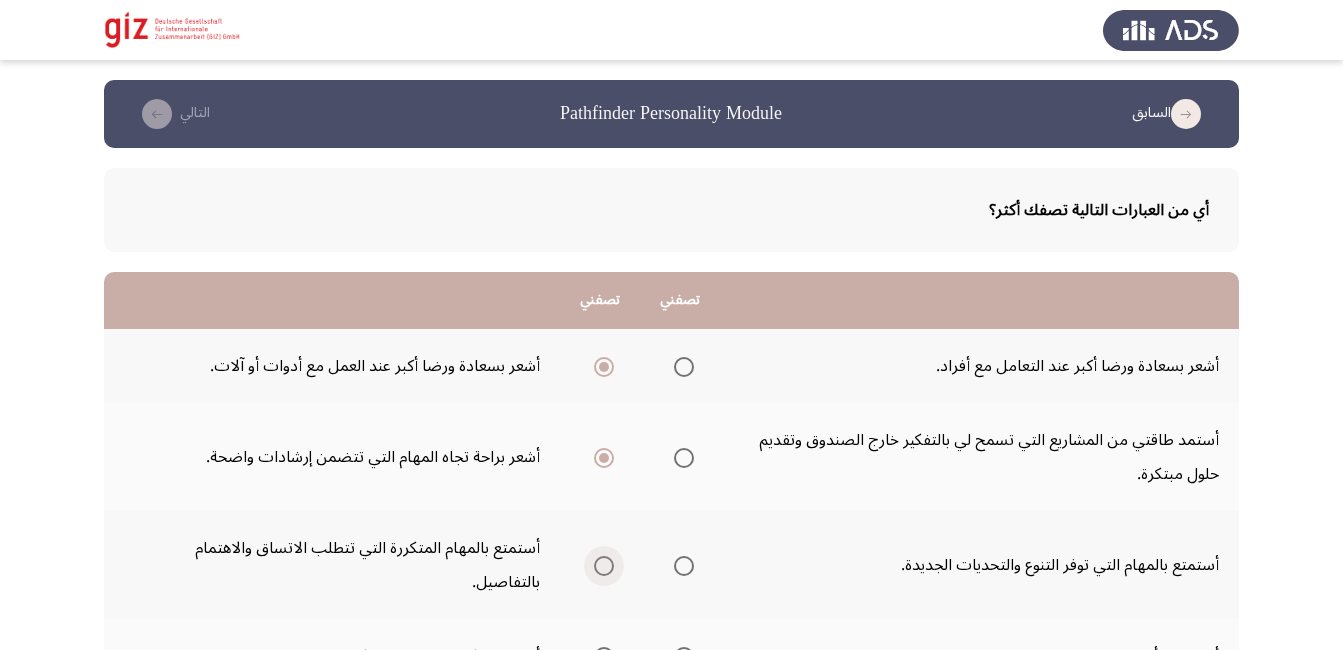 click at bounding box center (604, 566) 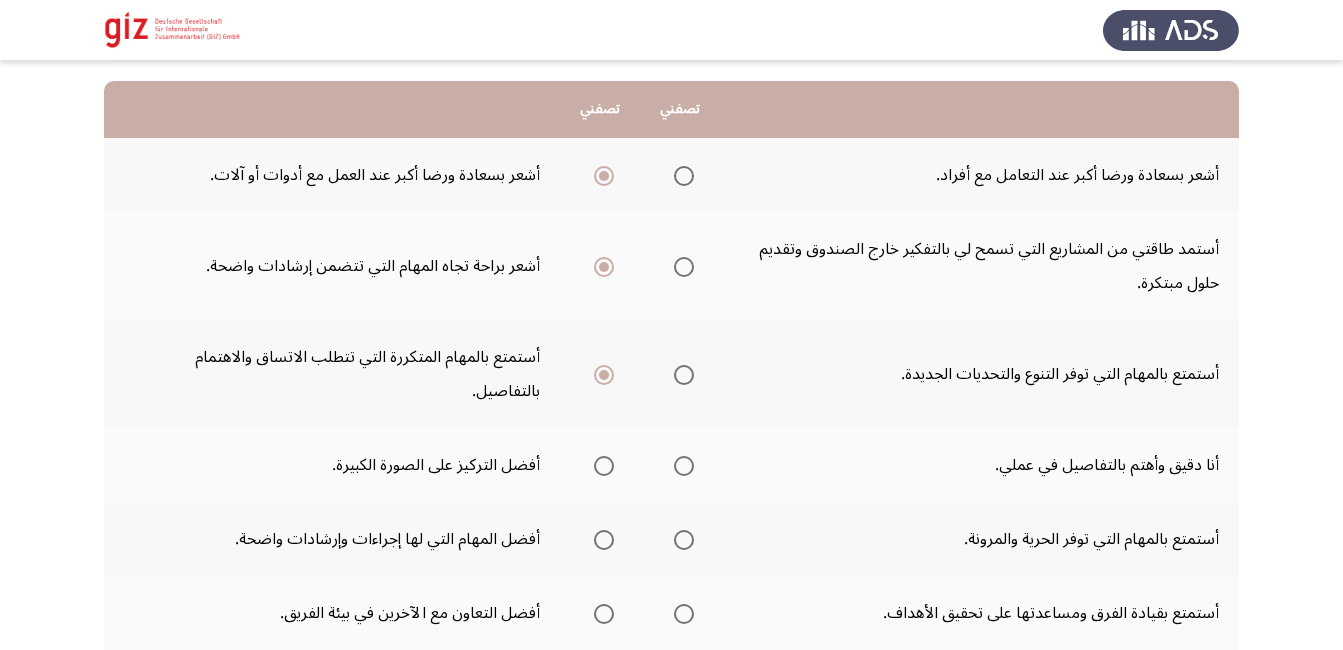 scroll, scrollTop: 192, scrollLeft: 0, axis: vertical 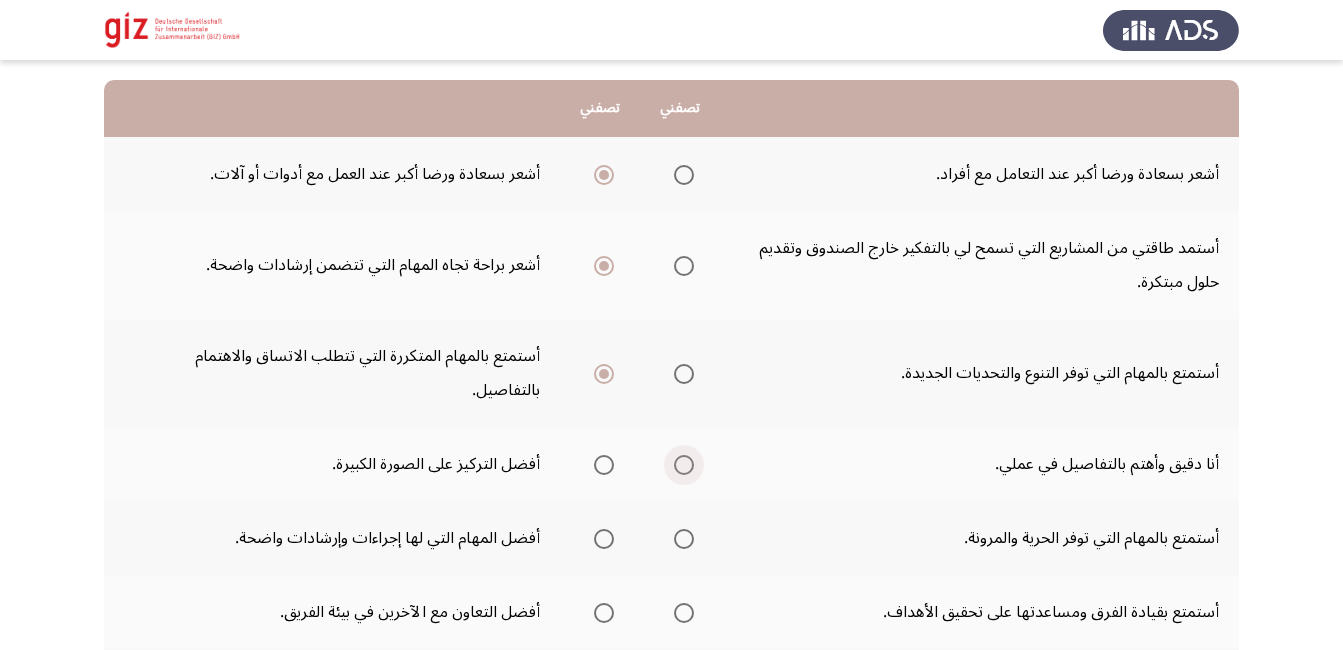 click at bounding box center [684, 465] 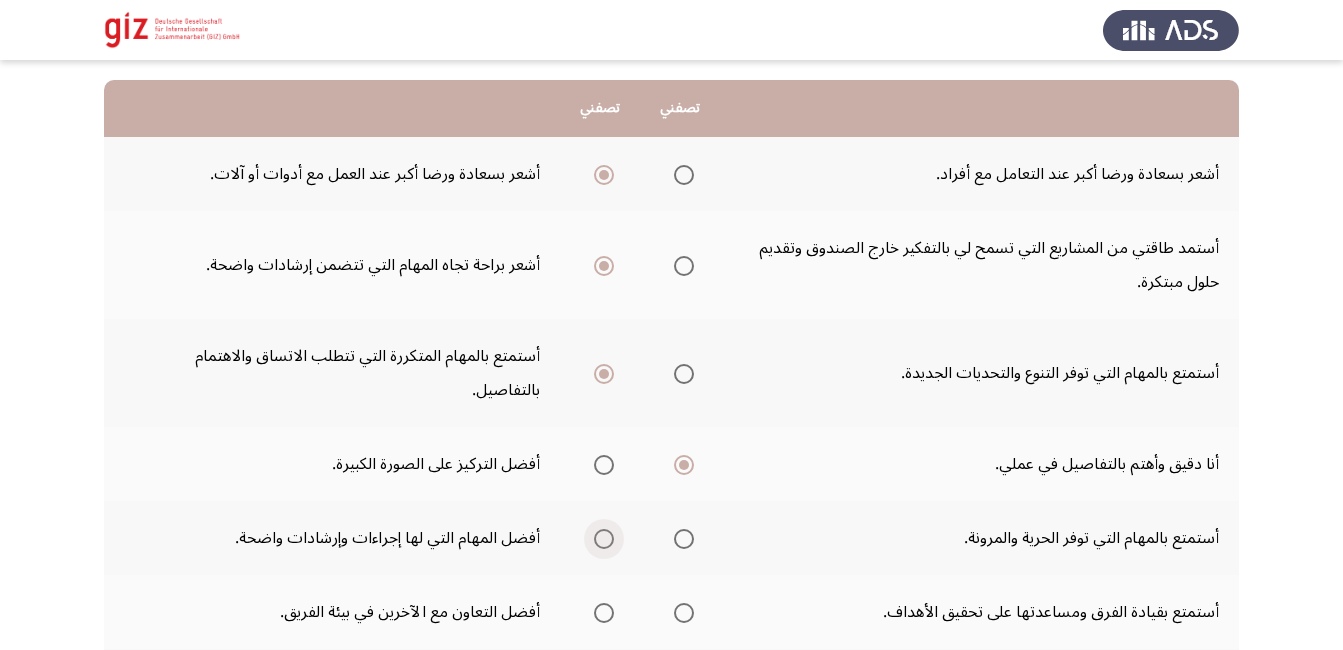 click at bounding box center (604, 539) 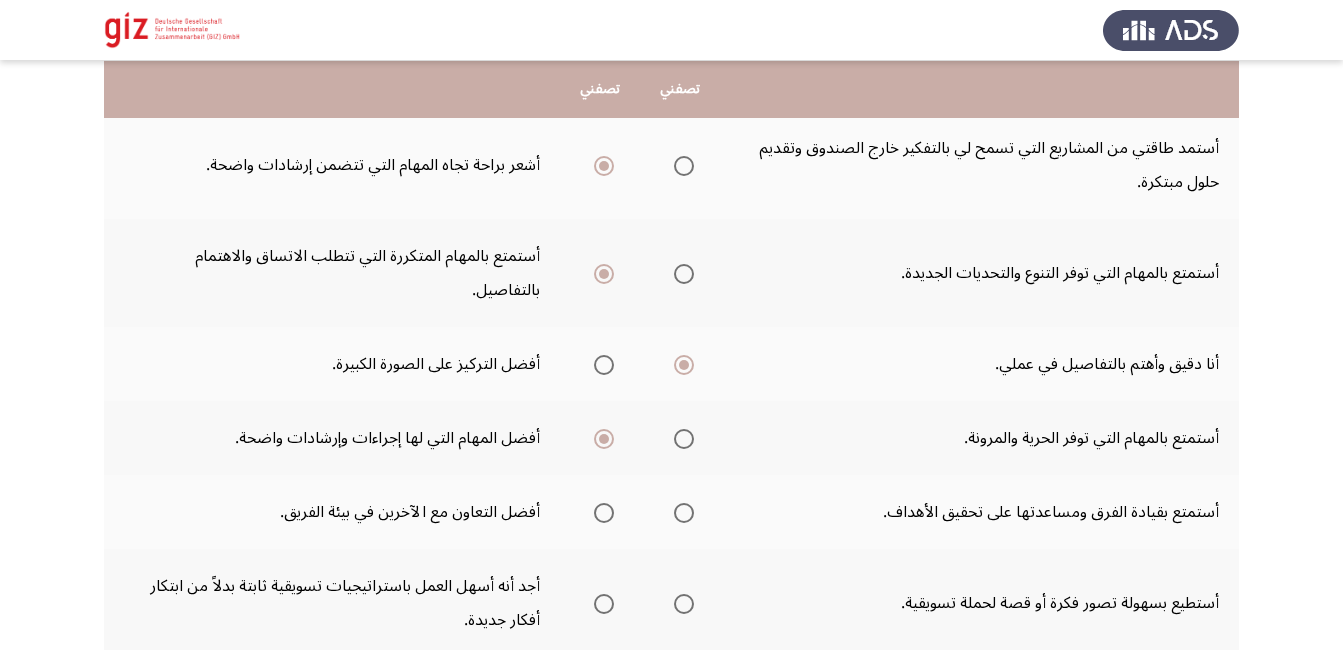 scroll, scrollTop: 293, scrollLeft: 0, axis: vertical 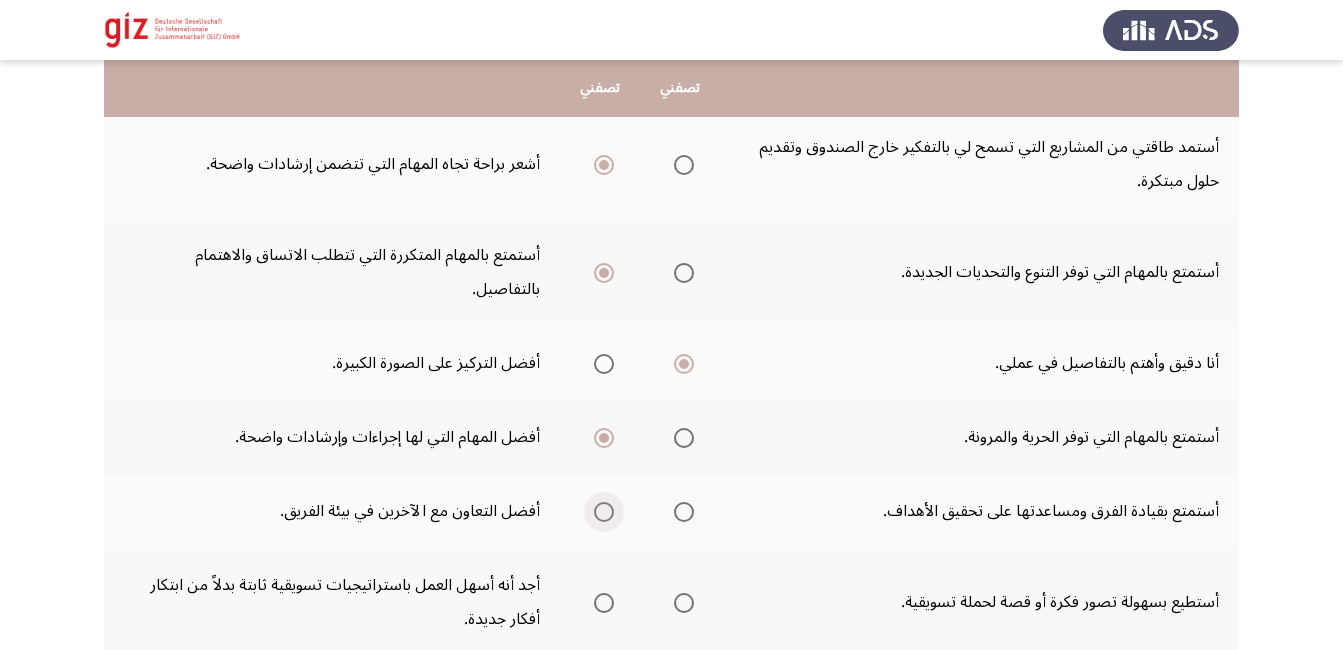 click at bounding box center (604, 512) 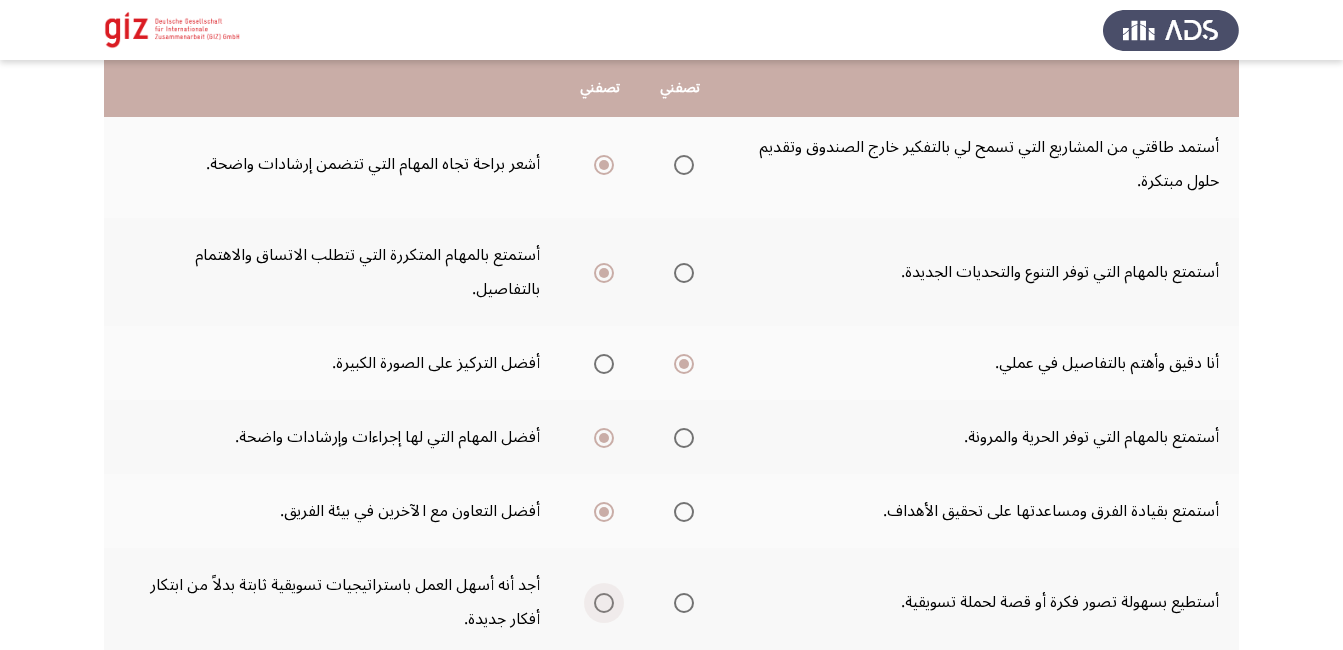 click at bounding box center (604, 603) 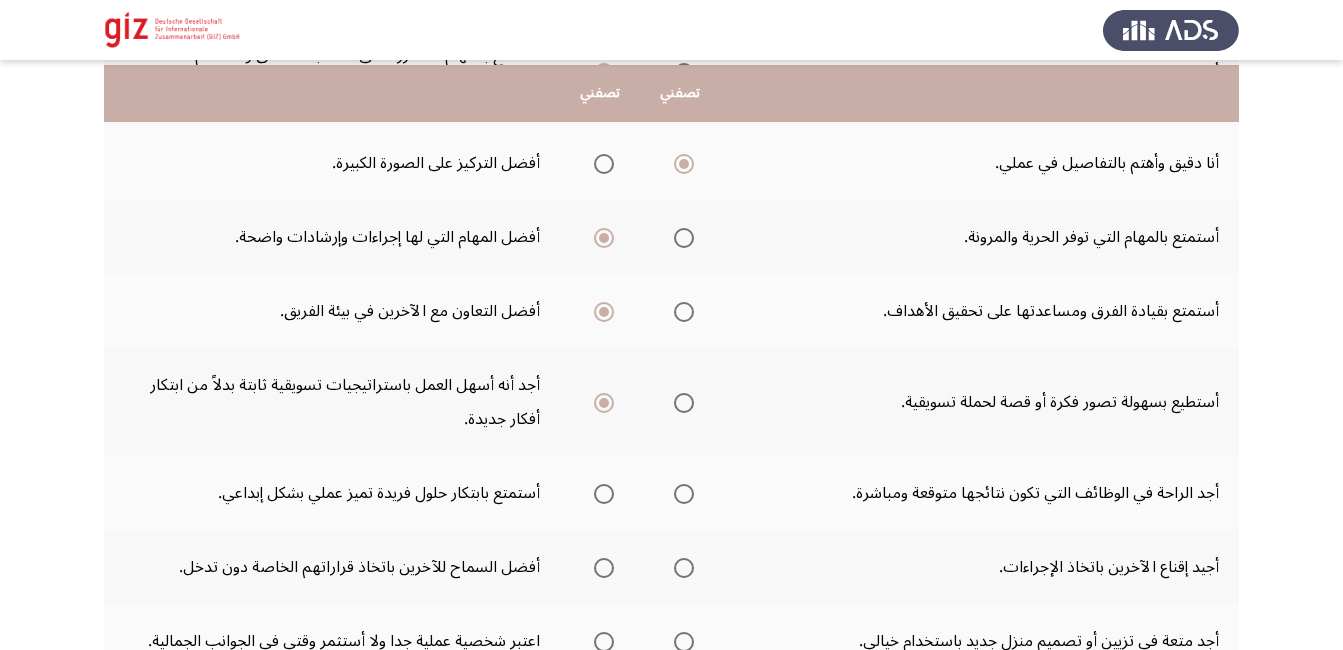 scroll, scrollTop: 498, scrollLeft: 0, axis: vertical 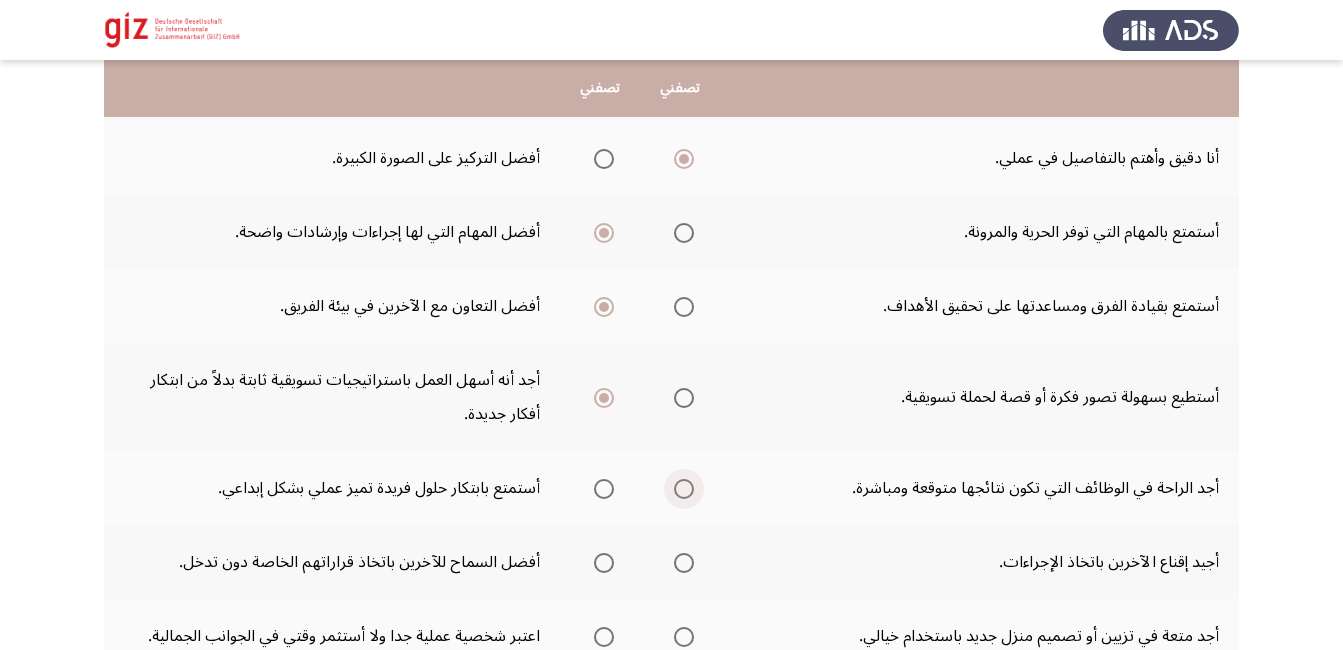 click at bounding box center [684, 489] 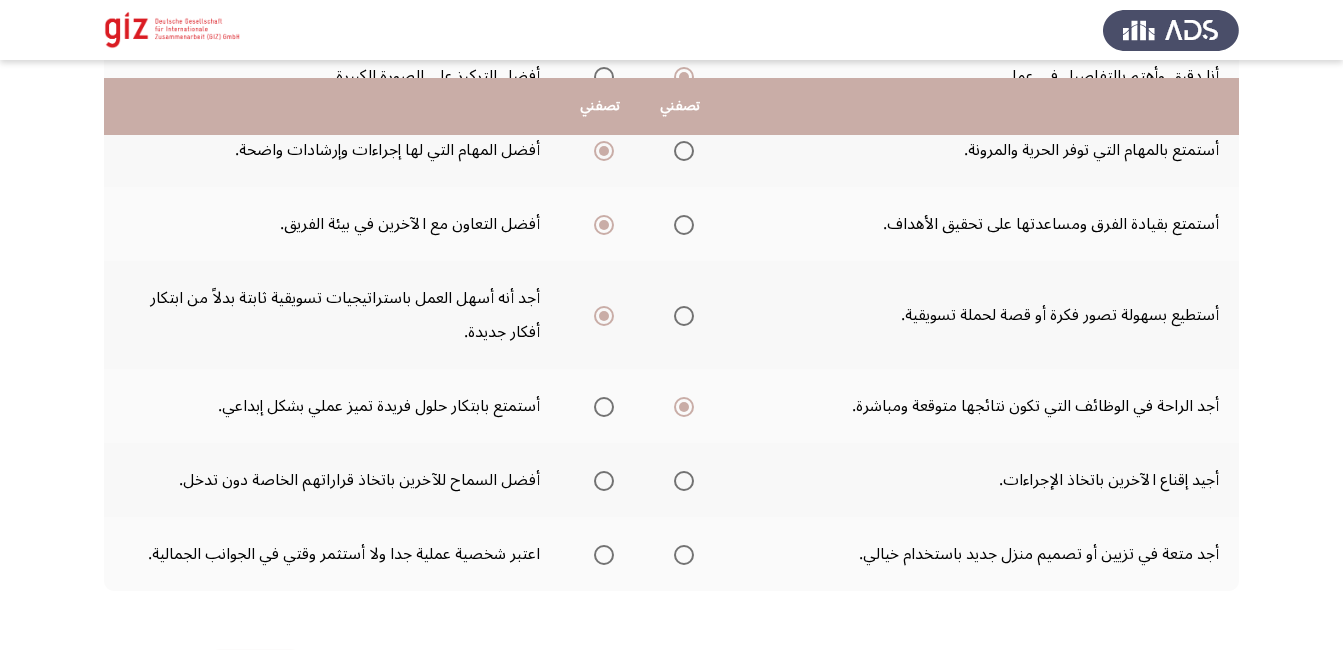 scroll, scrollTop: 599, scrollLeft: 0, axis: vertical 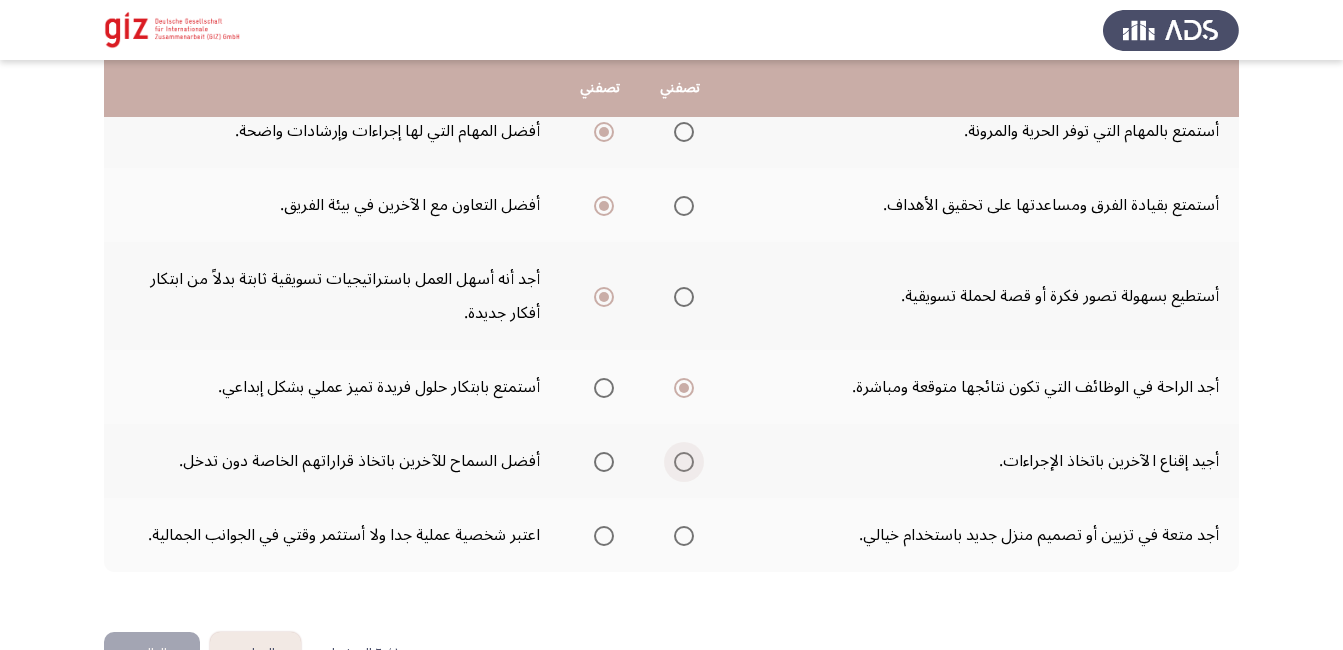 click at bounding box center [684, 462] 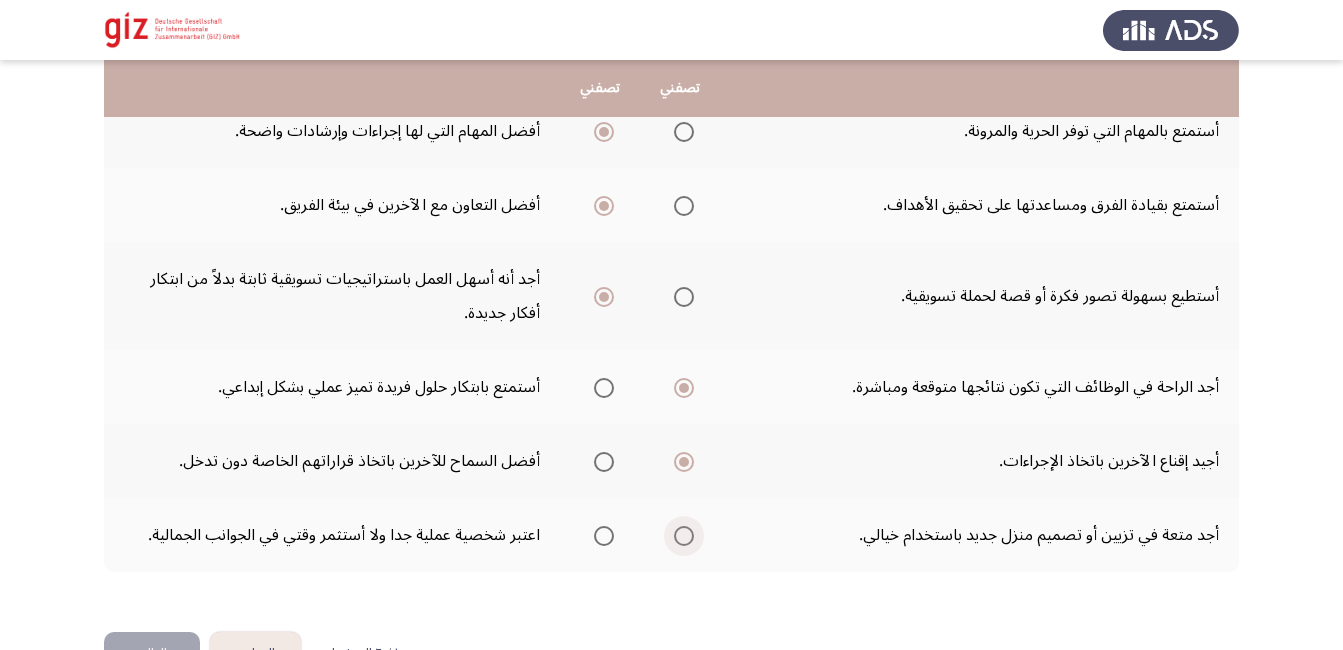 click at bounding box center [684, 536] 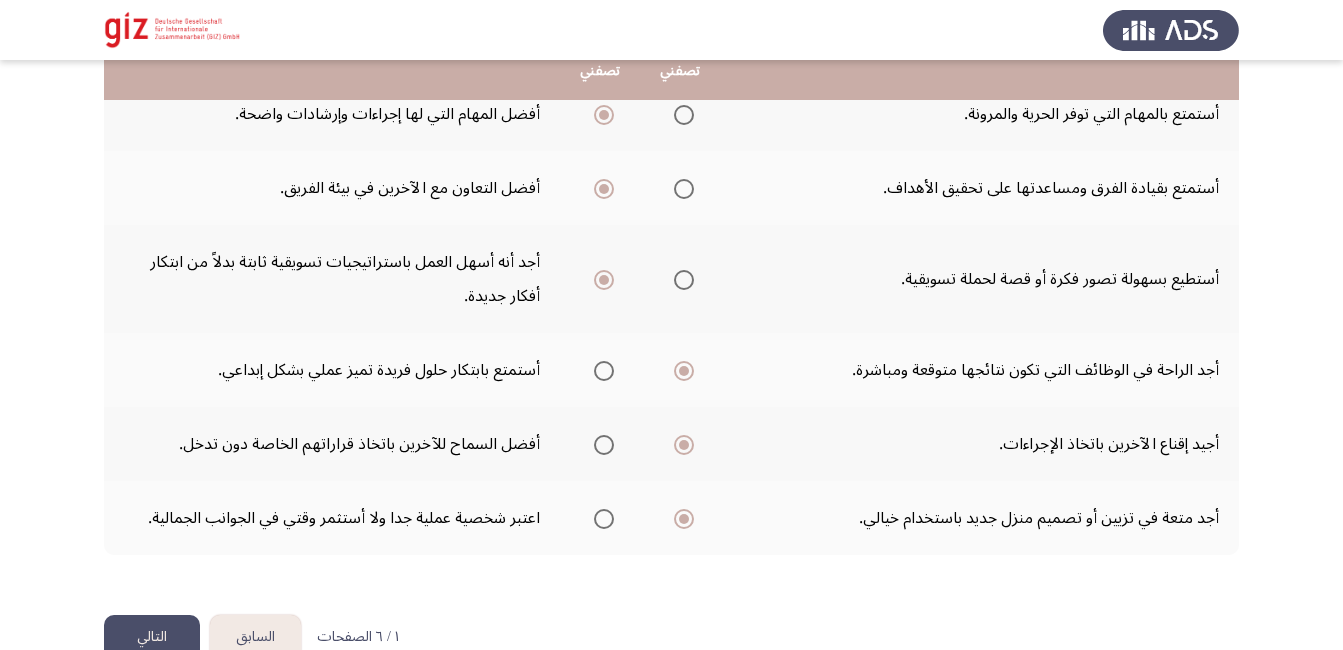 scroll, scrollTop: 627, scrollLeft: 0, axis: vertical 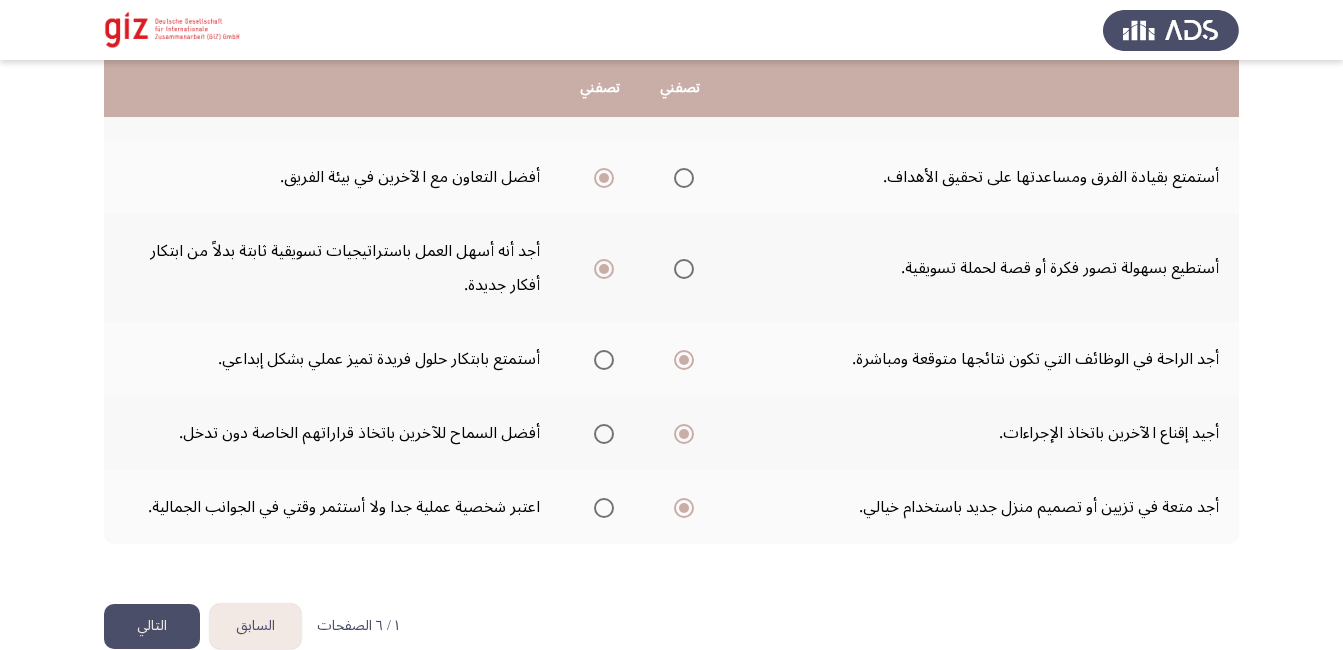 click on "التالي" 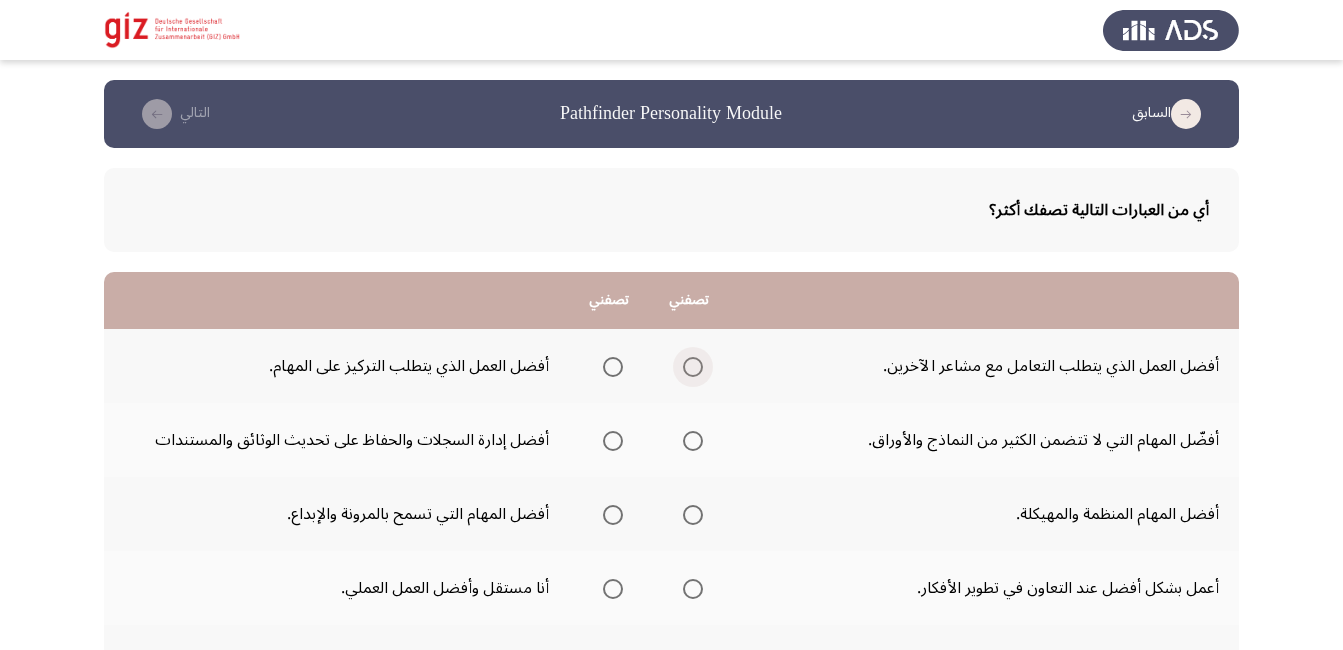click at bounding box center (693, 367) 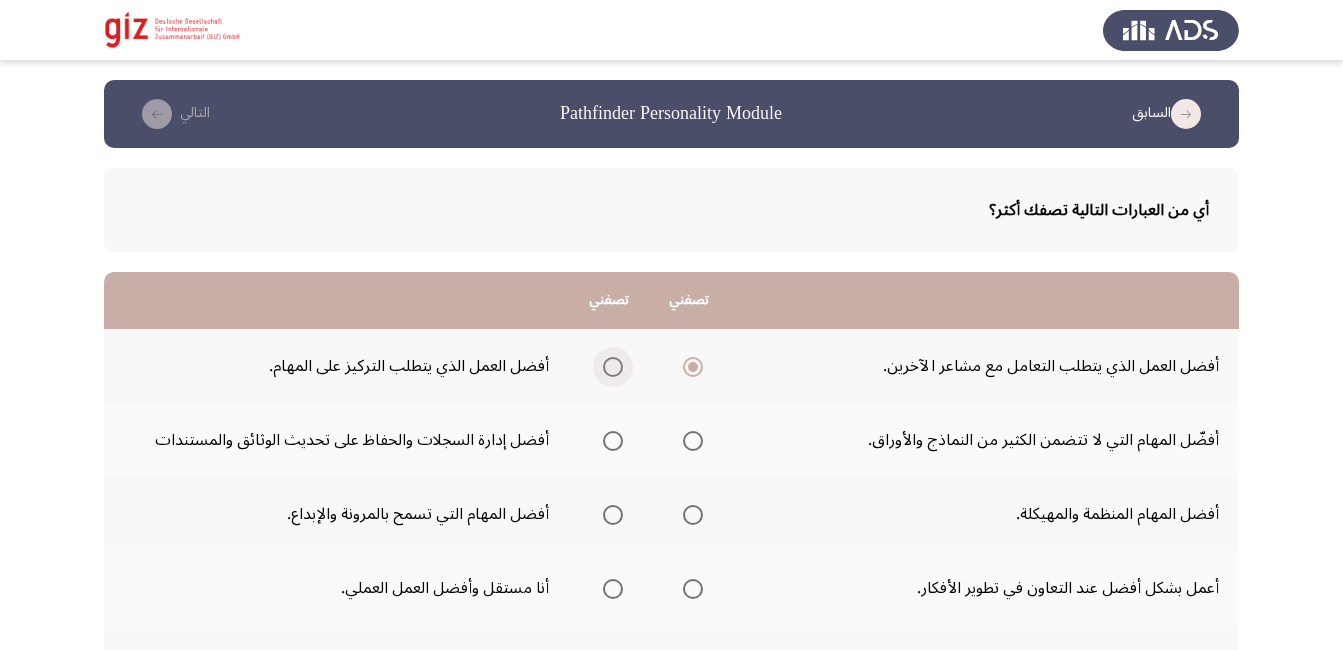 click at bounding box center (613, 367) 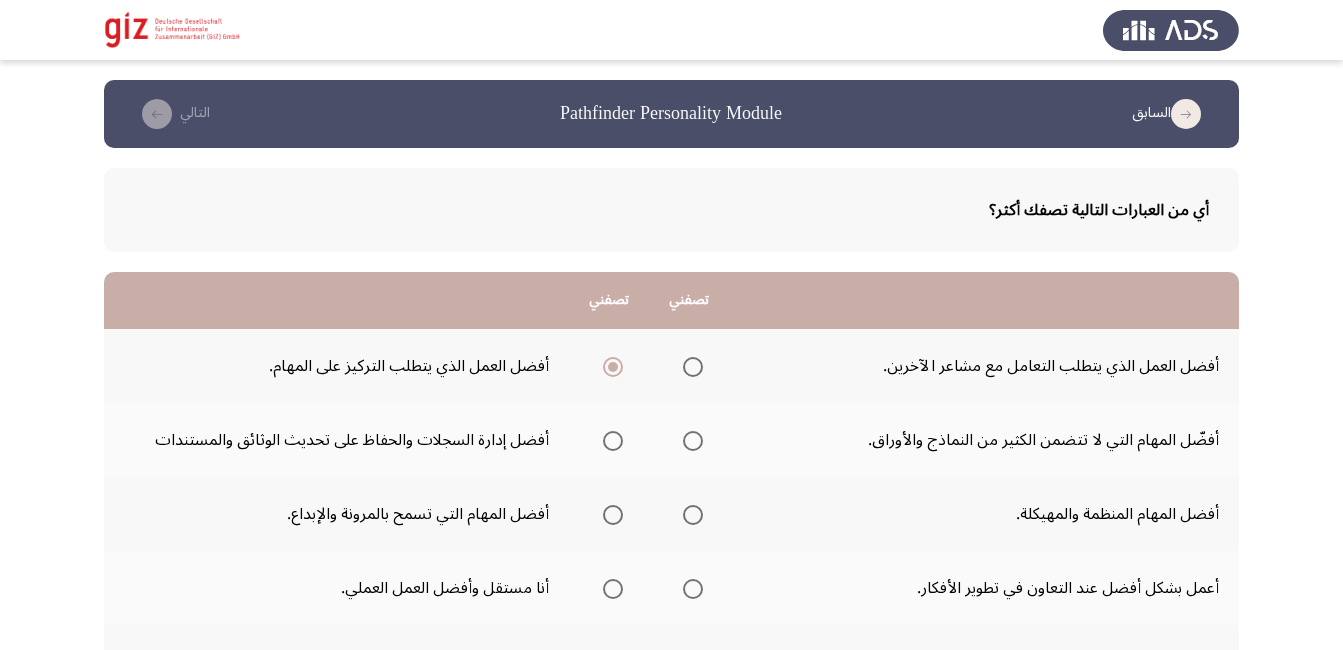 click at bounding box center (613, 441) 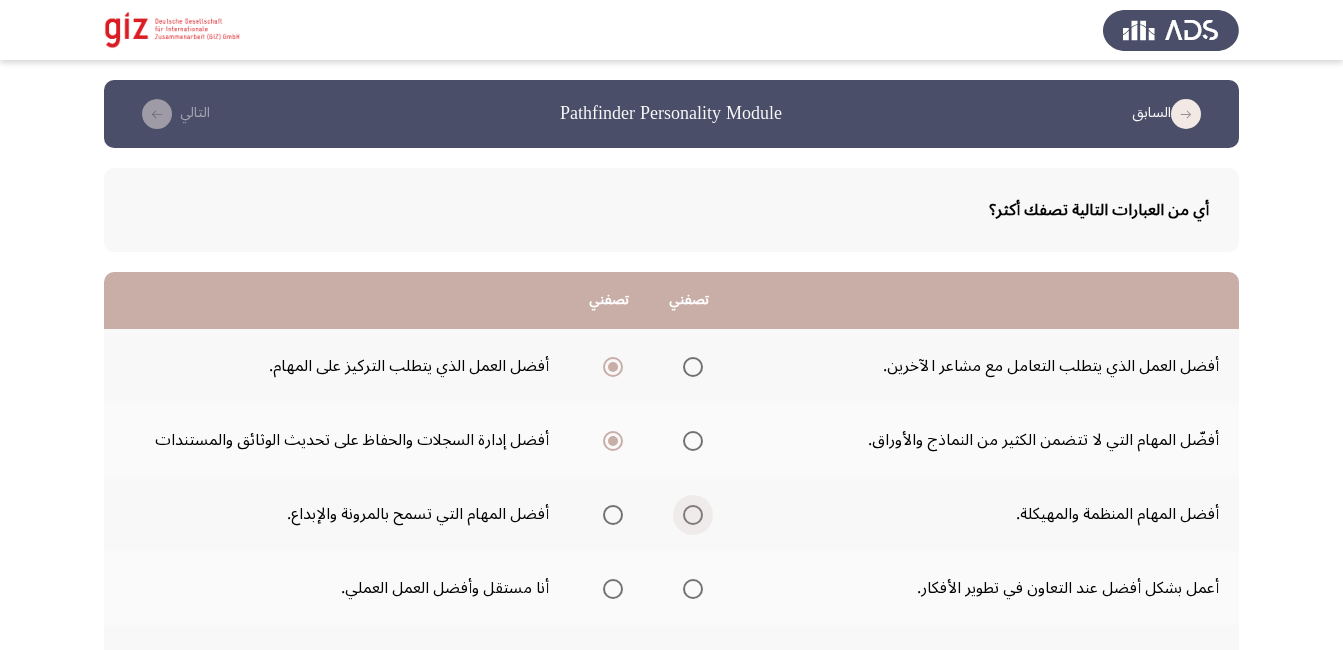 click at bounding box center (693, 515) 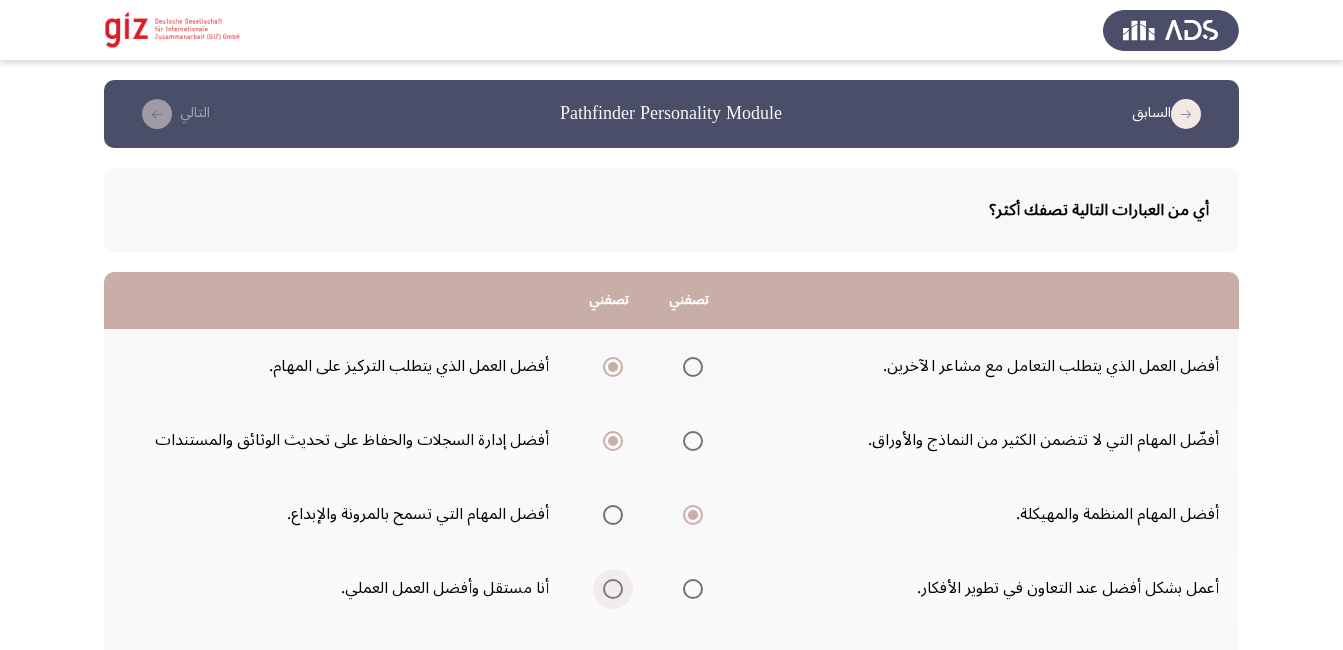 click at bounding box center (613, 589) 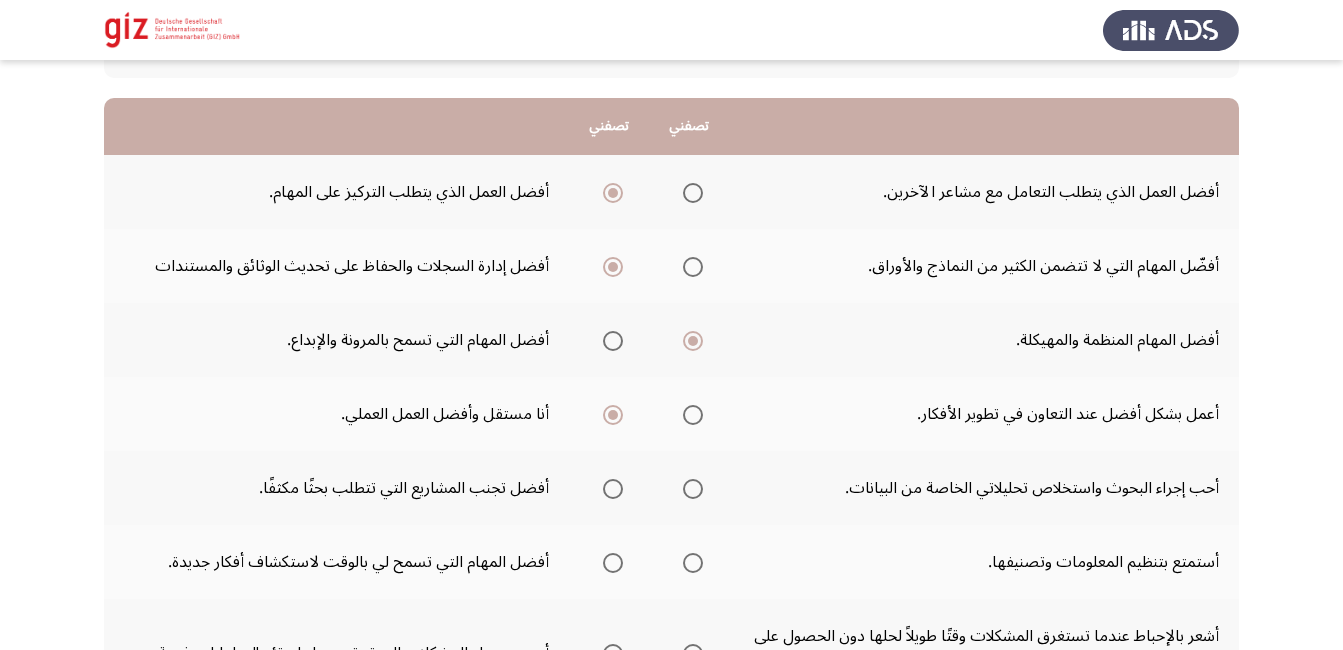 scroll, scrollTop: 173, scrollLeft: 0, axis: vertical 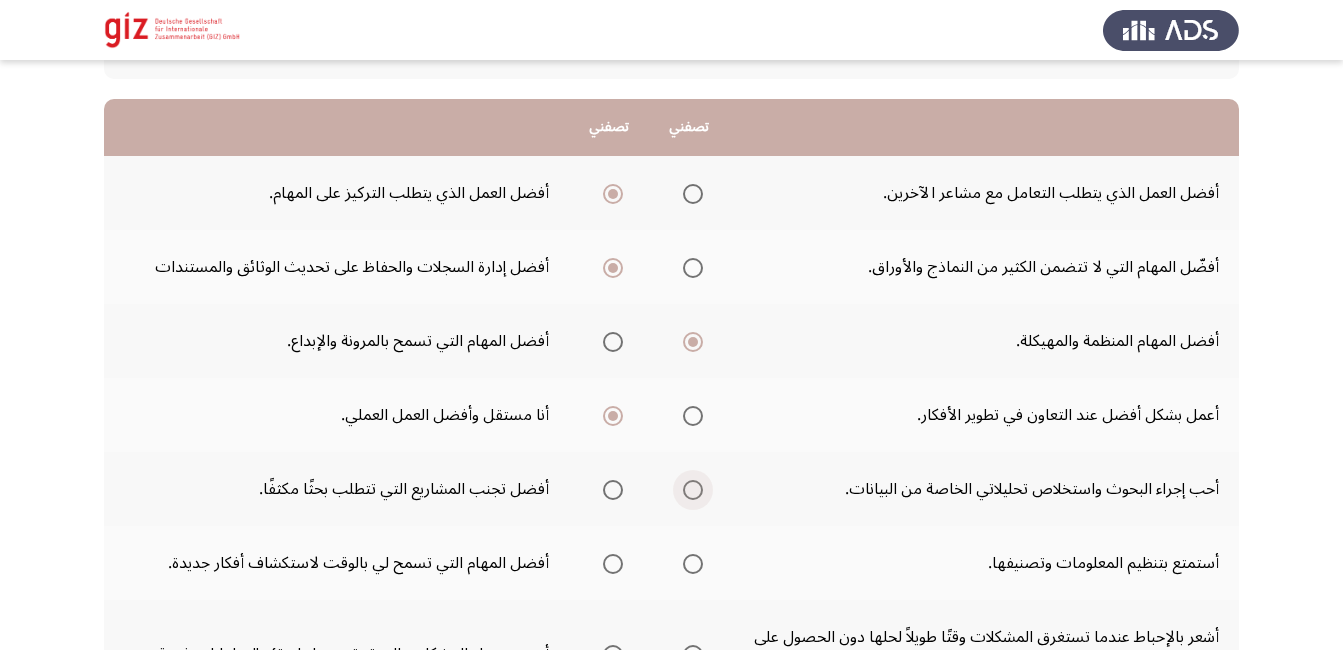 click at bounding box center (693, 490) 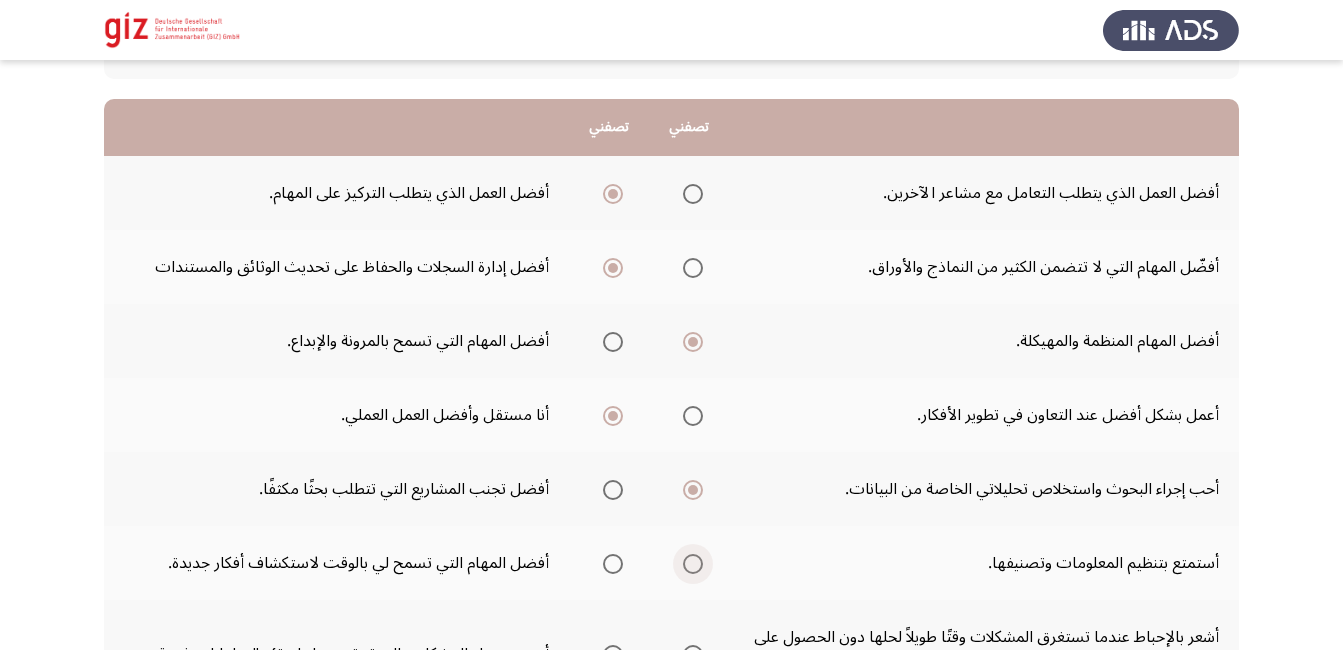 click at bounding box center (693, 564) 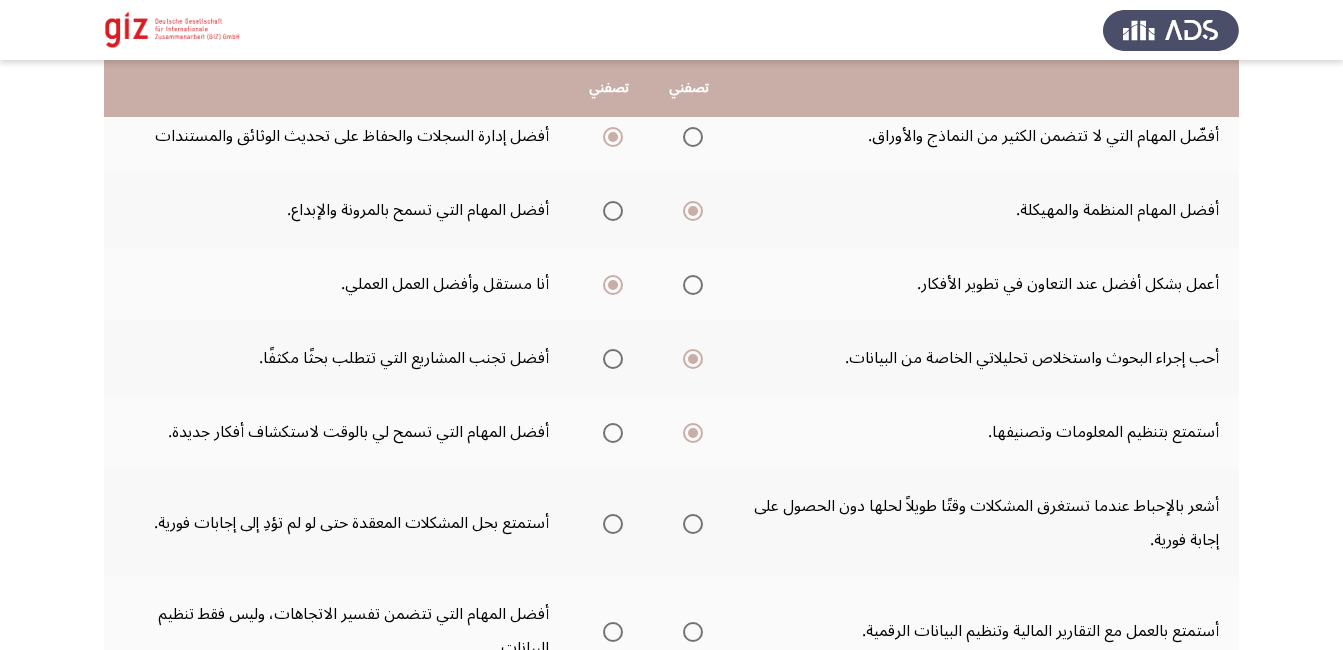 scroll, scrollTop: 303, scrollLeft: 0, axis: vertical 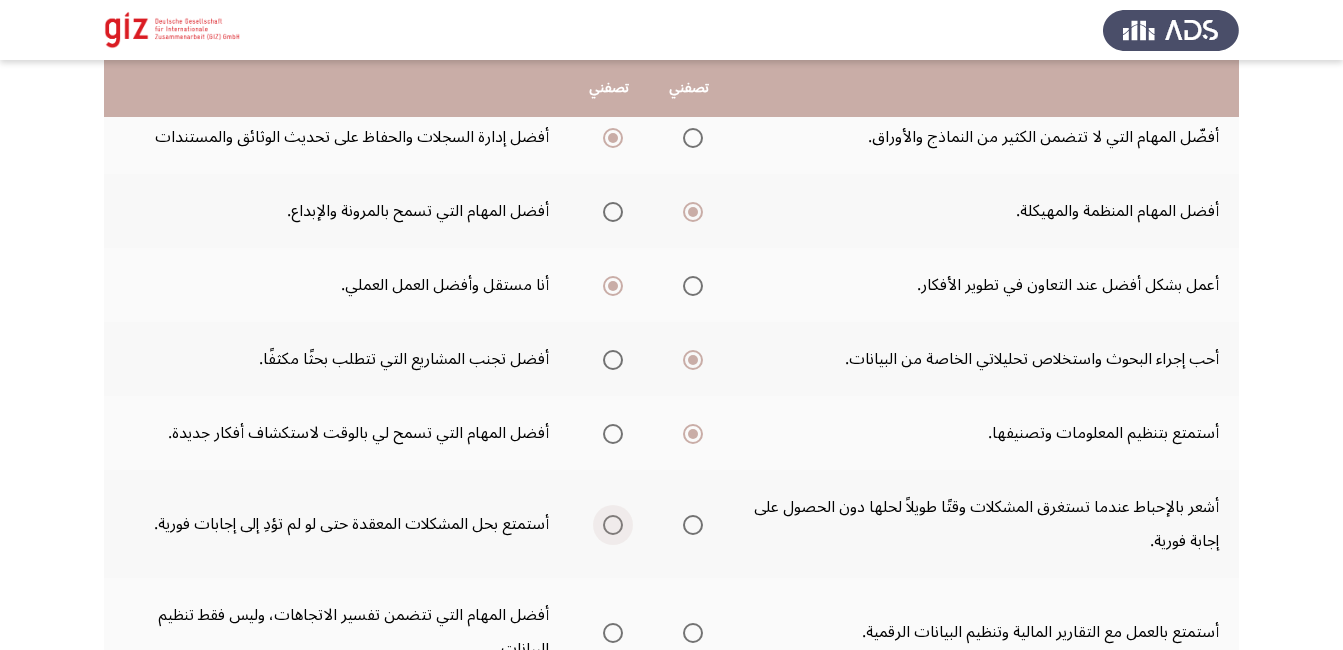 click at bounding box center [613, 525] 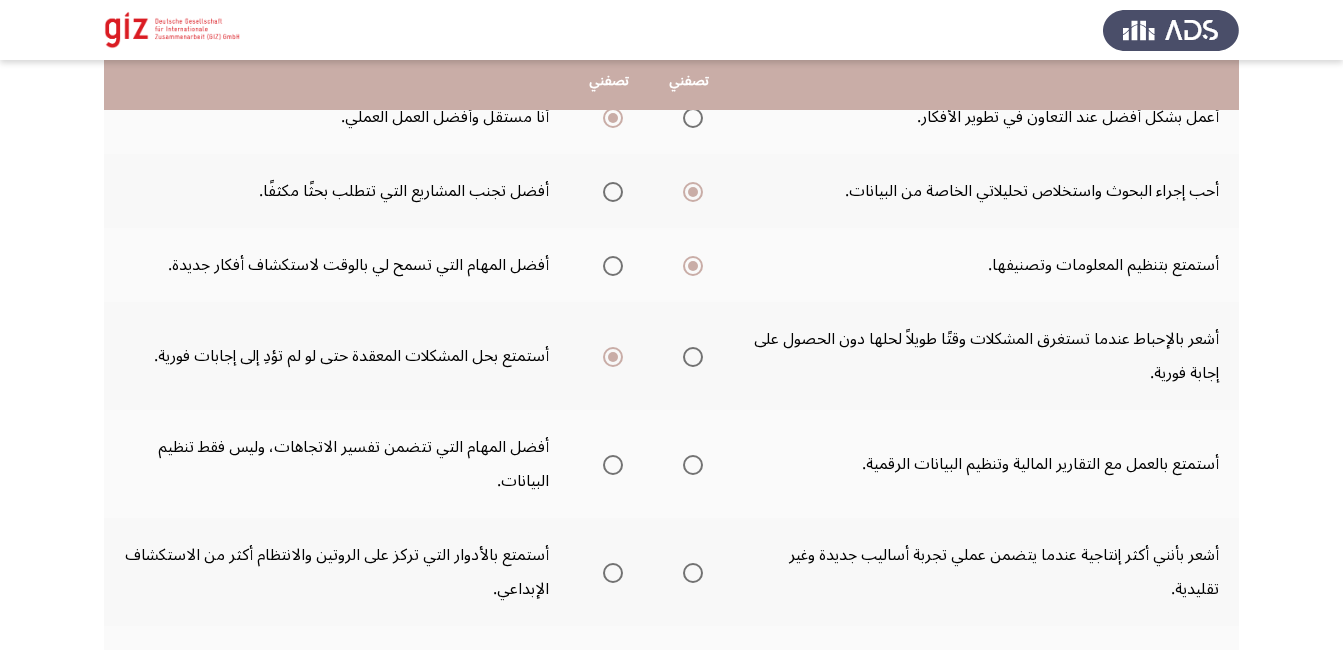 scroll, scrollTop: 470, scrollLeft: 0, axis: vertical 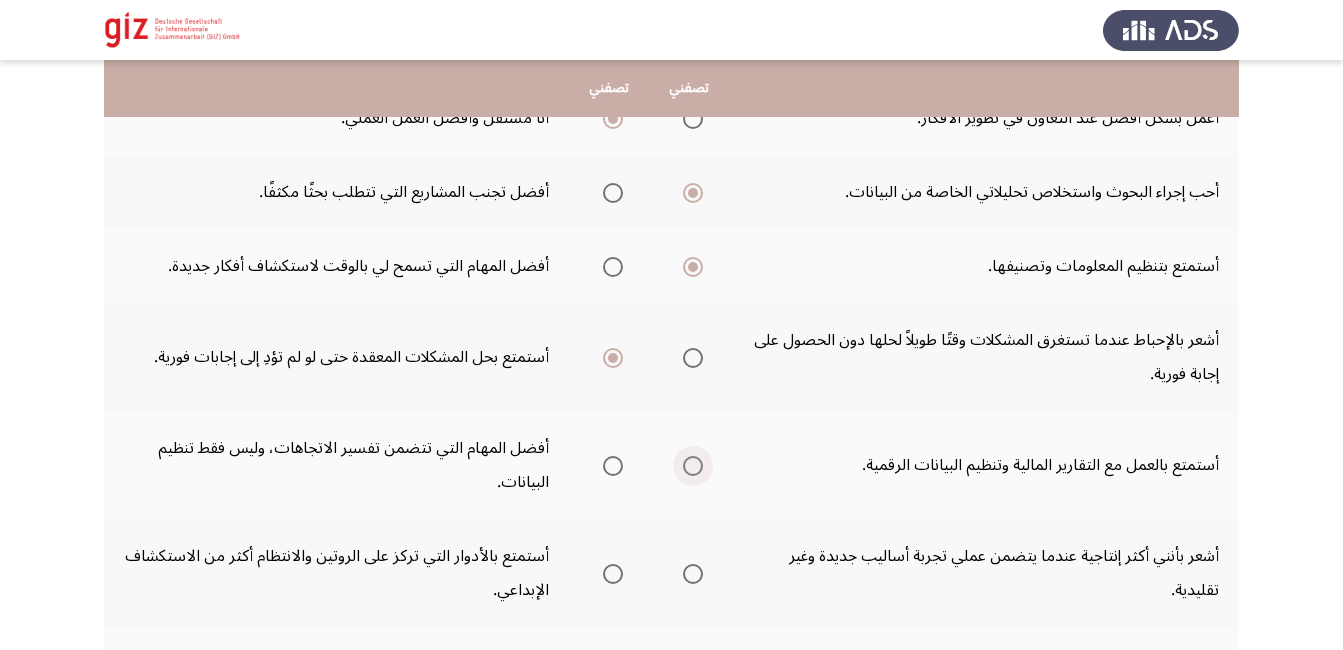 click at bounding box center [693, 466] 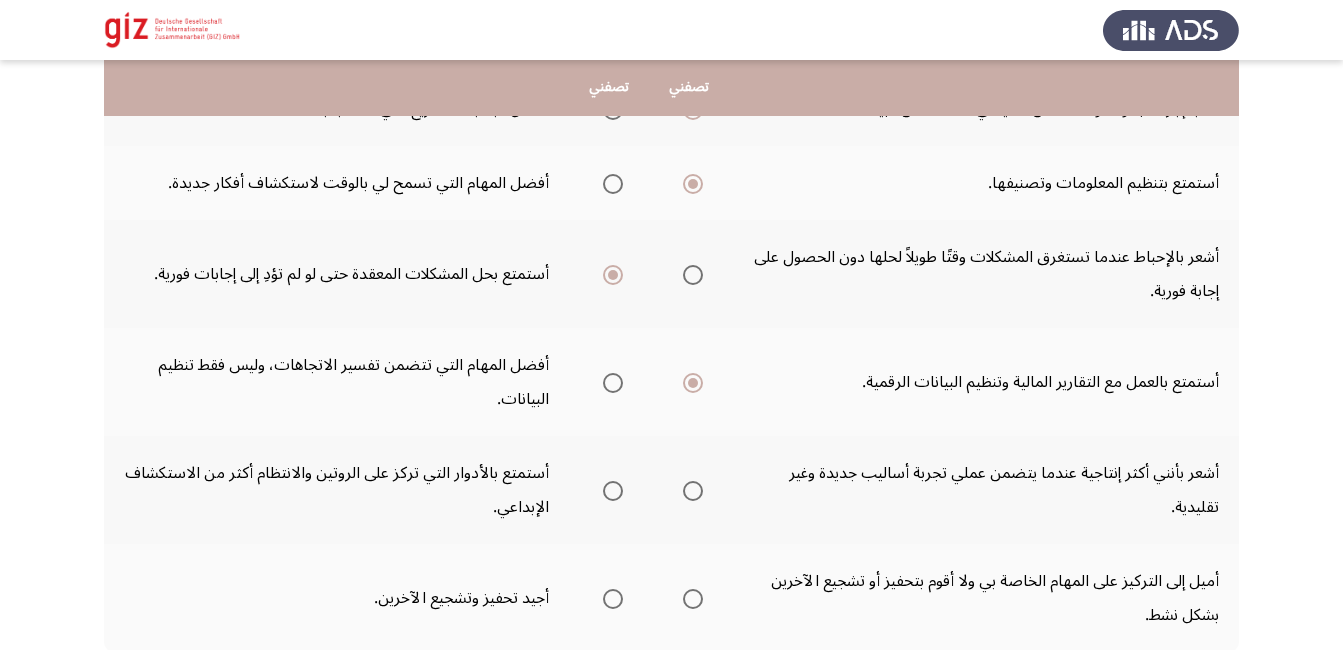 scroll, scrollTop: 552, scrollLeft: 0, axis: vertical 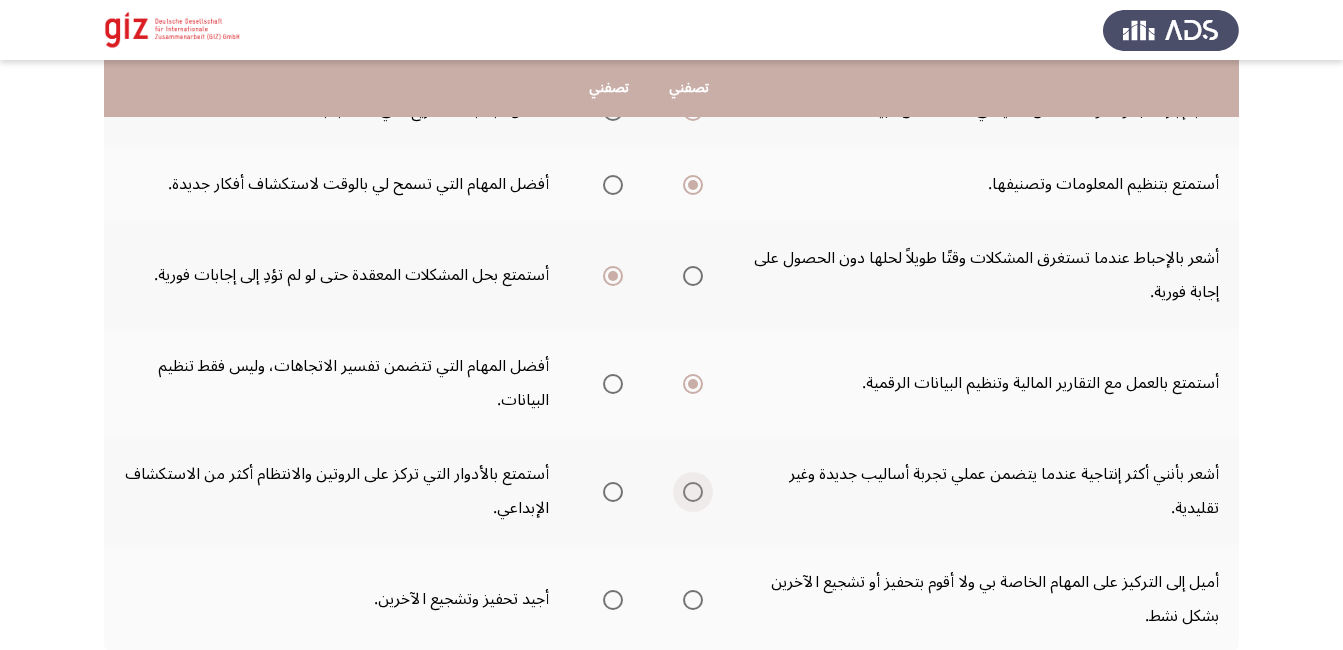 click at bounding box center (693, 492) 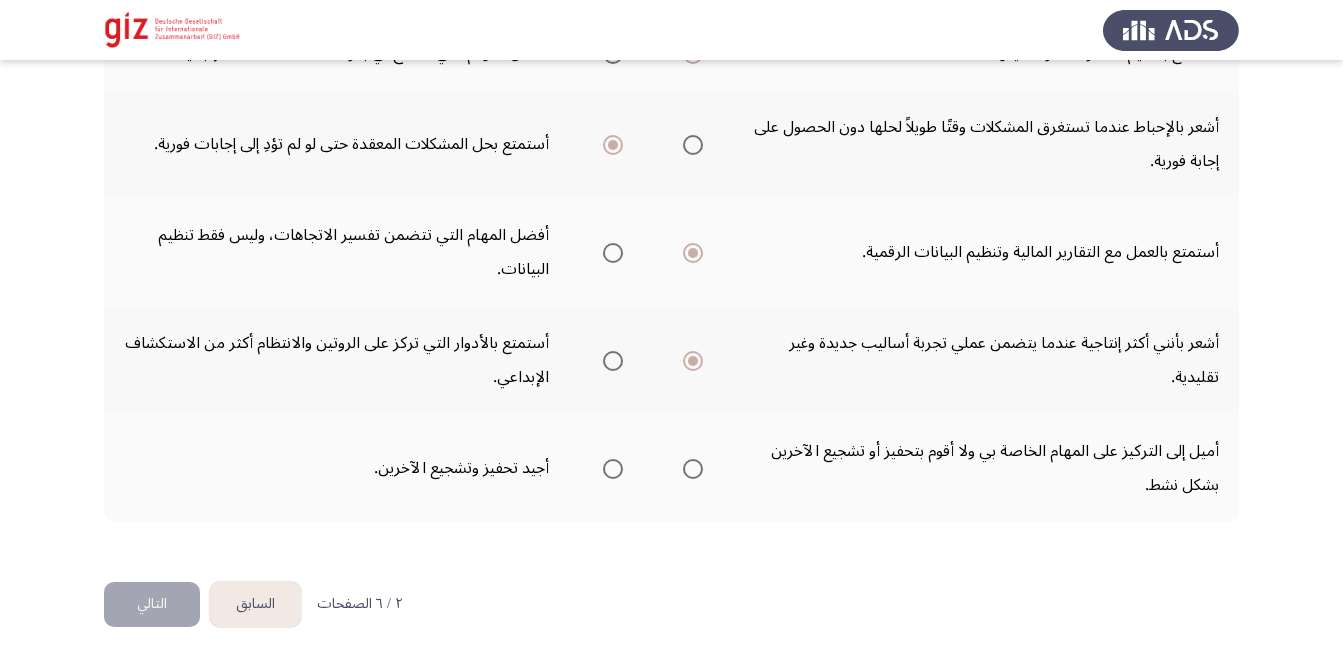 scroll, scrollTop: 695, scrollLeft: 0, axis: vertical 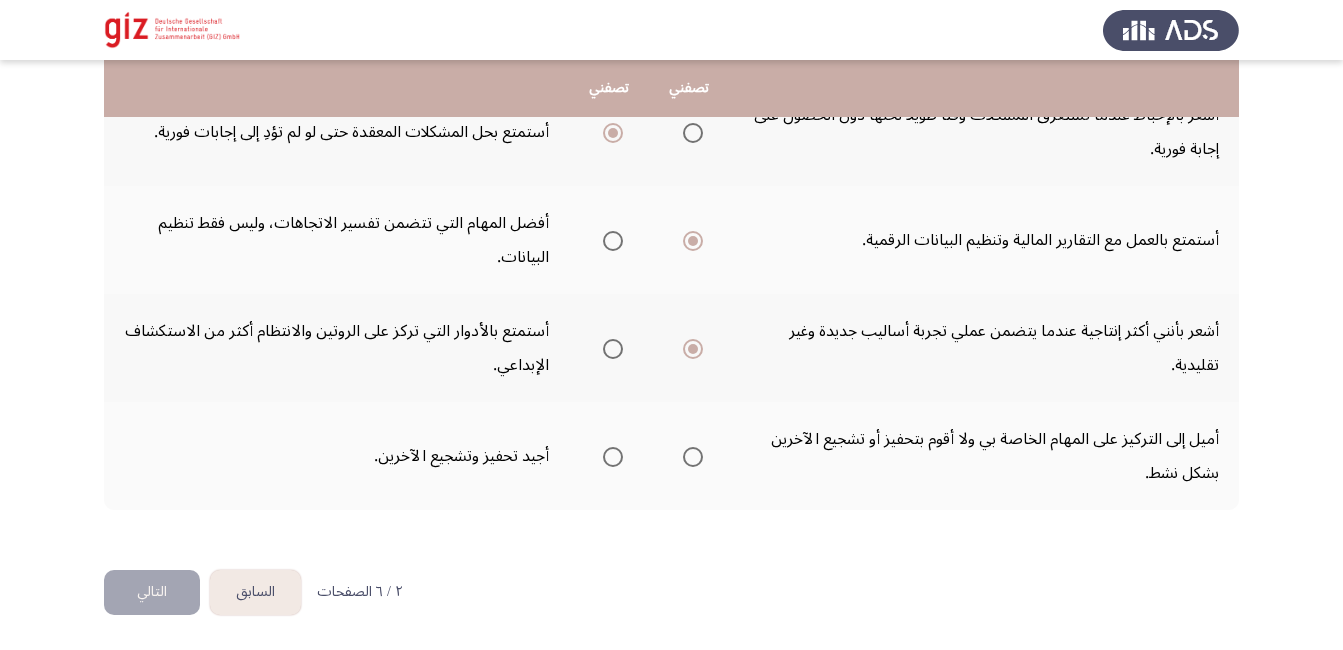 click 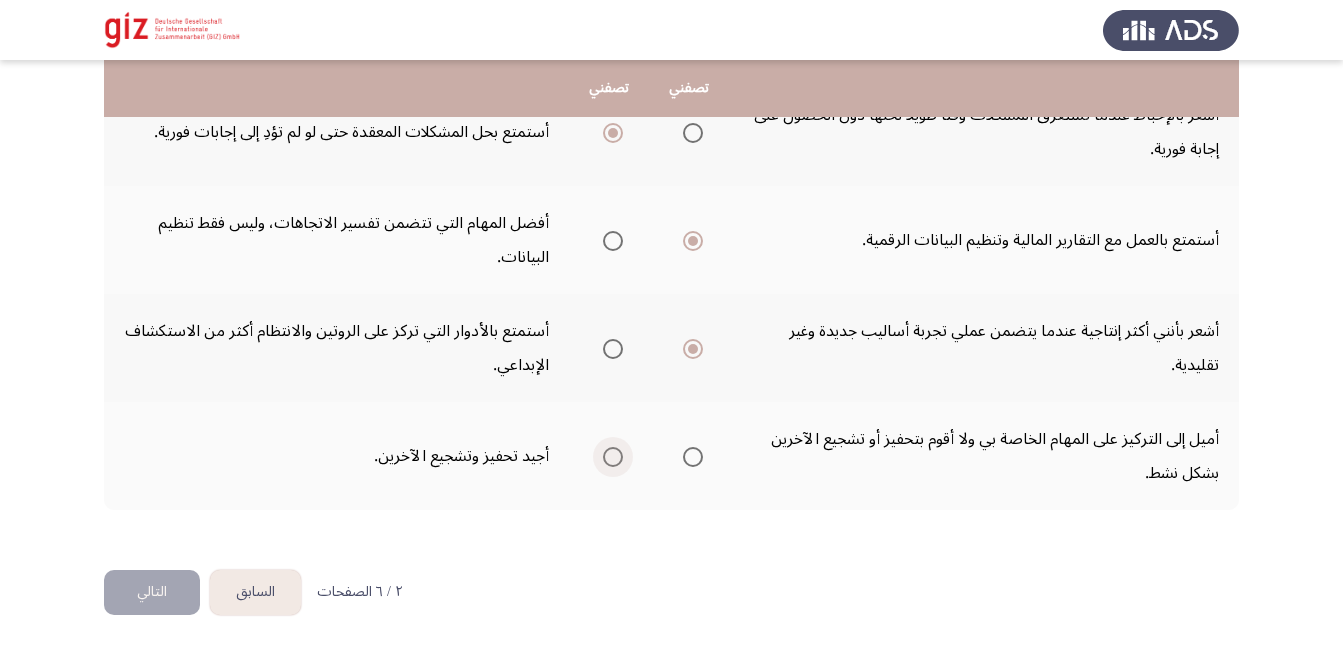 click at bounding box center (613, 457) 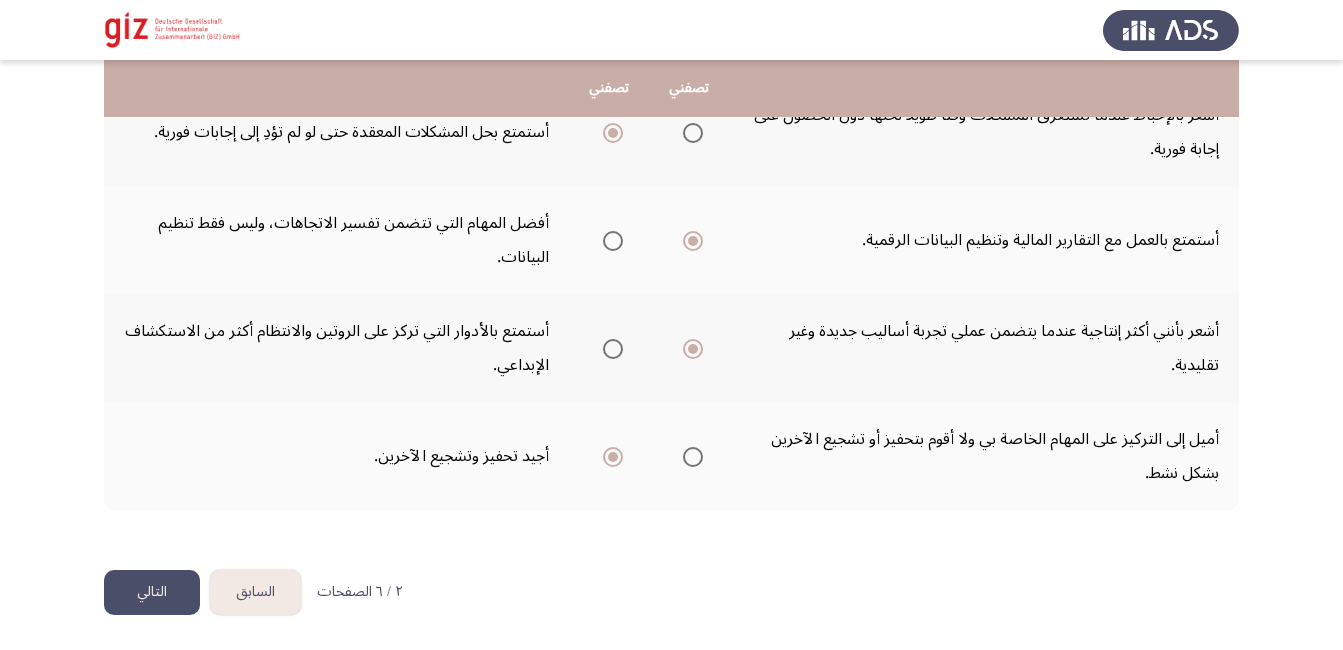 click on "التالي" 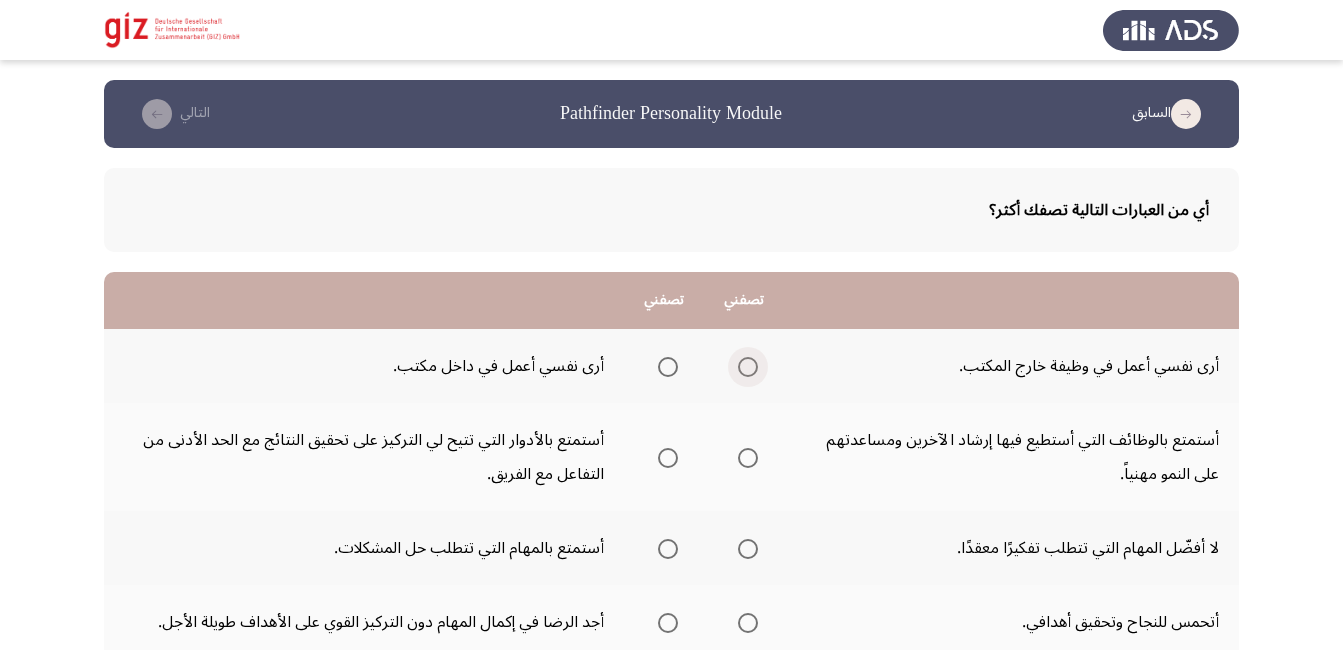click at bounding box center (748, 367) 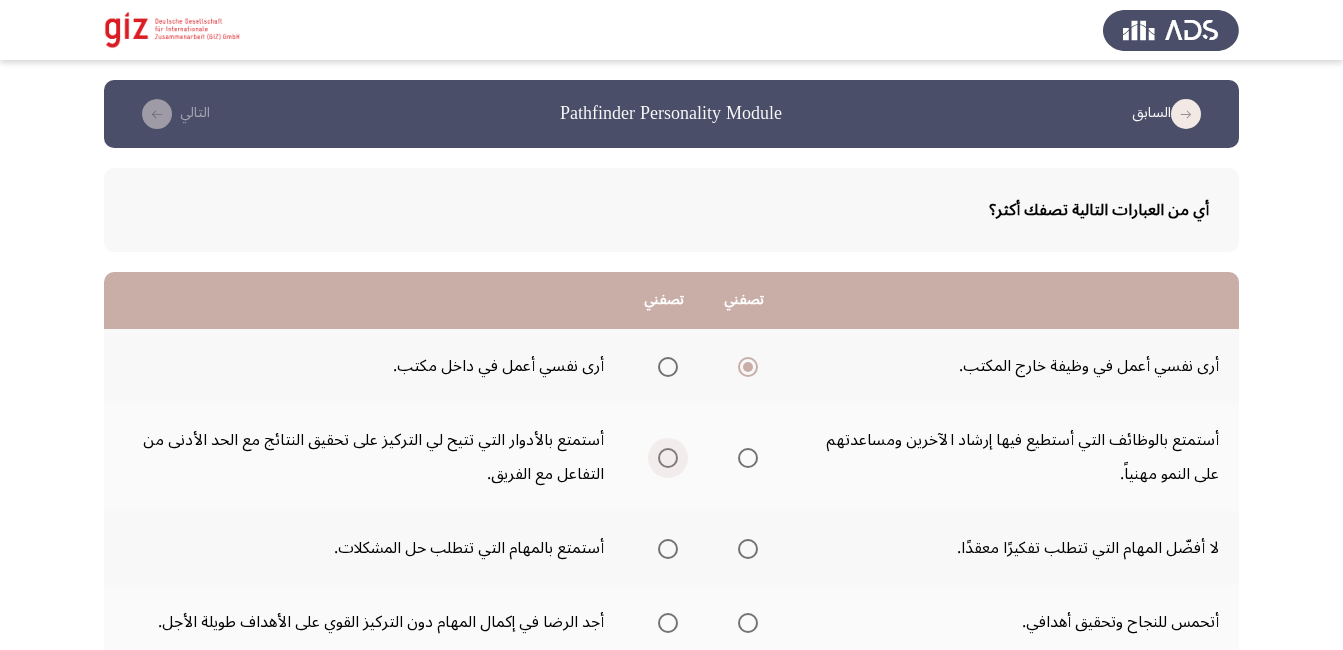 click at bounding box center (668, 458) 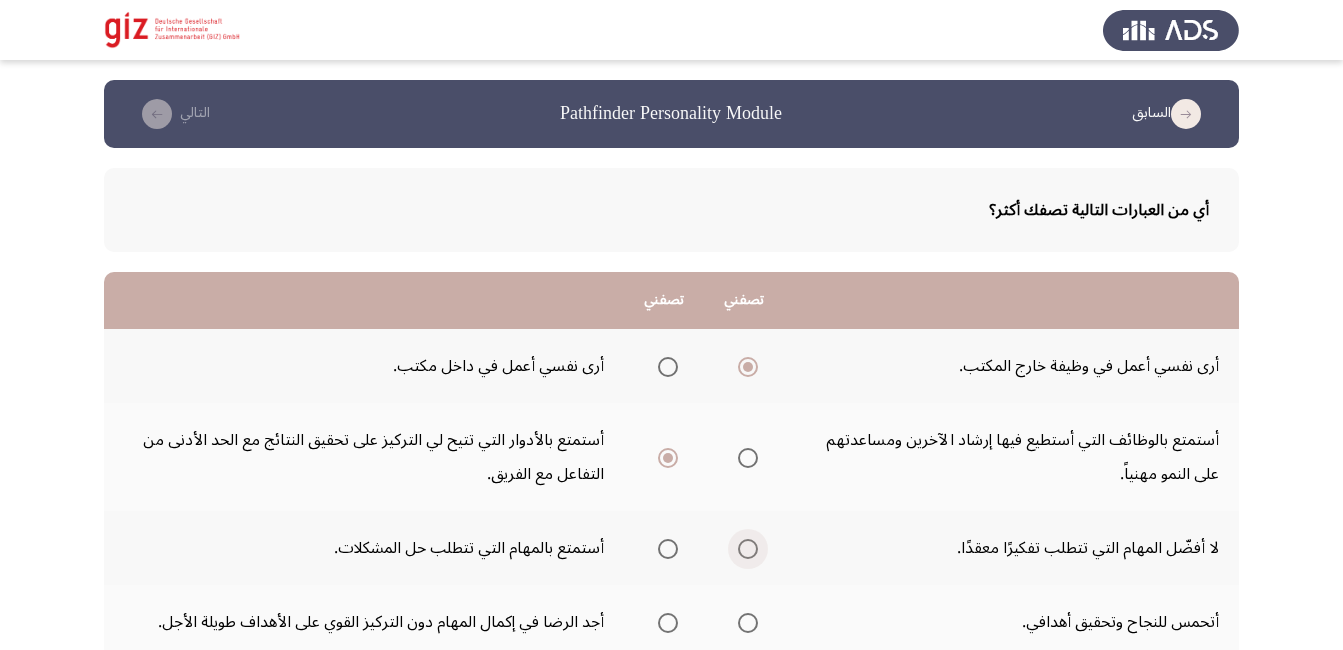 click at bounding box center [748, 549] 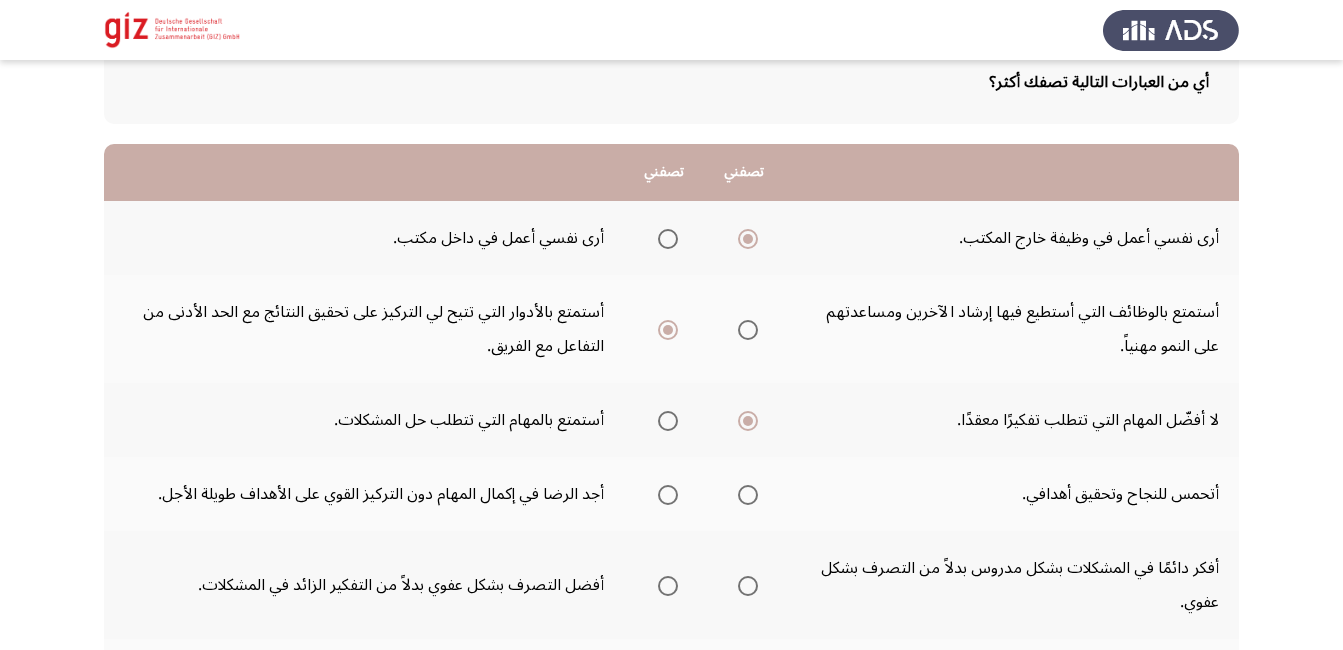 scroll, scrollTop: 129, scrollLeft: 0, axis: vertical 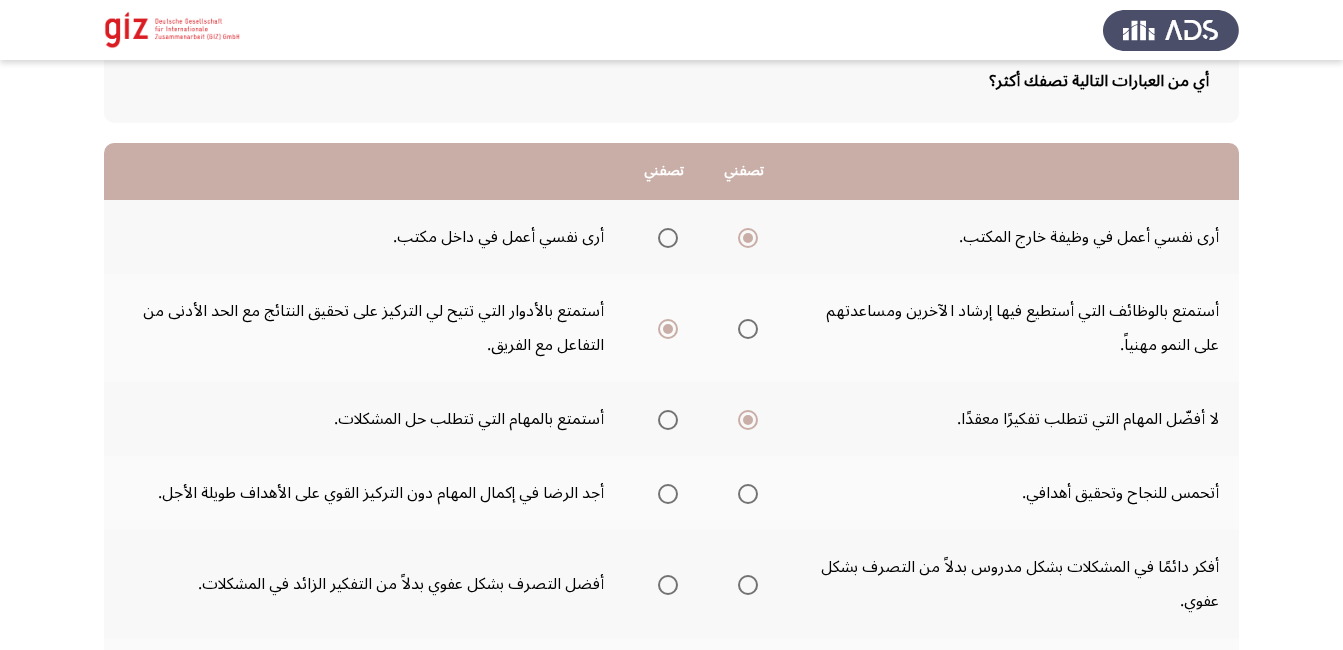 click 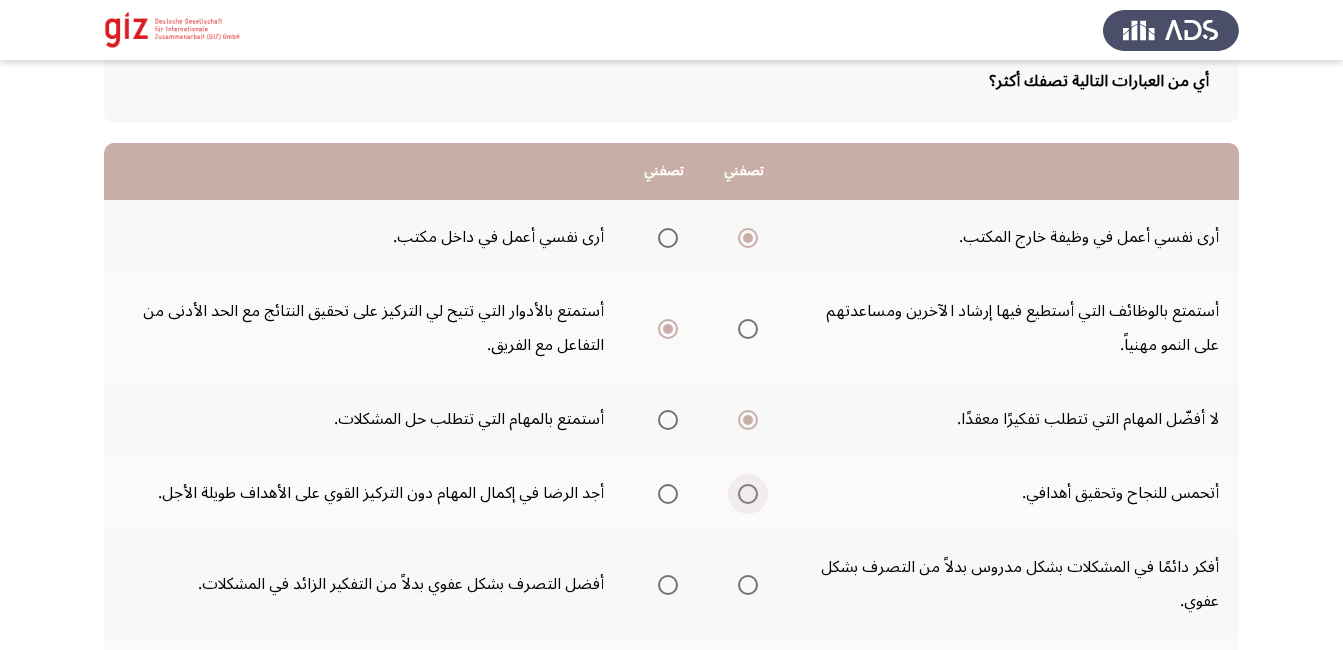 click at bounding box center [748, 494] 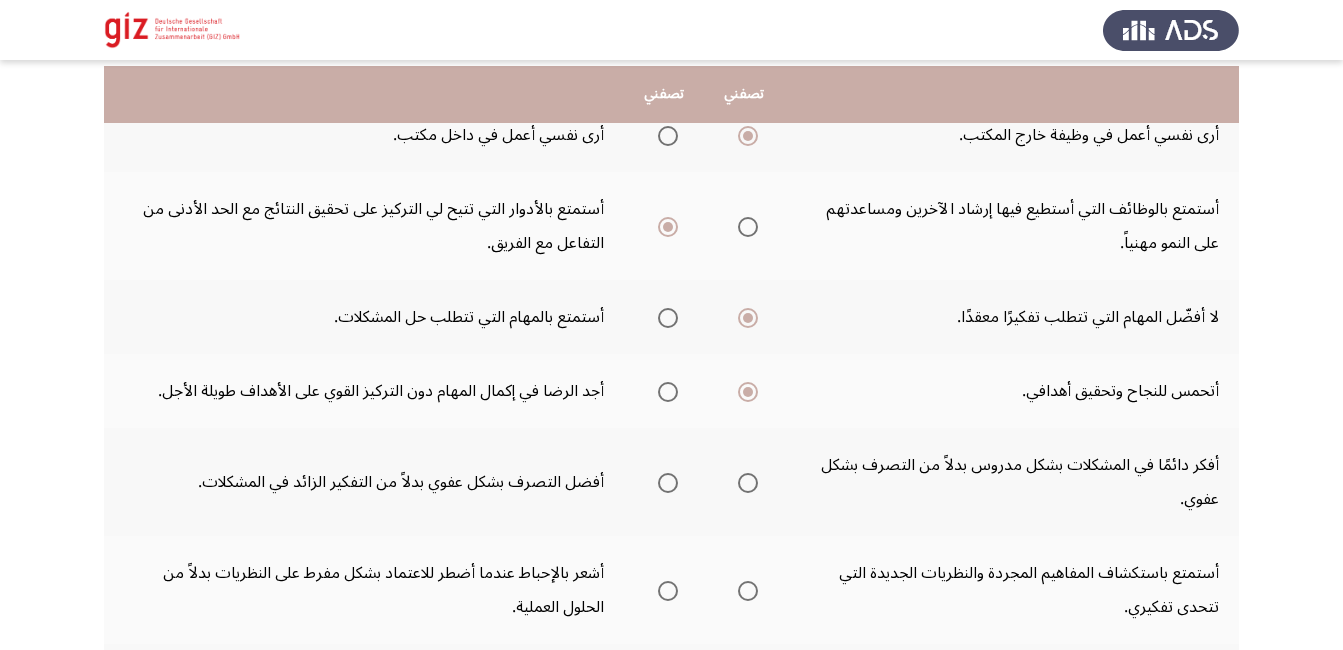 scroll, scrollTop: 237, scrollLeft: 0, axis: vertical 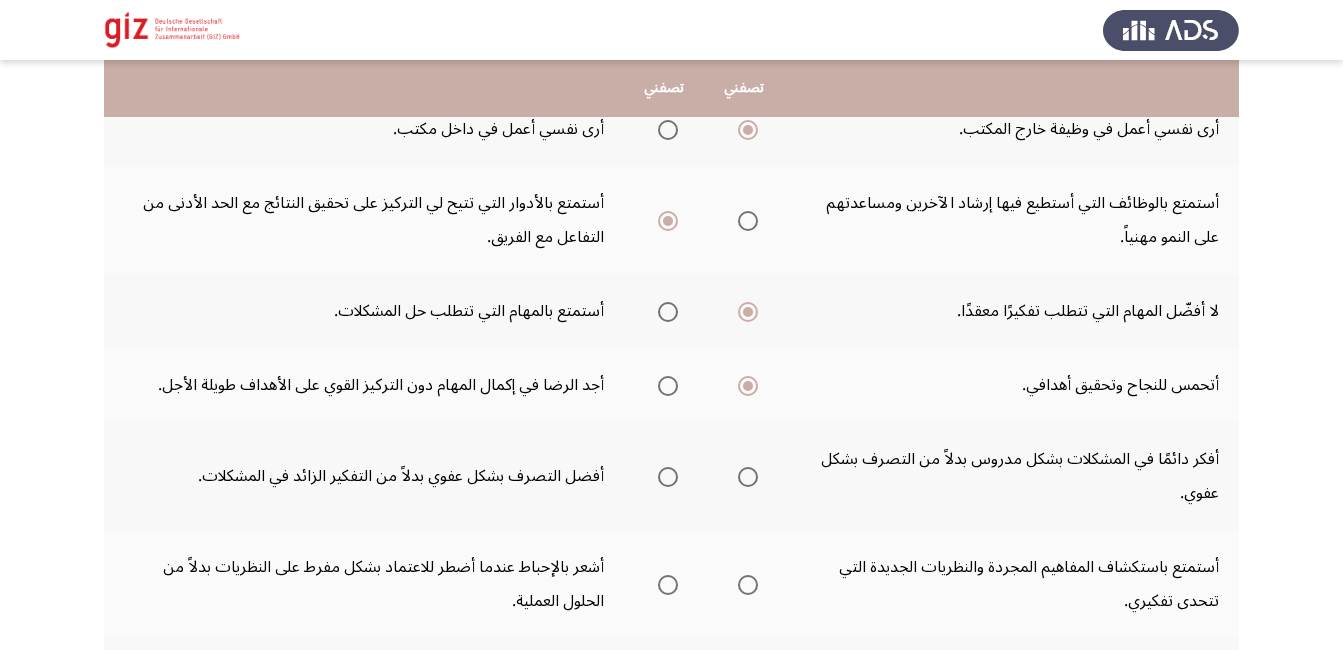 click at bounding box center [748, 477] 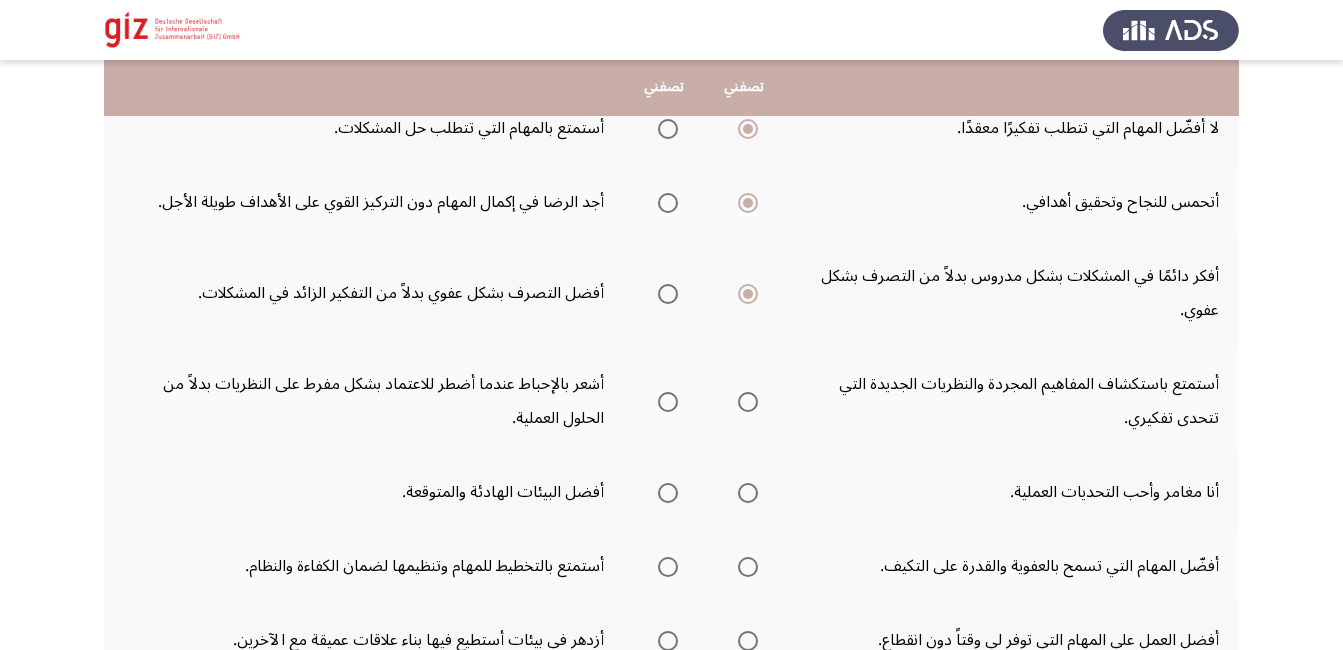 scroll, scrollTop: 419, scrollLeft: 0, axis: vertical 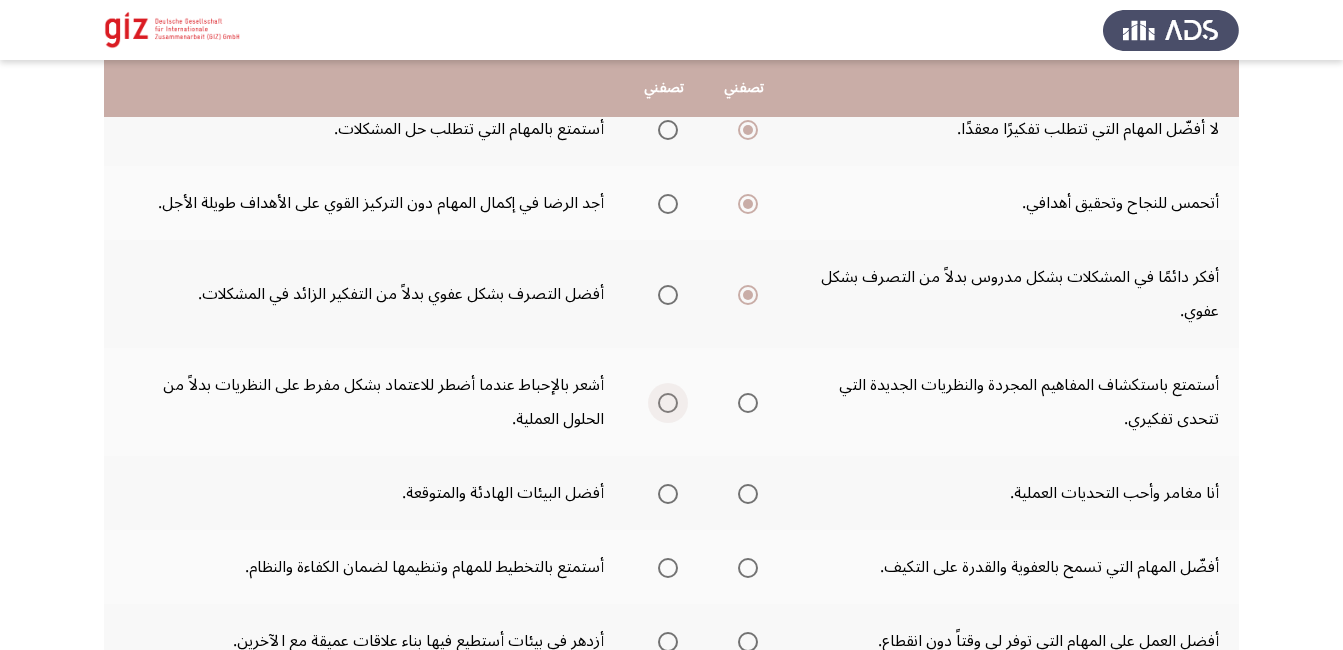 click at bounding box center (668, 403) 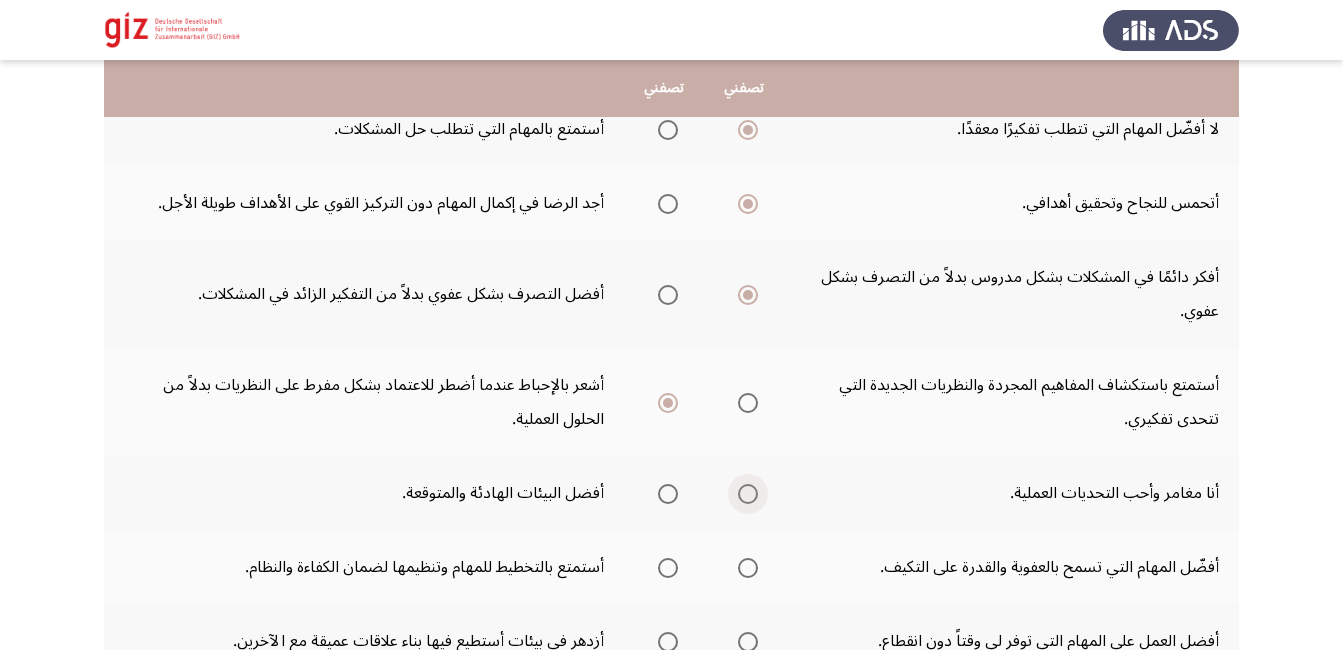 click at bounding box center [748, 494] 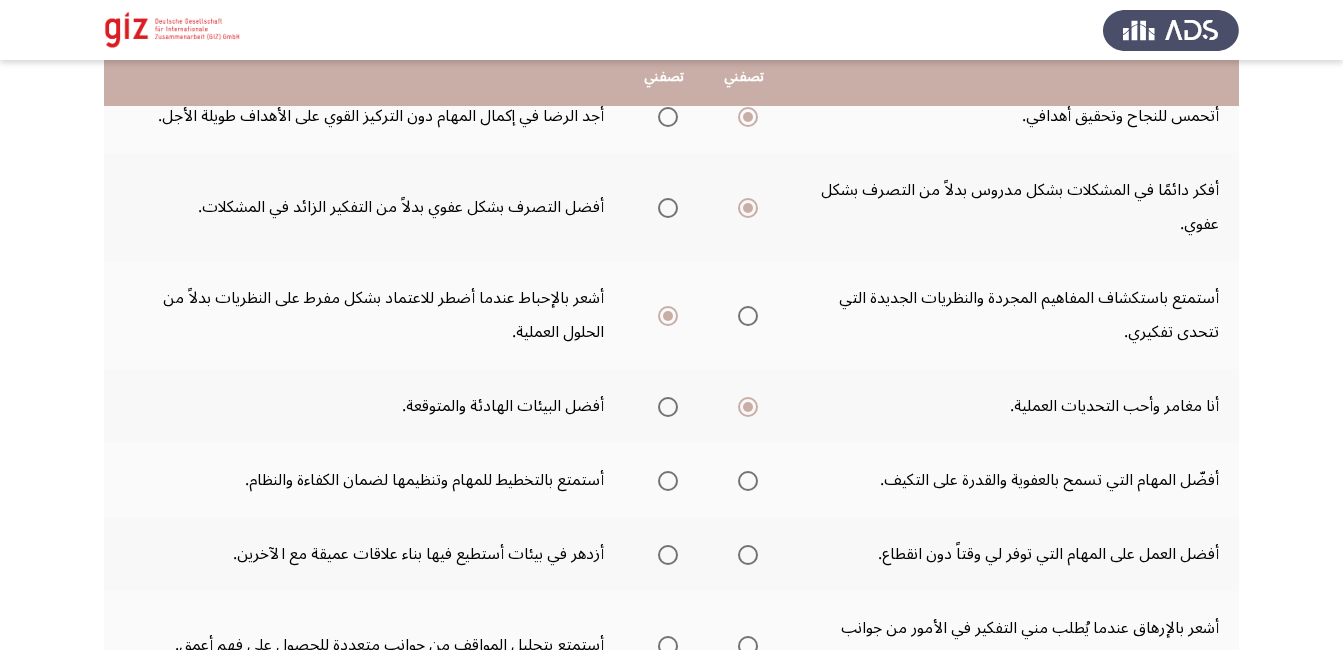 scroll, scrollTop: 515, scrollLeft: 0, axis: vertical 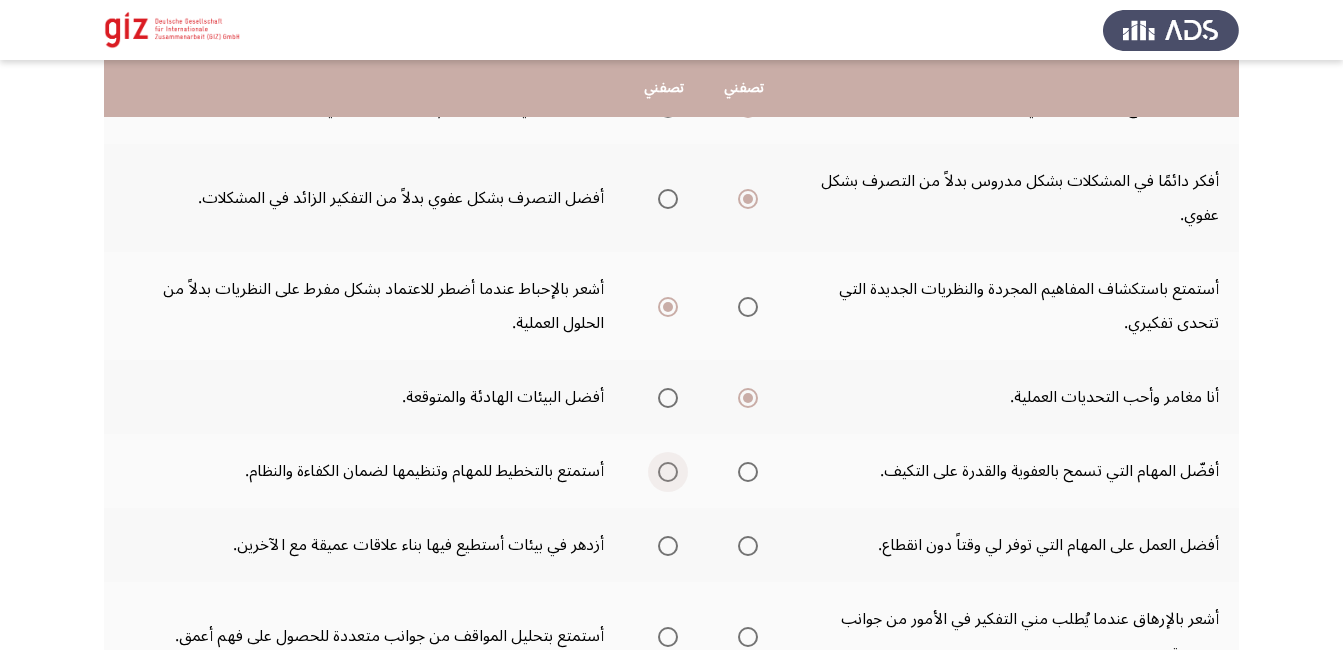 click at bounding box center [668, 472] 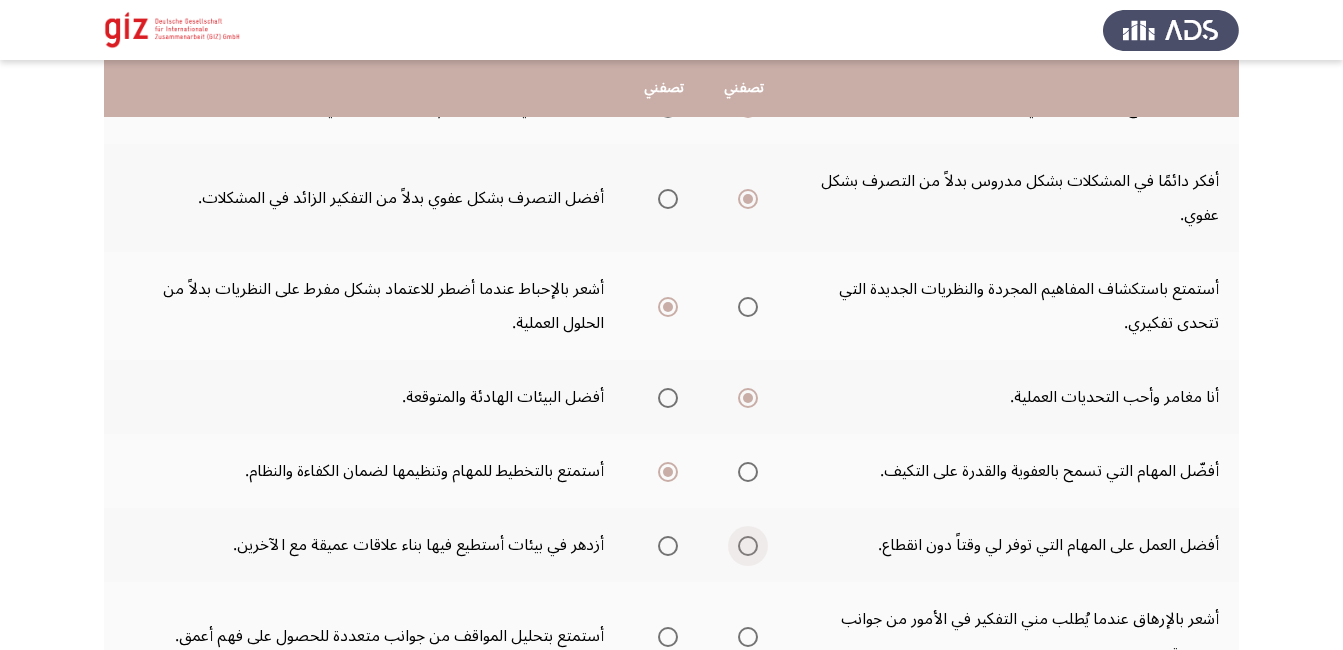click at bounding box center (748, 546) 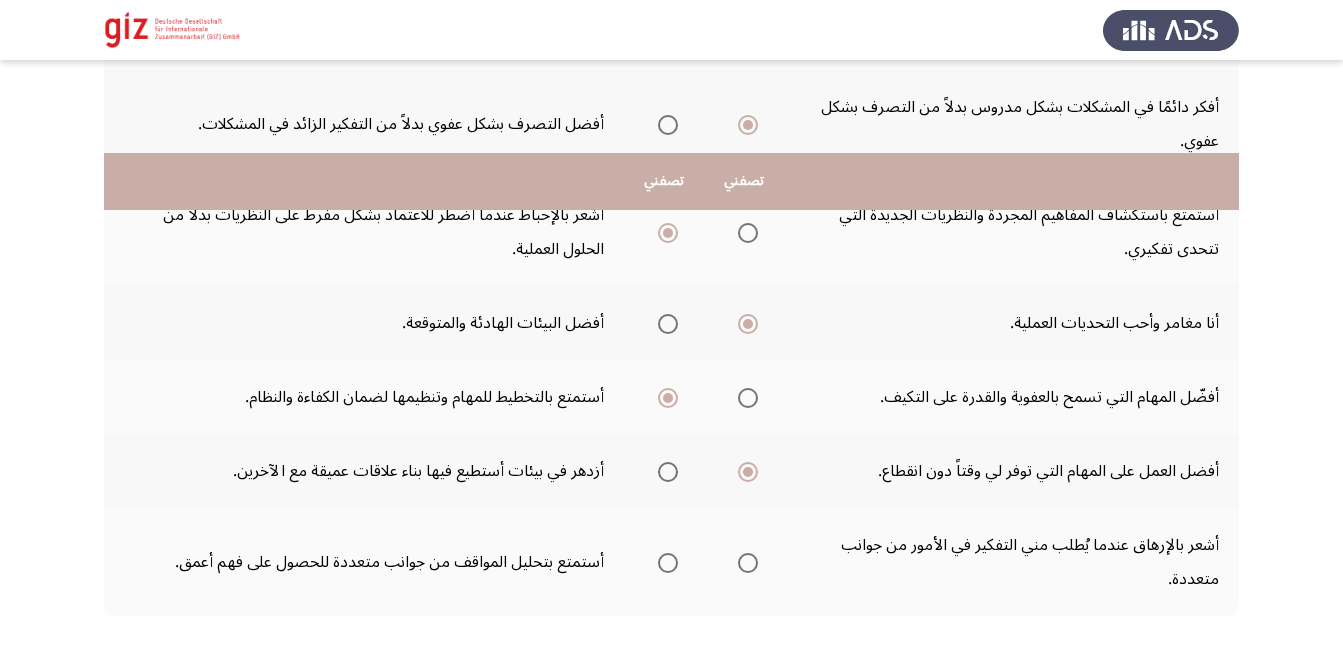 scroll, scrollTop: 695, scrollLeft: 0, axis: vertical 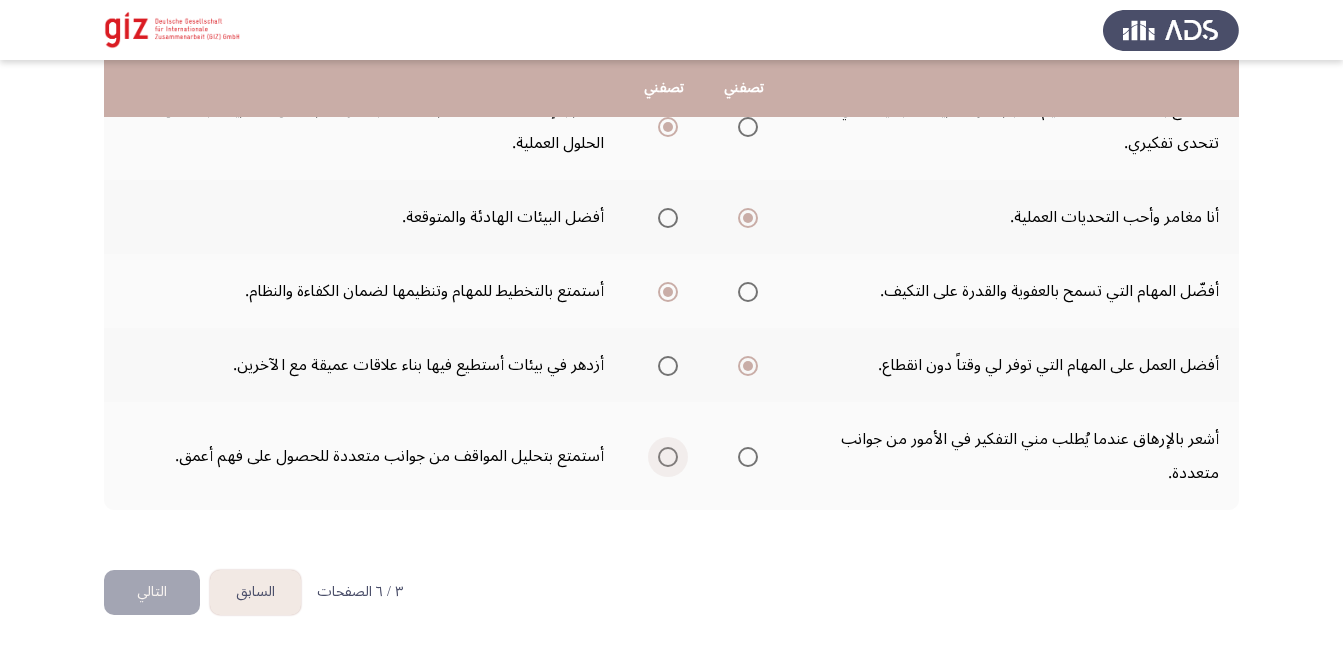 click at bounding box center (668, 457) 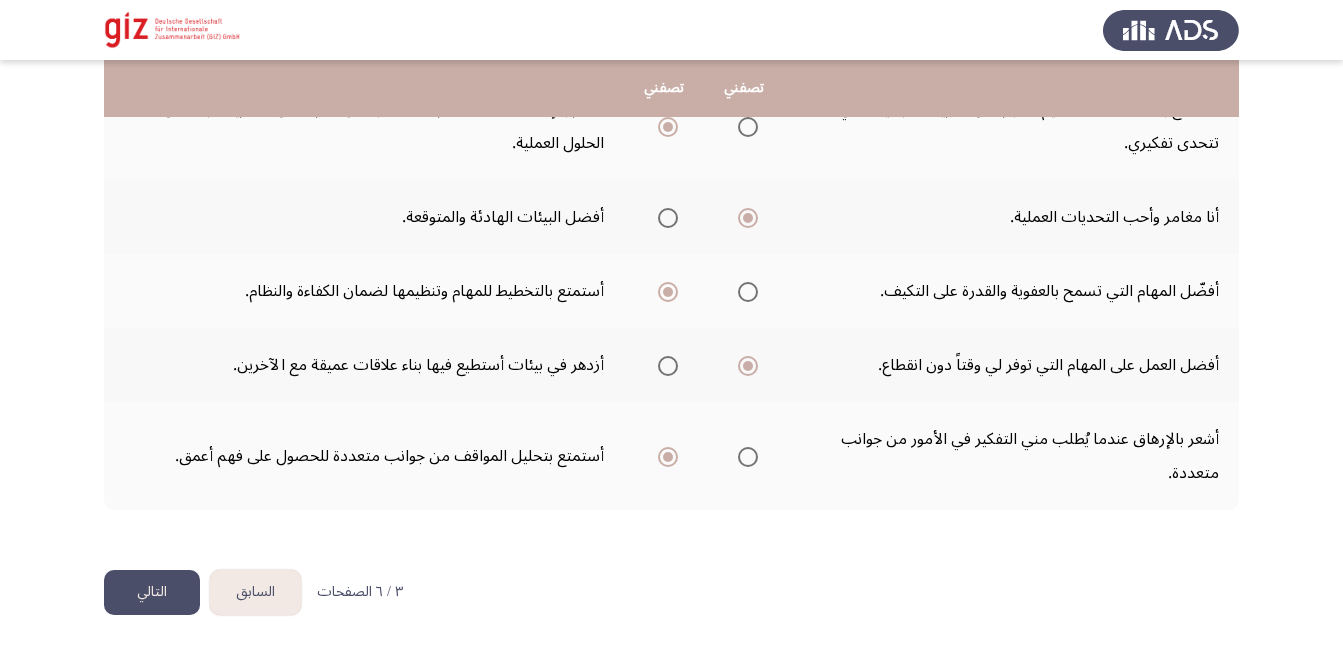 click on "التالي" 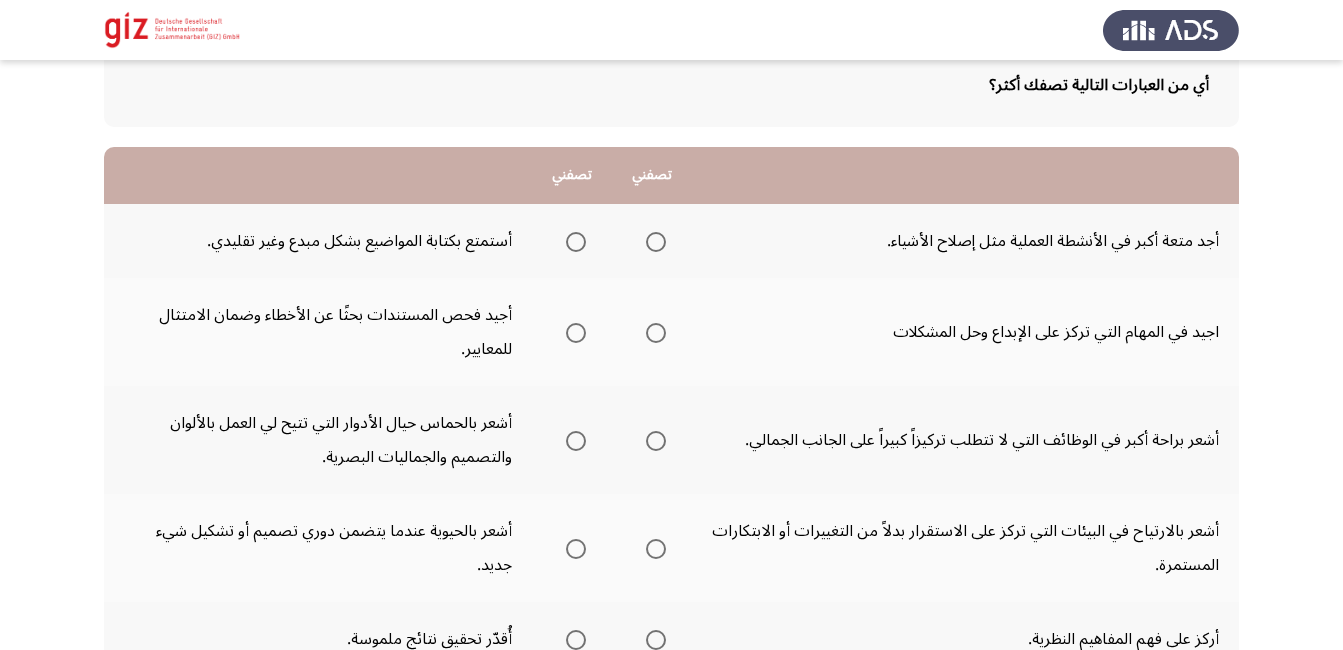 scroll, scrollTop: 127, scrollLeft: 0, axis: vertical 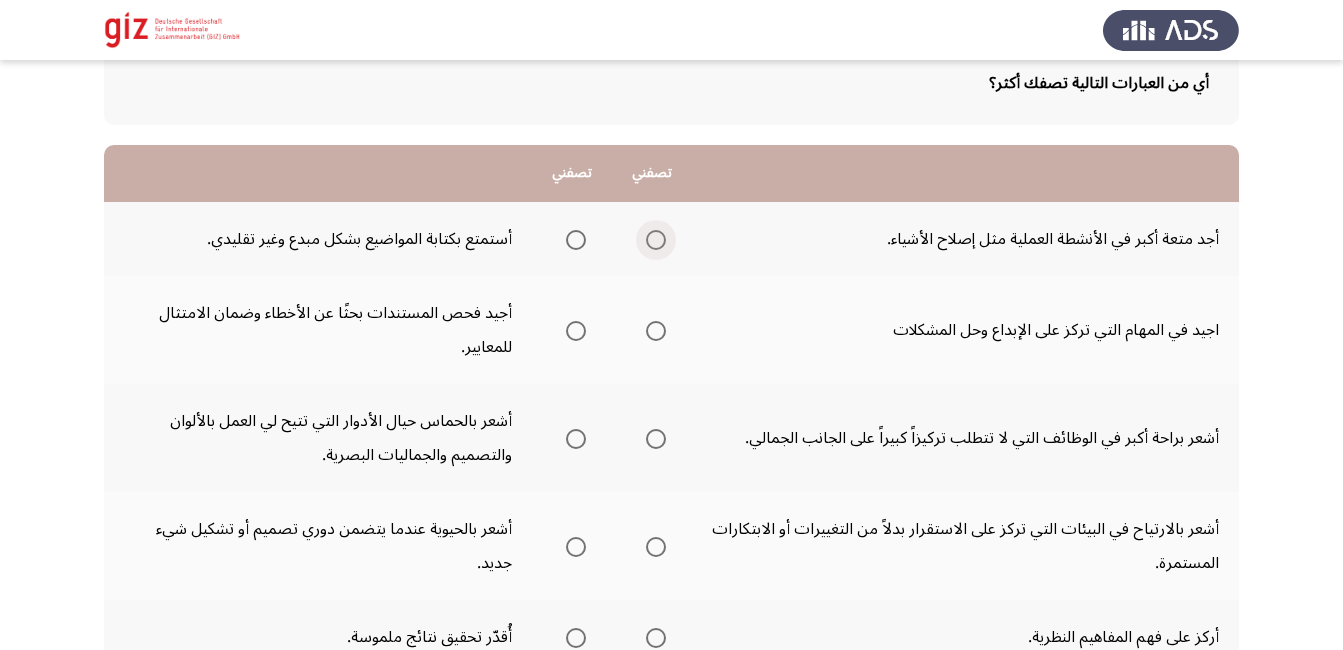 click at bounding box center [656, 240] 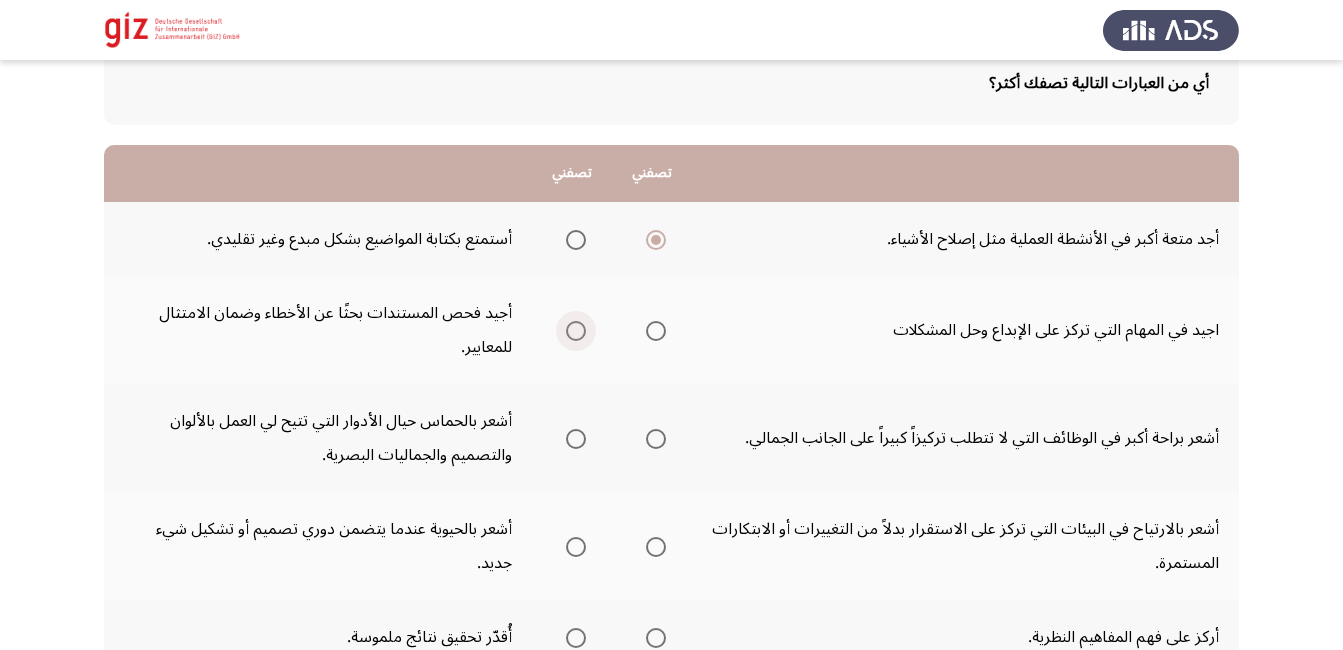 click at bounding box center [576, 331] 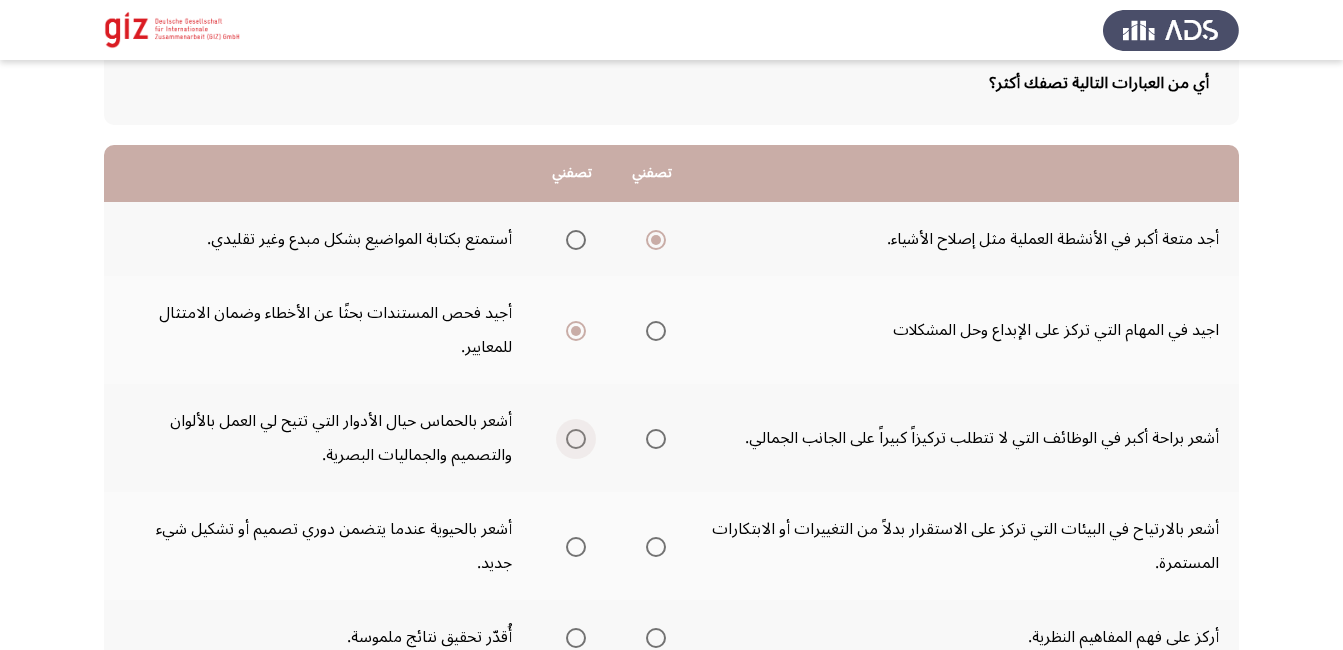 click at bounding box center [576, 439] 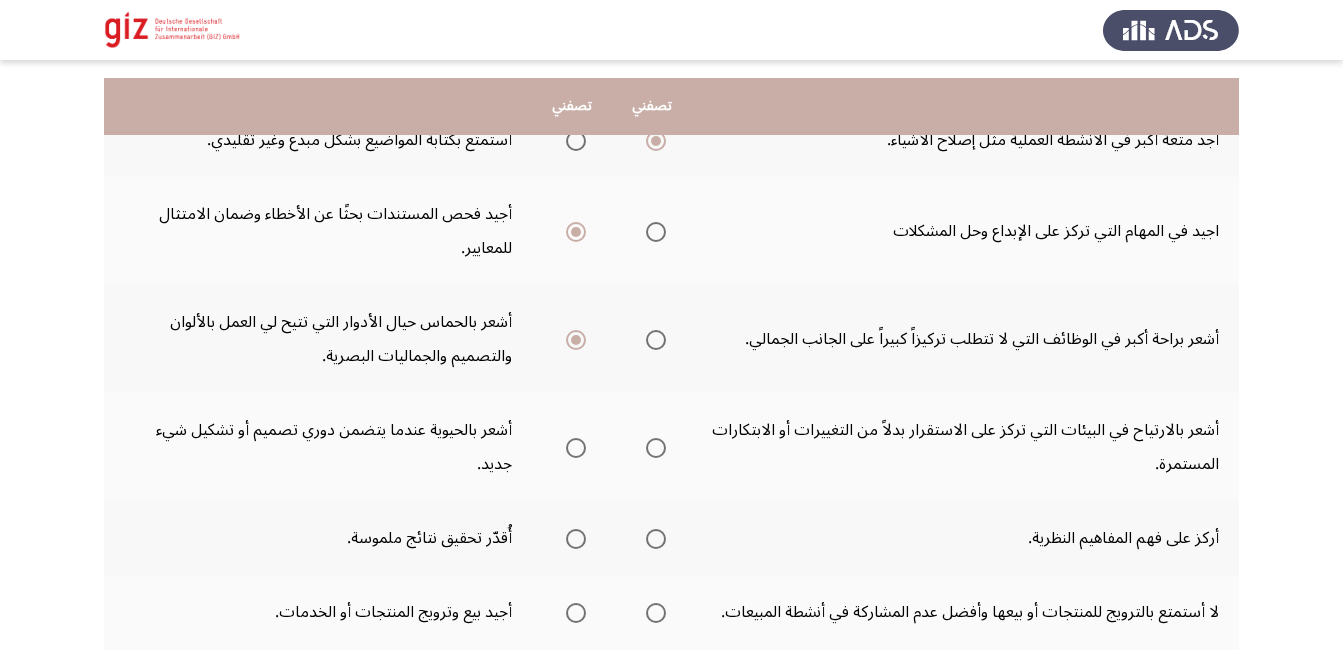 scroll, scrollTop: 246, scrollLeft: 0, axis: vertical 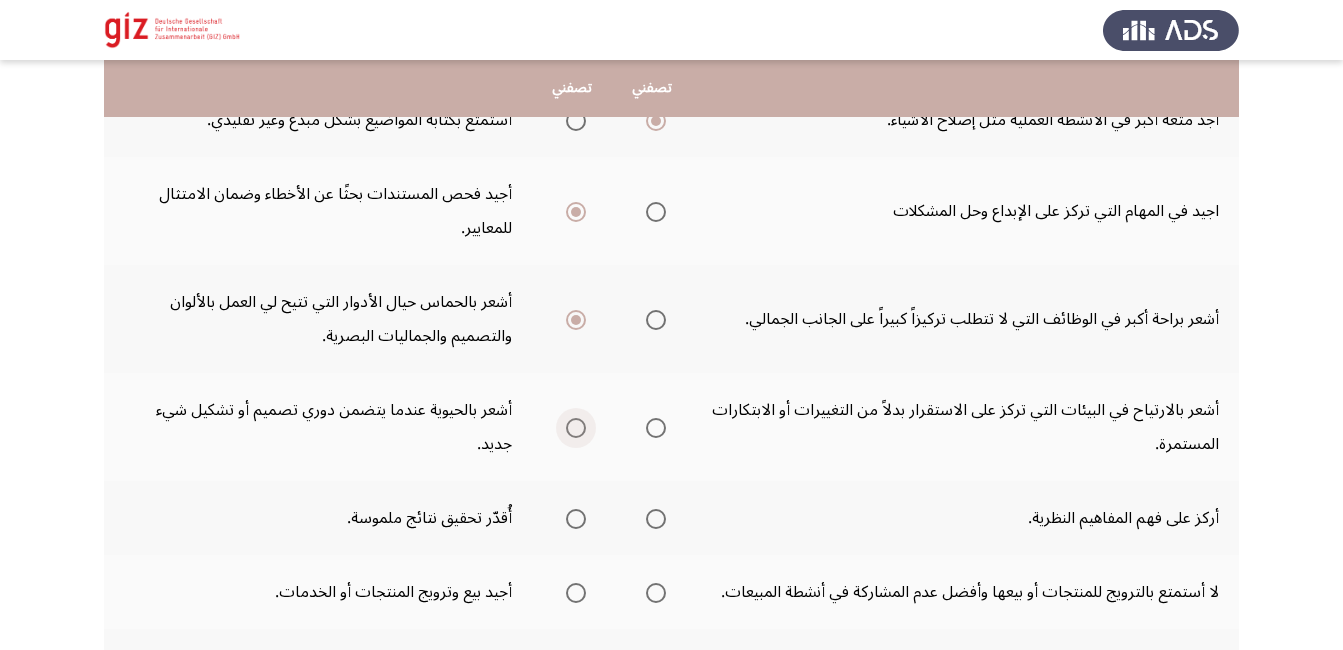 click at bounding box center [576, 428] 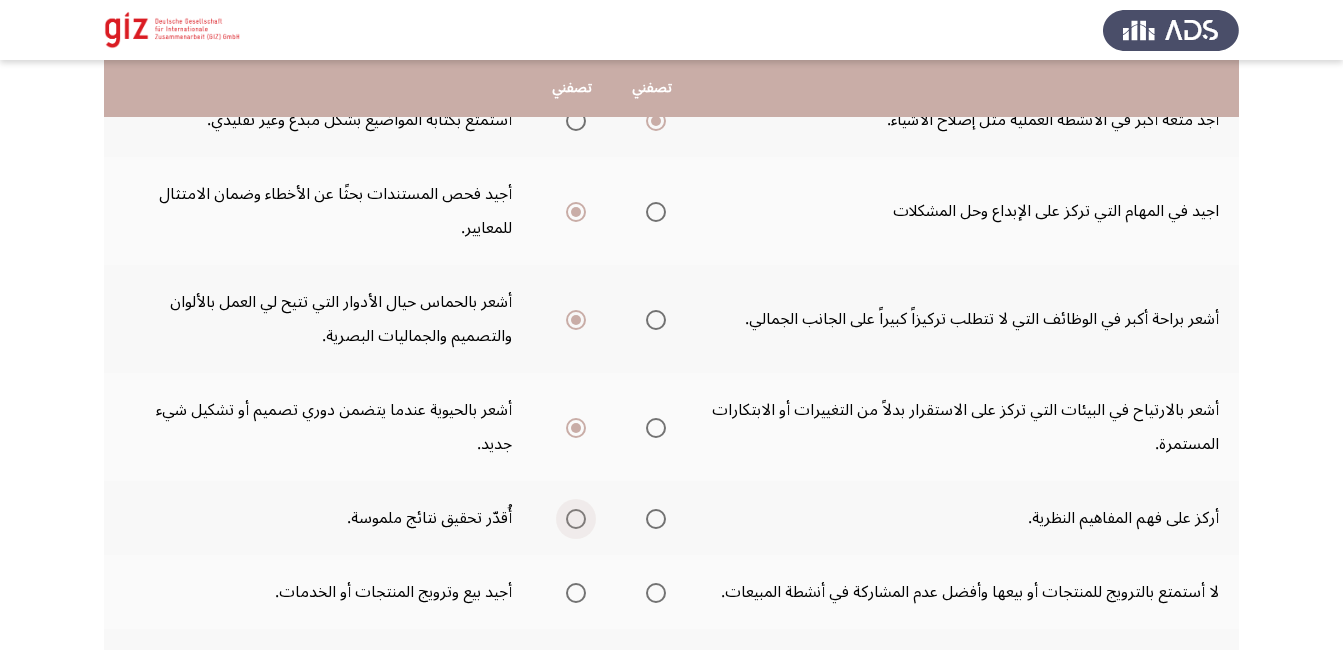 click at bounding box center [576, 519] 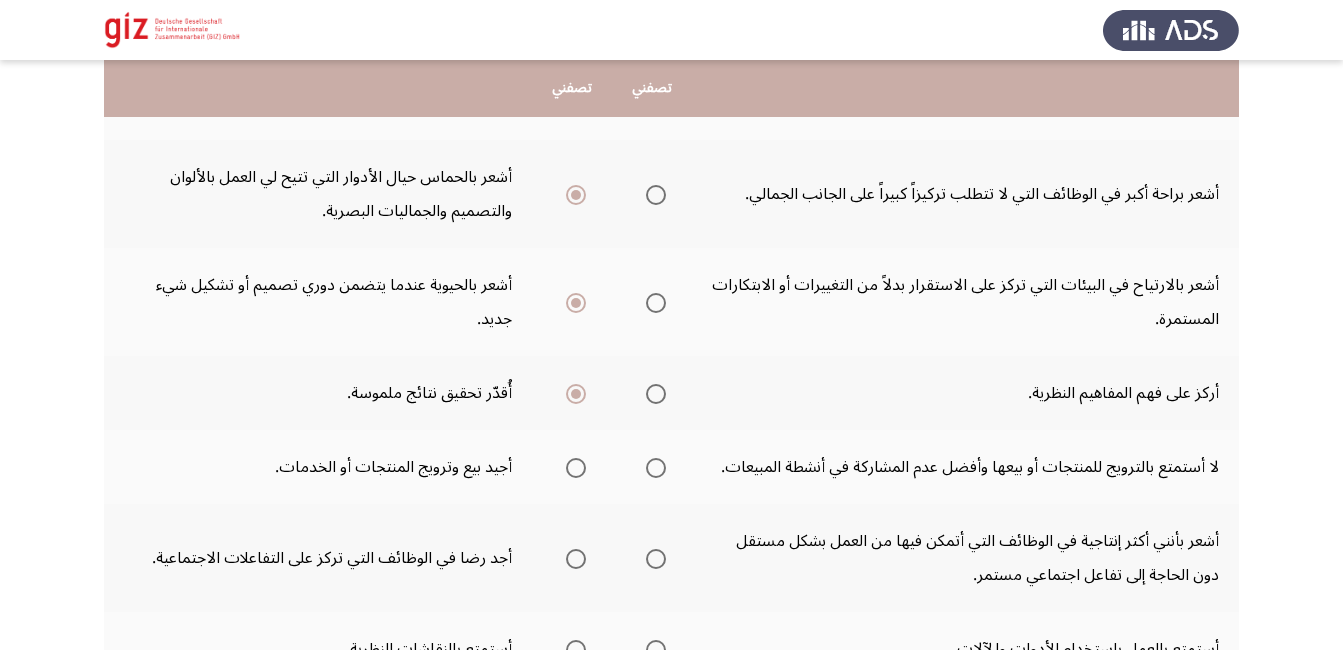 scroll, scrollTop: 372, scrollLeft: 0, axis: vertical 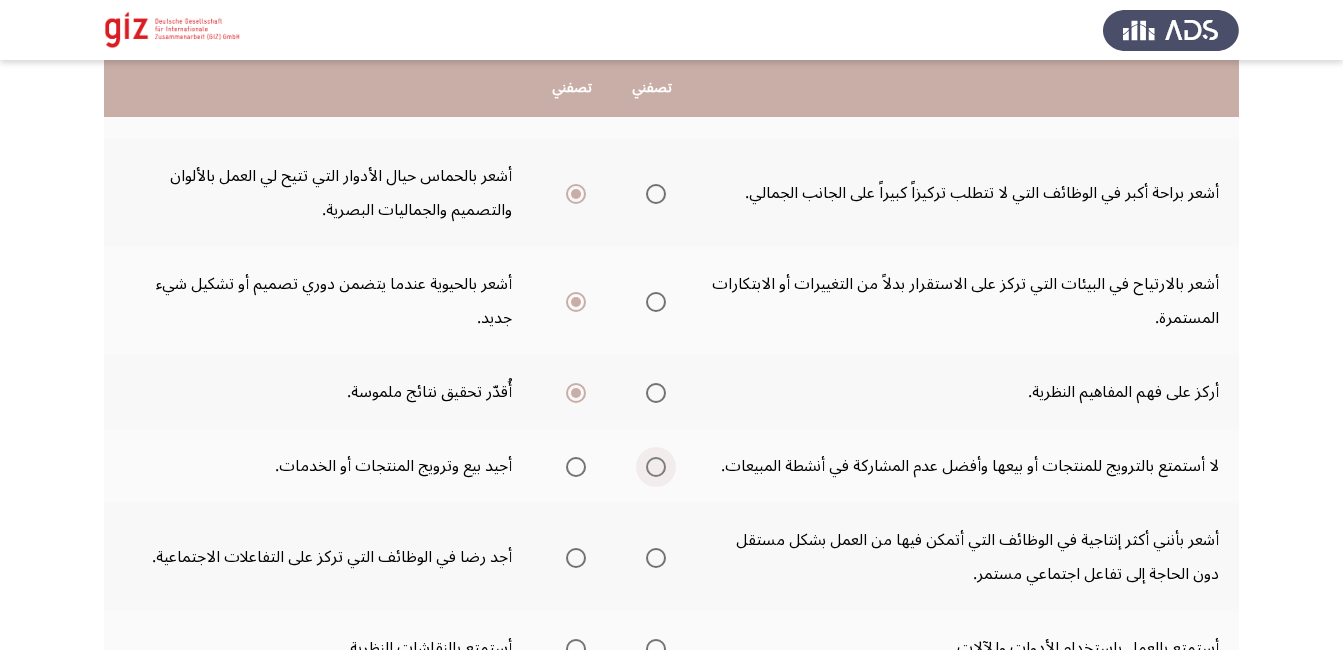 click at bounding box center (656, 467) 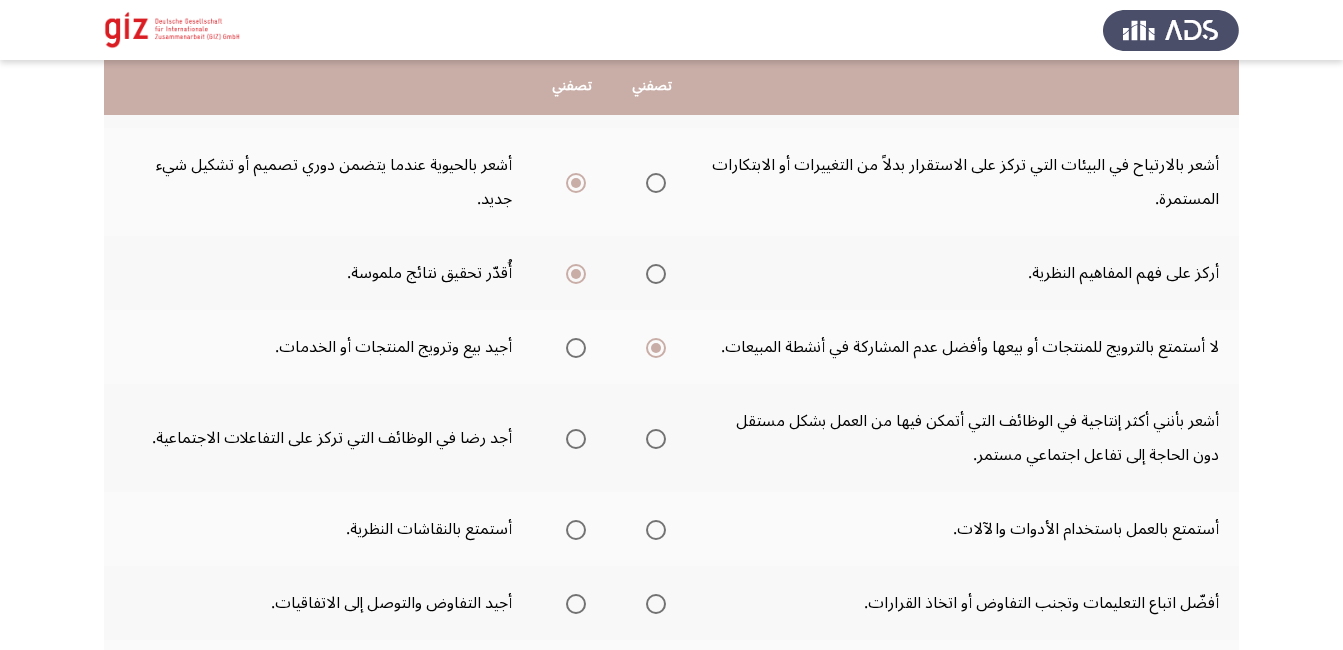 scroll, scrollTop: 489, scrollLeft: 0, axis: vertical 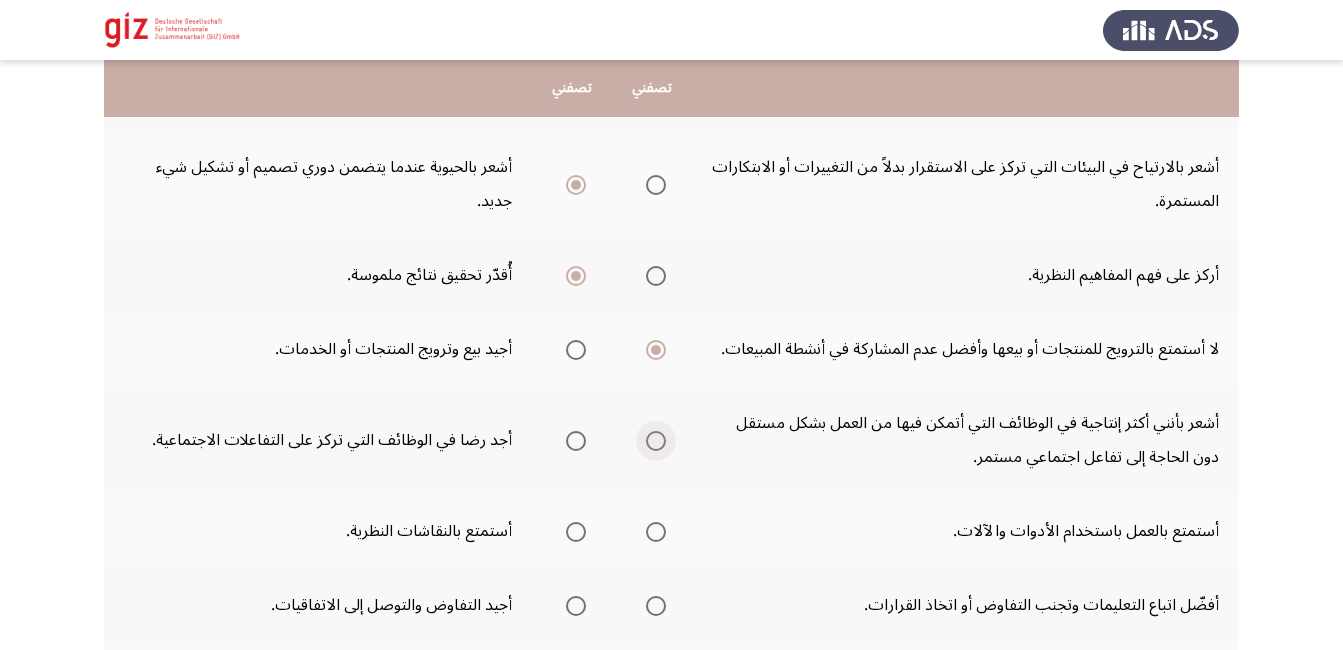 click at bounding box center [656, 441] 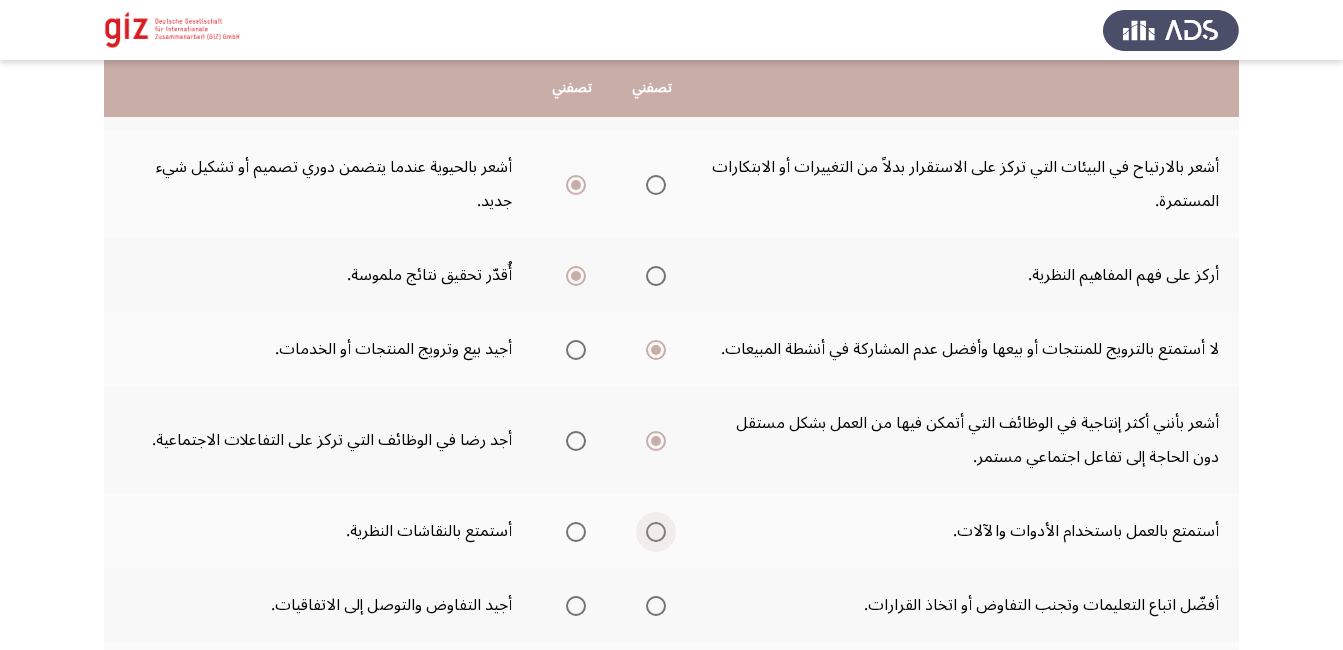 click at bounding box center (656, 532) 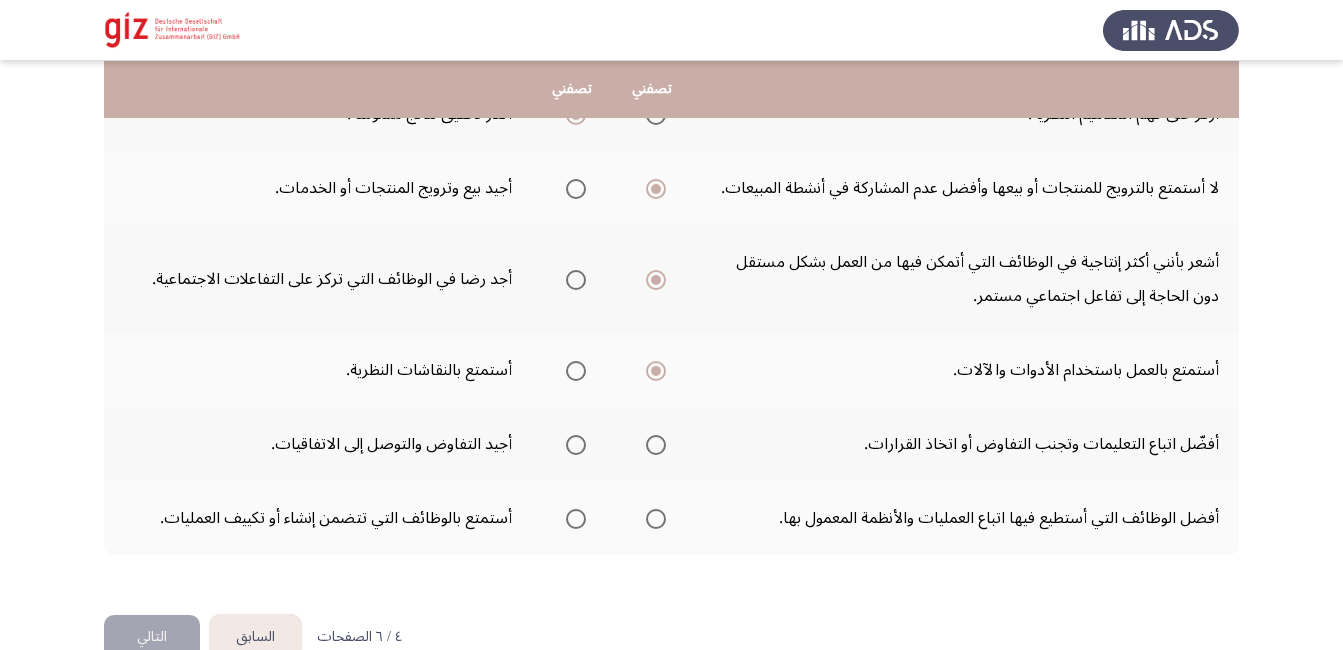 scroll, scrollTop: 651, scrollLeft: 0, axis: vertical 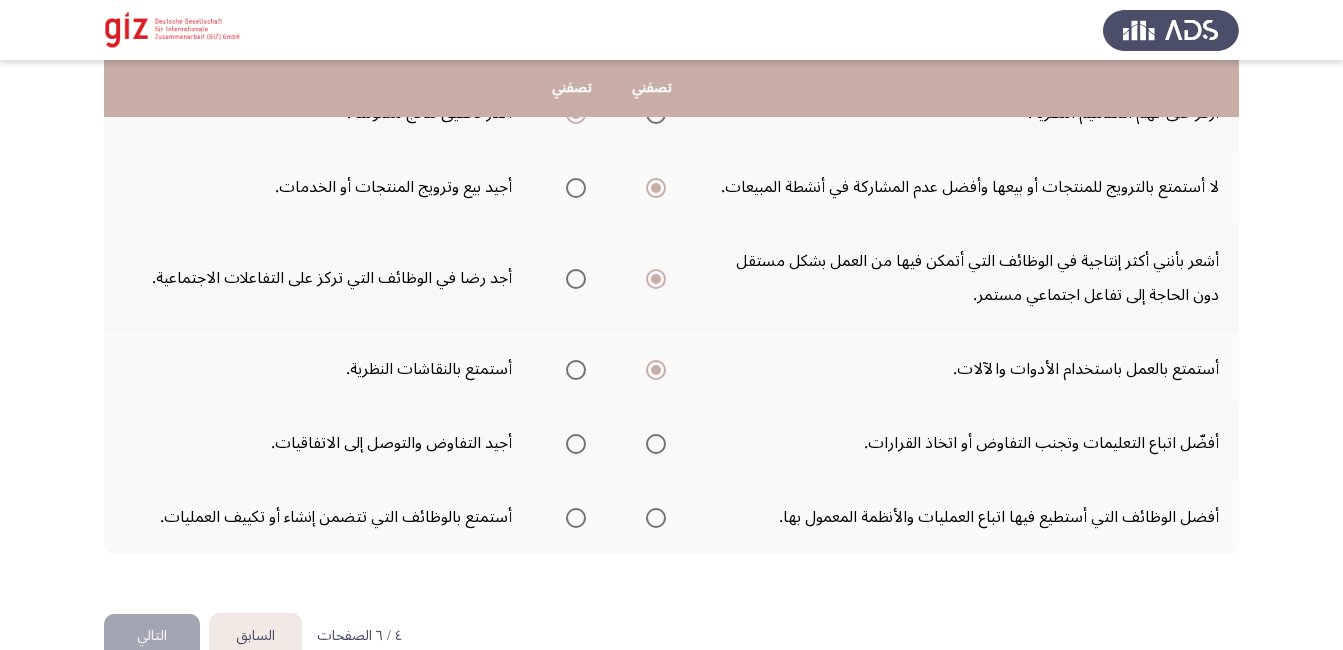 click 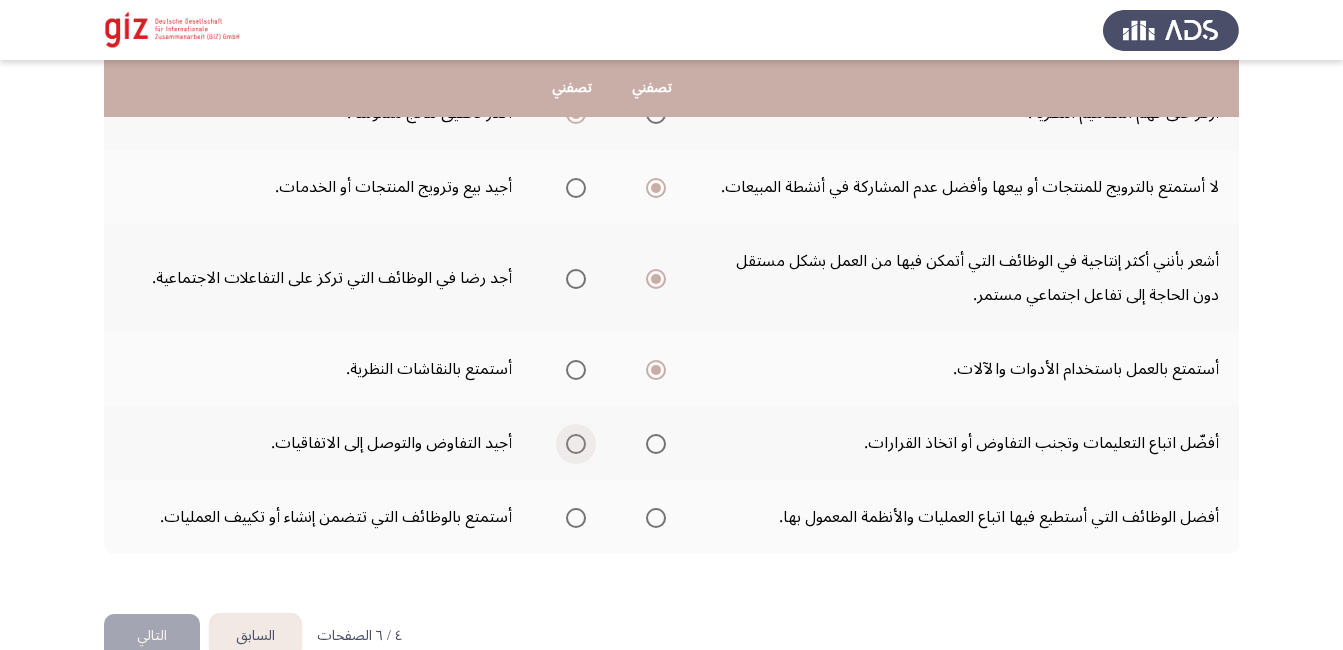 click at bounding box center (576, 444) 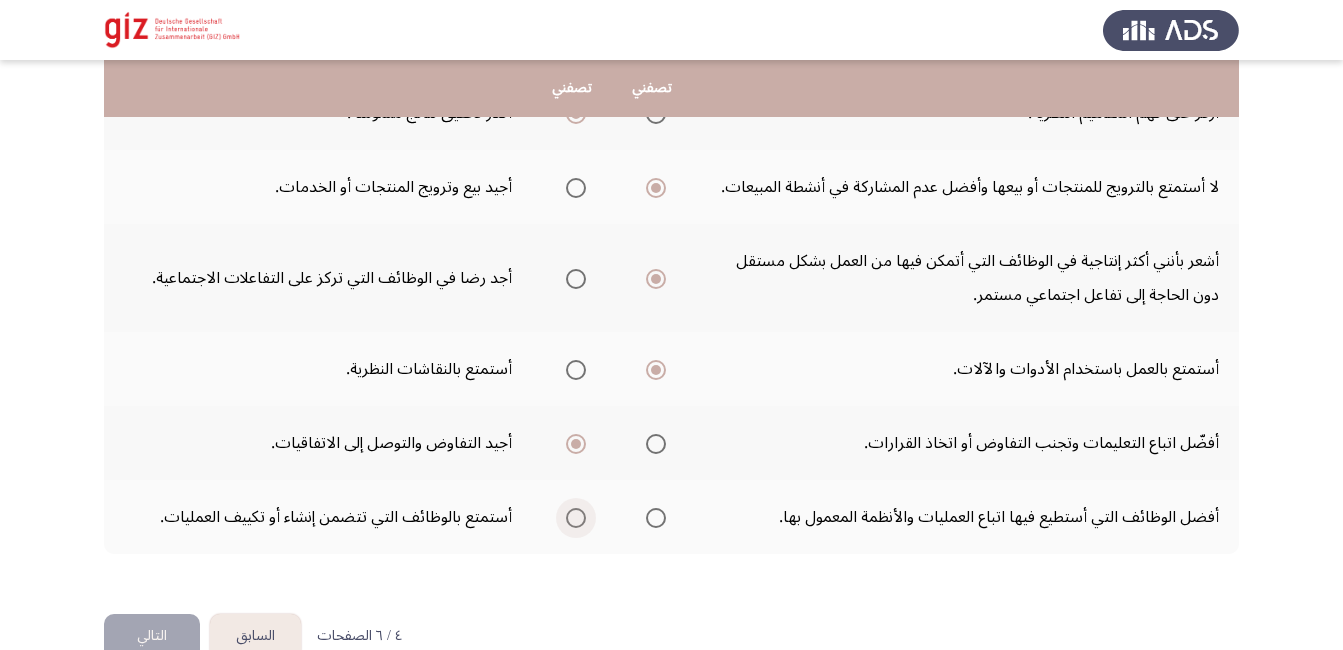 click at bounding box center [576, 518] 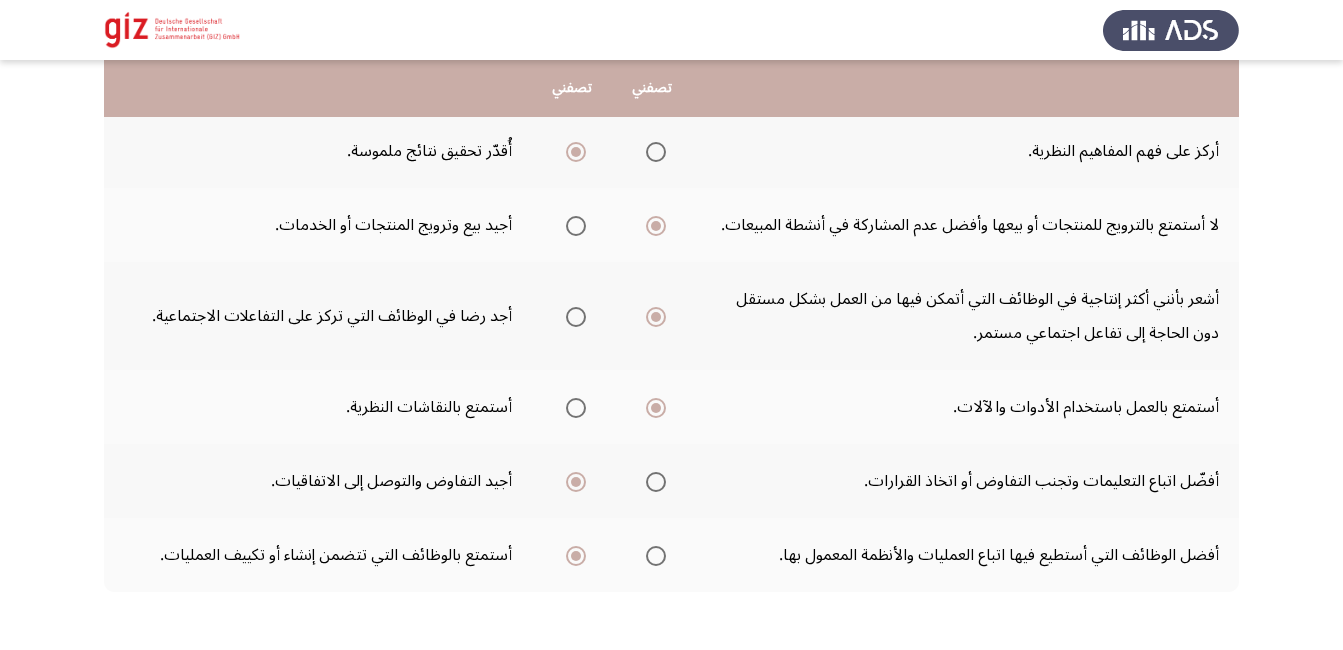 scroll, scrollTop: 695, scrollLeft: 0, axis: vertical 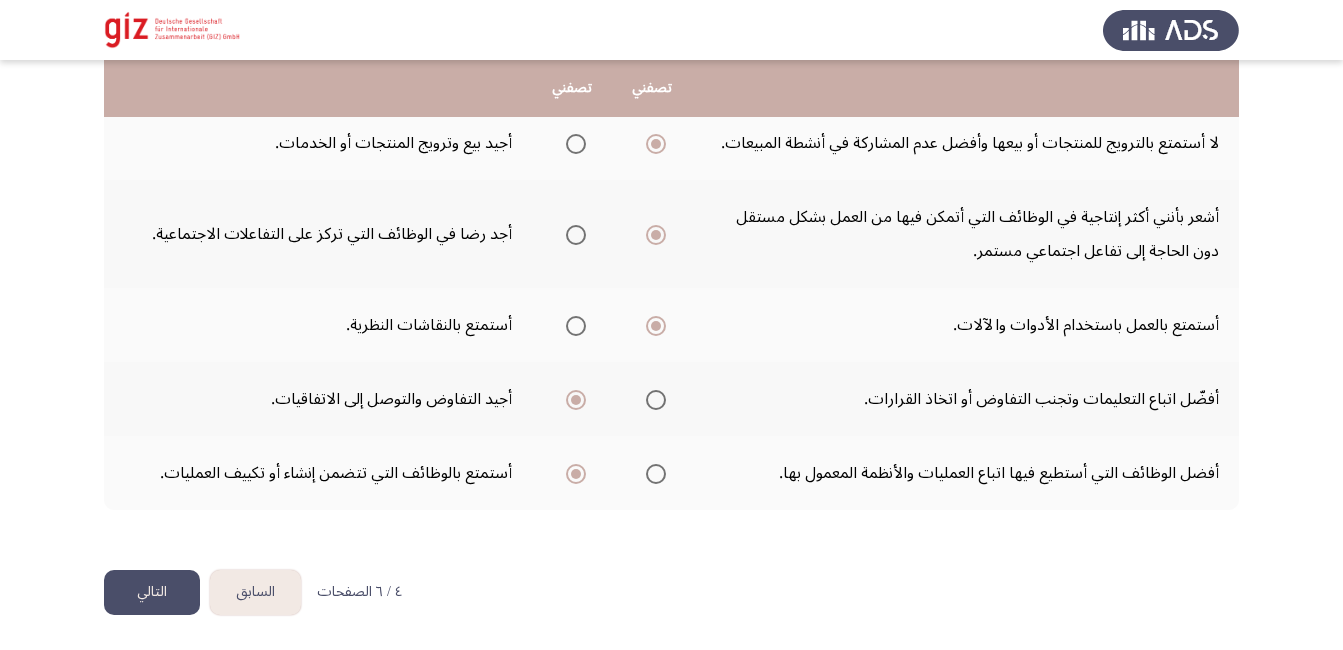 click on "التالي" 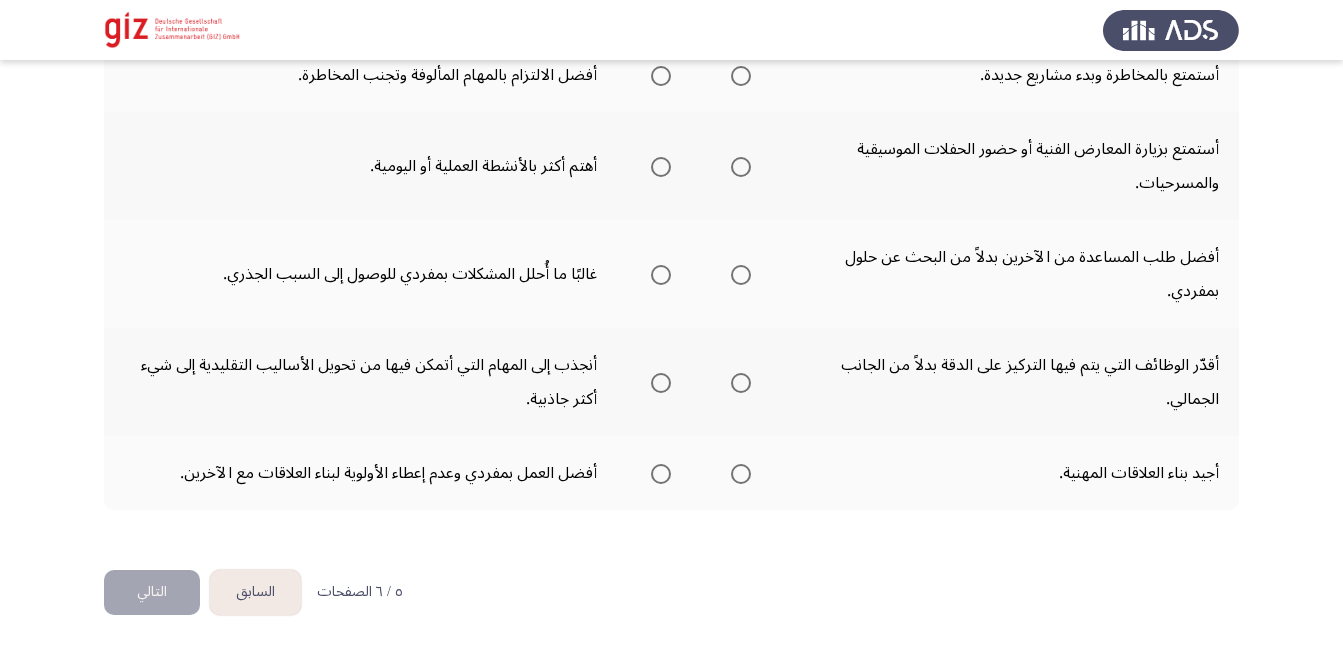 scroll, scrollTop: 0, scrollLeft: 0, axis: both 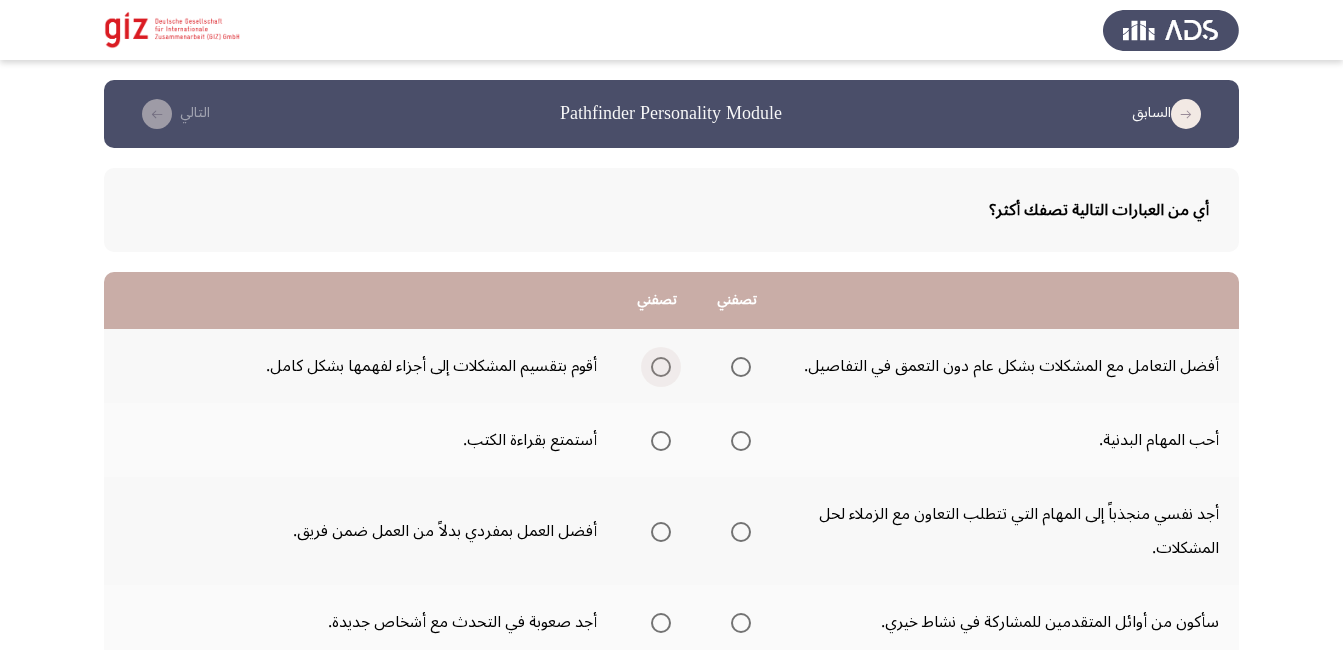 click at bounding box center (661, 367) 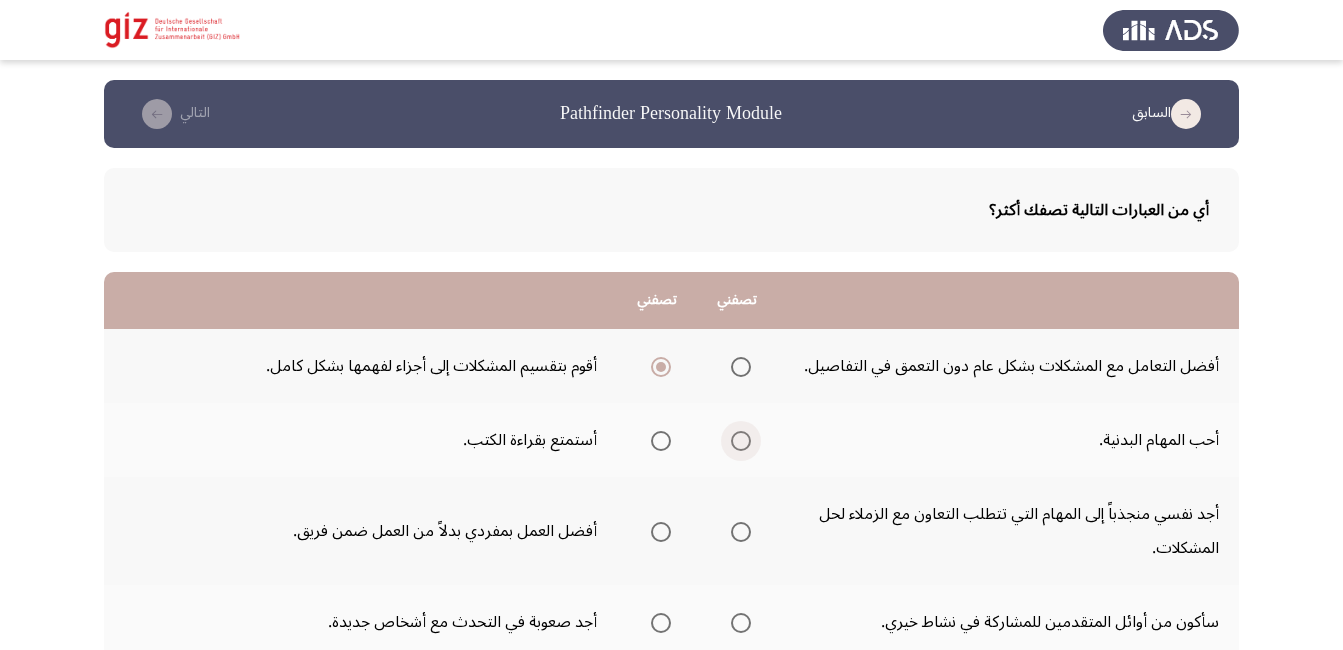 click at bounding box center [741, 441] 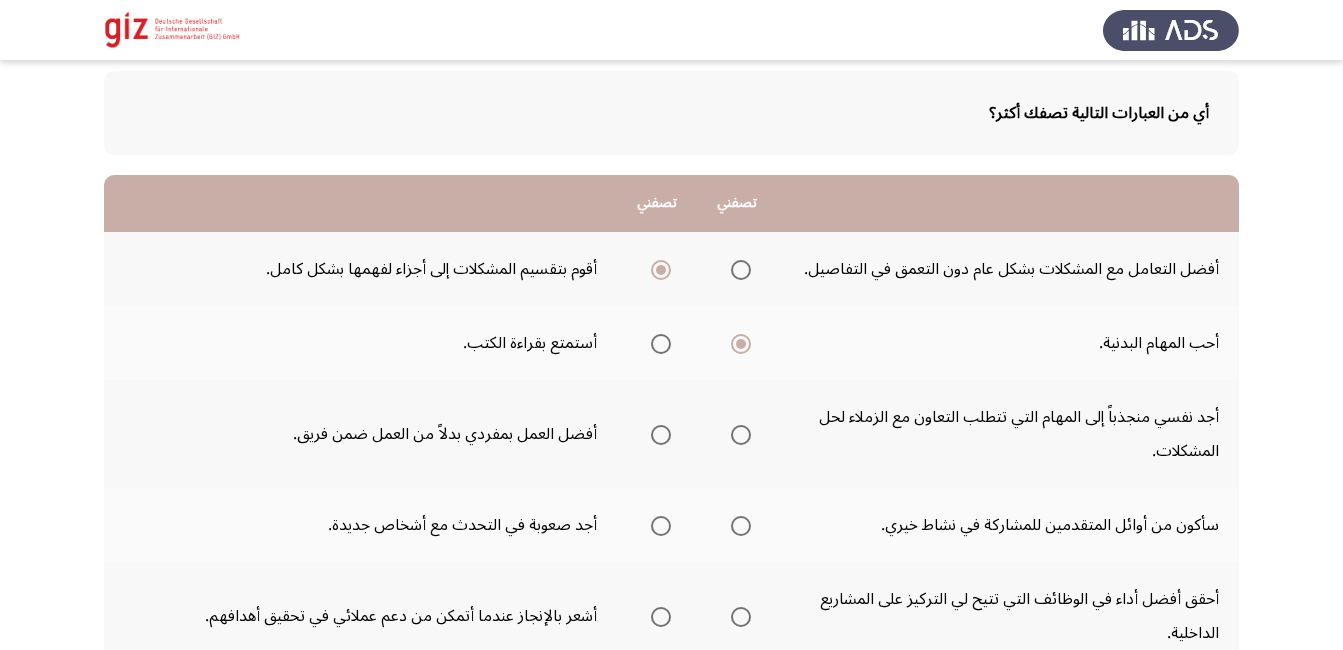 scroll, scrollTop: 106, scrollLeft: 0, axis: vertical 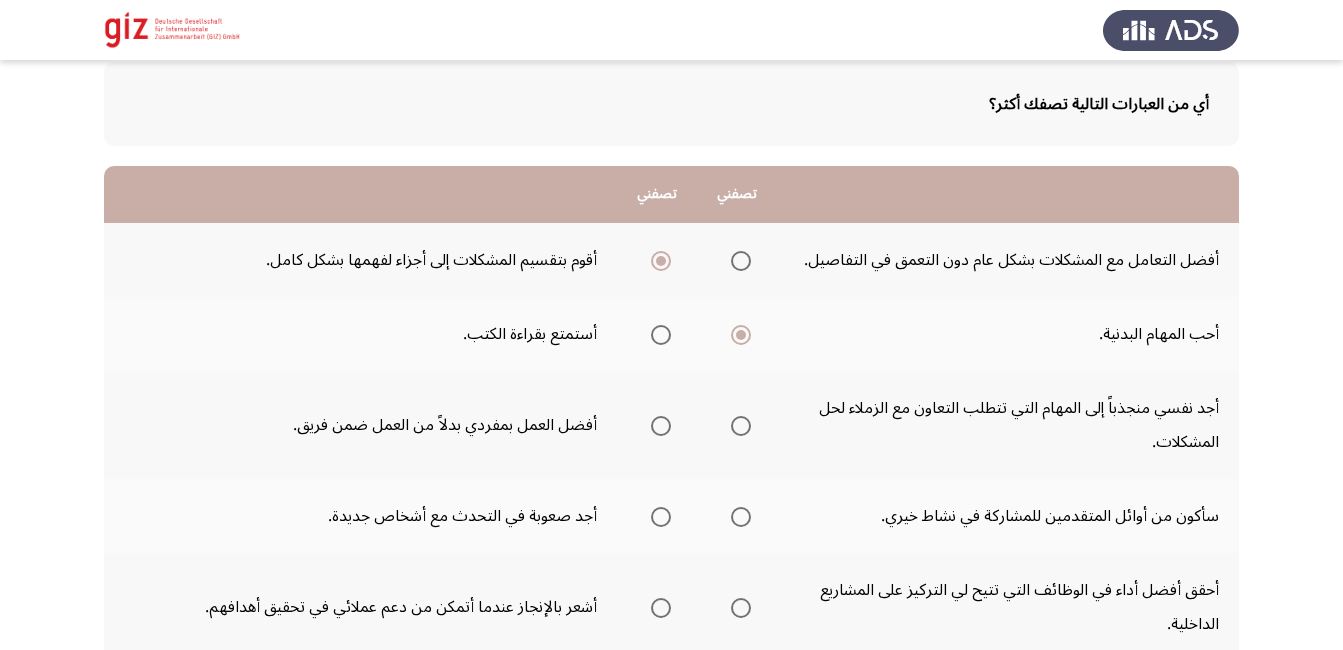 click 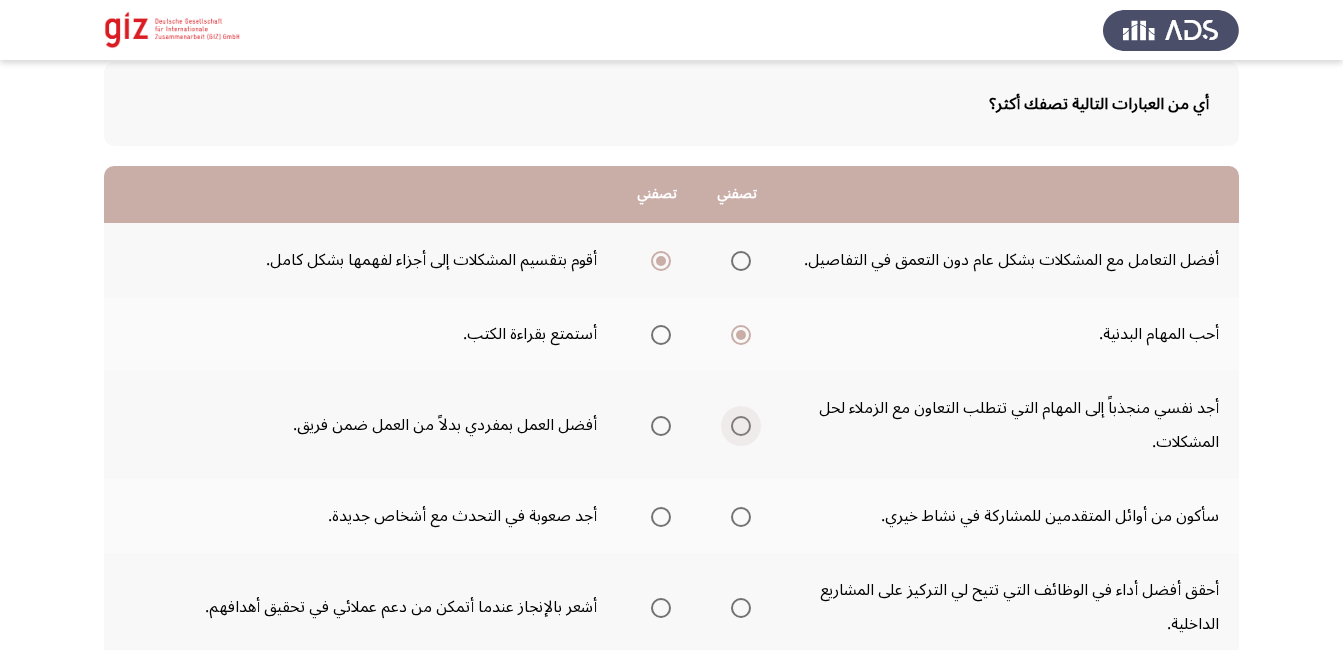 click at bounding box center [741, 426] 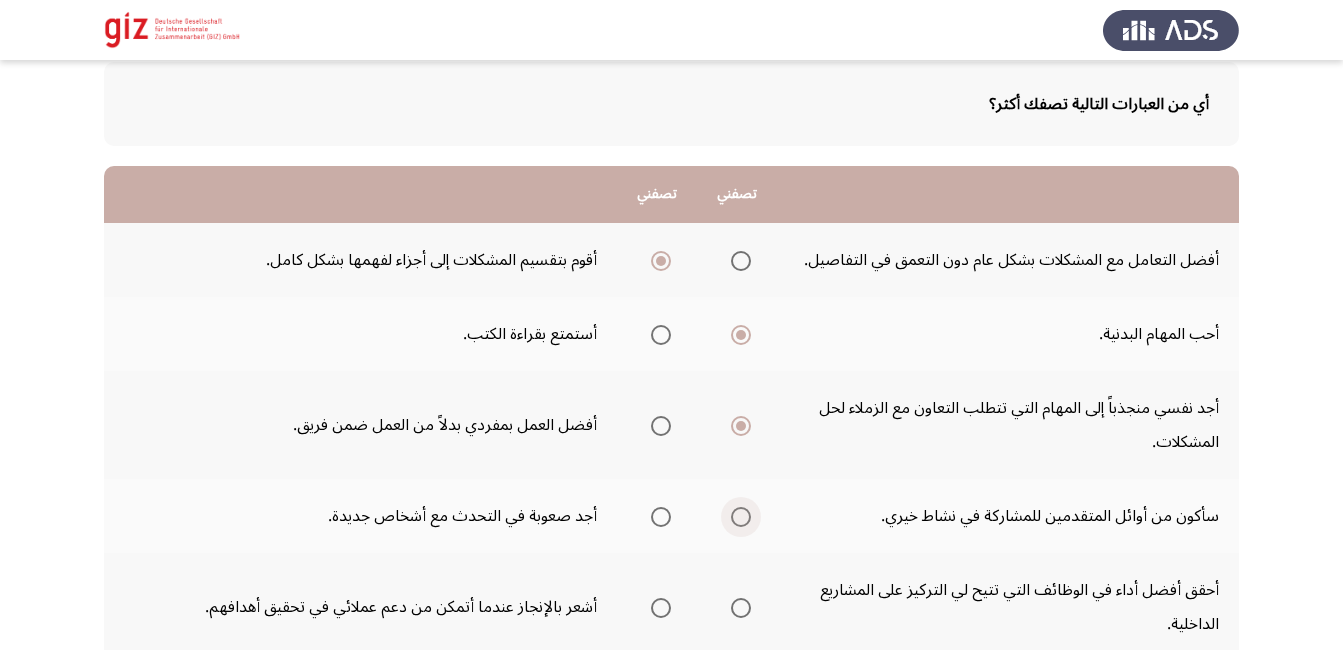 click at bounding box center (741, 517) 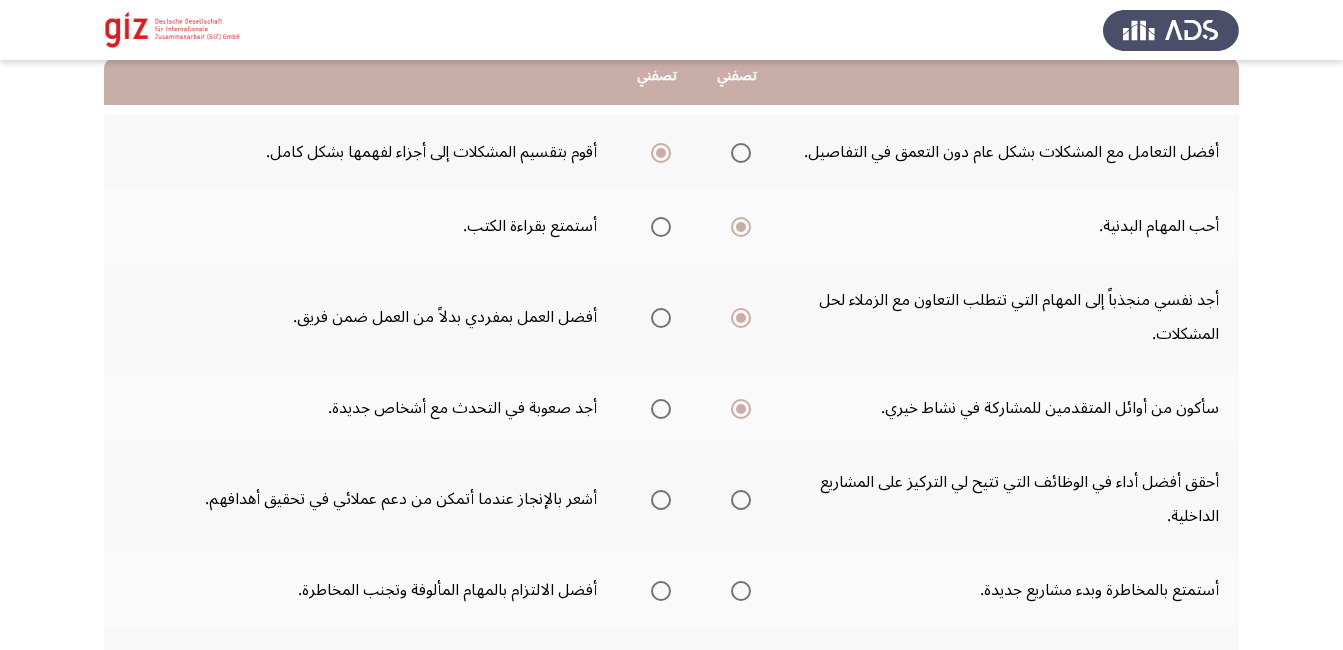 scroll, scrollTop: 216, scrollLeft: 0, axis: vertical 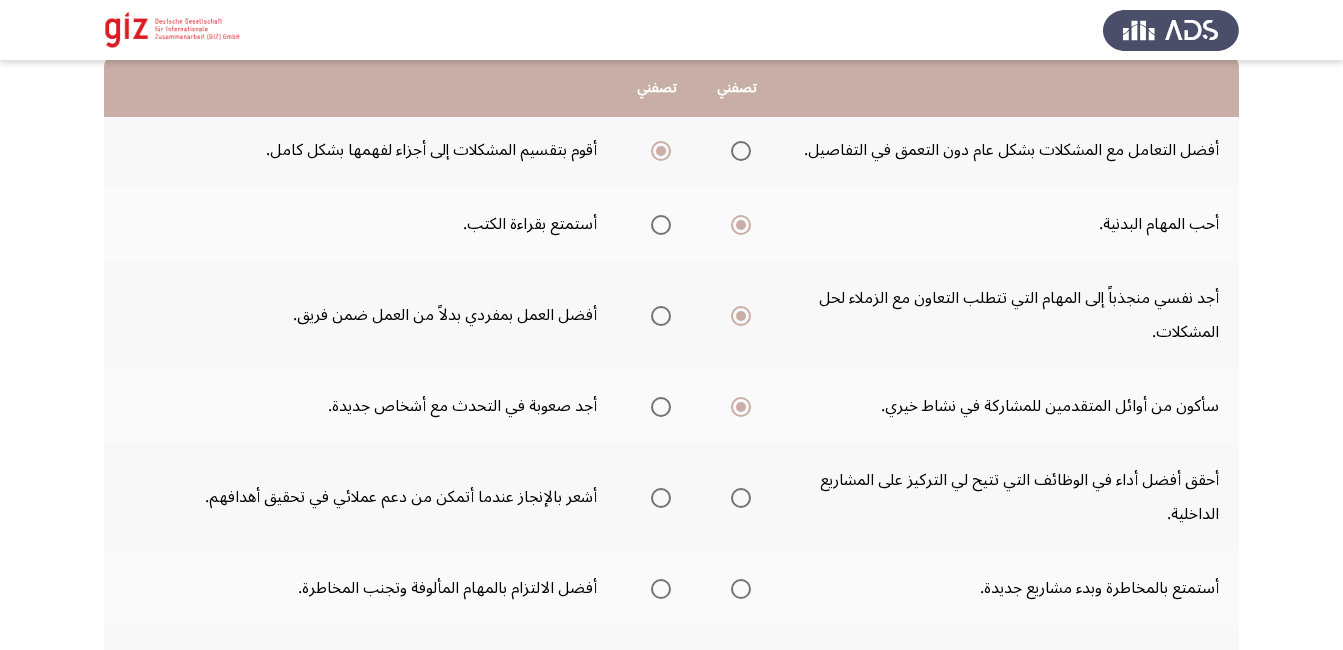 click at bounding box center [661, 498] 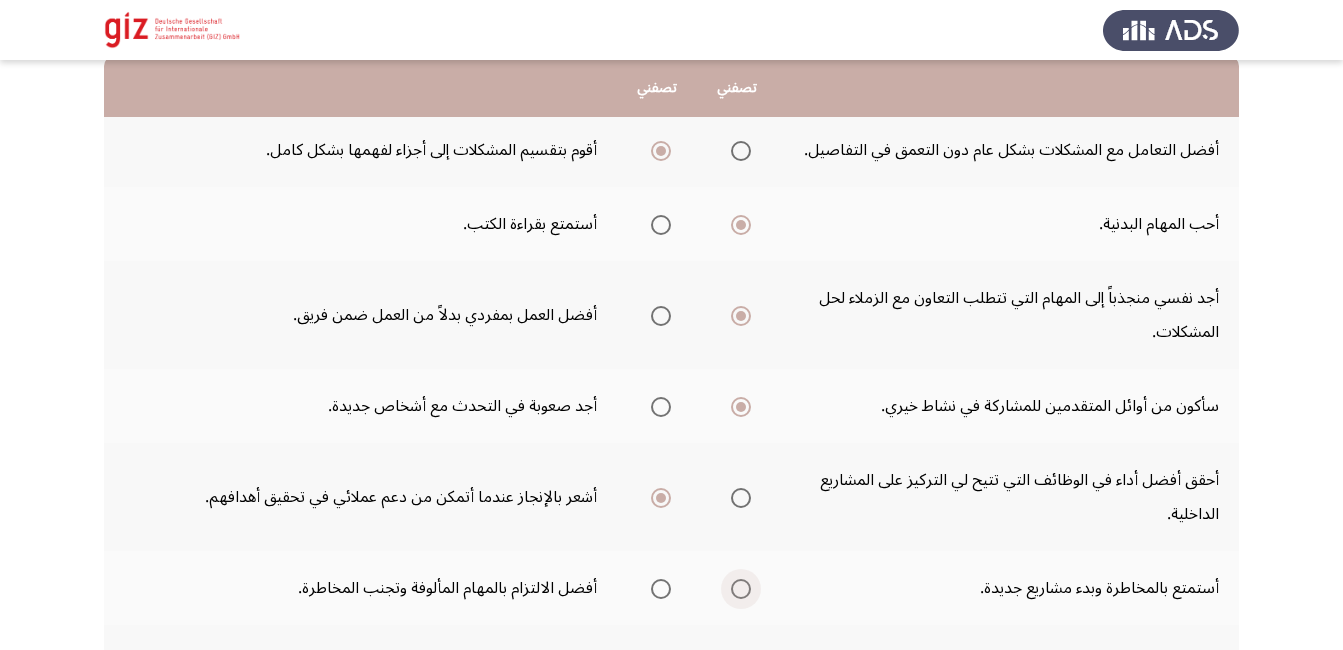 click at bounding box center [741, 589] 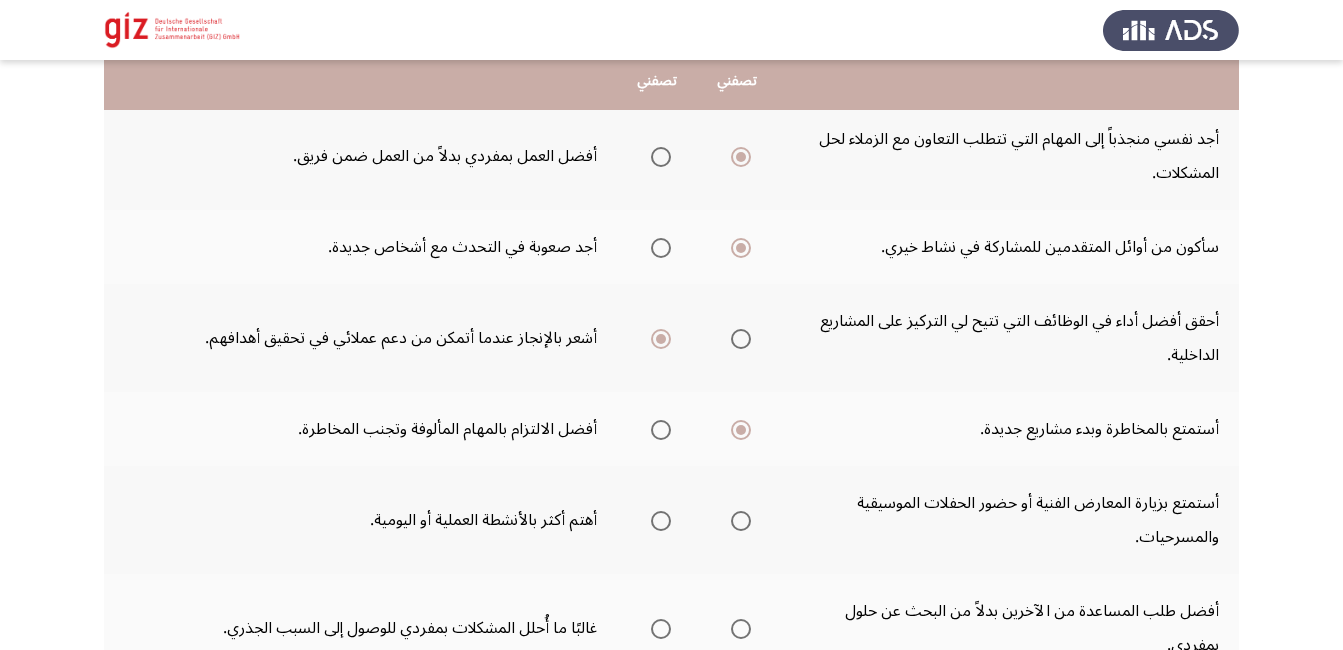 scroll, scrollTop: 368, scrollLeft: 0, axis: vertical 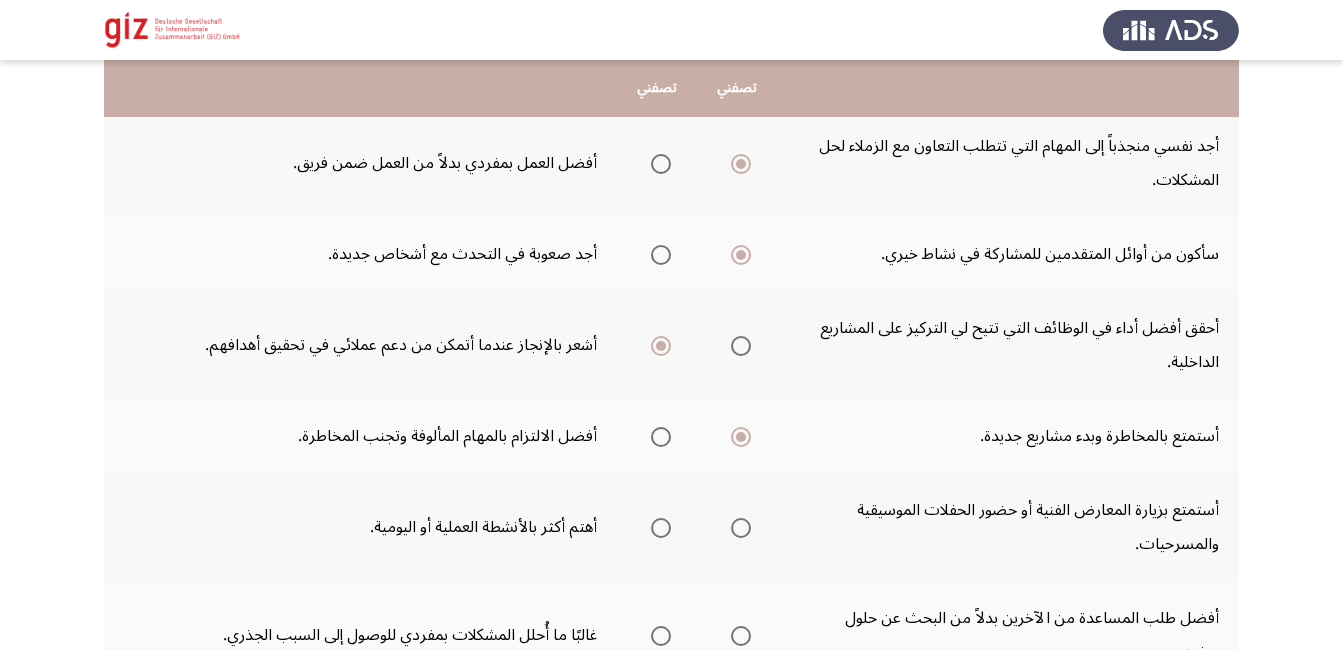 click at bounding box center [741, 528] 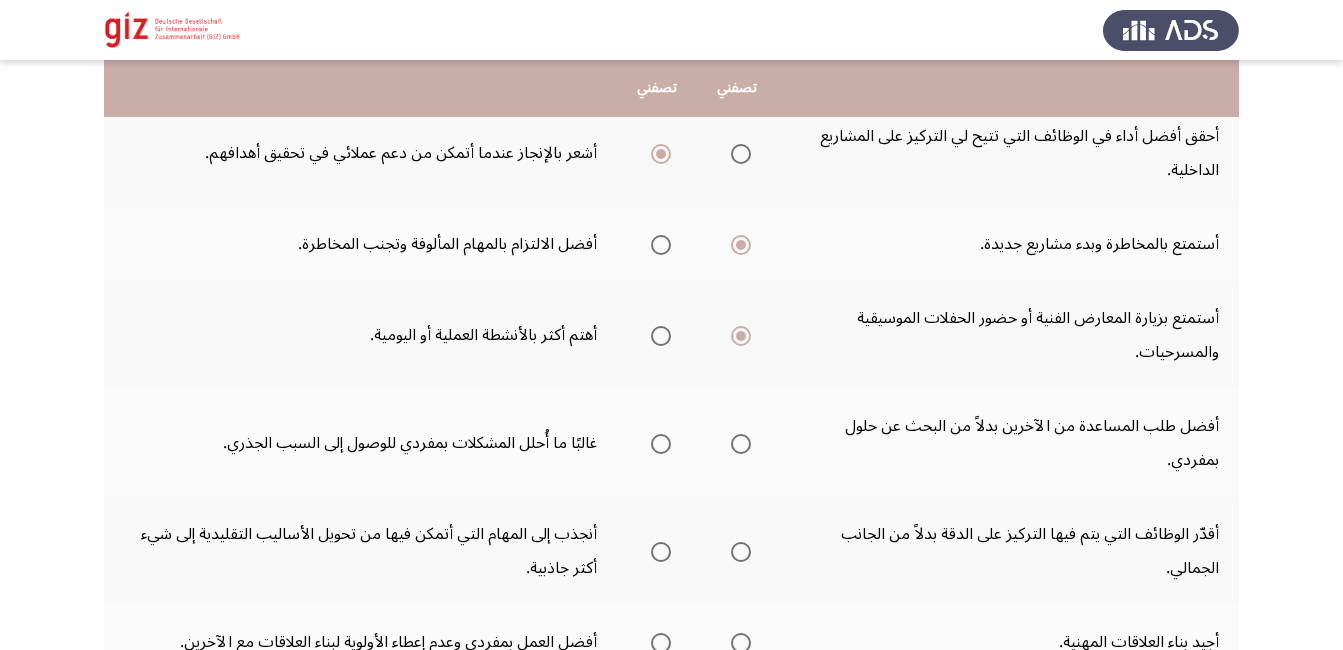 scroll, scrollTop: 561, scrollLeft: 0, axis: vertical 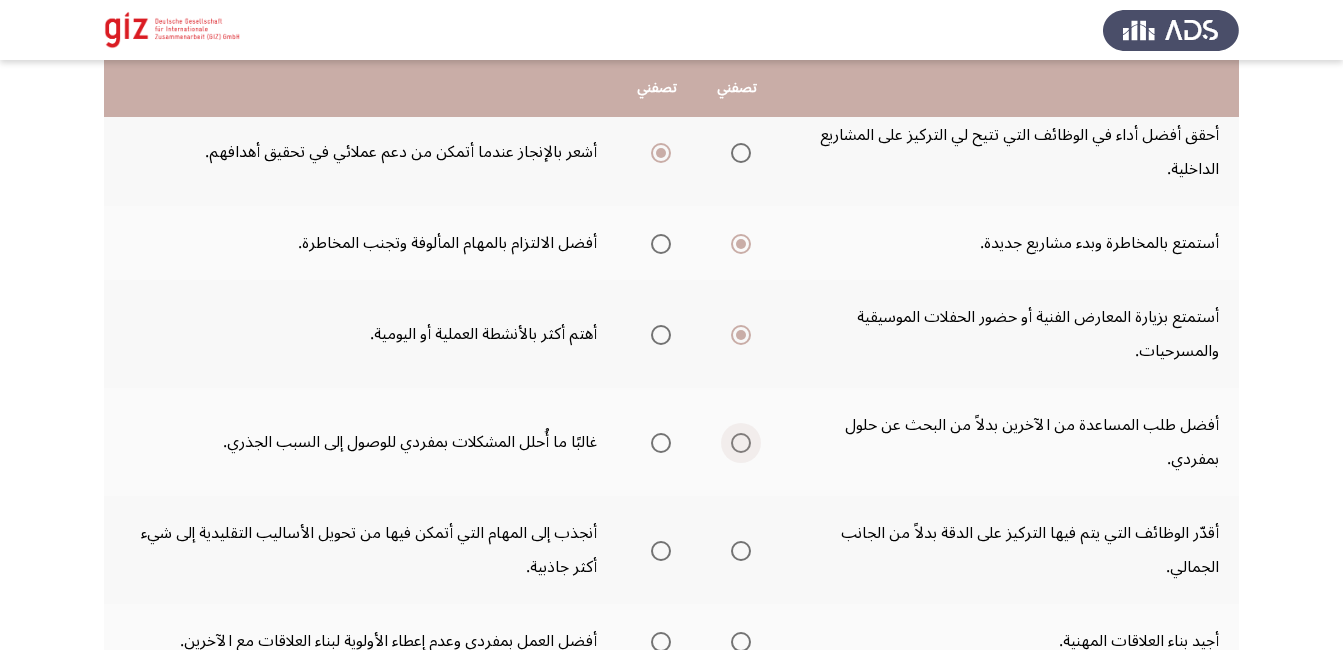 click at bounding box center [741, 443] 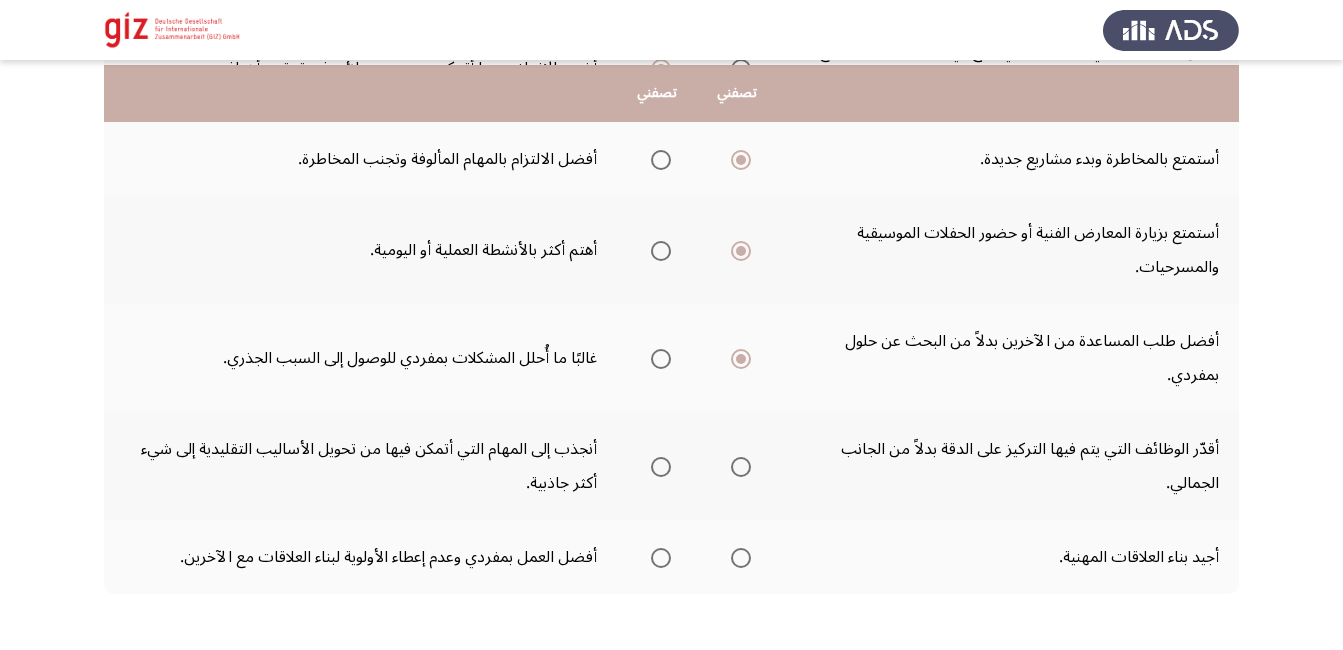 scroll, scrollTop: 650, scrollLeft: 0, axis: vertical 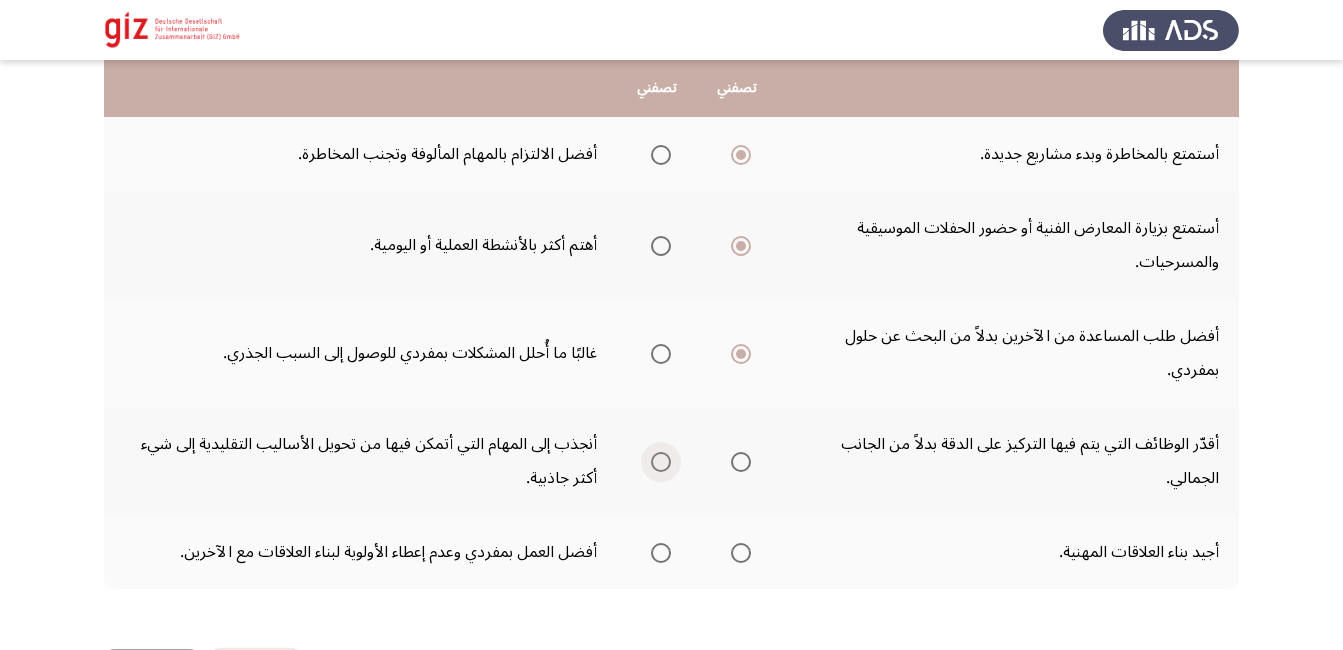 click at bounding box center (661, 462) 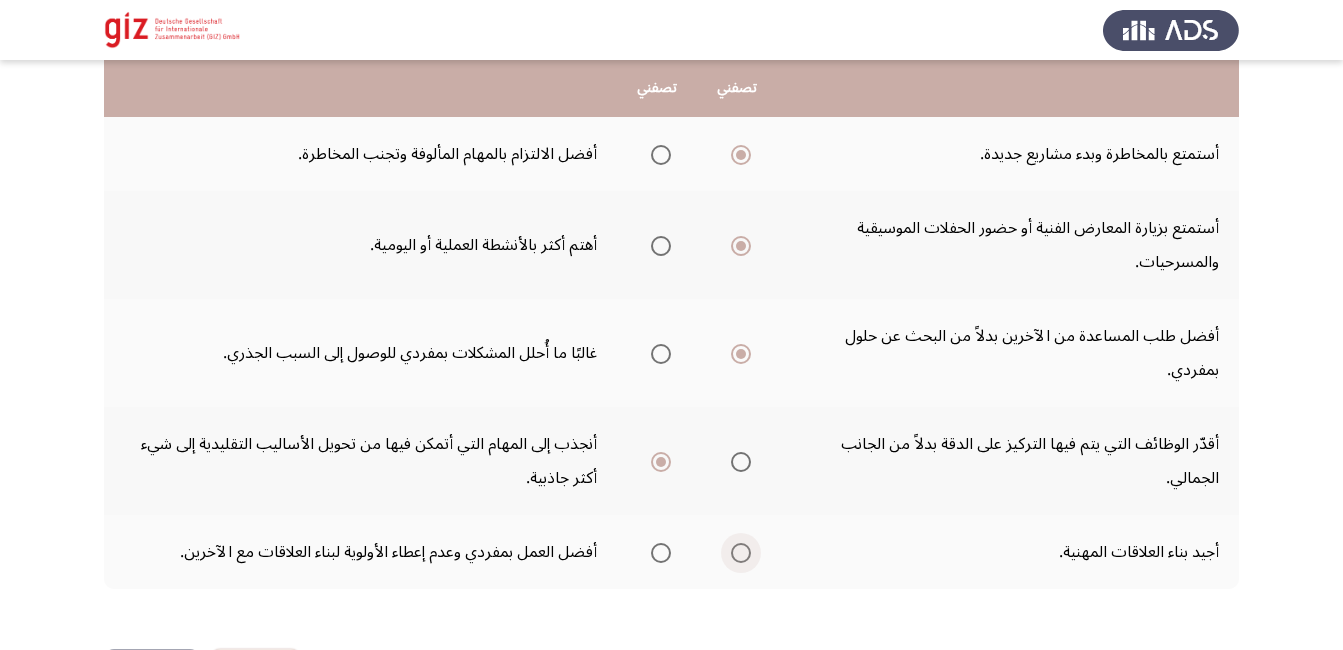 click at bounding box center (741, 553) 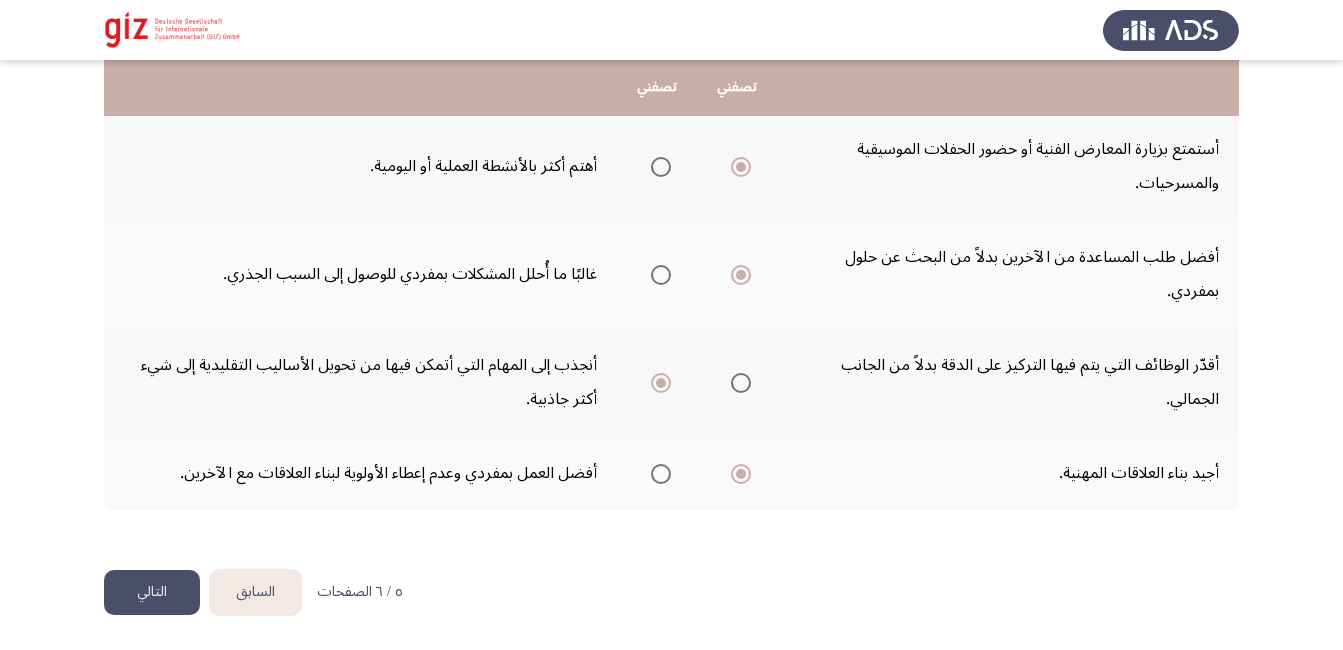 scroll, scrollTop: 723, scrollLeft: 0, axis: vertical 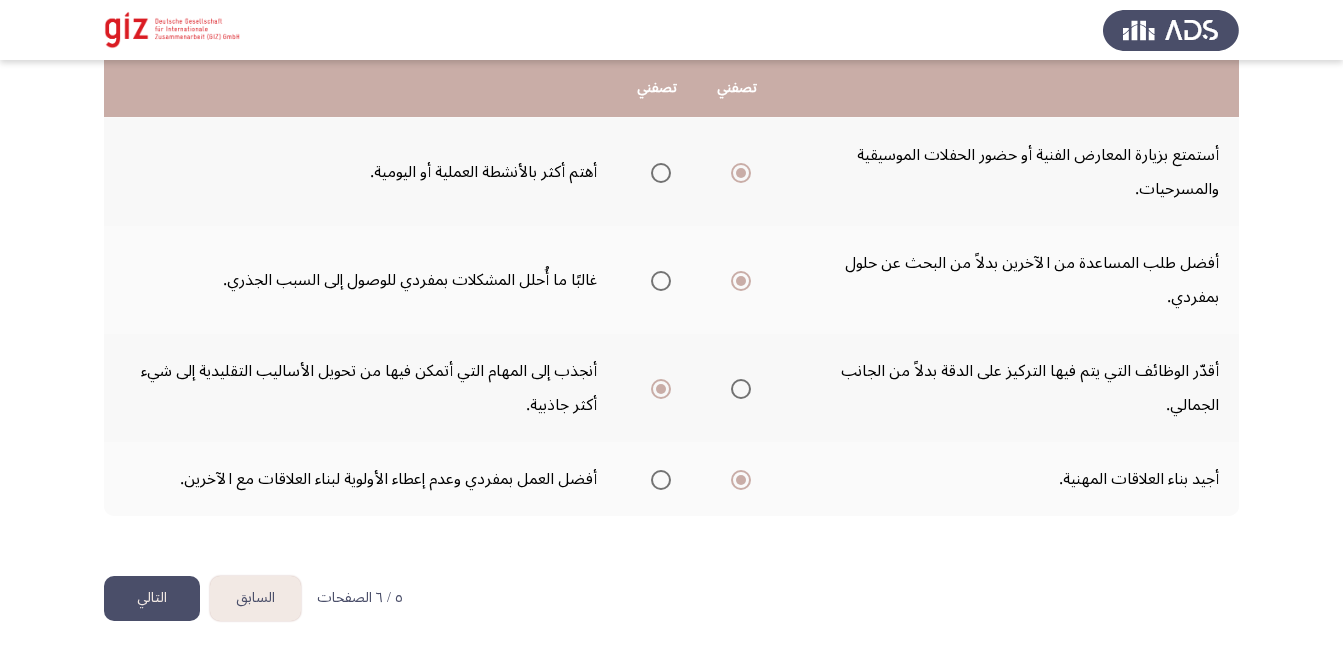 click on "التالي" 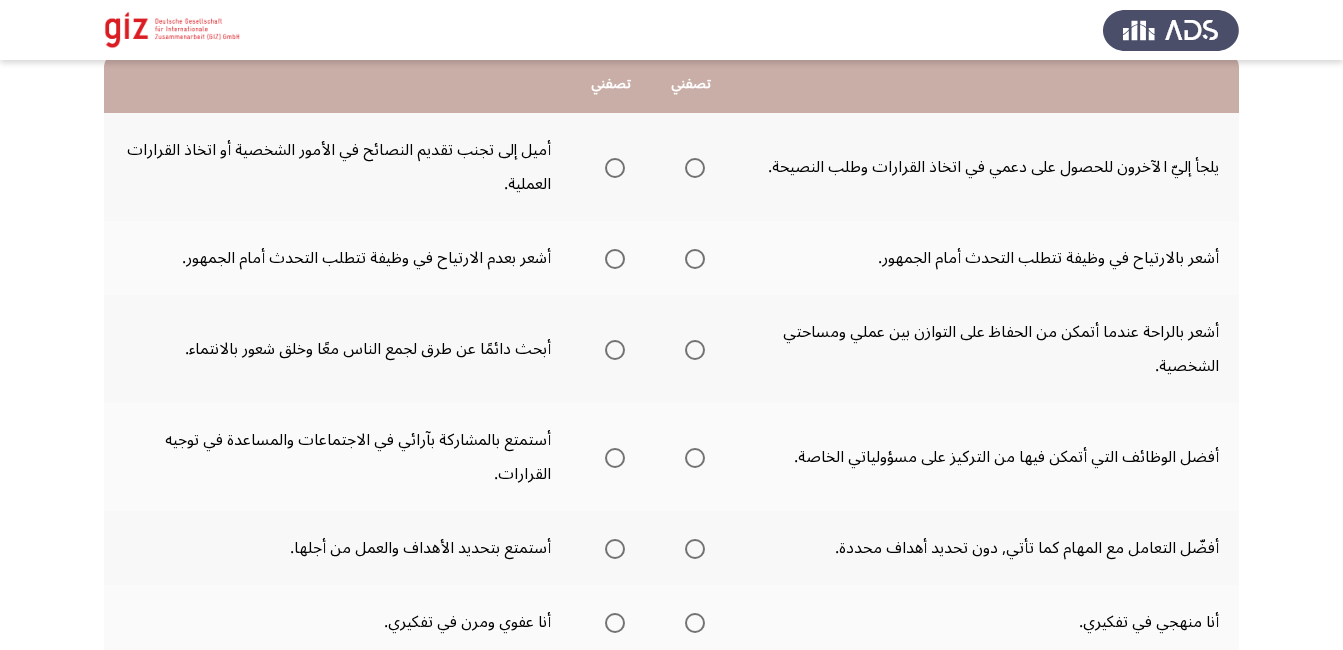 scroll, scrollTop: 0, scrollLeft: 0, axis: both 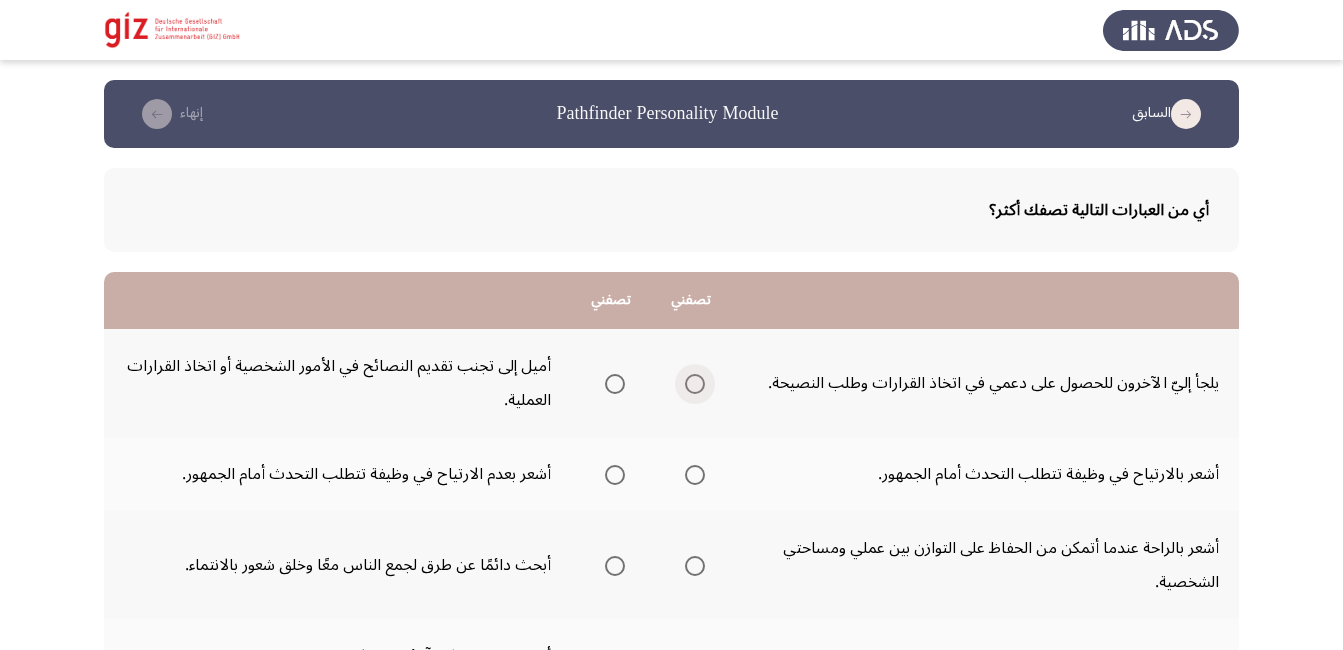 click at bounding box center (695, 384) 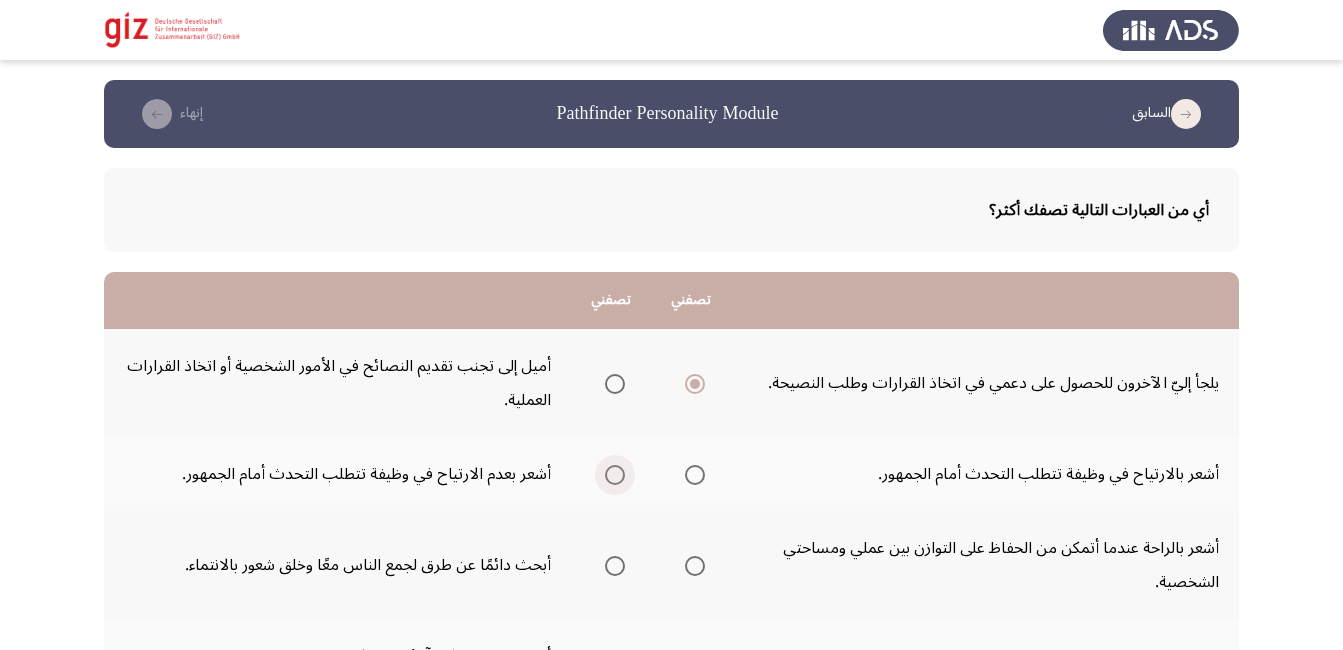 click at bounding box center [615, 475] 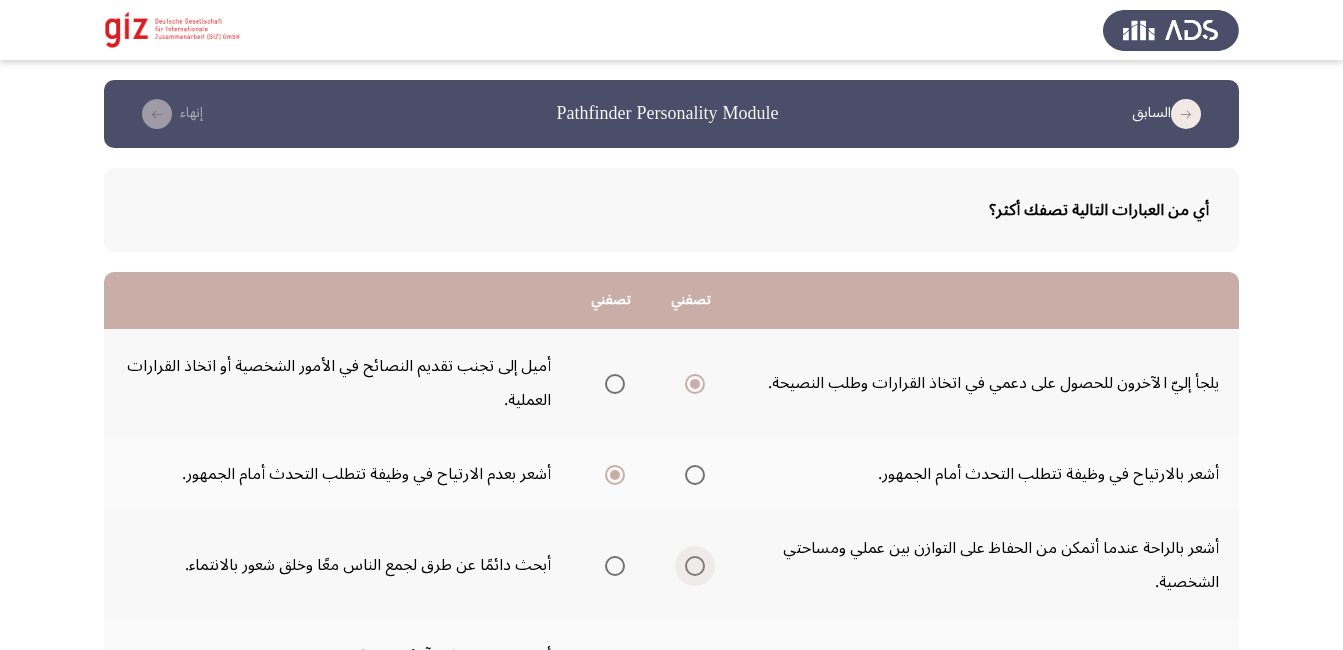 click at bounding box center (695, 566) 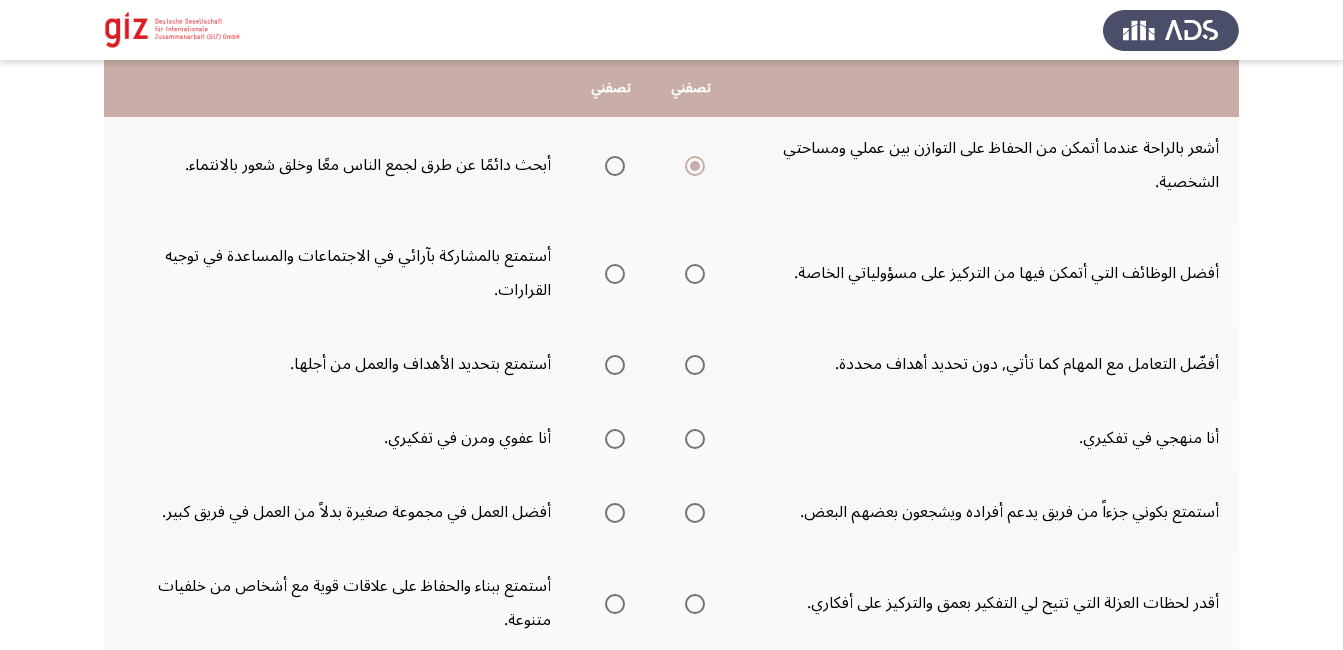 scroll, scrollTop: 399, scrollLeft: 0, axis: vertical 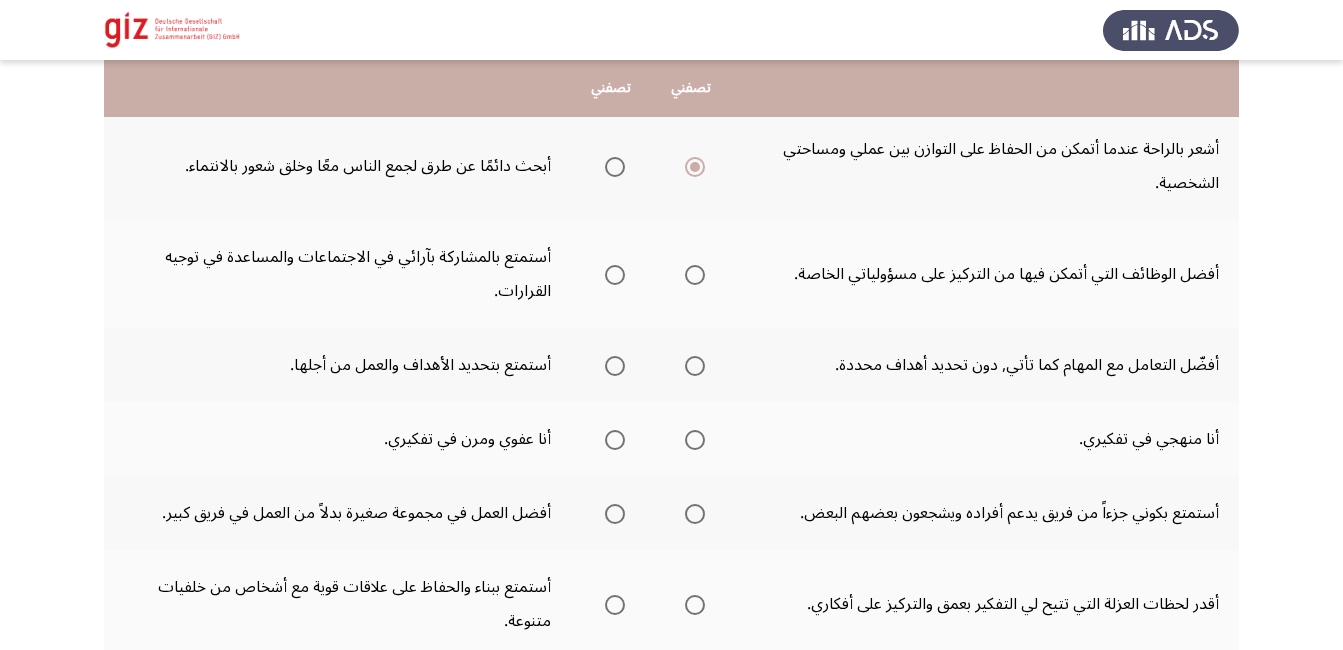 click at bounding box center (695, 275) 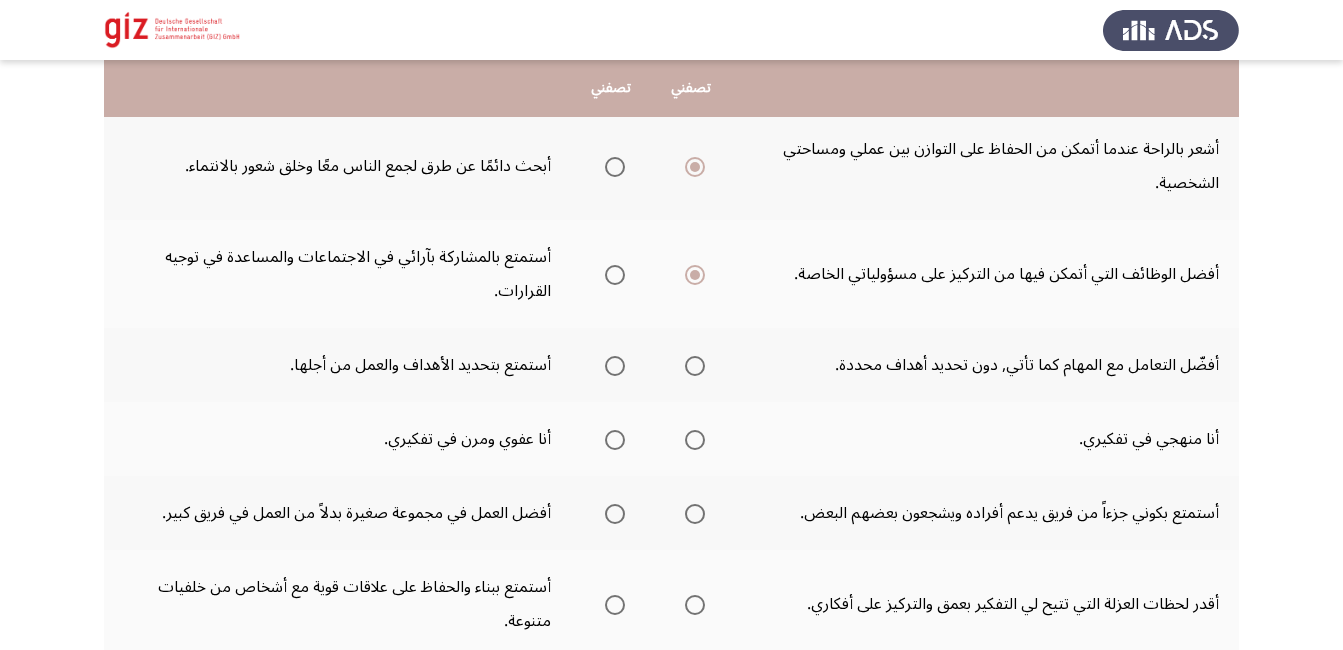 click at bounding box center (615, 366) 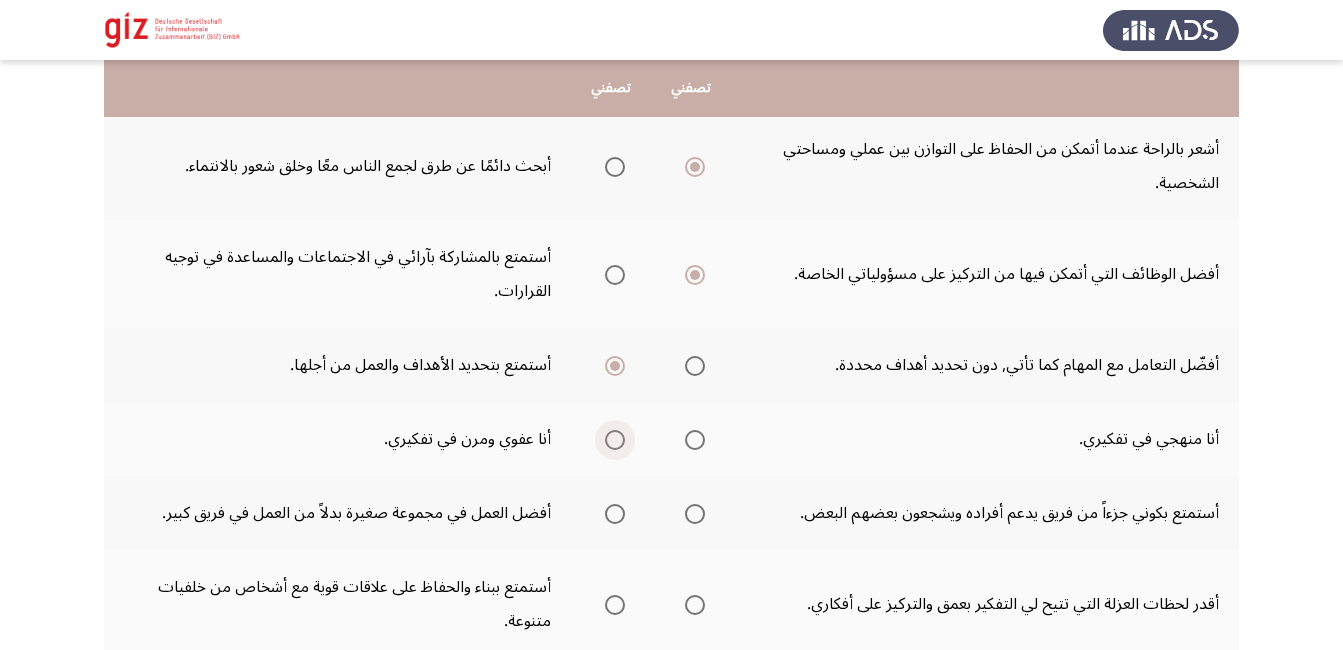 click at bounding box center (615, 440) 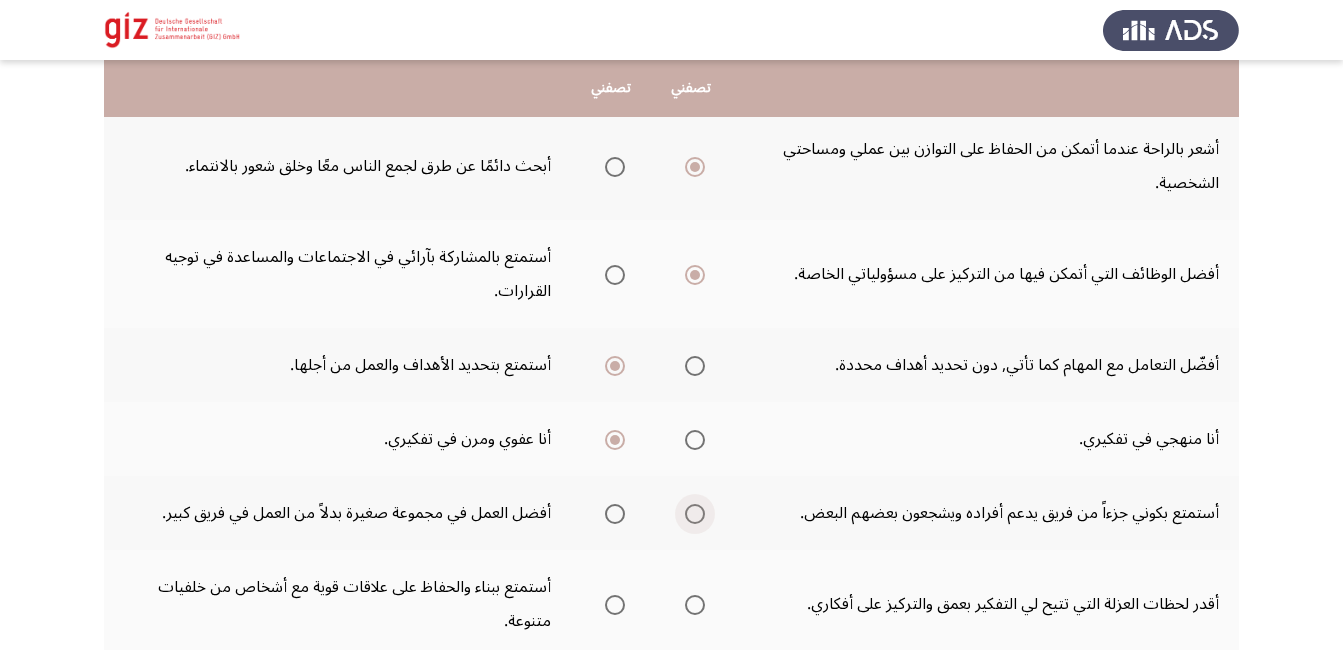 click at bounding box center [695, 514] 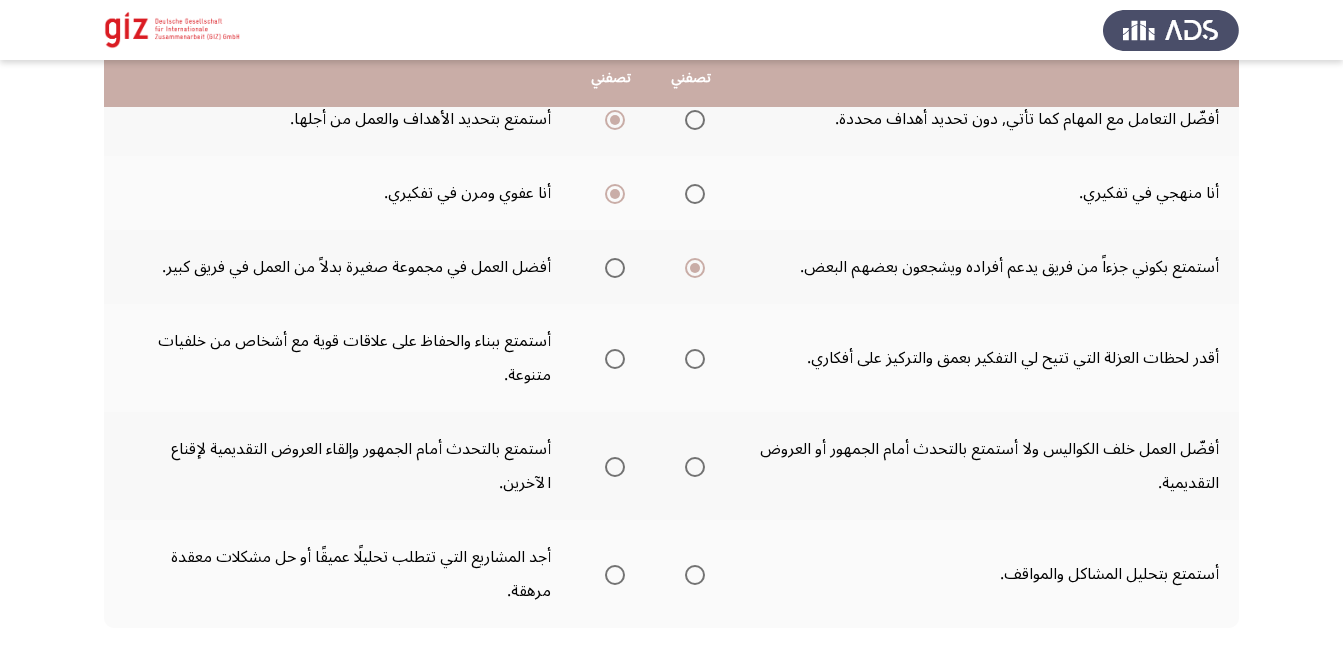 scroll, scrollTop: 672, scrollLeft: 0, axis: vertical 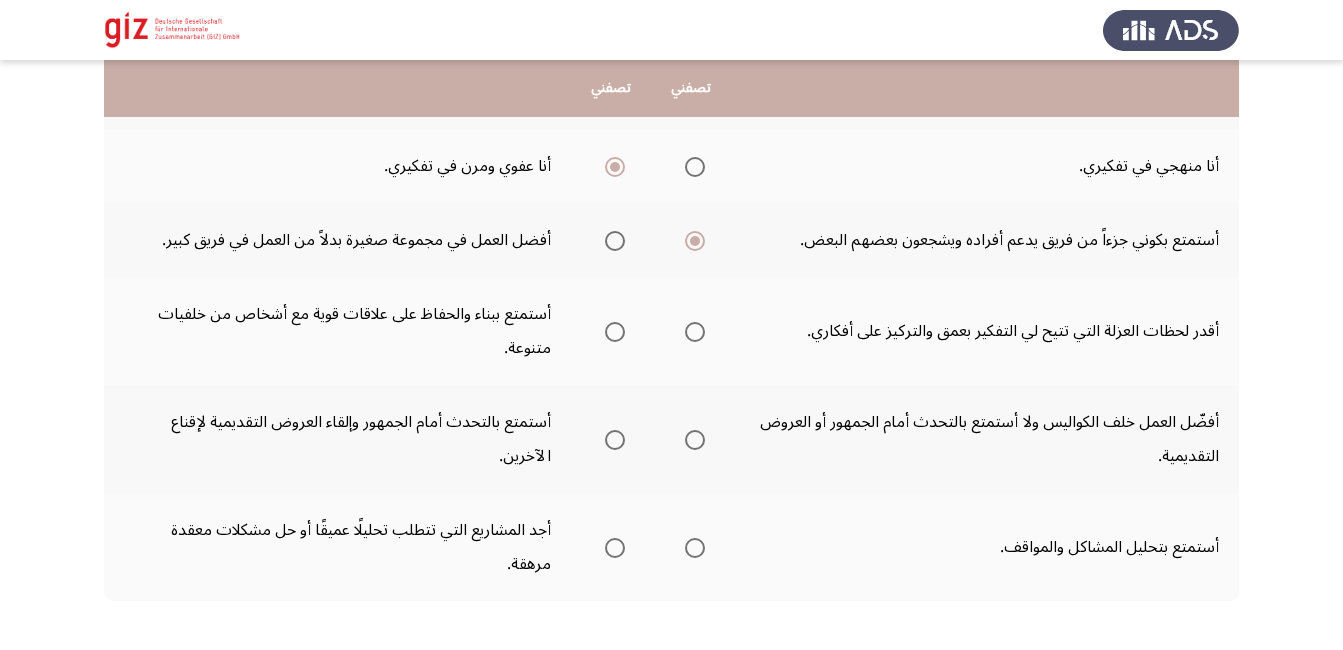 click at bounding box center (615, 332) 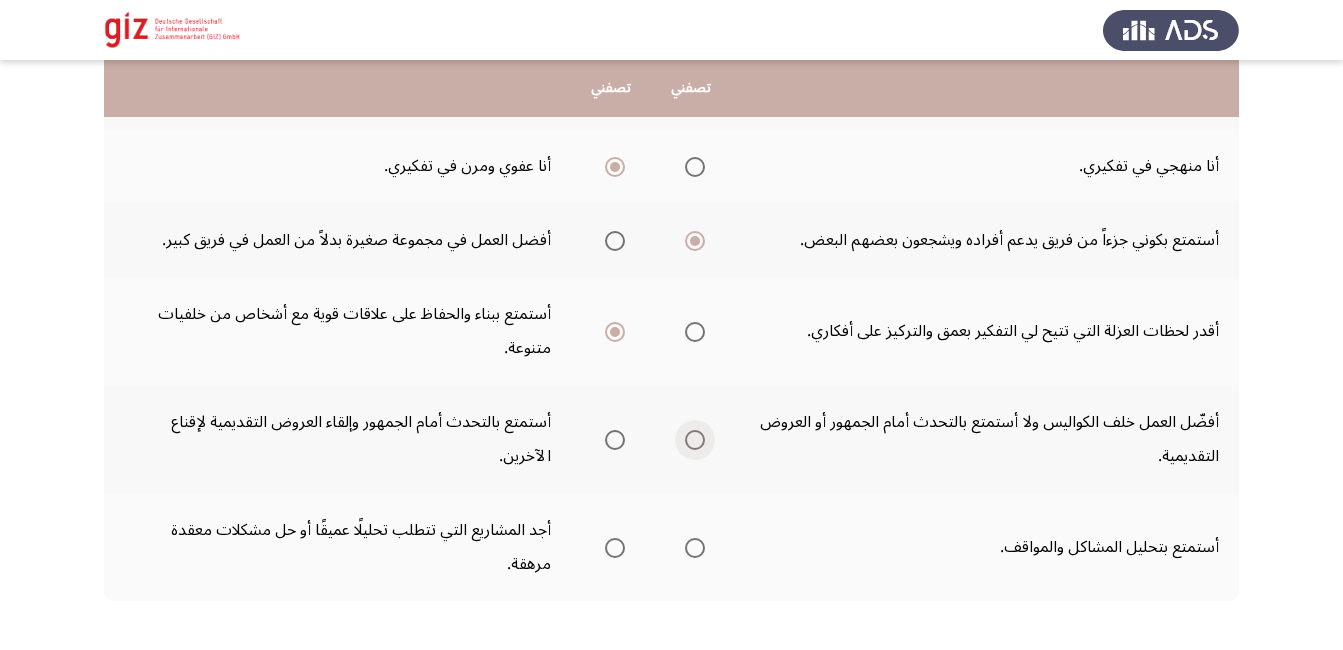 click at bounding box center (695, 440) 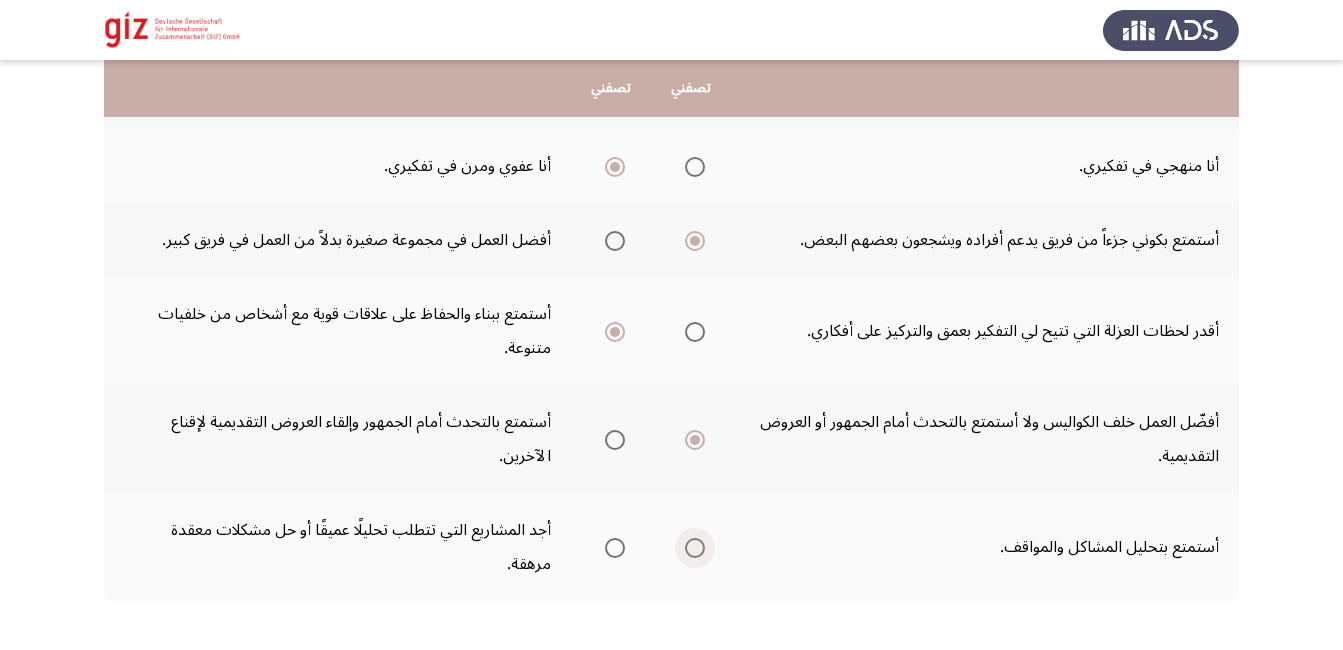 click at bounding box center [695, 548] 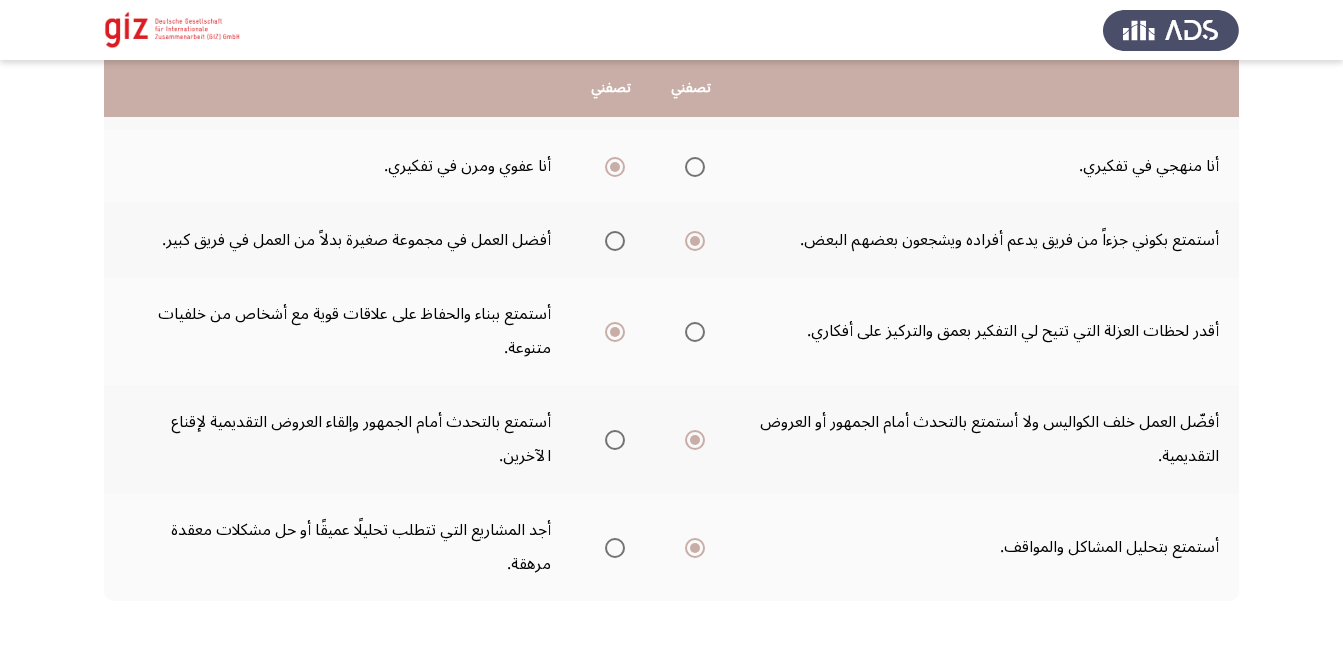 scroll, scrollTop: 763, scrollLeft: 0, axis: vertical 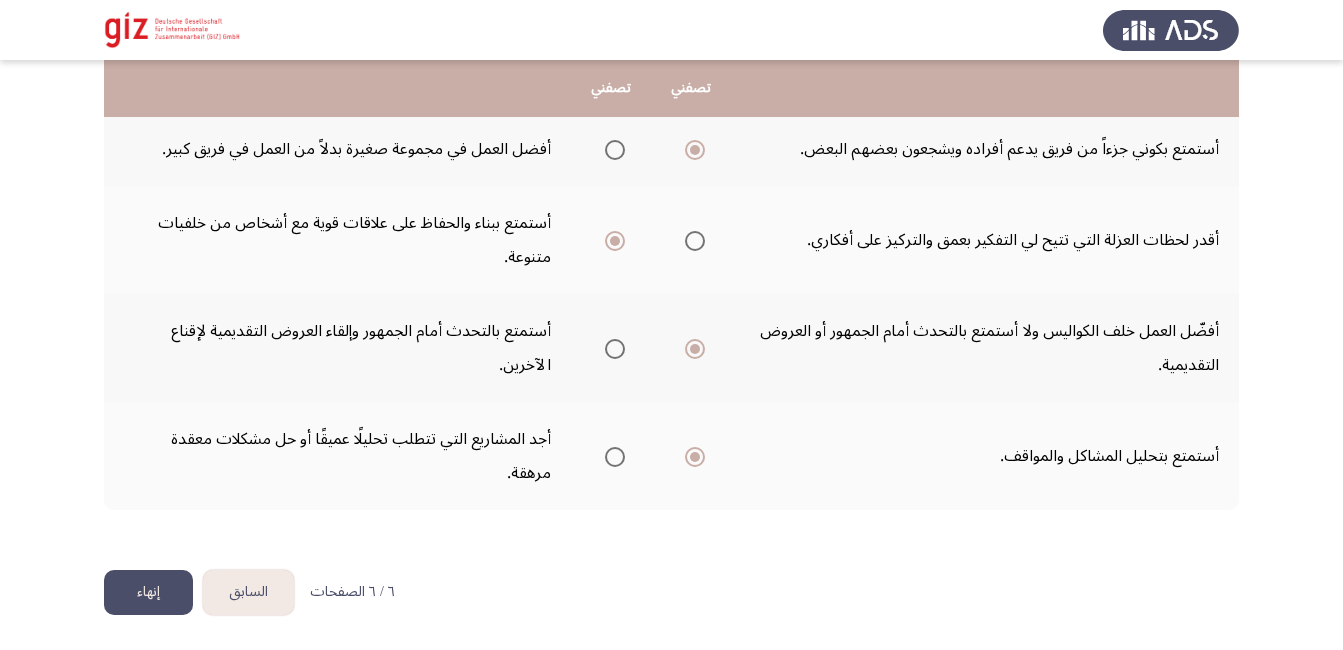 click on "إنهاء" 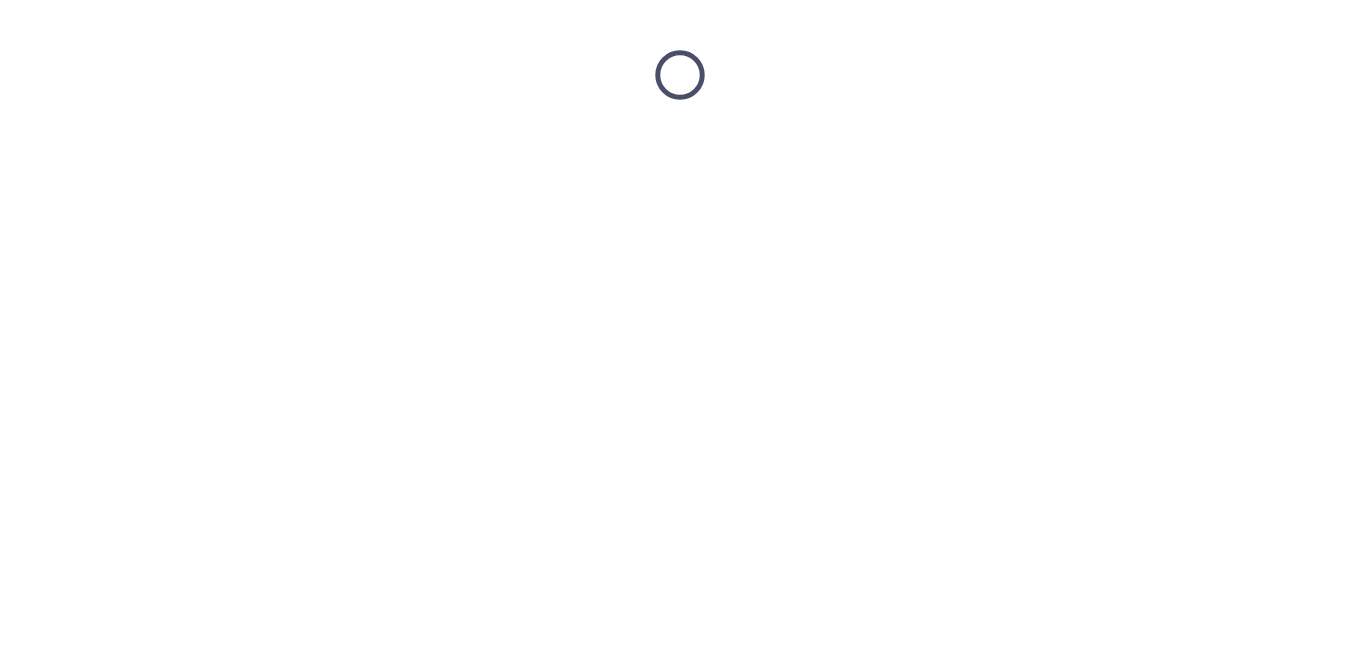 scroll, scrollTop: 0, scrollLeft: 0, axis: both 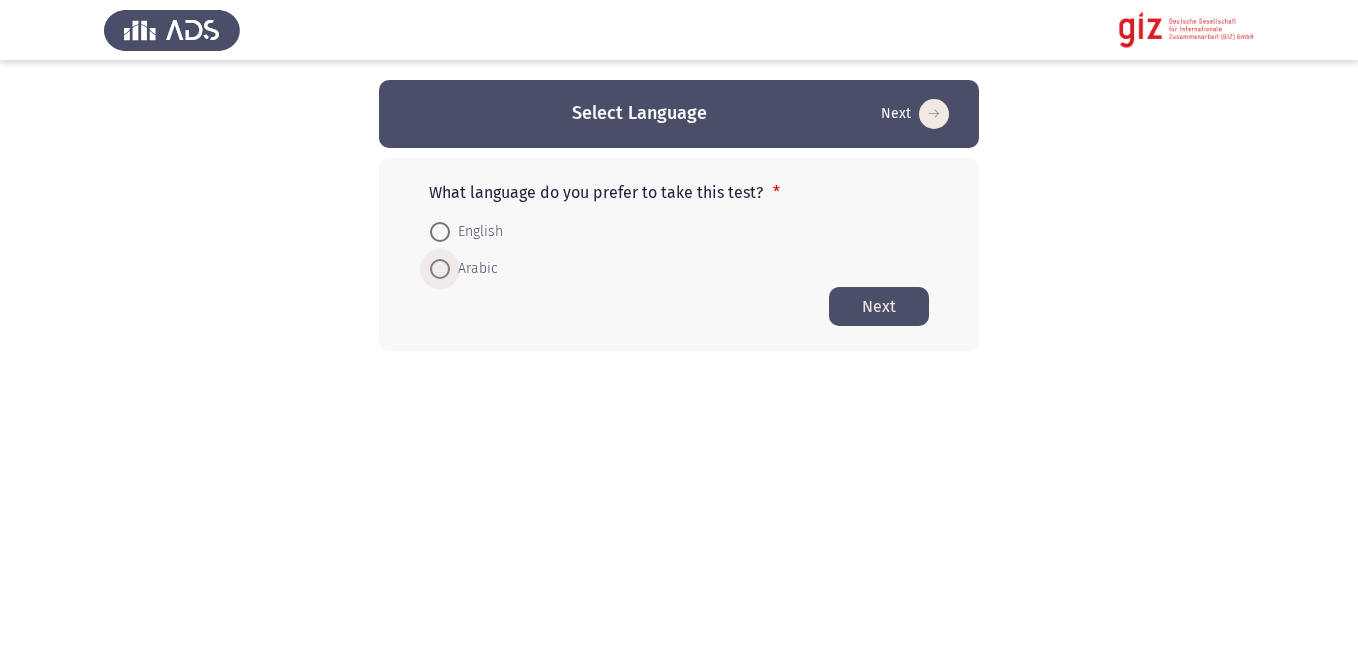 click on "Arabic" at bounding box center (474, 269) 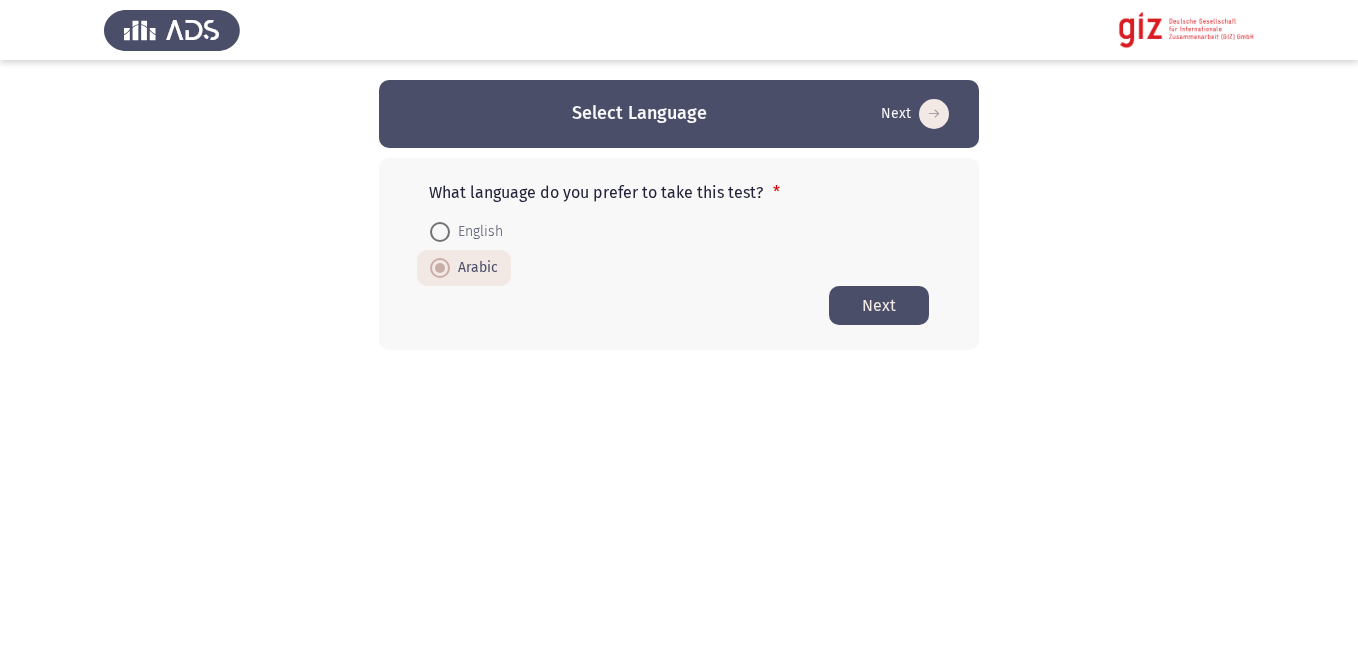 click on "Next" 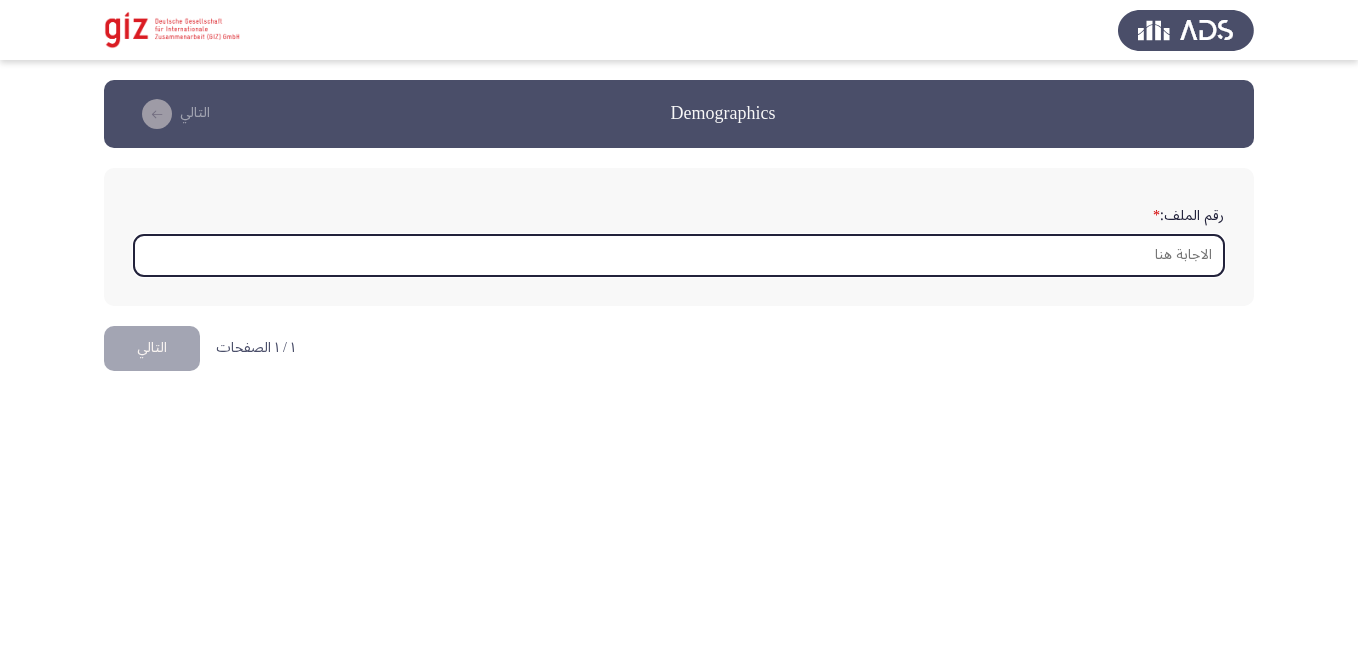 click on "رقم الملف:    *" at bounding box center [679, 255] 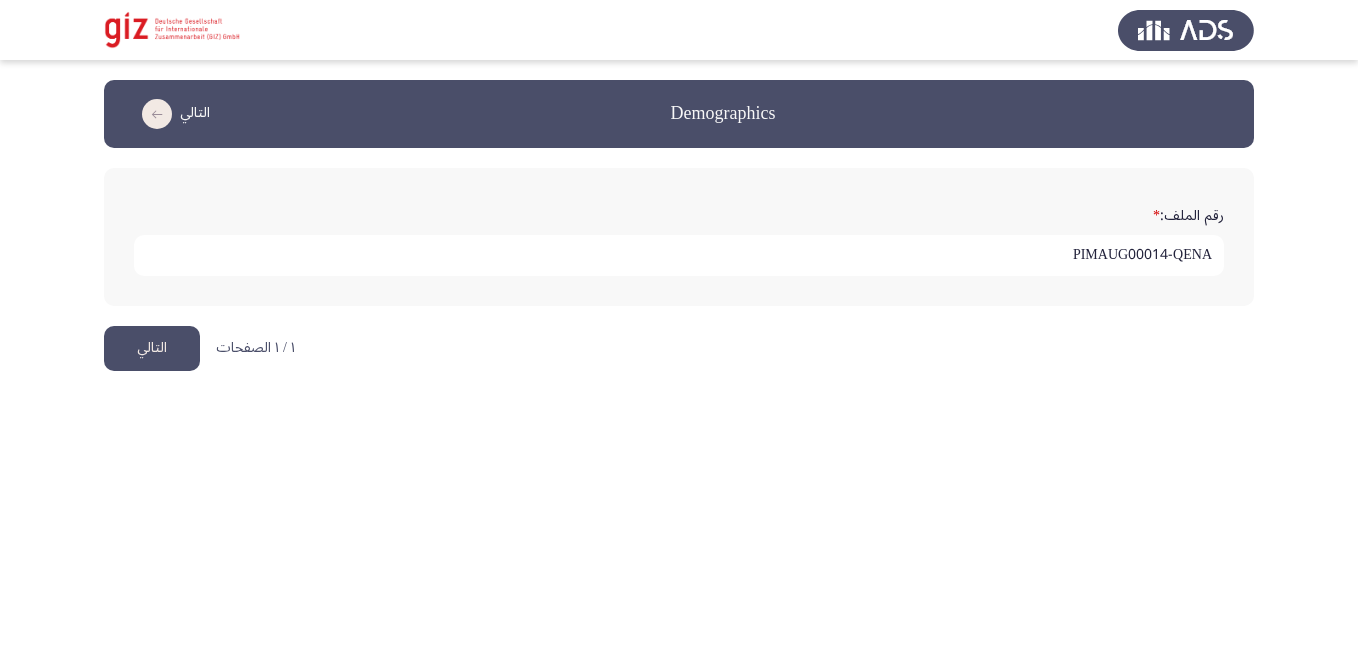 type on "PIMAUG00014-QENA" 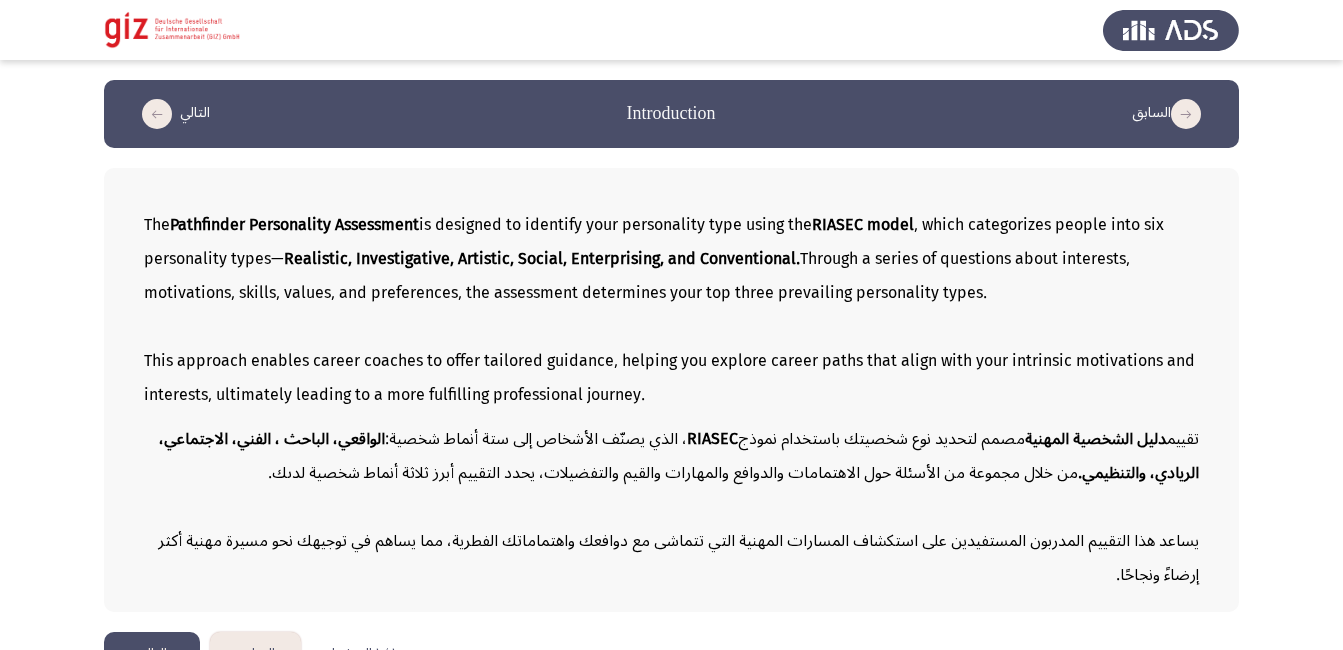 click on "السابق   Introduction   التالي  The  Pathfinder Personality Assessment  is designed to identify your personality type using the  RIASEC model , which categorizes people into six personality types— Realistic, Investigative, Artistic, Social, Enterprising, and Conventional.  Through a series of questions about interests, motivations, skills, values, and preferences, the assessment determines your top three prevailing personality types. This approach enables career coaches to offer tailored guidance, helping you explore career paths that align with your intrinsic motivations and interests, ultimately leading to a more fulfilling professional journey. تقييم  دليل الشخصية المهنية  مصمم لتحديد نوع شخصيتك باستخدام نموذج  RIASEC ، الذي يصنّف الأشخاص إلى ستة أنماط شخصية:  الواقعي، الباحث ، الفني، الاجتماعي، الريادي، والتنظيمي.  ١ / ١ الصفحات   السابق" 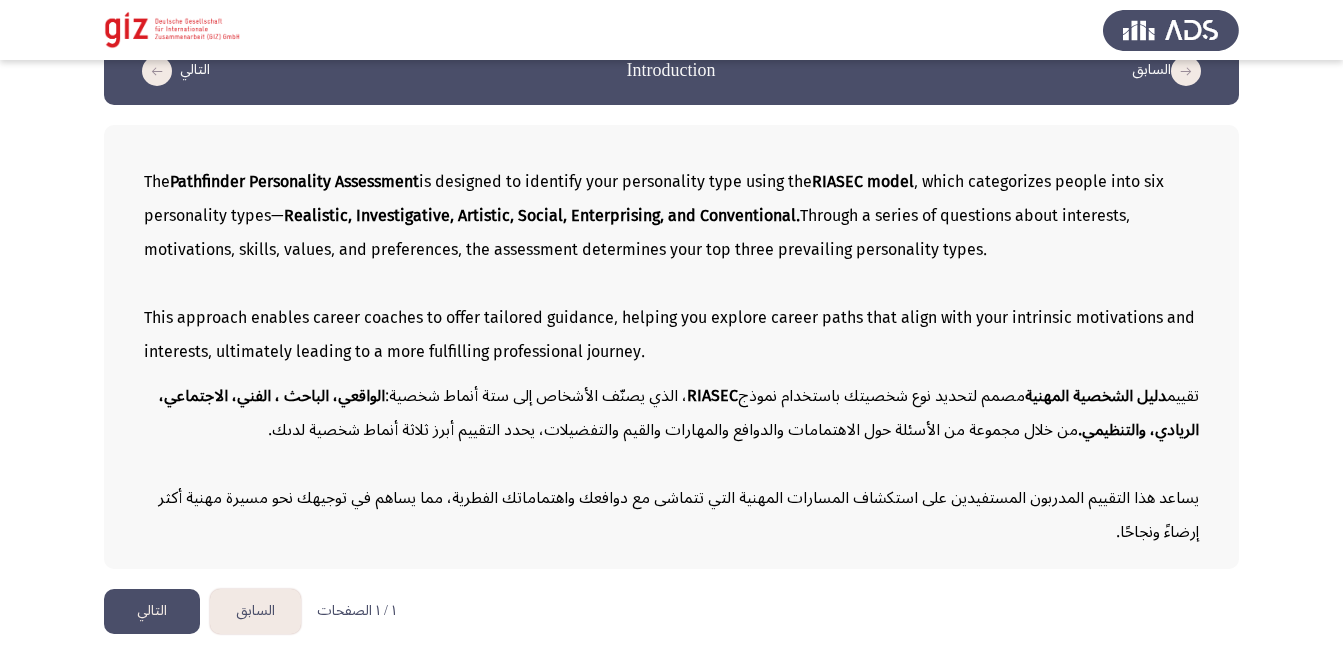scroll, scrollTop: 47, scrollLeft: 0, axis: vertical 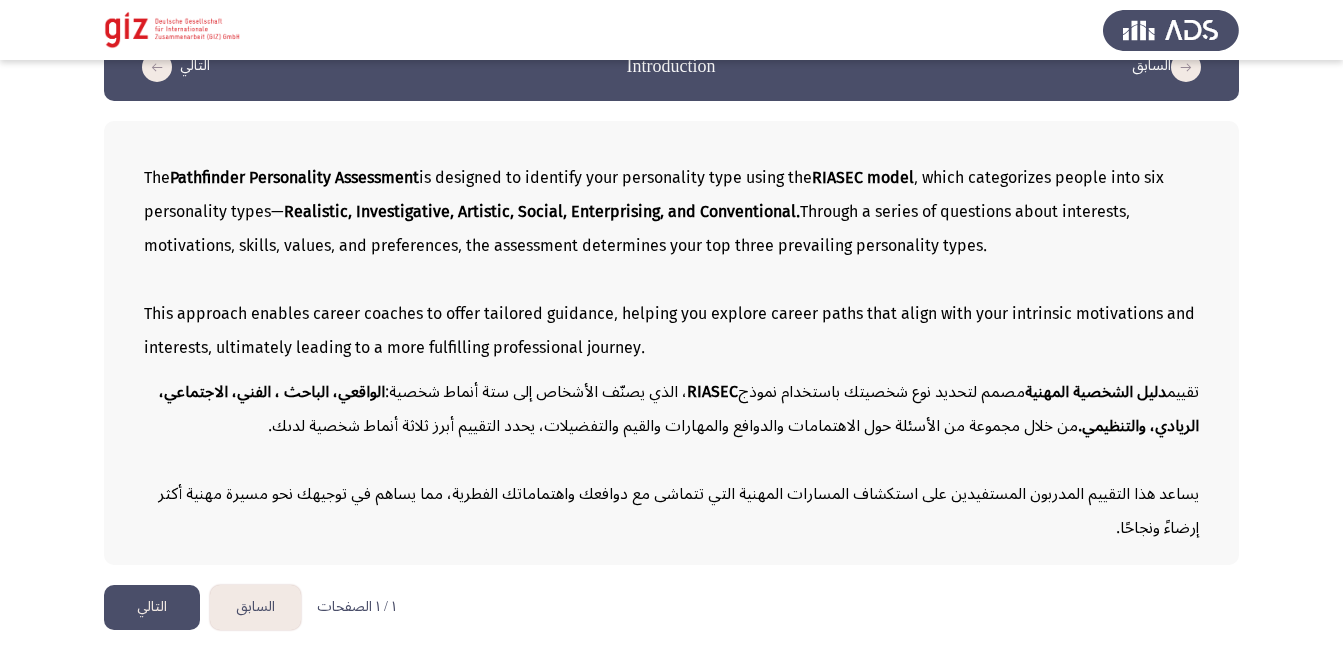 click on "التالي" 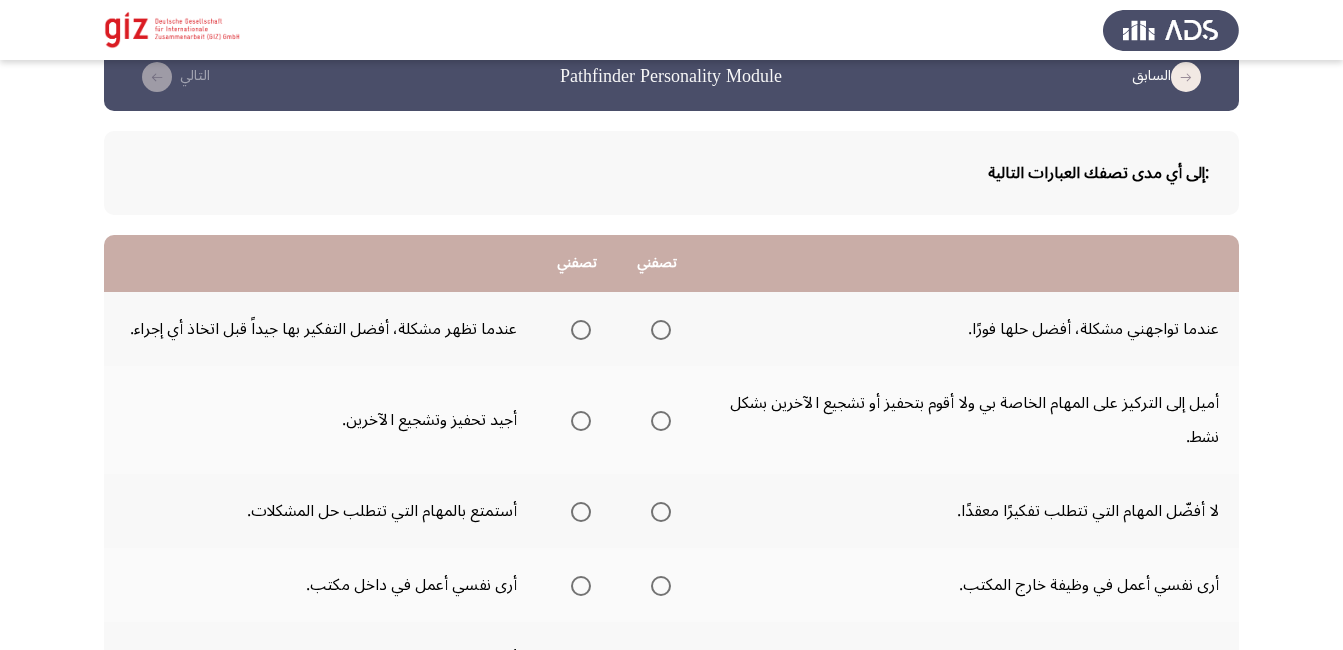 scroll, scrollTop: 40, scrollLeft: 0, axis: vertical 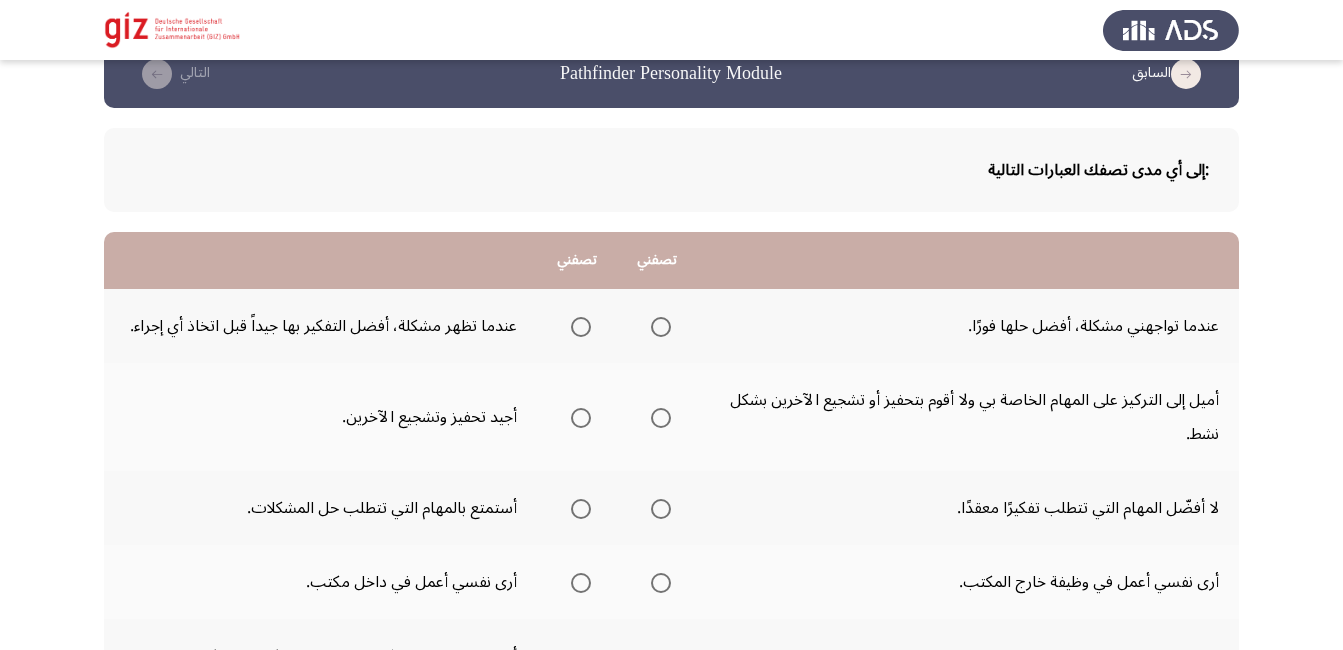 click on "عندما تظهر مشكلة، أفضل التفكير بها جيداً قبل اتخاذ أي إجراء." 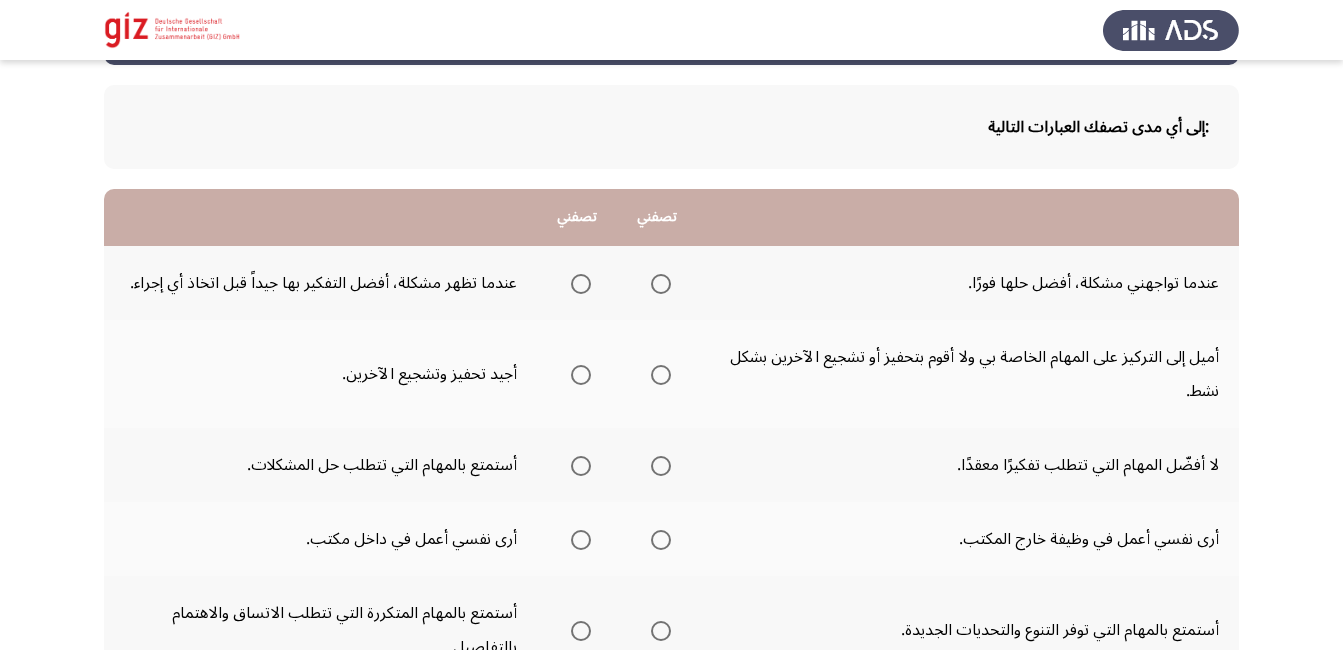 scroll, scrollTop: 80, scrollLeft: 0, axis: vertical 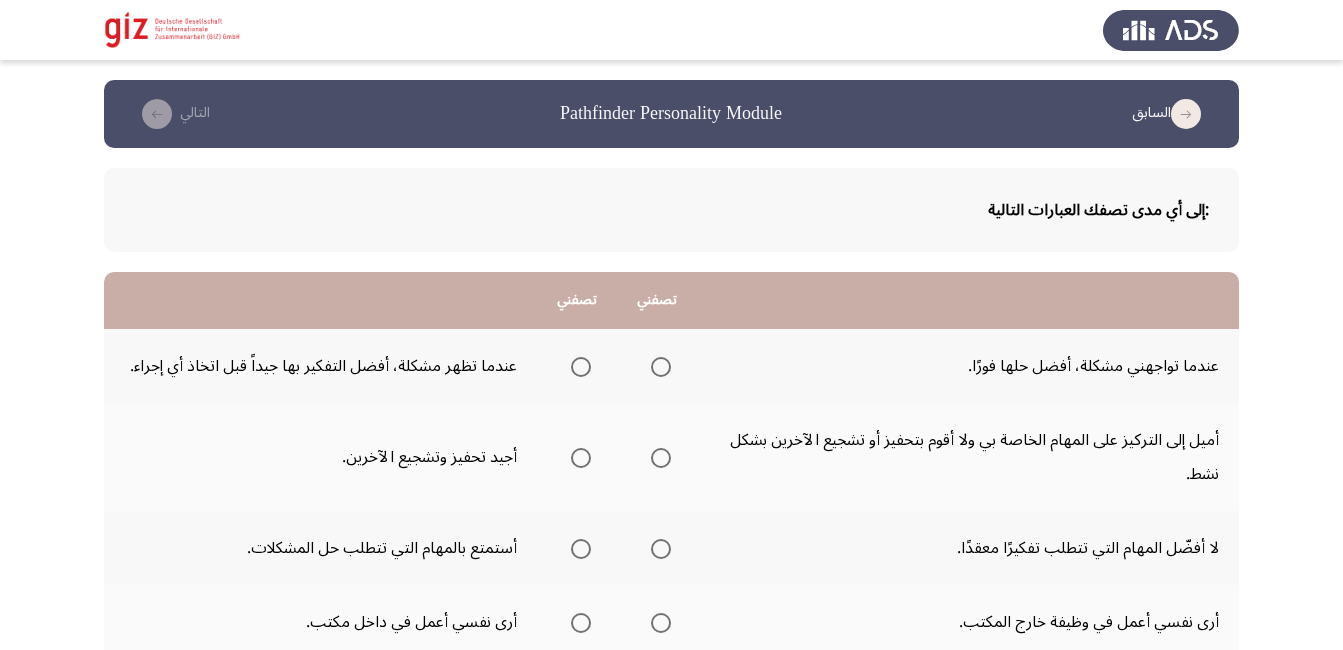 click at bounding box center [581, 367] 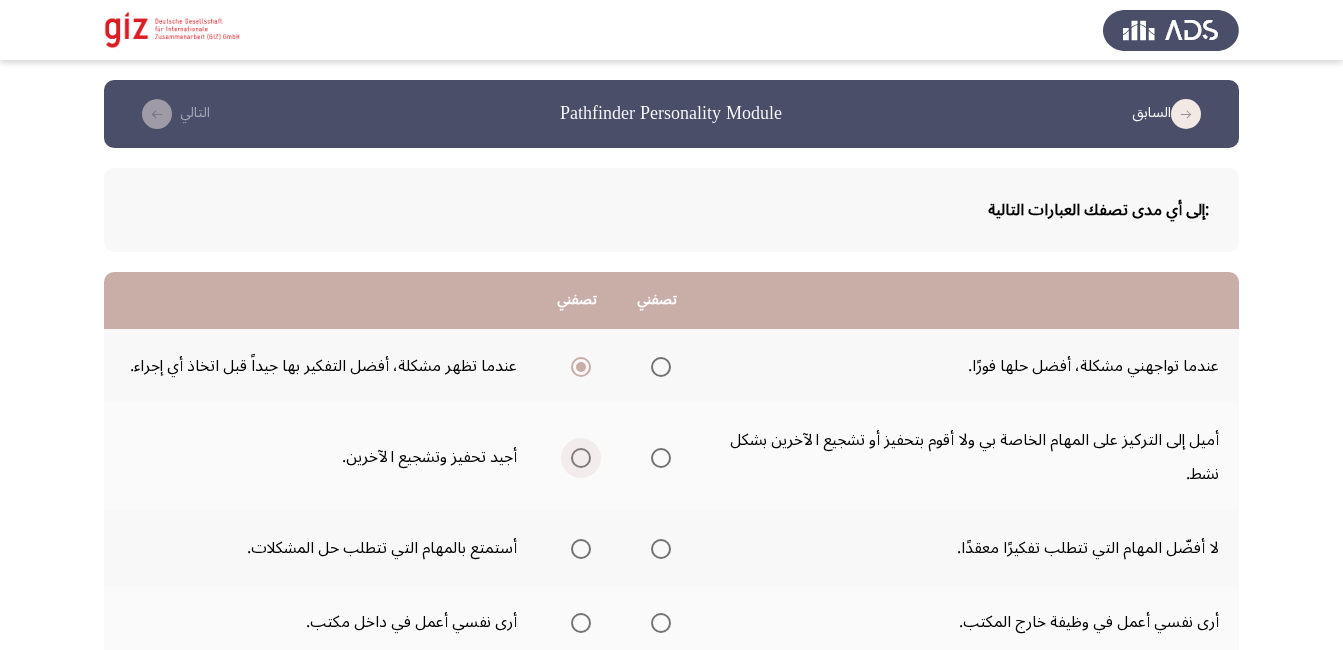click at bounding box center [581, 458] 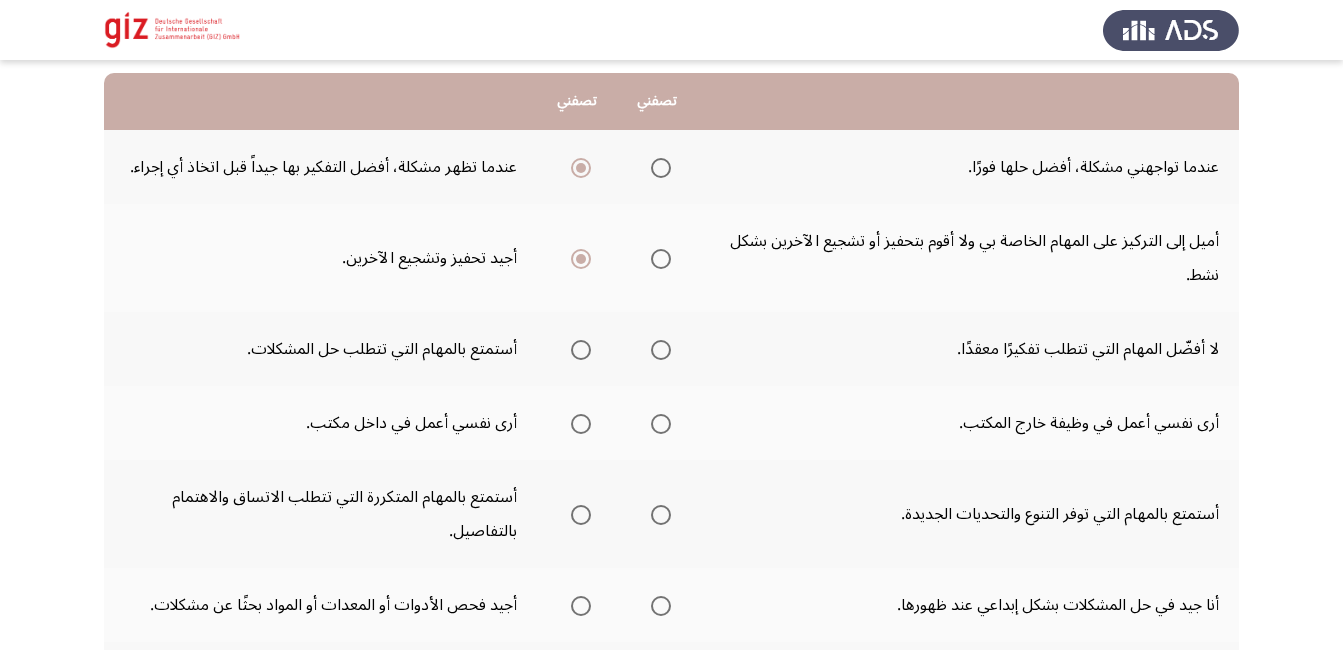 scroll, scrollTop: 200, scrollLeft: 0, axis: vertical 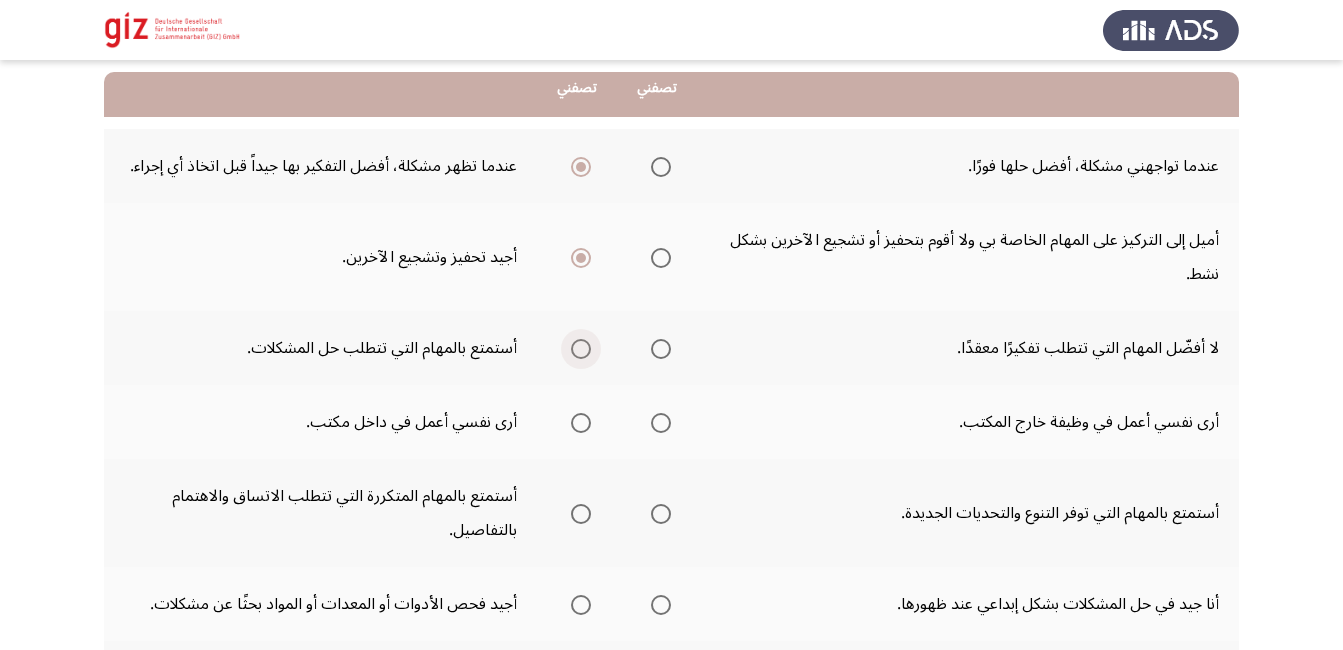 click at bounding box center [581, 349] 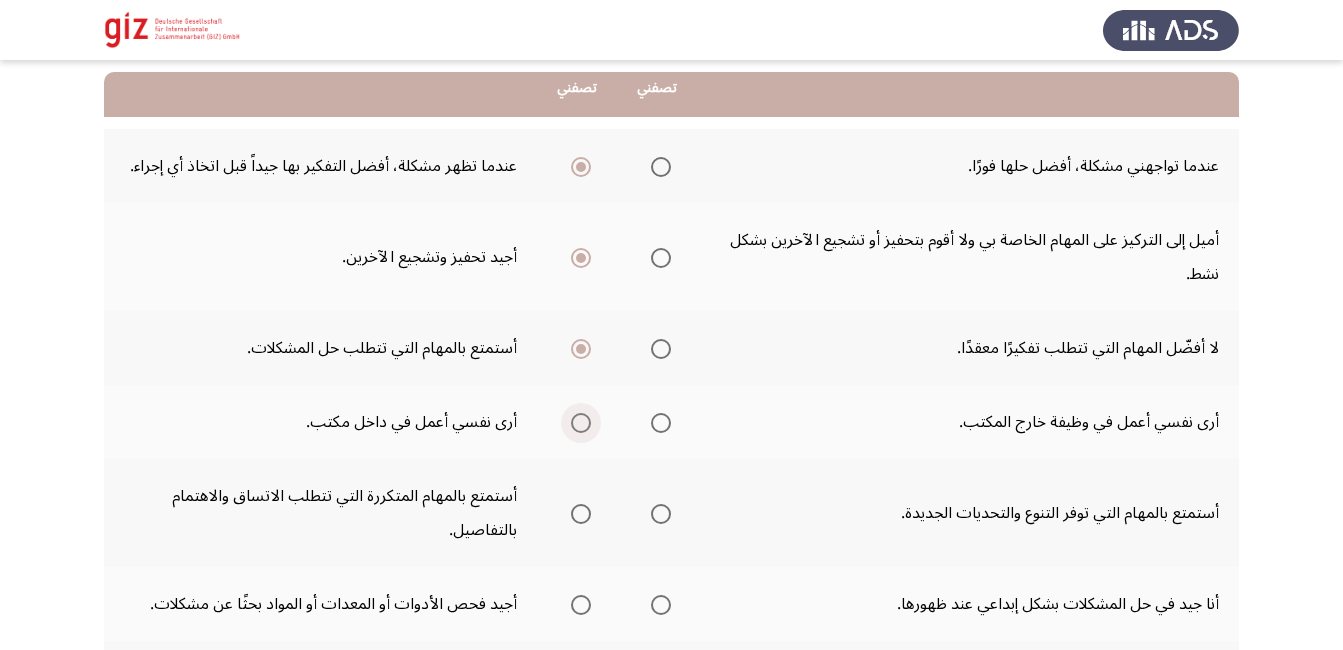 click at bounding box center (581, 423) 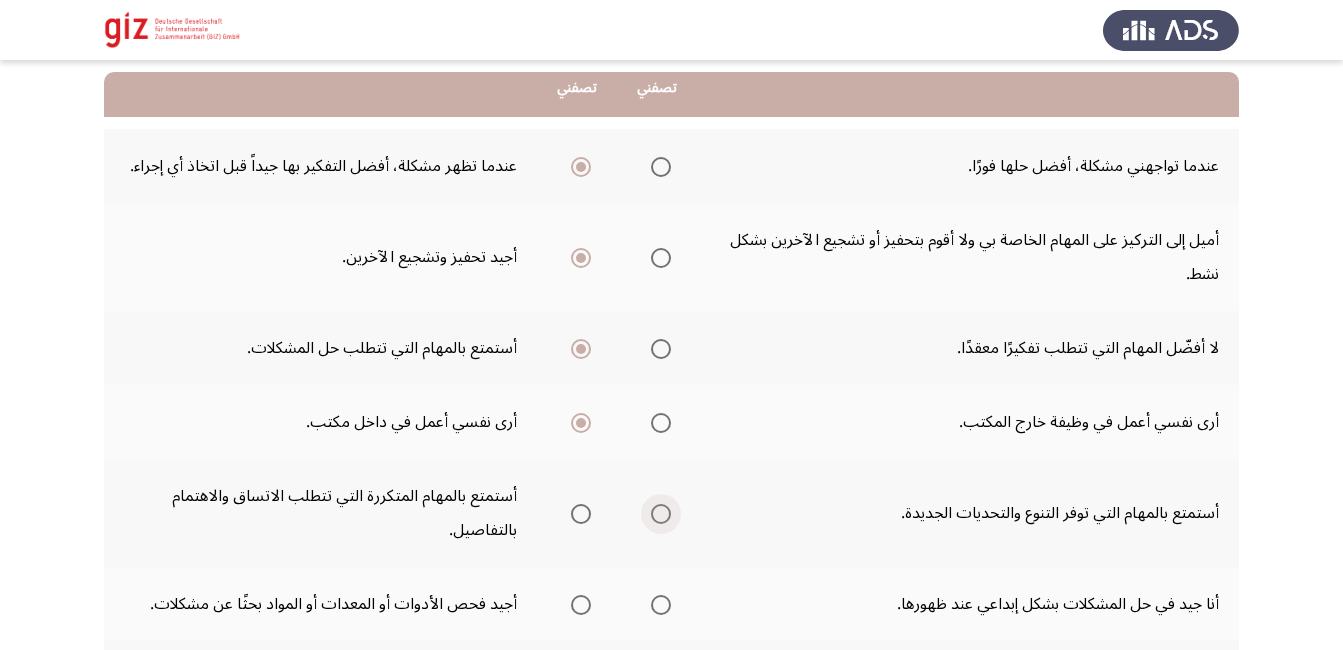 click at bounding box center [661, 514] 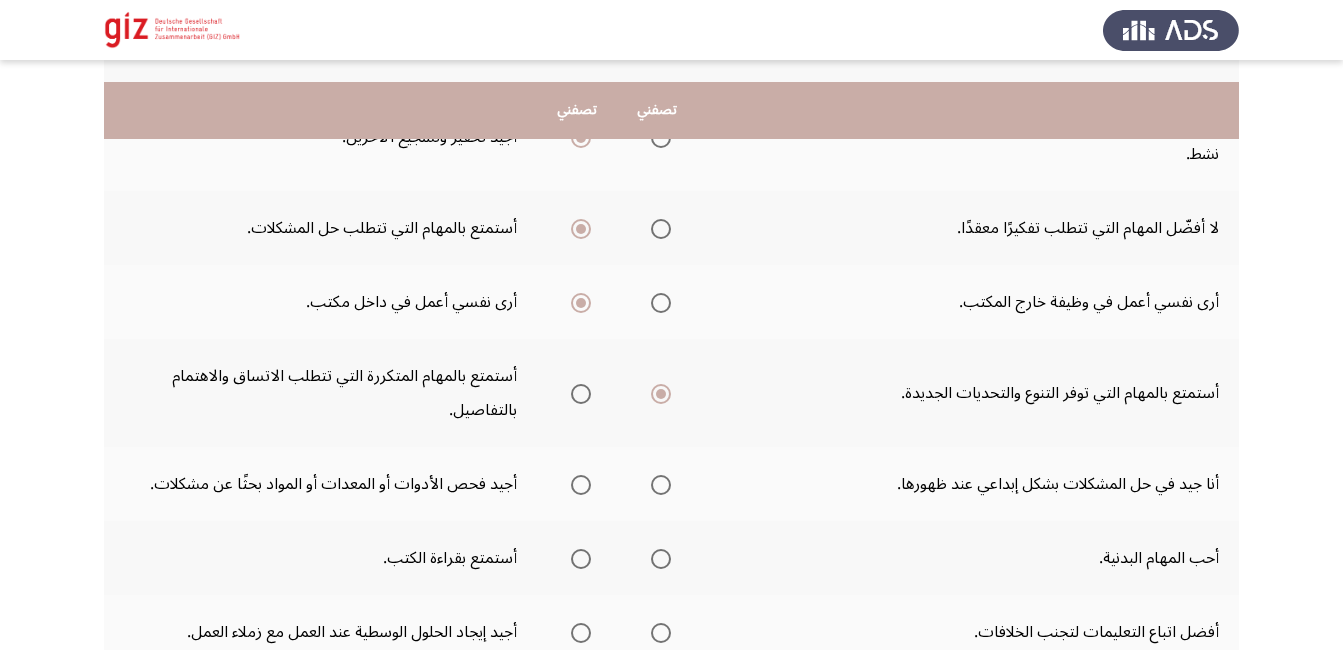 scroll, scrollTop: 360, scrollLeft: 0, axis: vertical 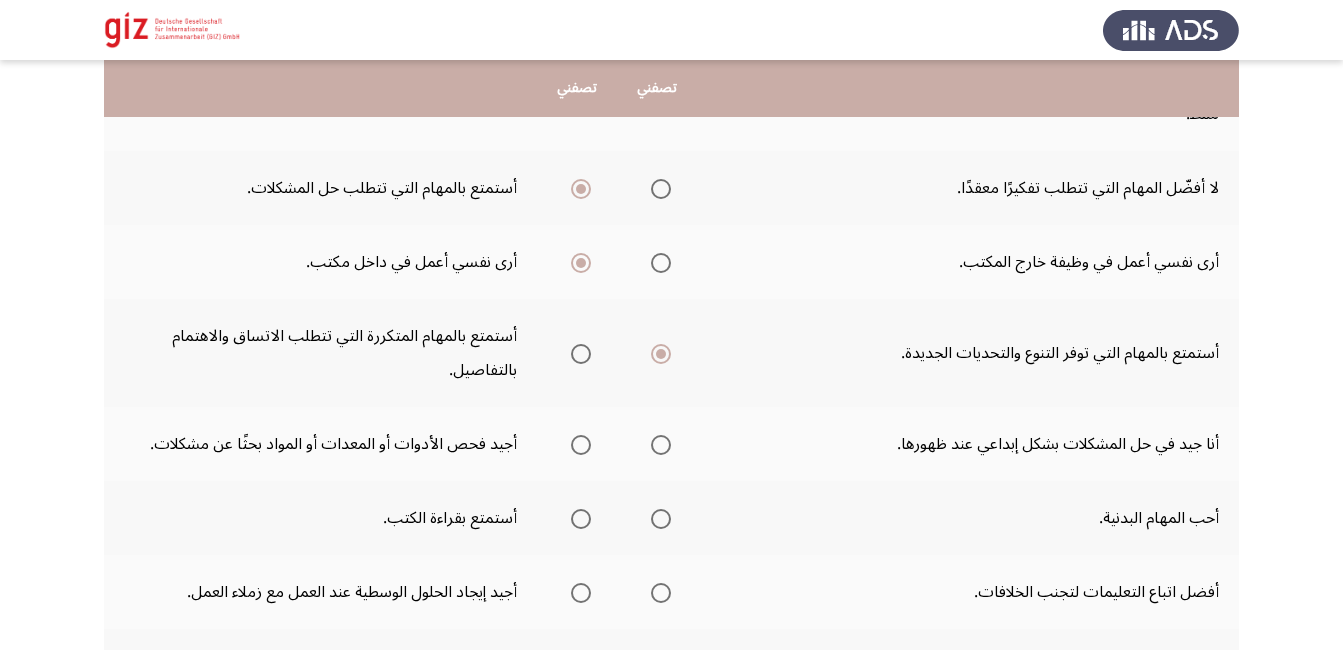 click 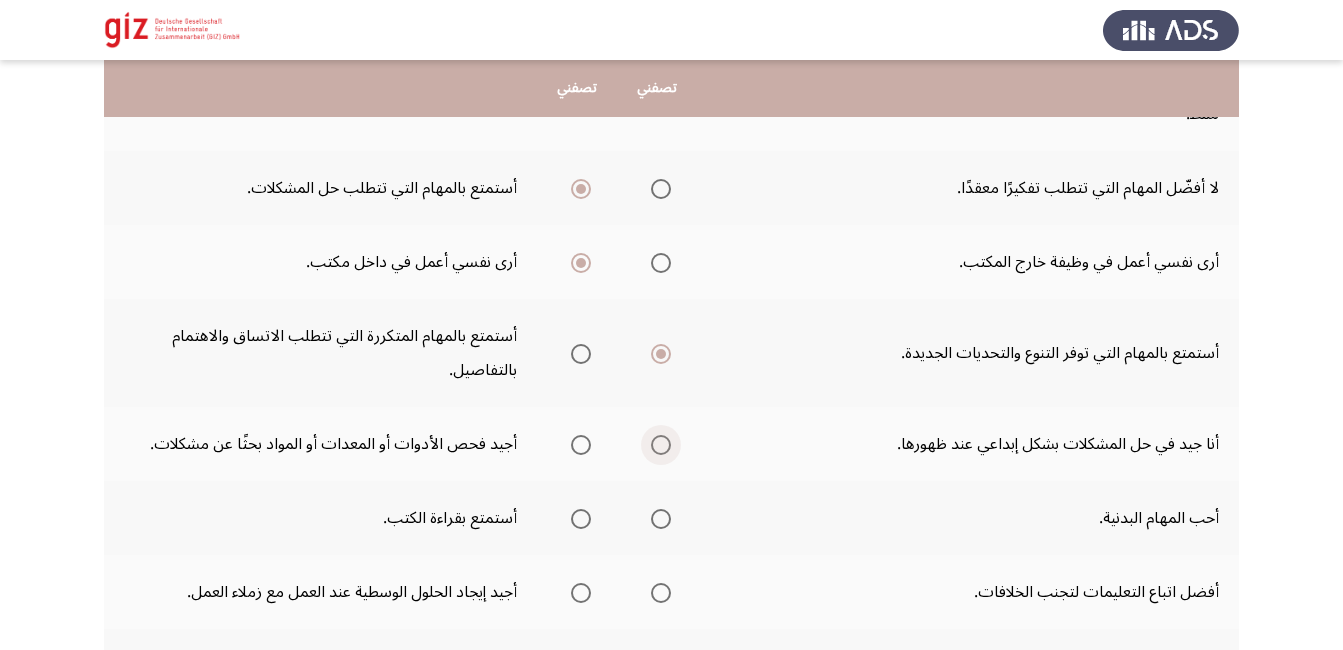 click at bounding box center (661, 445) 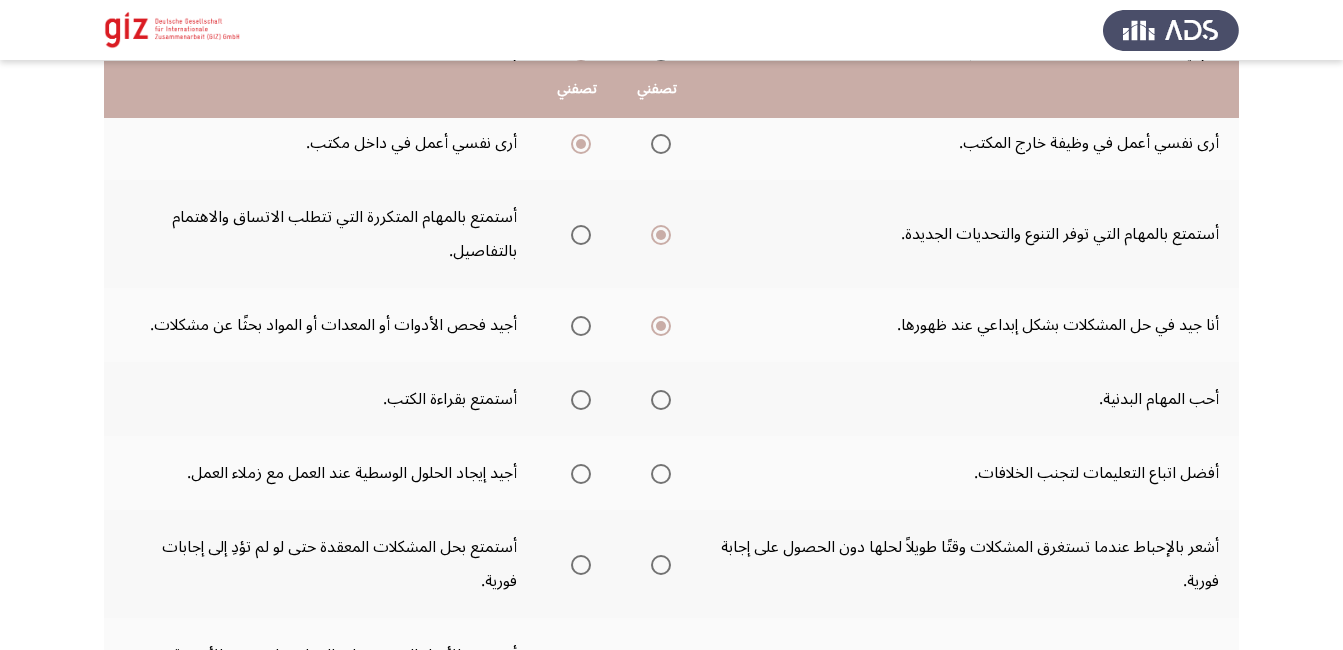 scroll, scrollTop: 480, scrollLeft: 0, axis: vertical 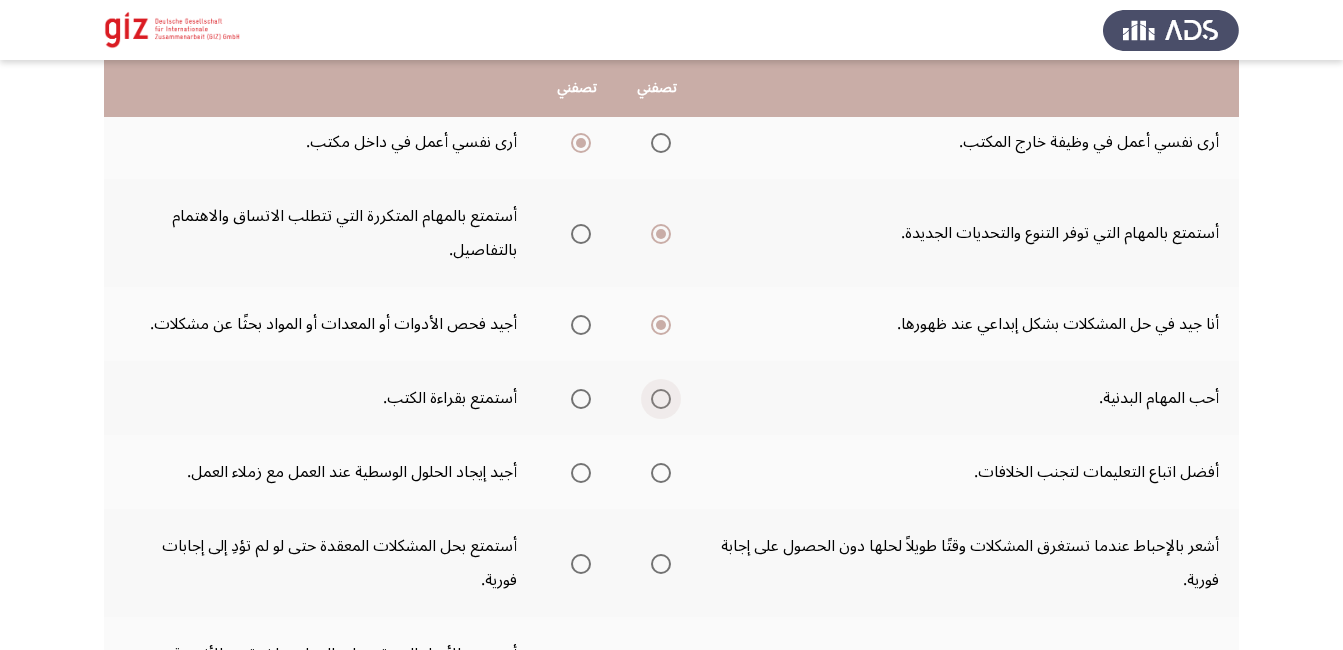 click at bounding box center (661, 399) 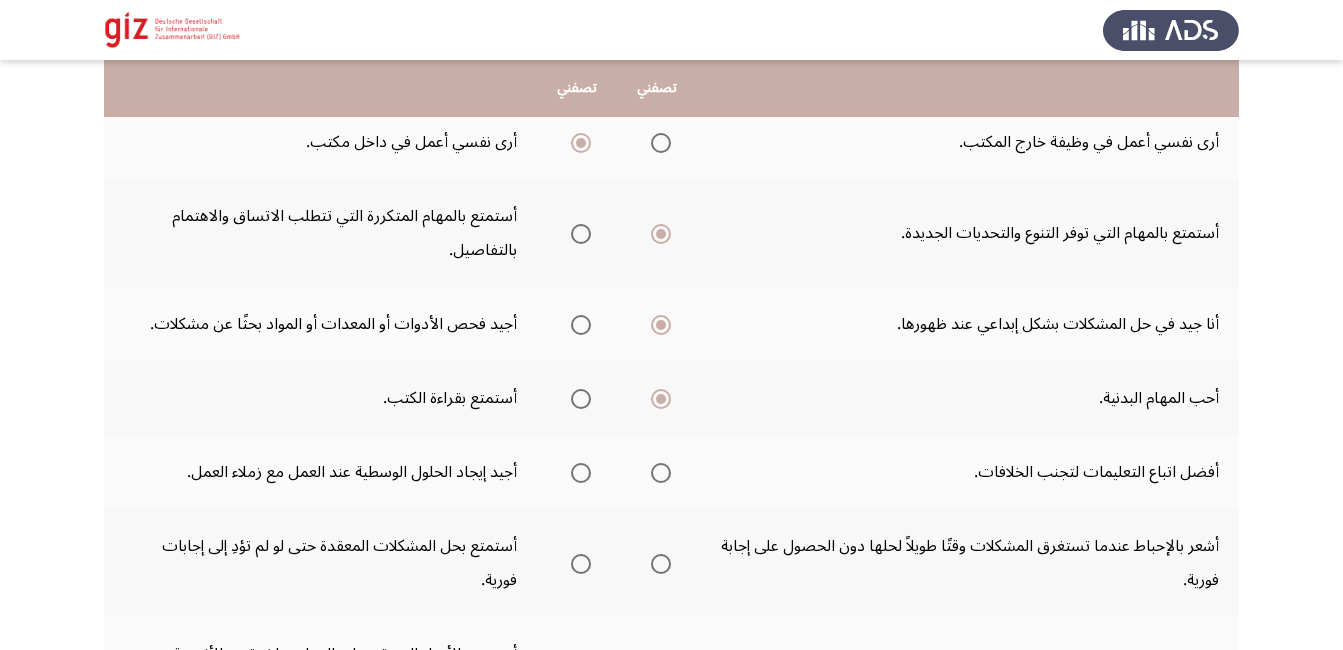 click at bounding box center (581, 473) 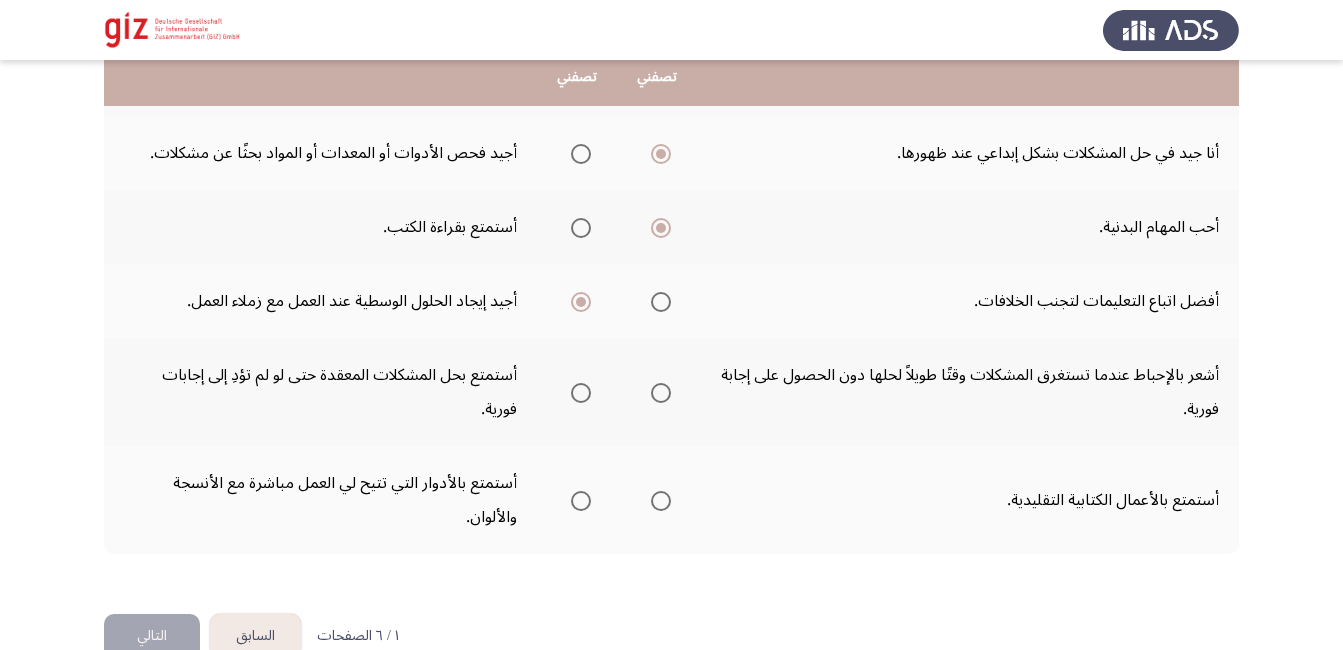 scroll, scrollTop: 680, scrollLeft: 0, axis: vertical 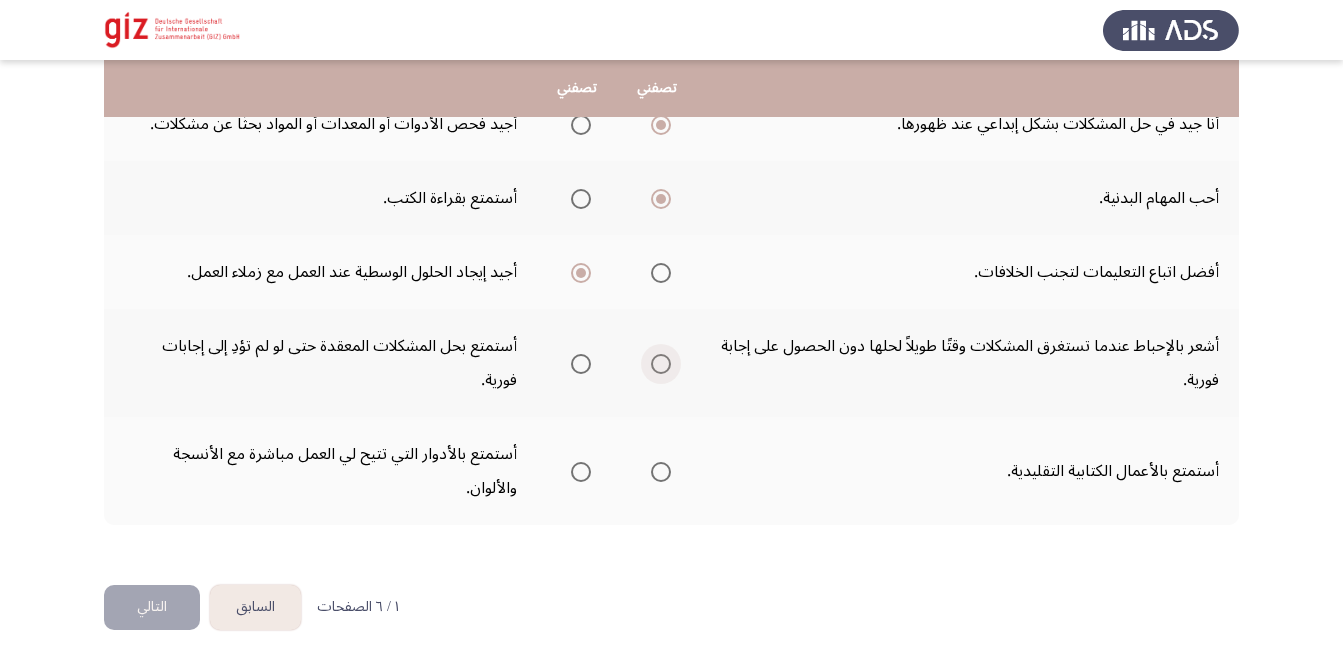 click at bounding box center [661, 364] 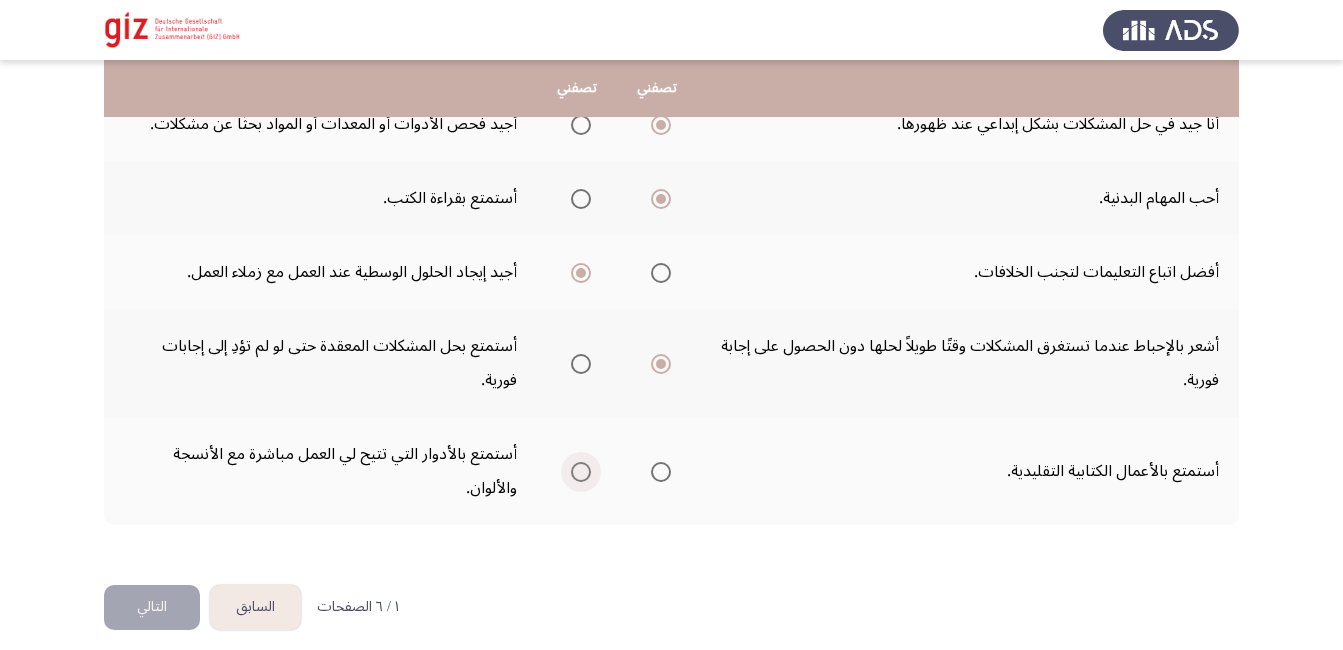 click at bounding box center (581, 472) 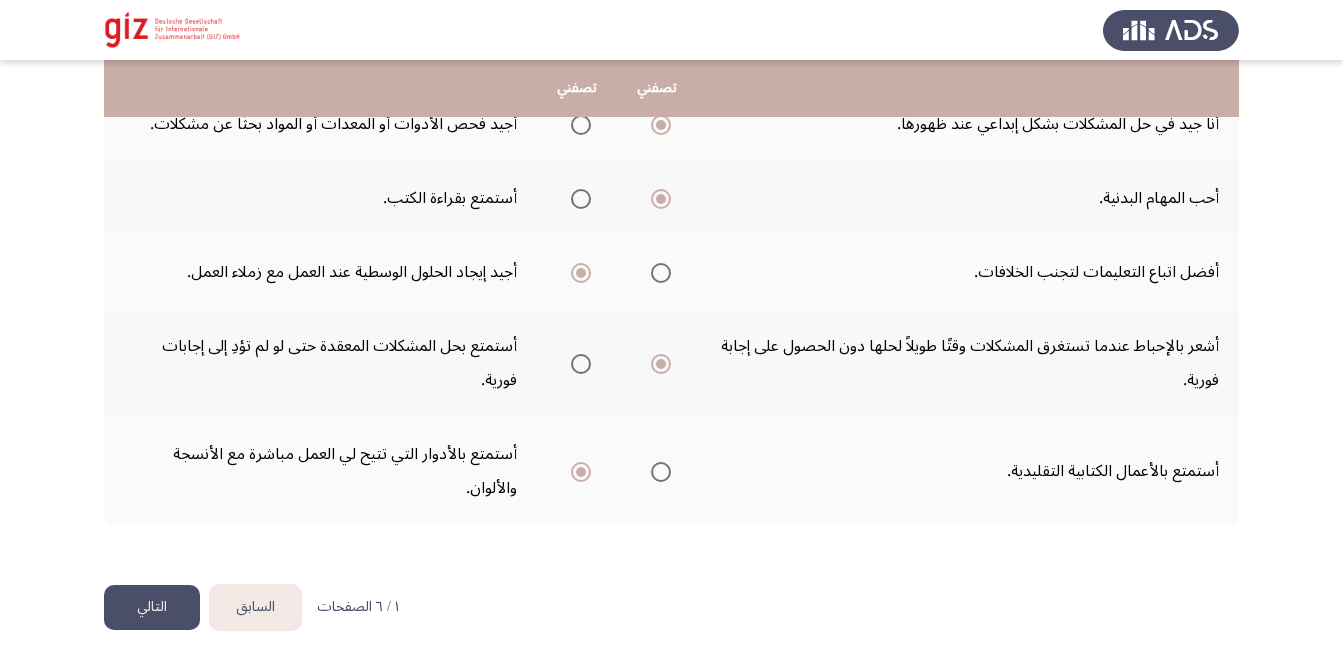 click on "التالي" 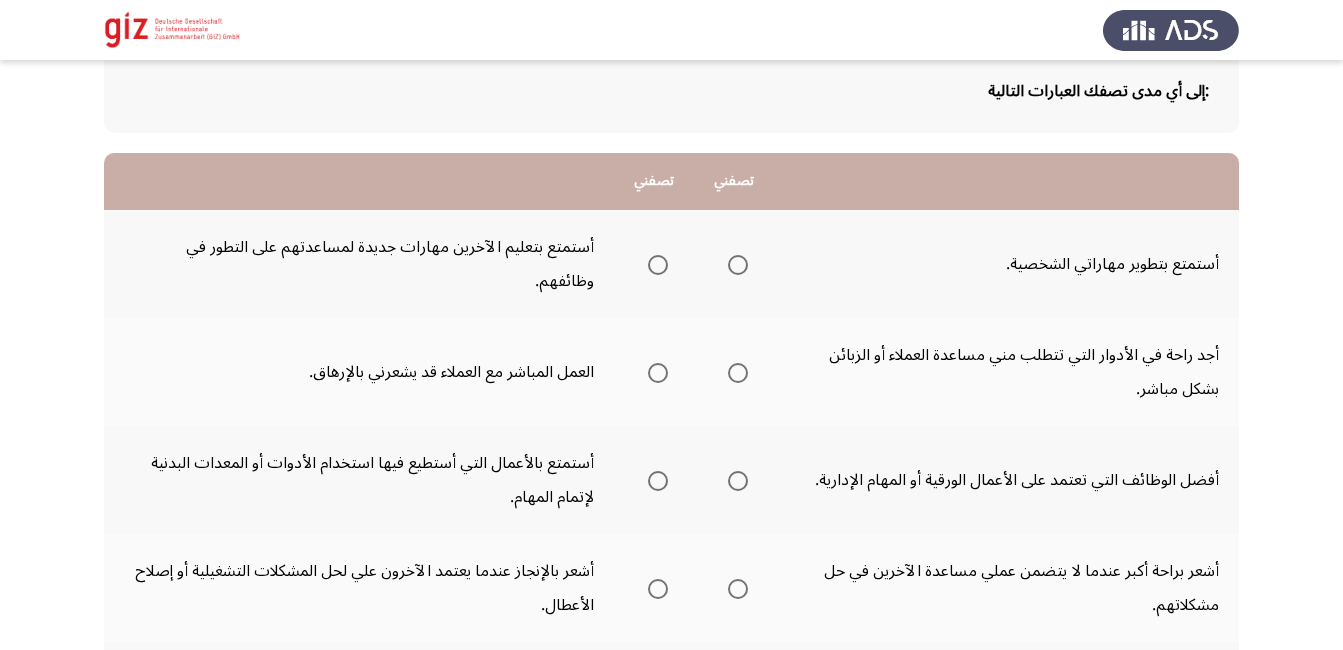 scroll, scrollTop: 120, scrollLeft: 0, axis: vertical 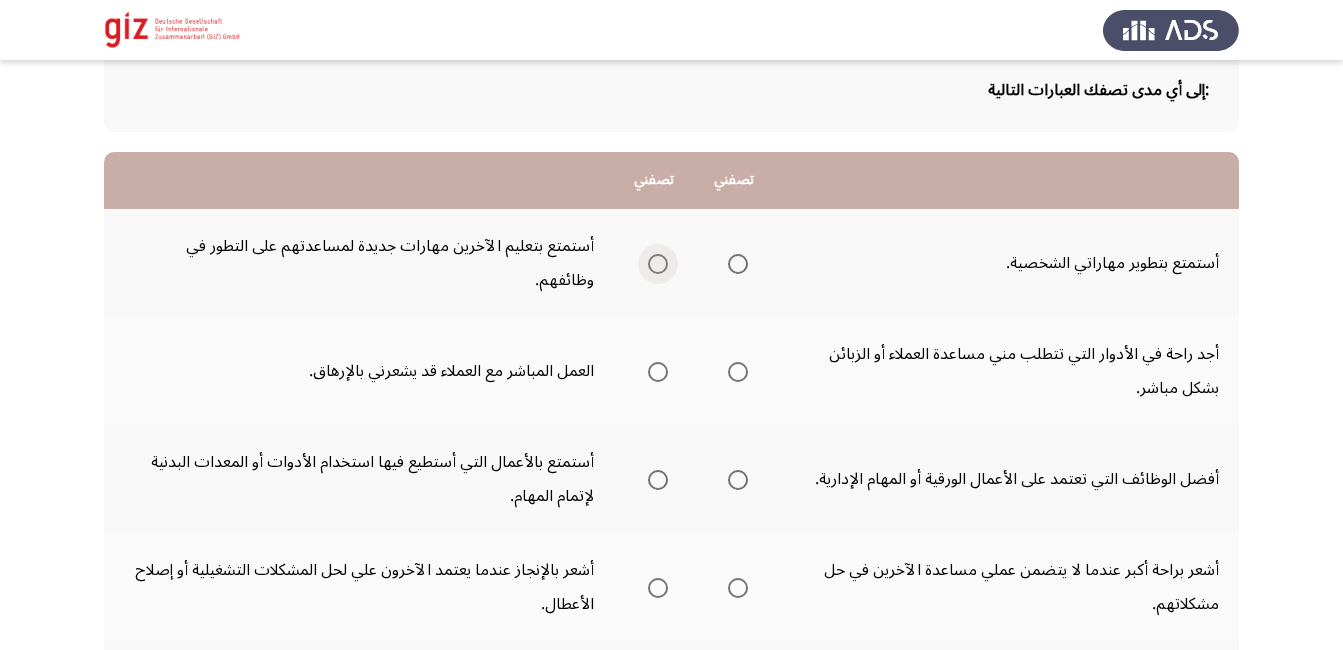 click at bounding box center (658, 264) 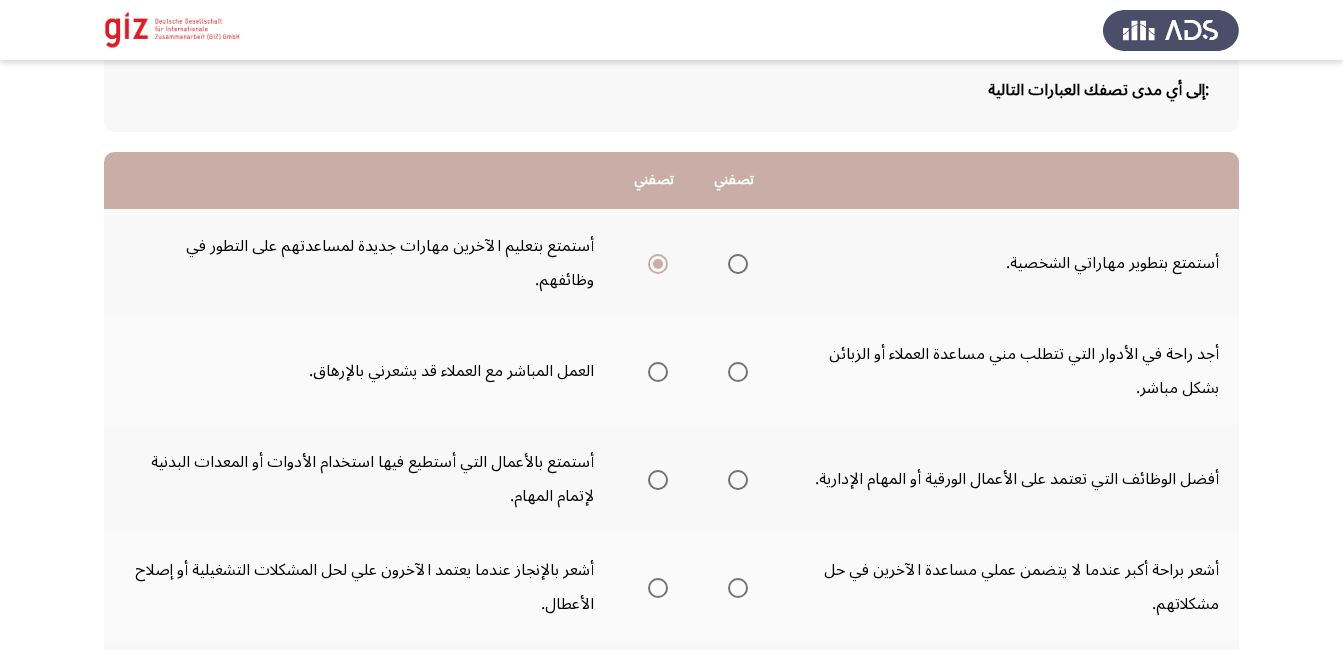 click at bounding box center (738, 372) 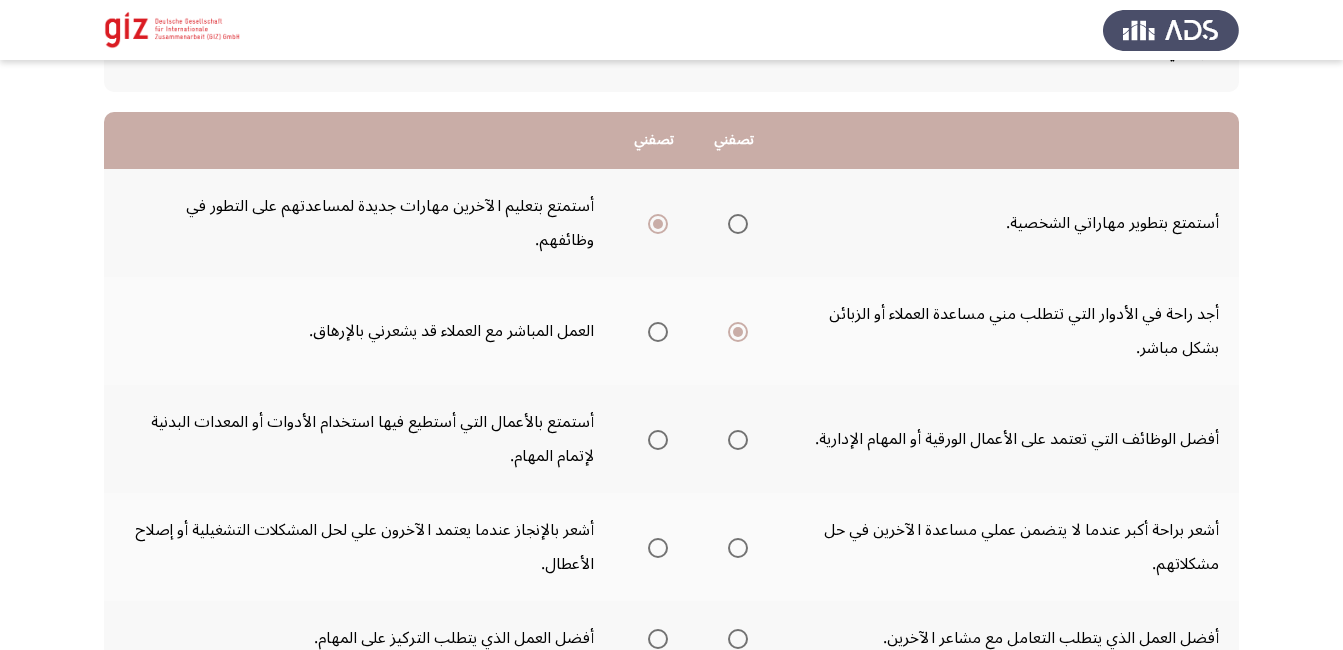 scroll, scrollTop: 200, scrollLeft: 0, axis: vertical 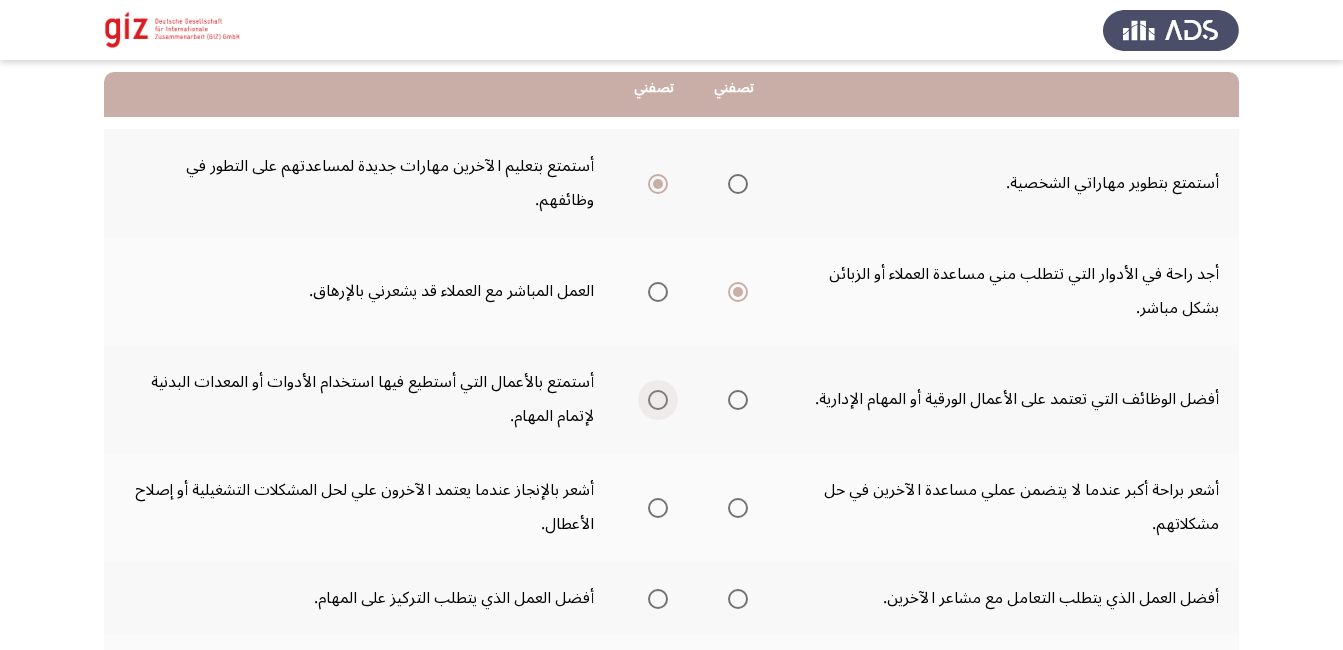 click at bounding box center (658, 400) 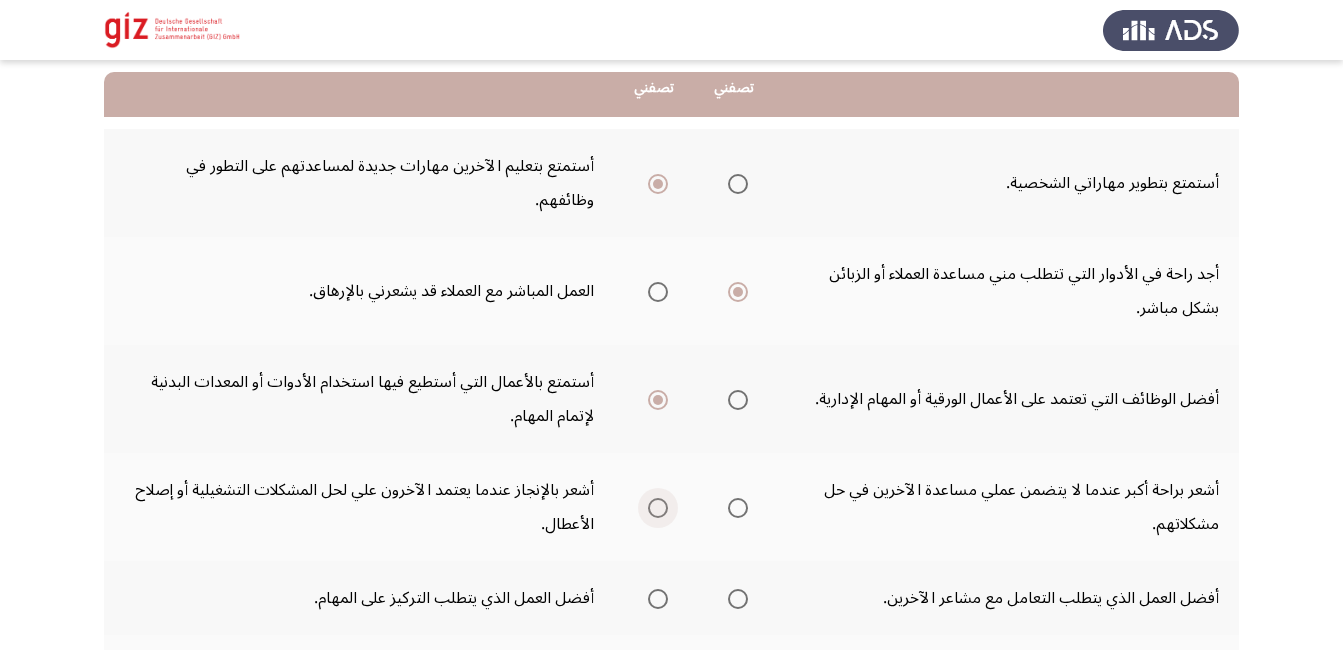 click at bounding box center [658, 508] 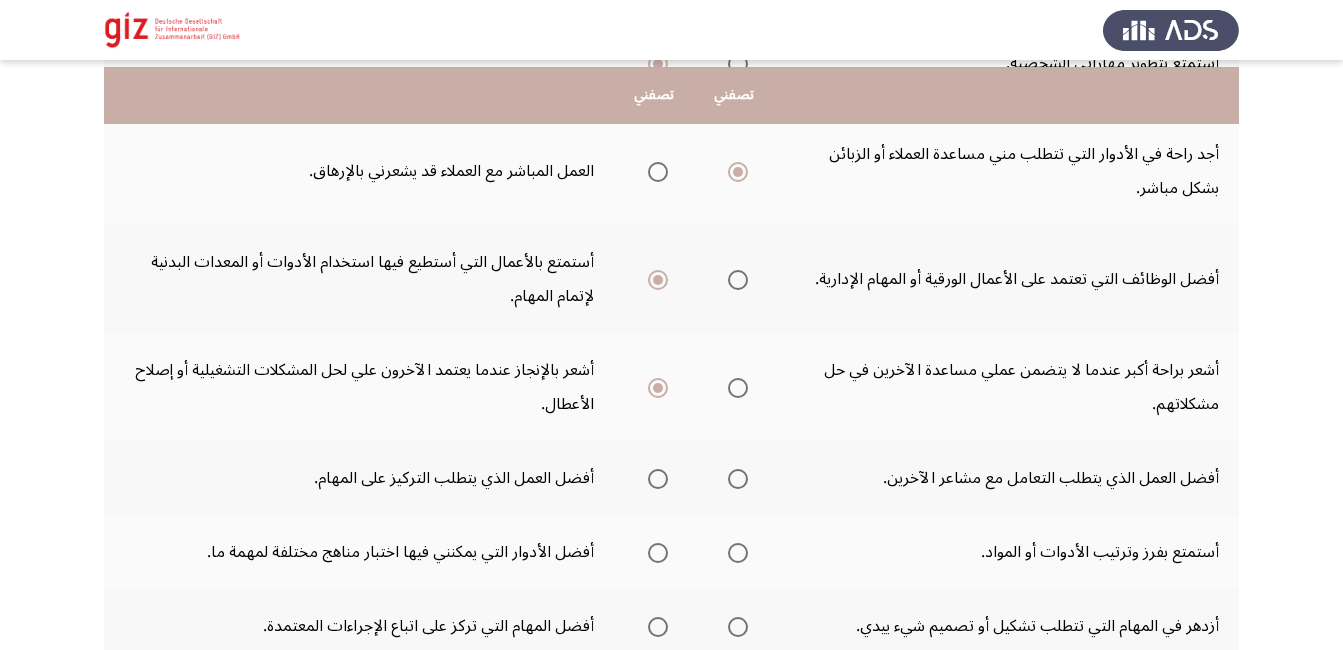 scroll, scrollTop: 360, scrollLeft: 0, axis: vertical 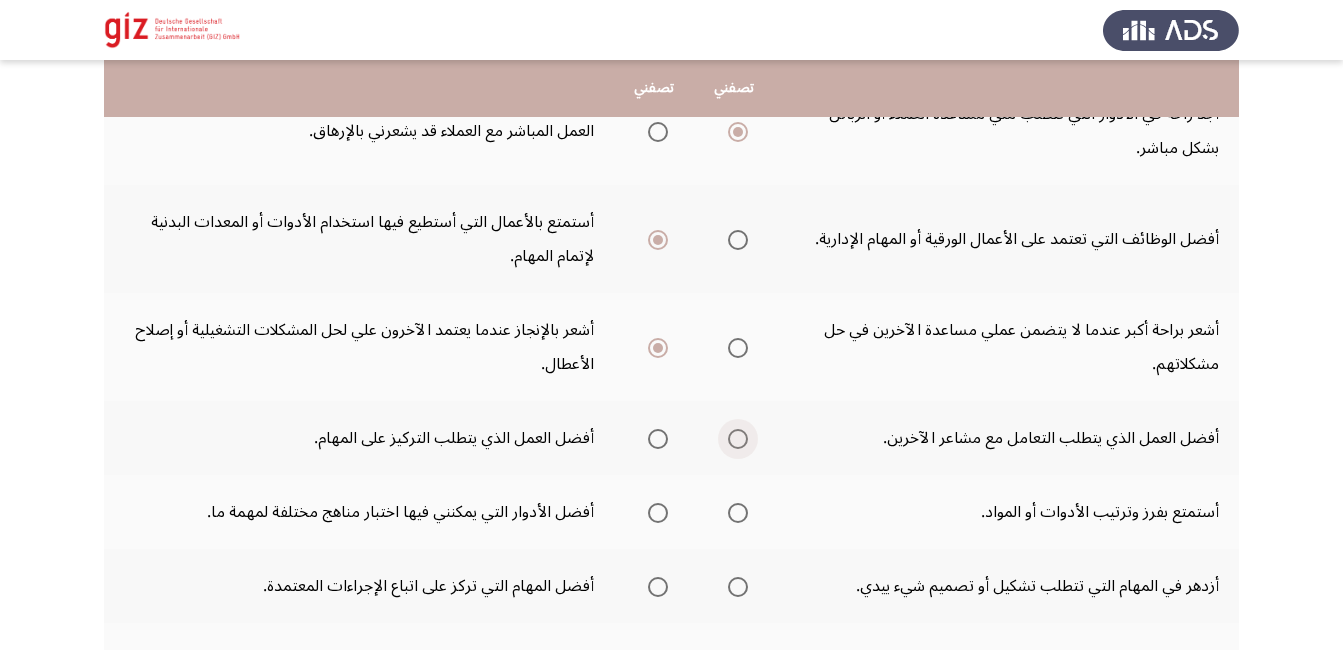 click at bounding box center (738, 439) 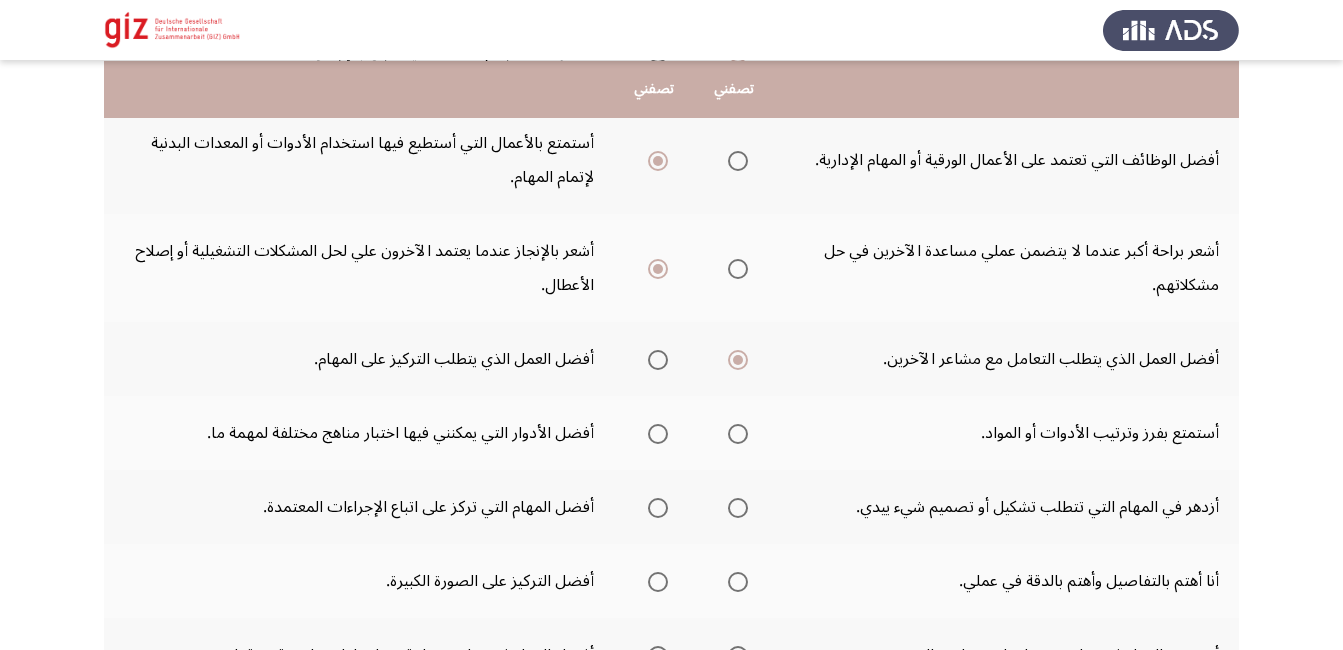 scroll, scrollTop: 440, scrollLeft: 0, axis: vertical 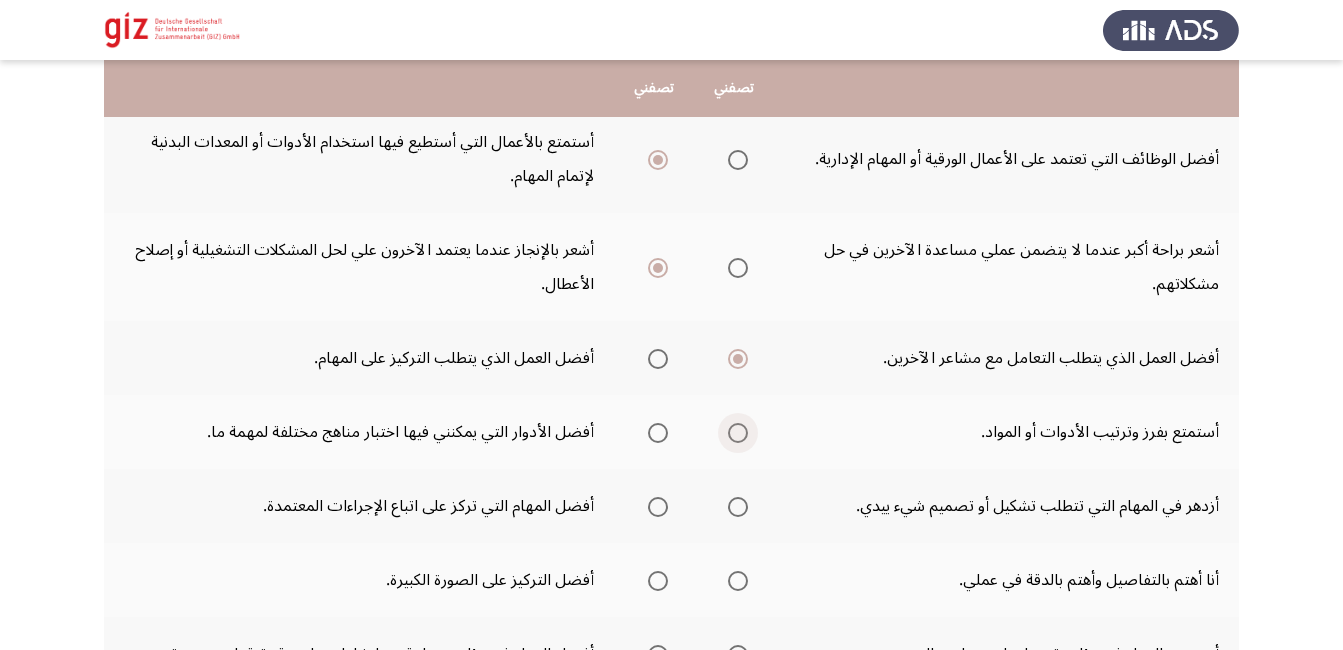 click at bounding box center [738, 433] 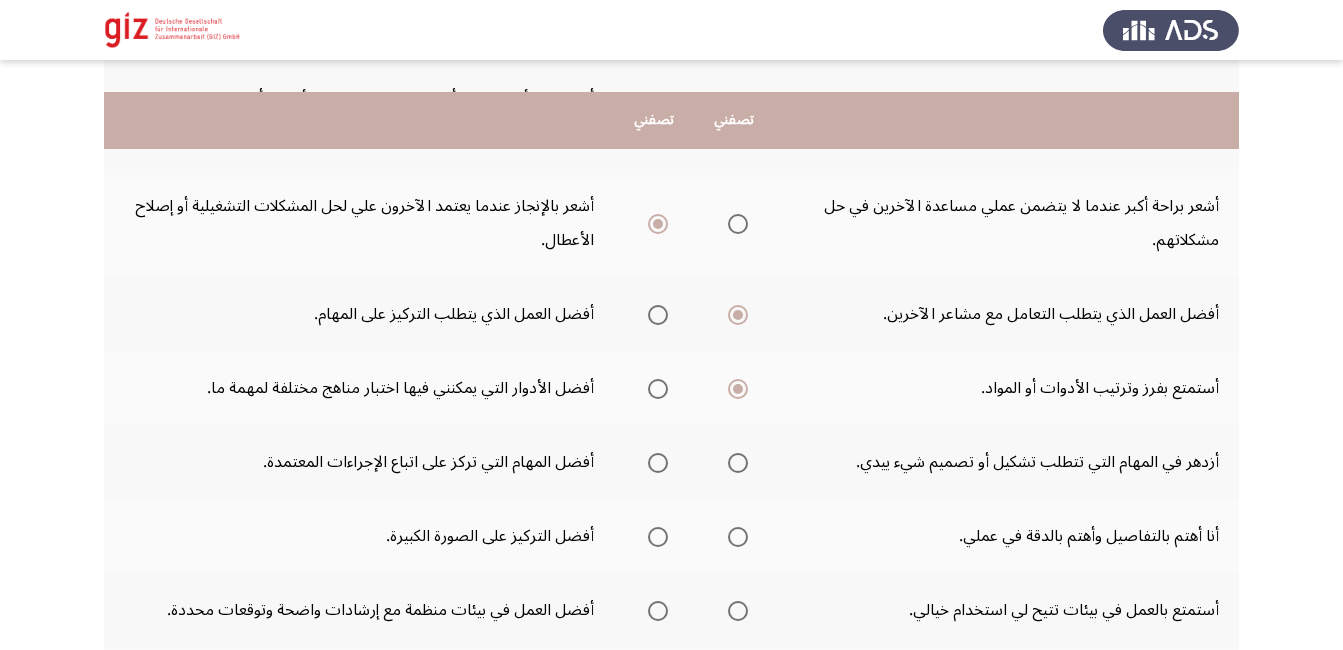 scroll, scrollTop: 520, scrollLeft: 0, axis: vertical 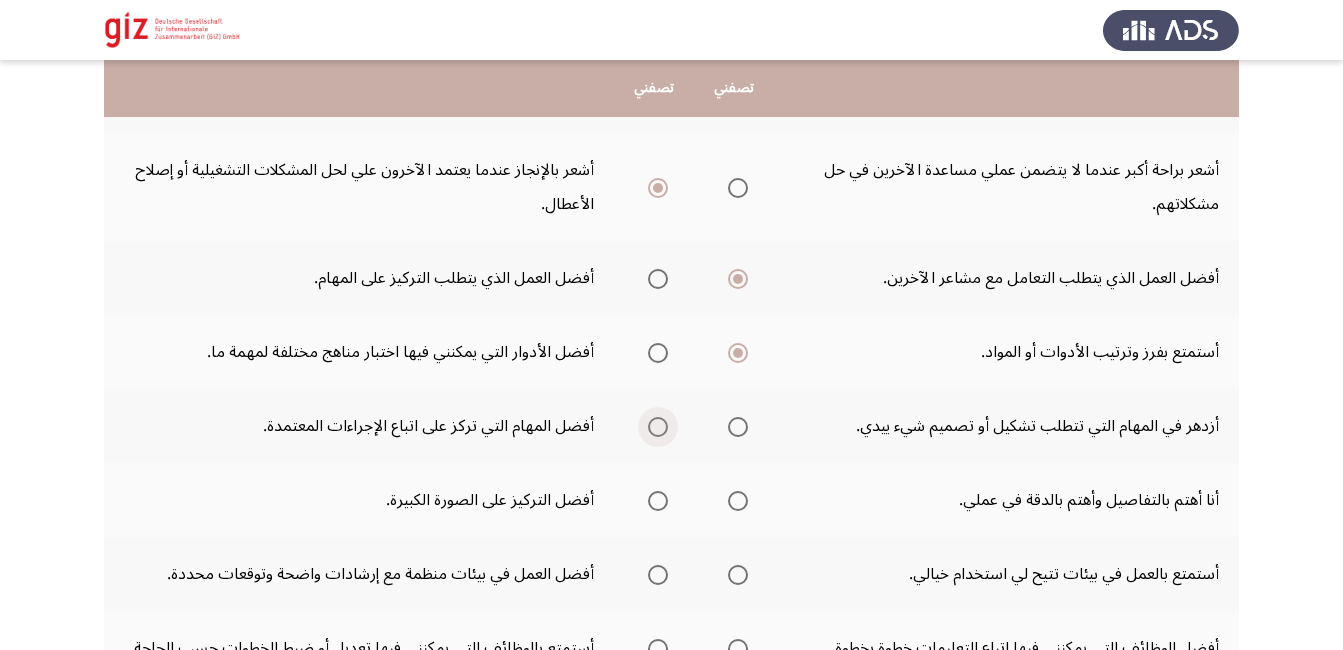 click at bounding box center (658, 427) 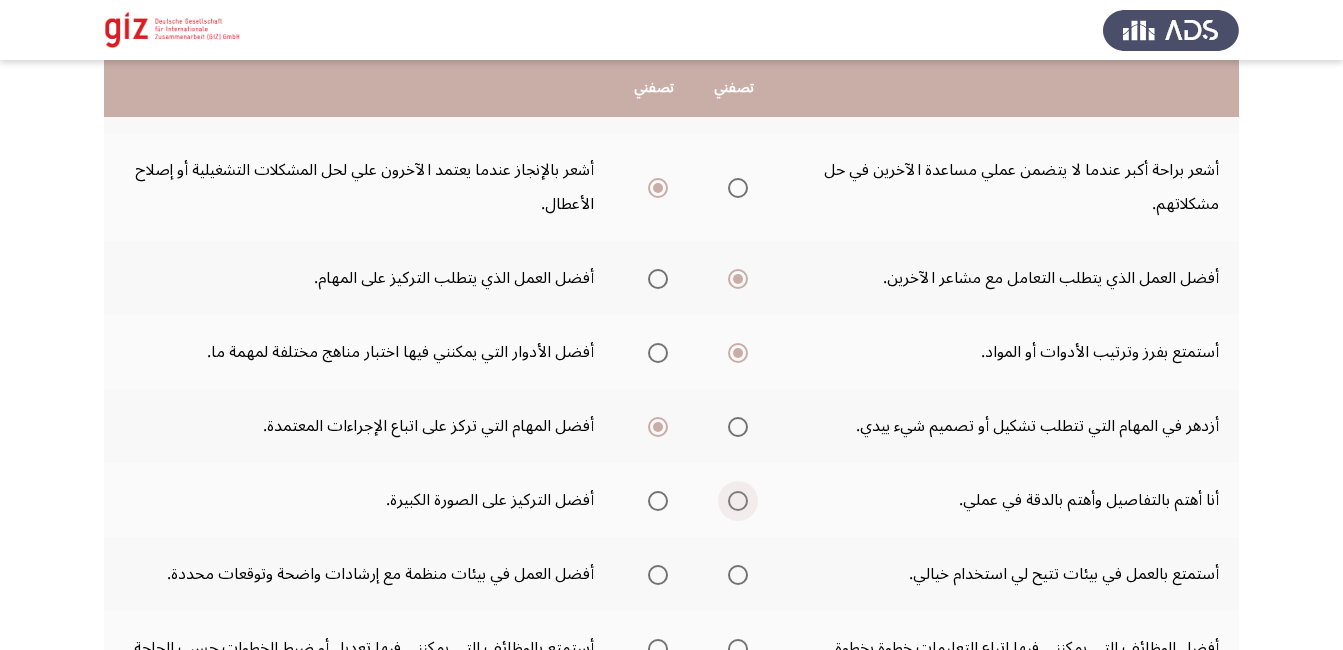 click at bounding box center [738, 501] 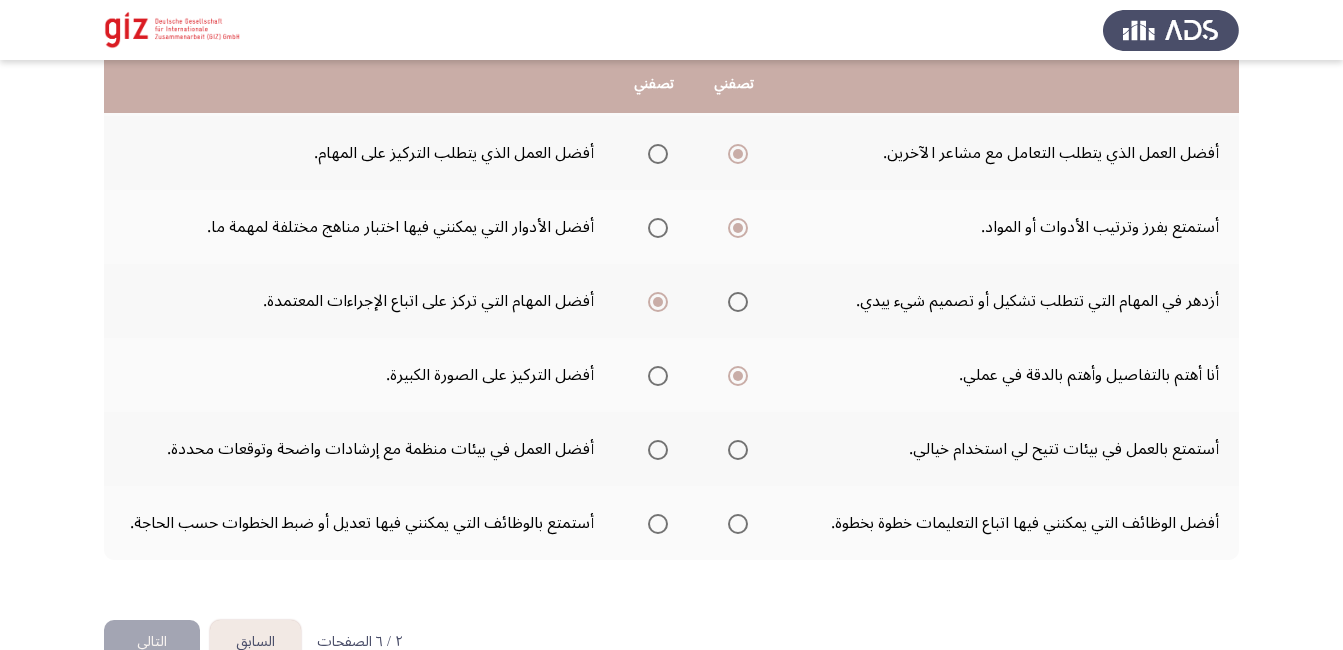 scroll, scrollTop: 661, scrollLeft: 0, axis: vertical 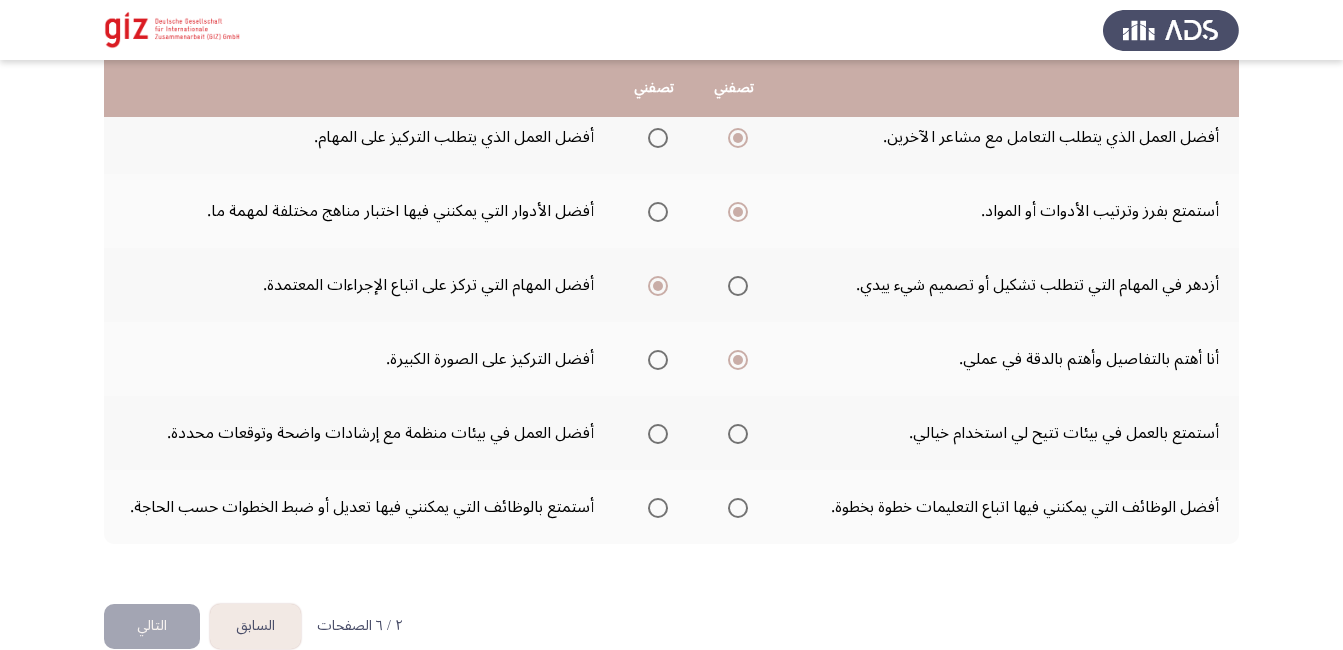 click at bounding box center (658, 434) 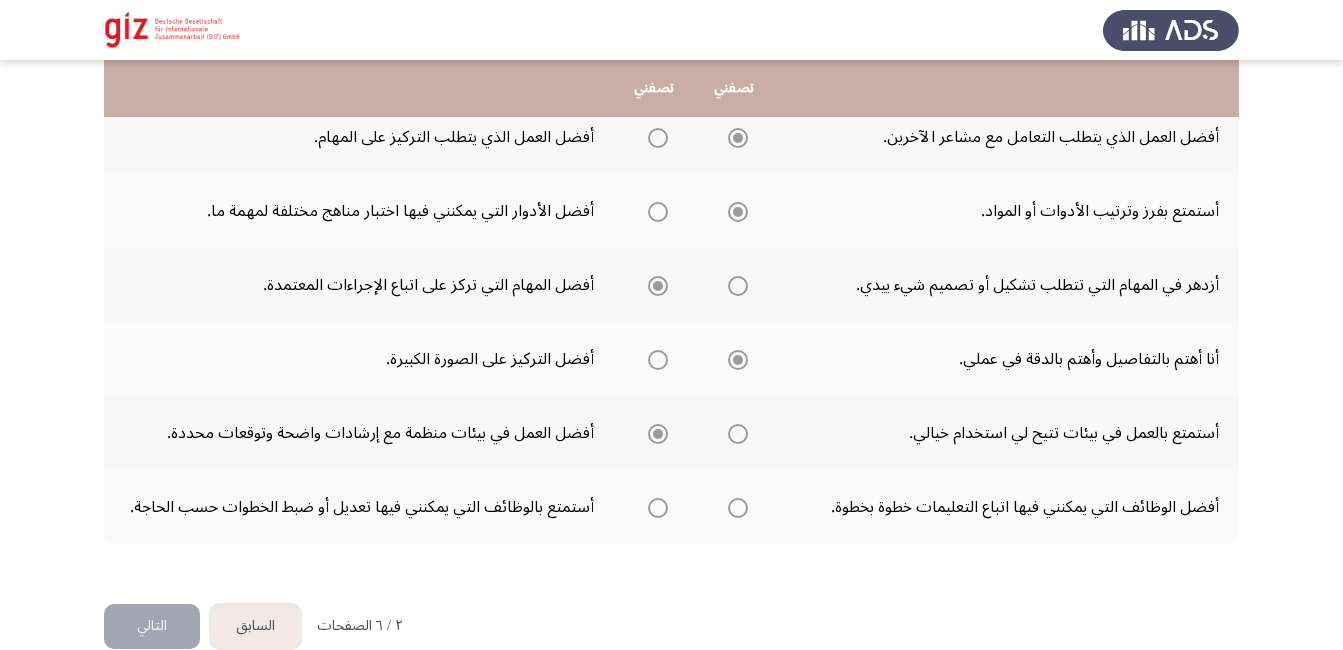 click at bounding box center (658, 434) 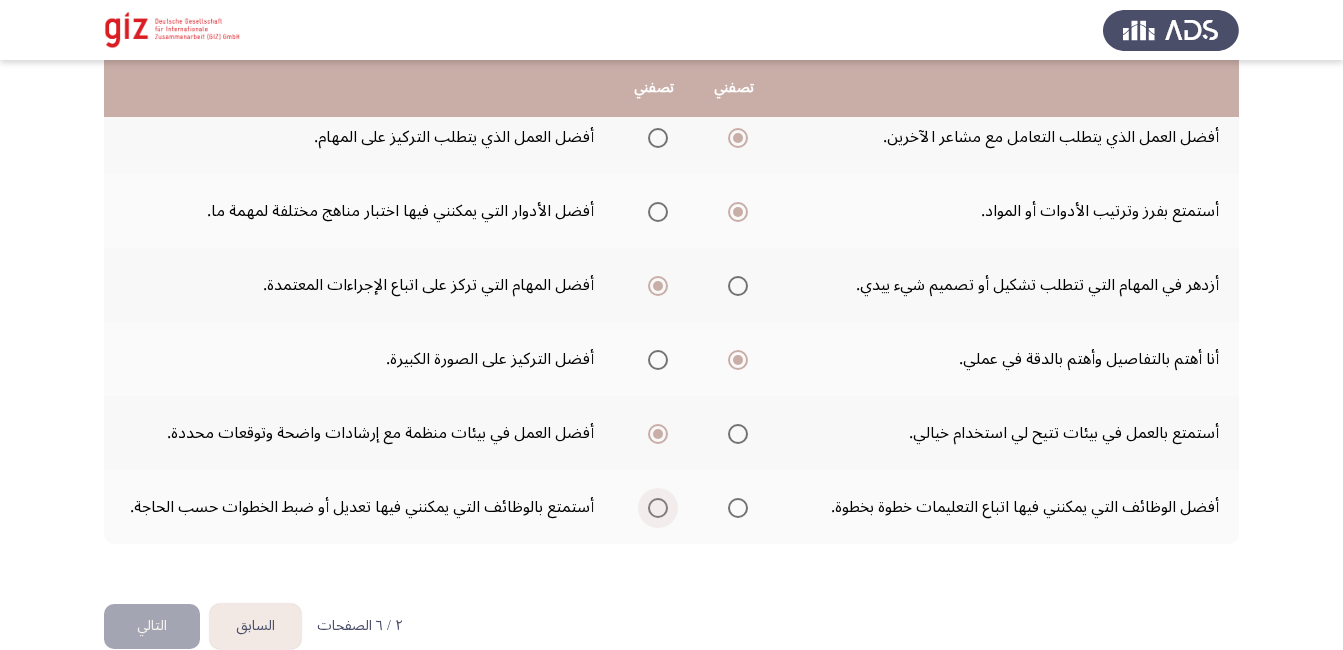 click at bounding box center [658, 508] 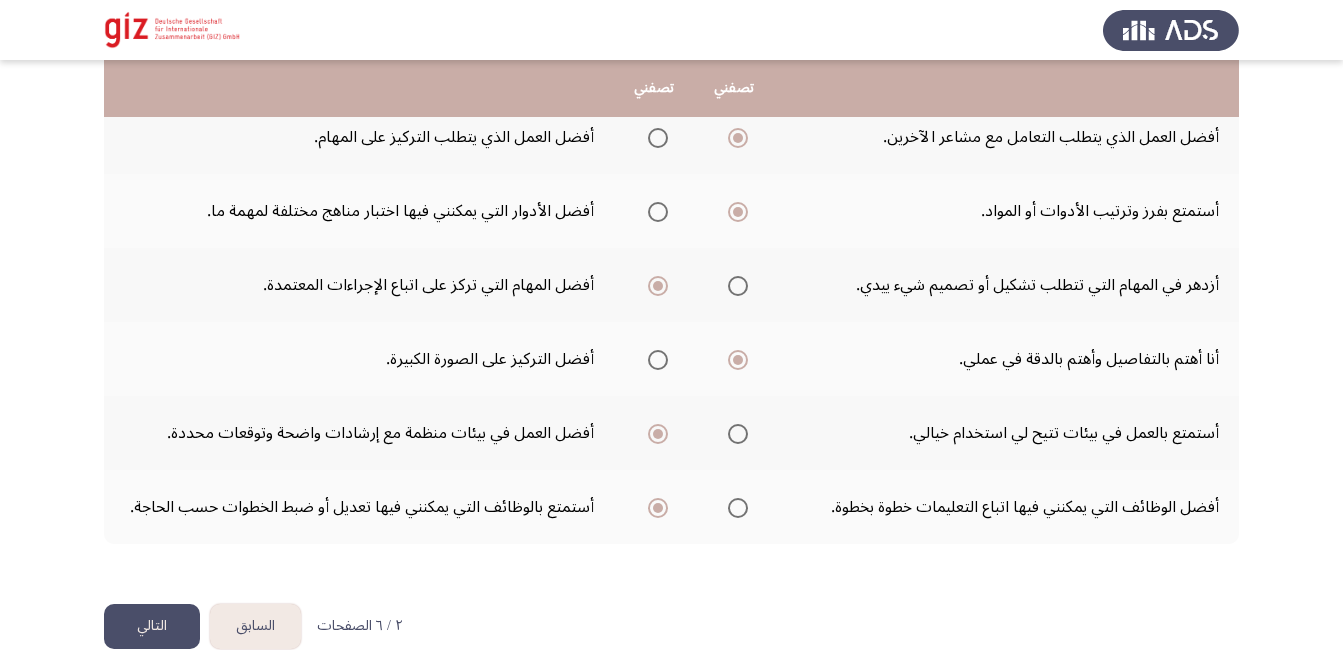 click on "التالي" 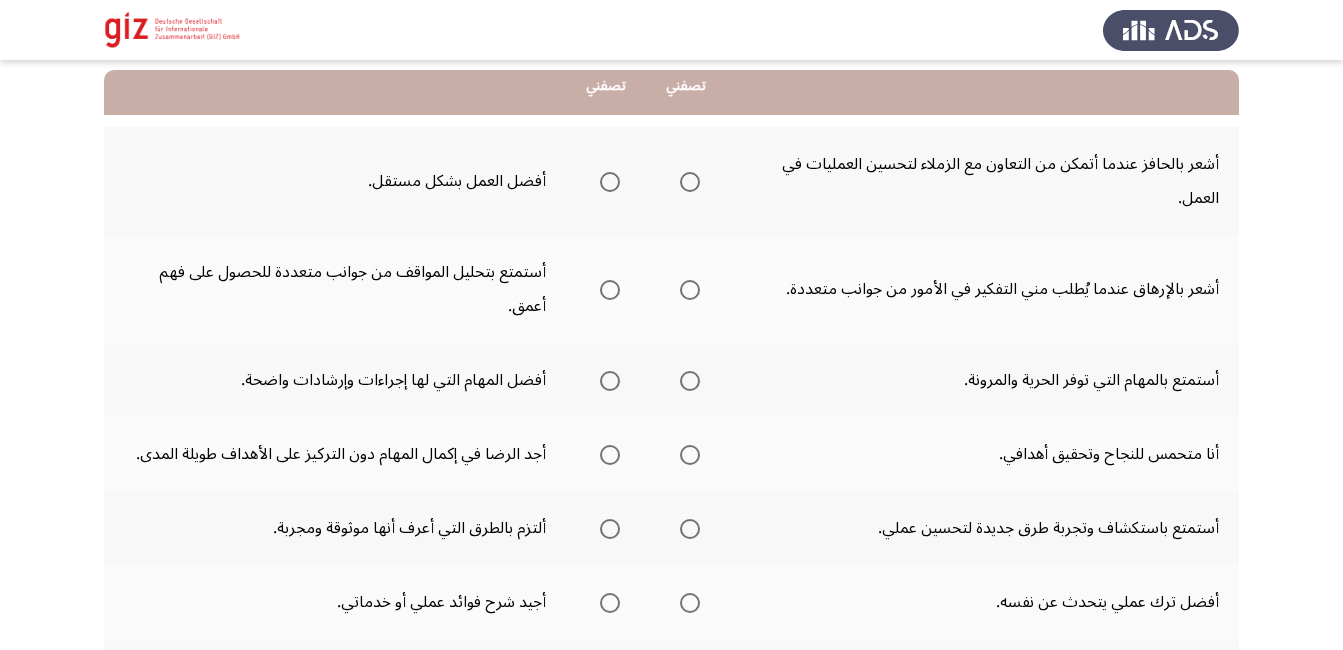 scroll, scrollTop: 200, scrollLeft: 0, axis: vertical 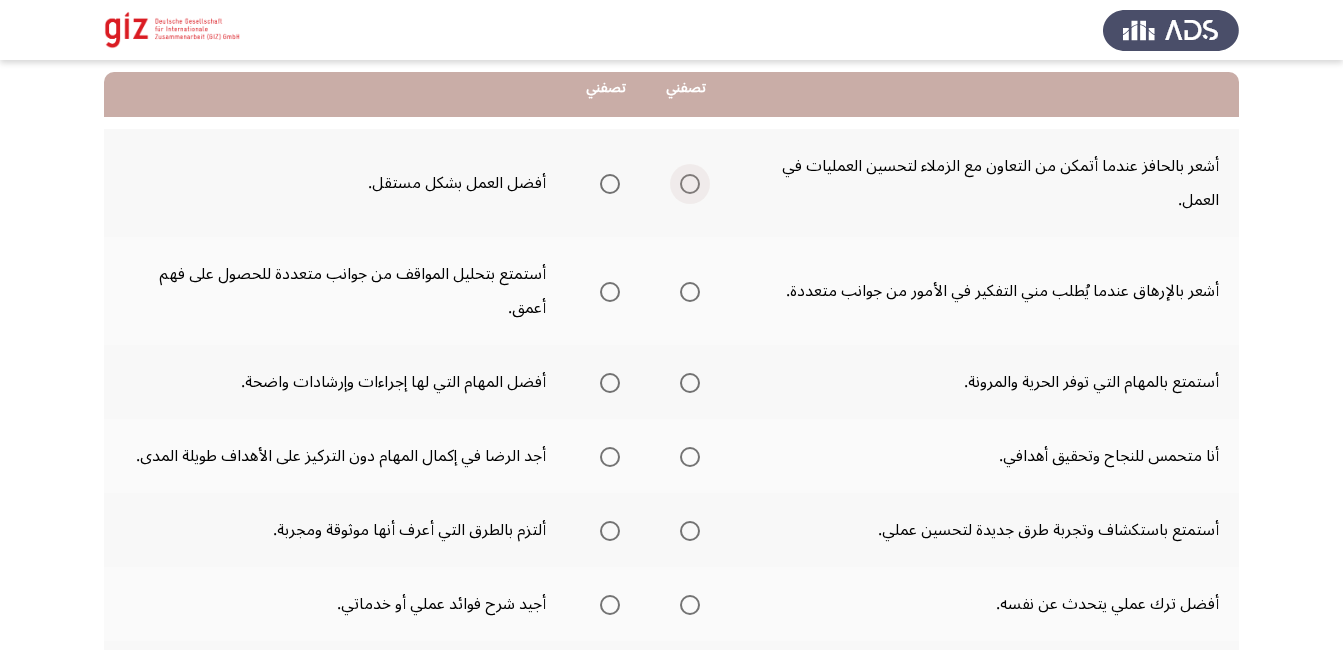 click at bounding box center [690, 184] 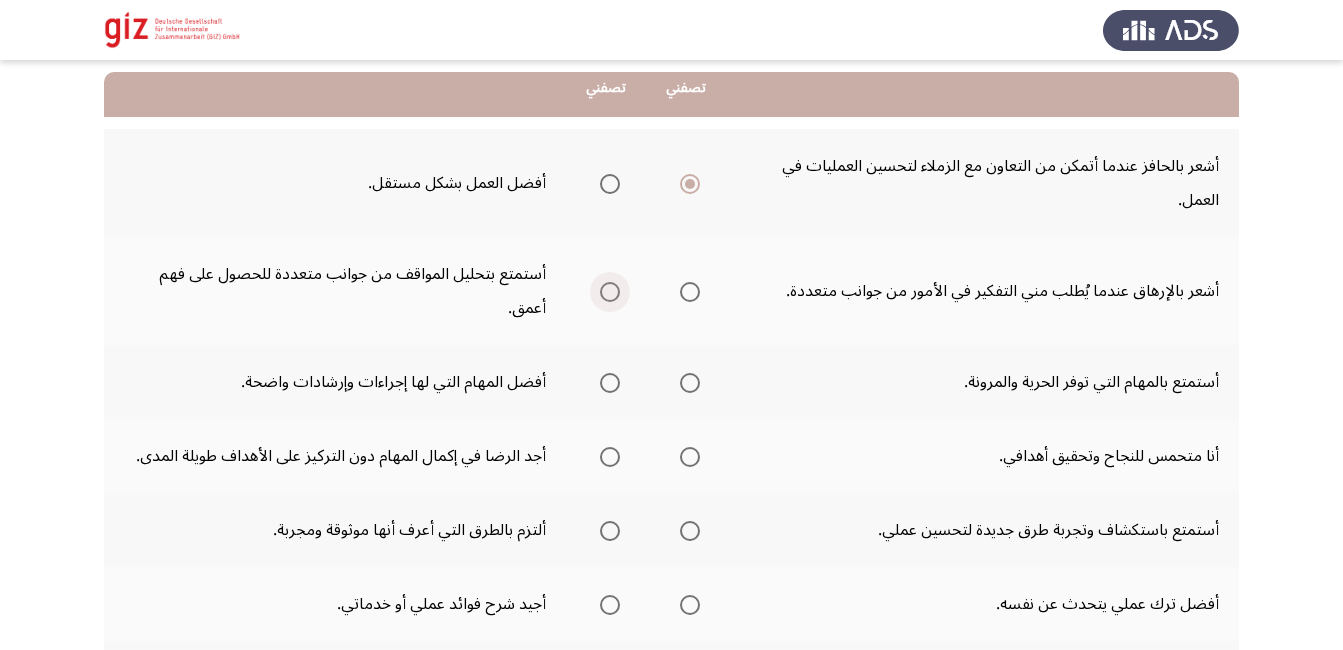 click at bounding box center (610, 292) 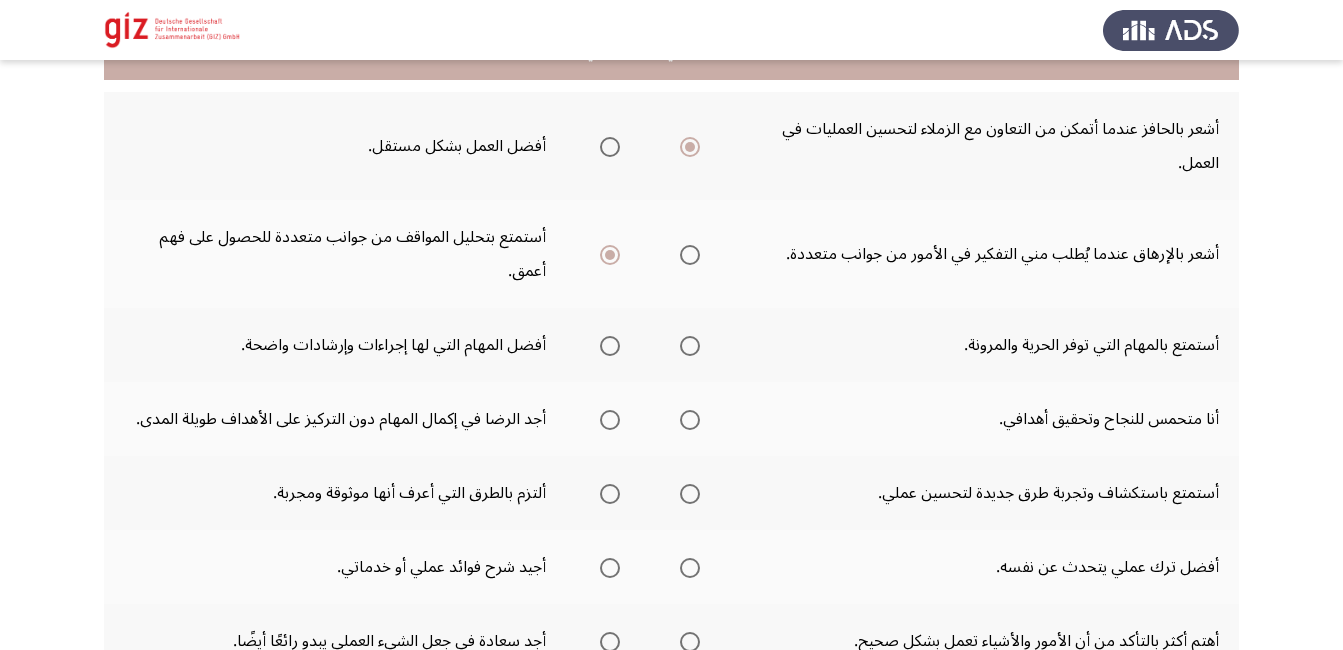 scroll, scrollTop: 240, scrollLeft: 0, axis: vertical 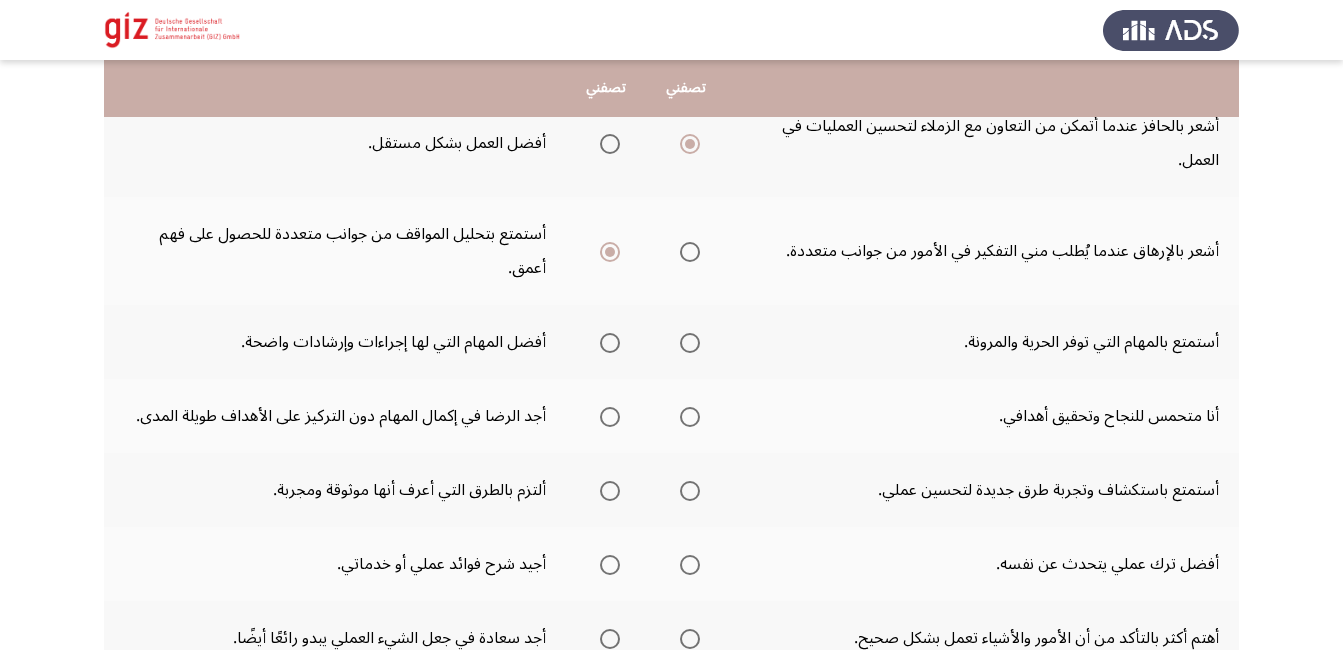drag, startPoint x: 681, startPoint y: 317, endPoint x: 720, endPoint y: 328, distance: 40.5216 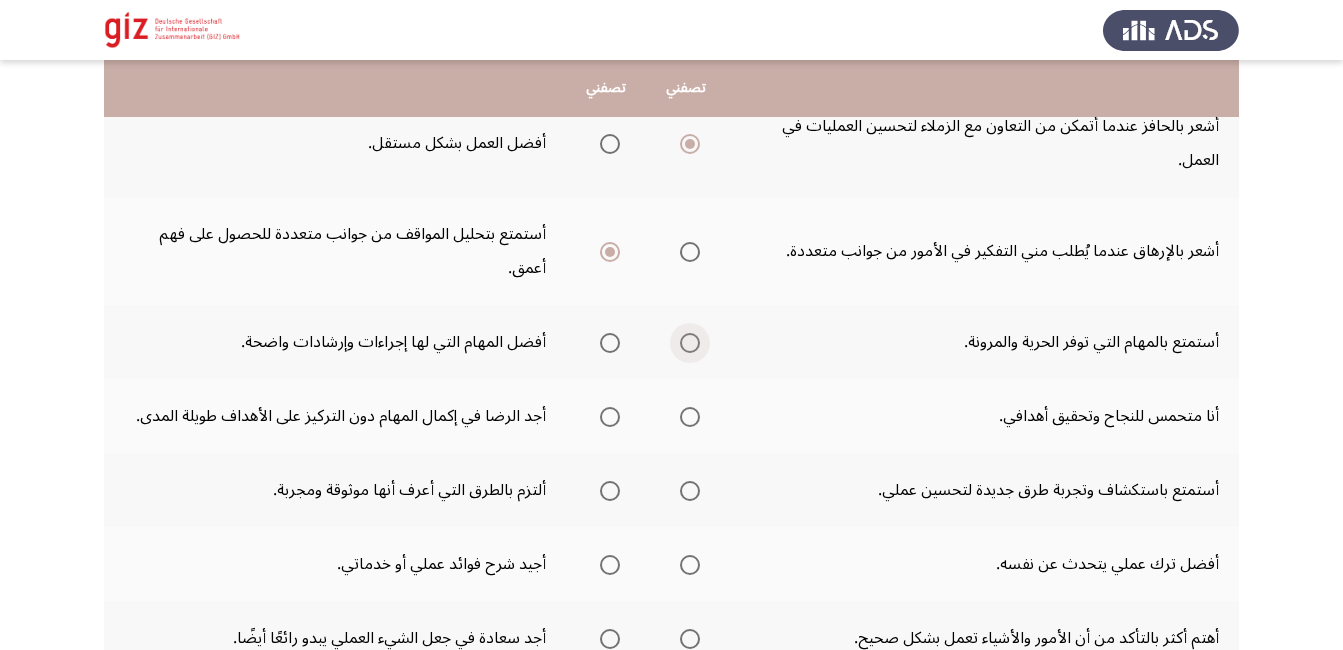 click at bounding box center (686, 343) 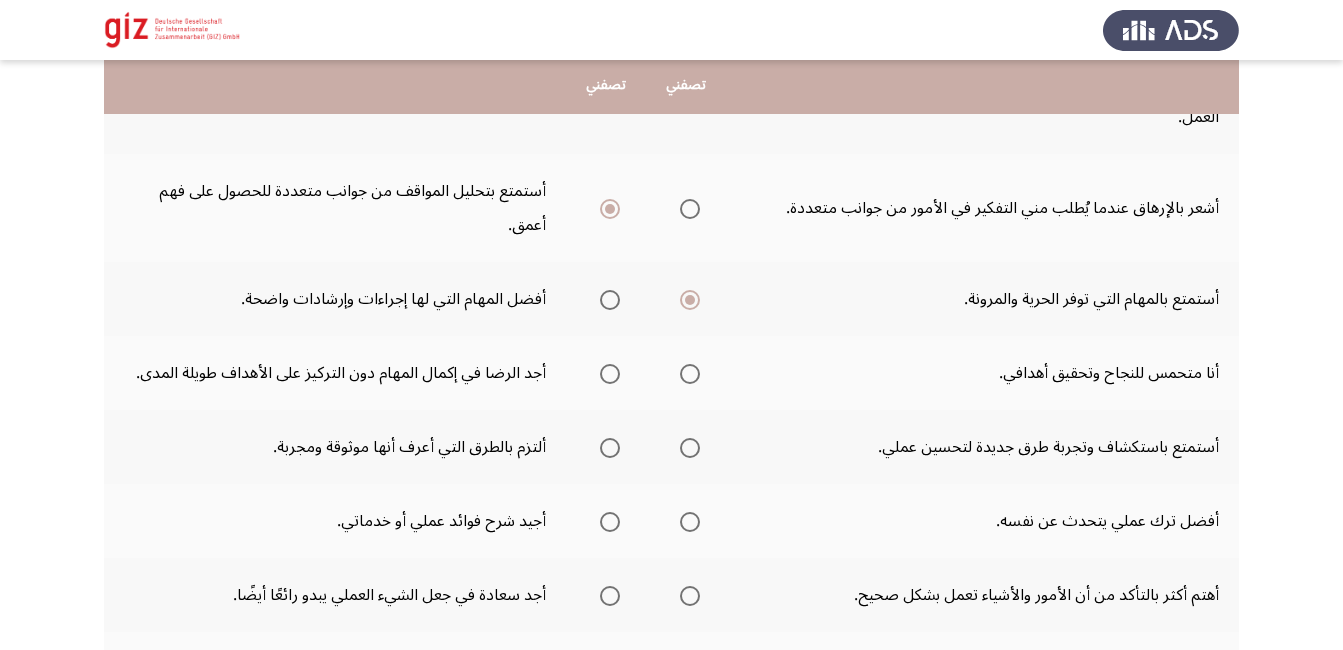 scroll, scrollTop: 320, scrollLeft: 0, axis: vertical 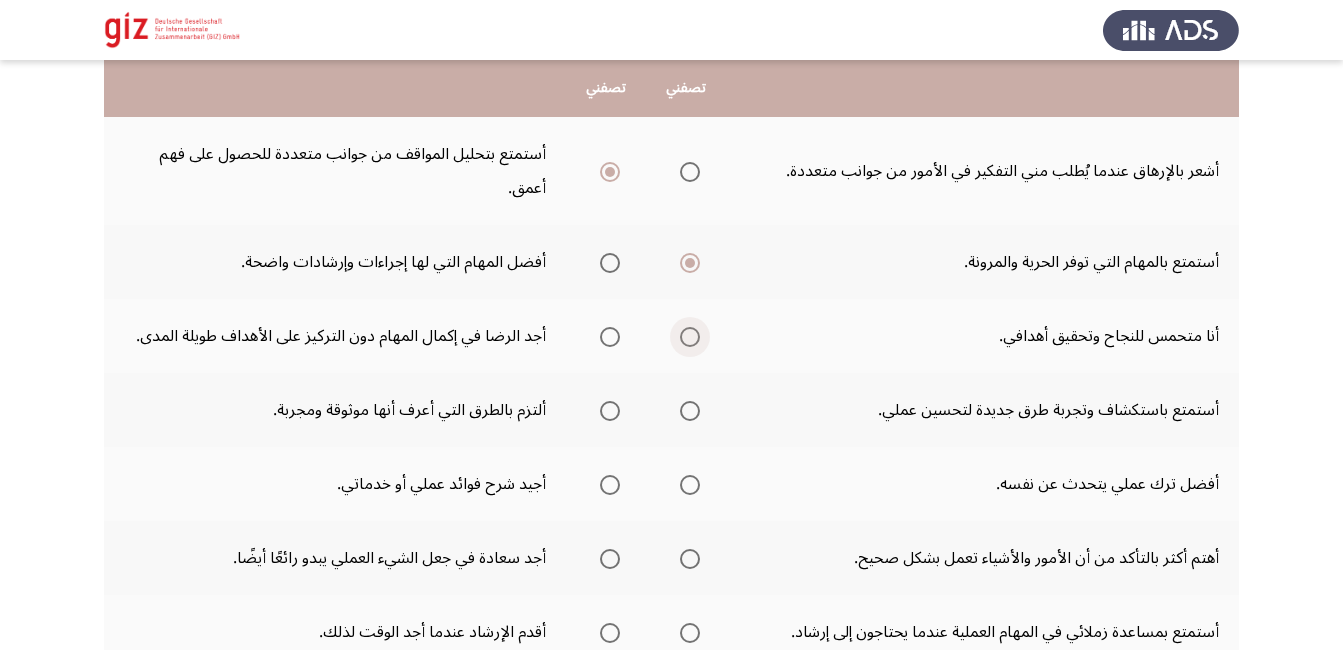 click at bounding box center [690, 337] 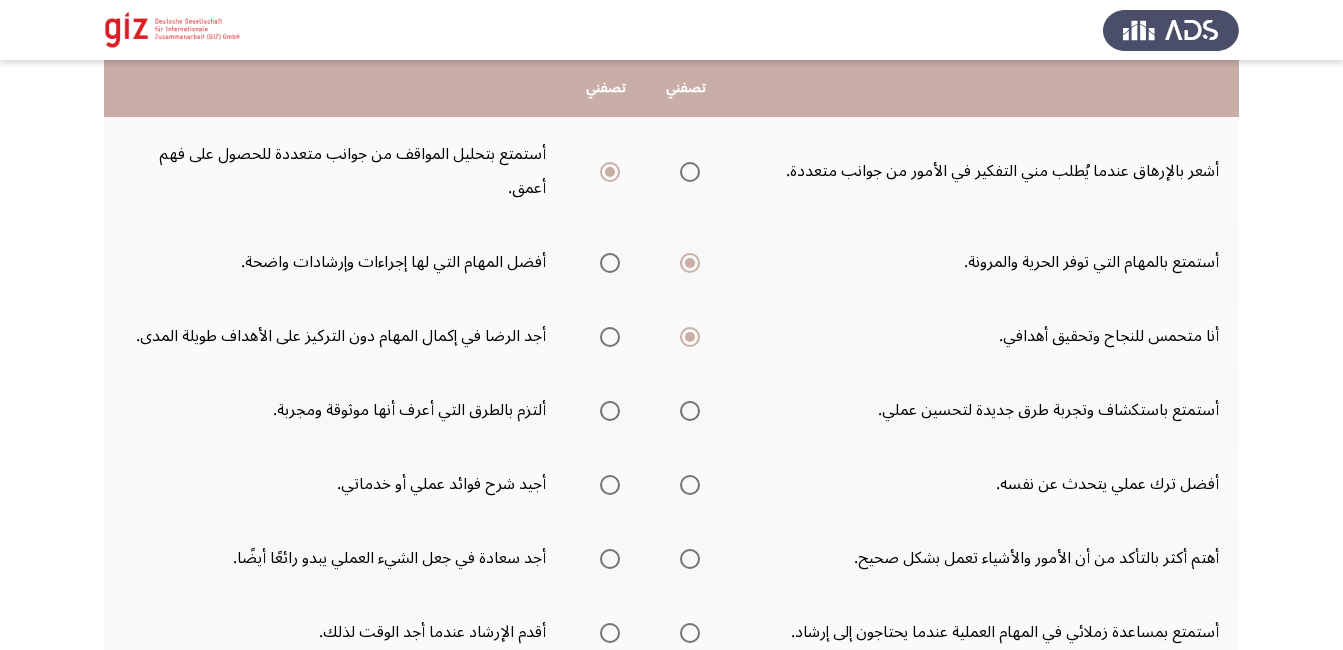 click at bounding box center (690, 411) 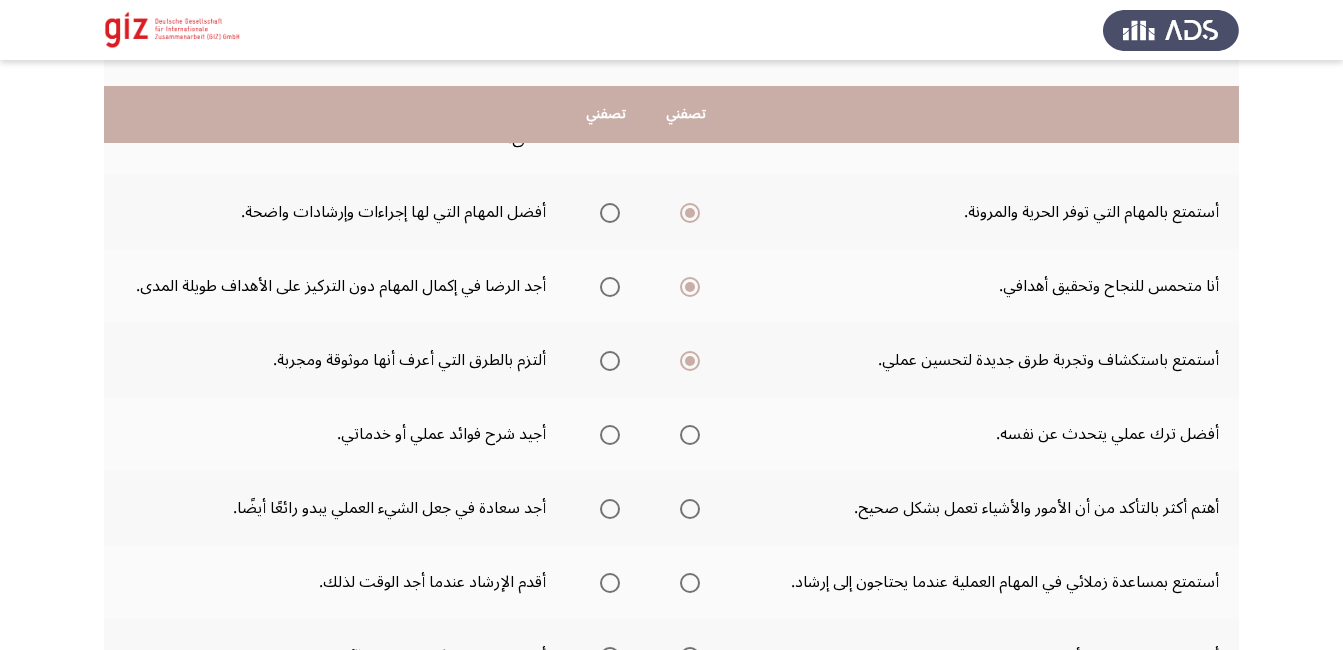 scroll, scrollTop: 400, scrollLeft: 0, axis: vertical 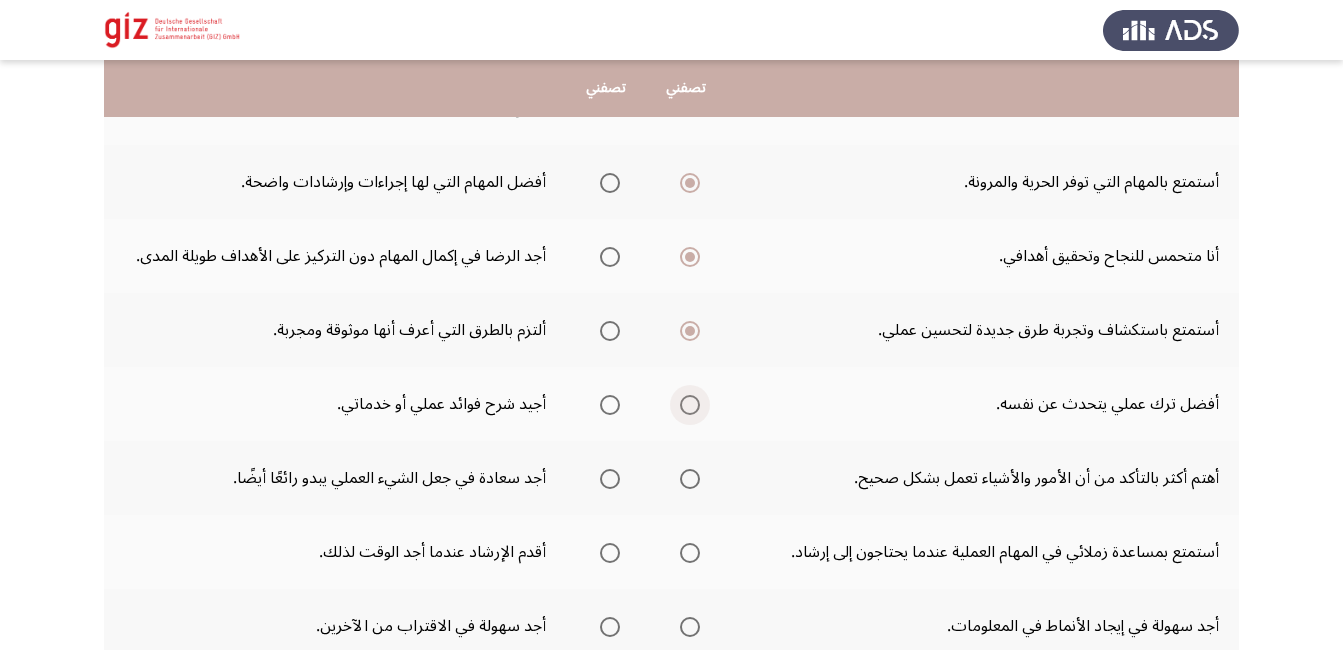 click at bounding box center (690, 405) 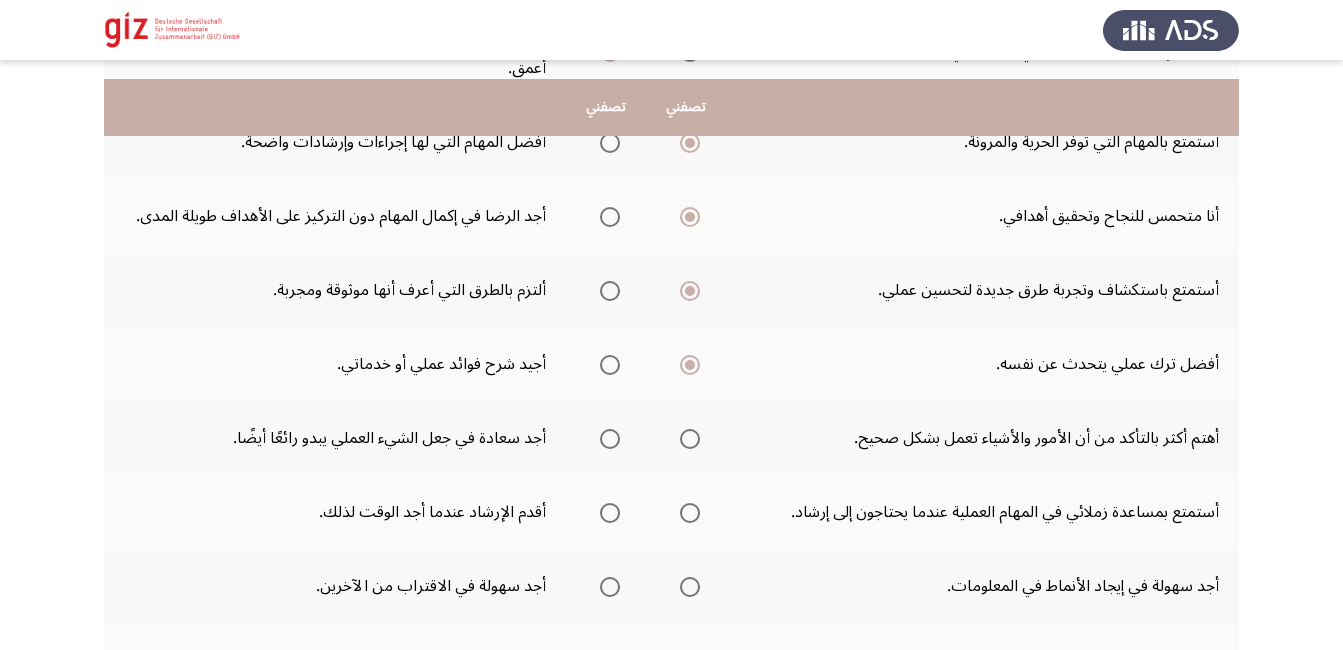 scroll, scrollTop: 480, scrollLeft: 0, axis: vertical 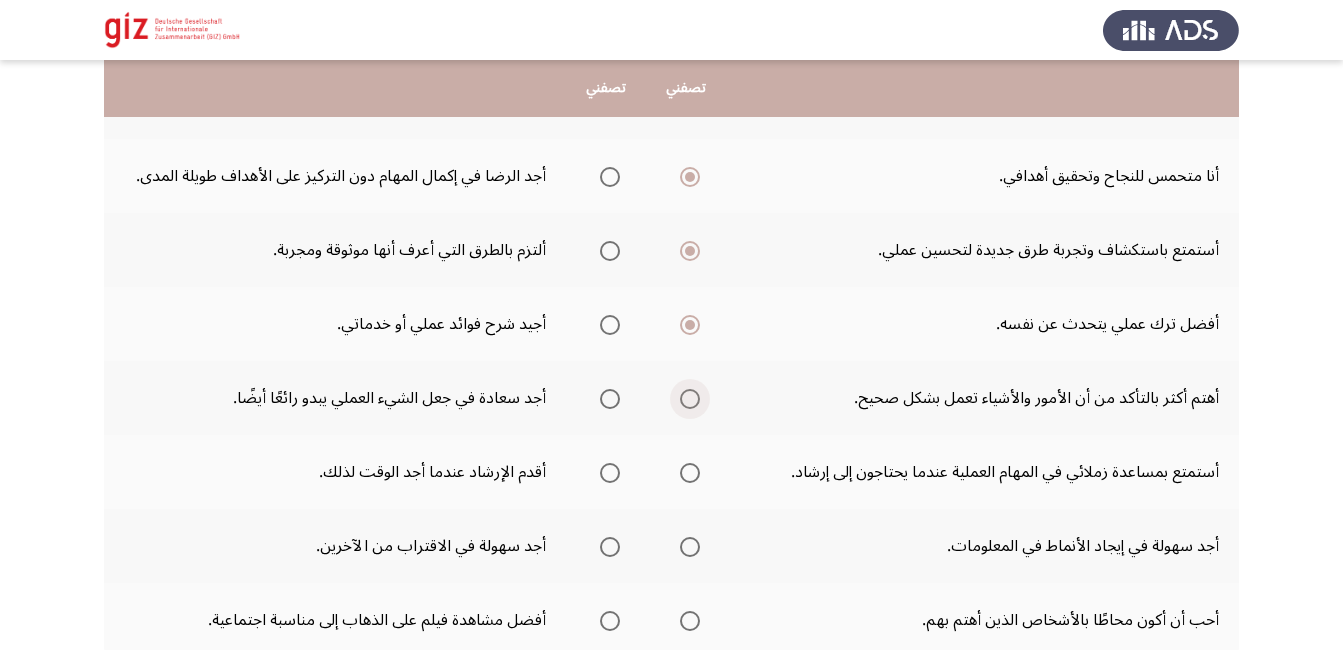 click at bounding box center [690, 399] 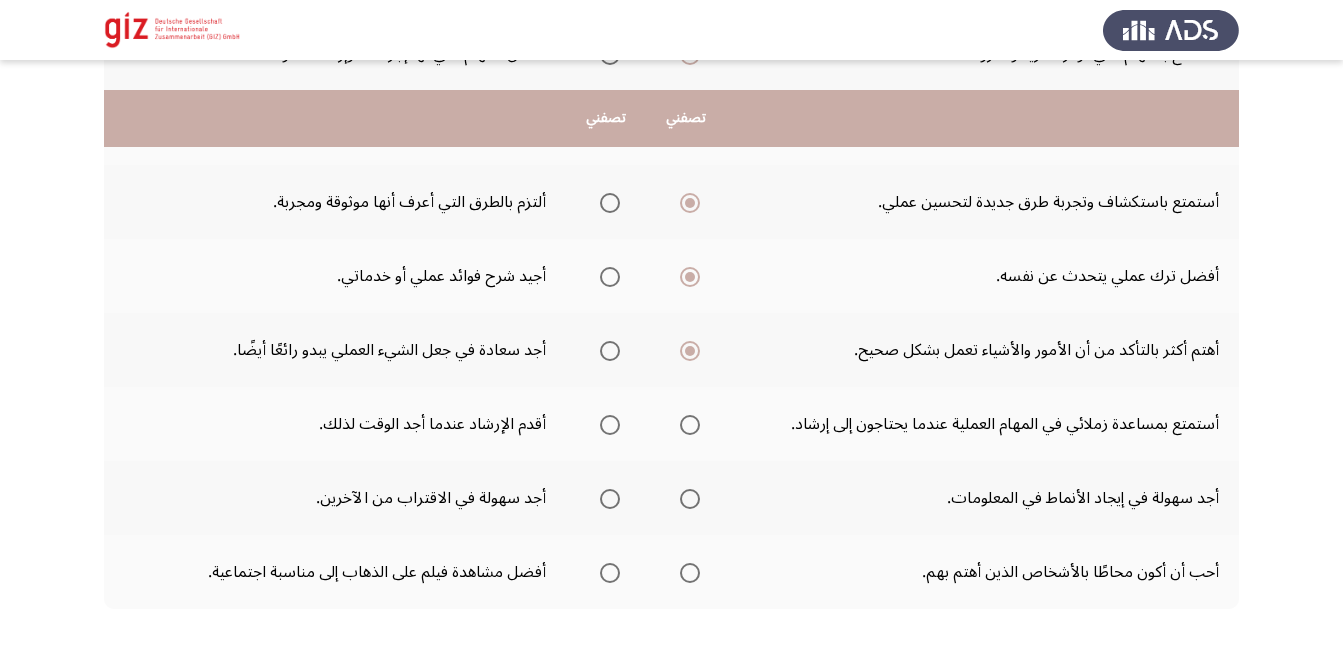 scroll, scrollTop: 560, scrollLeft: 0, axis: vertical 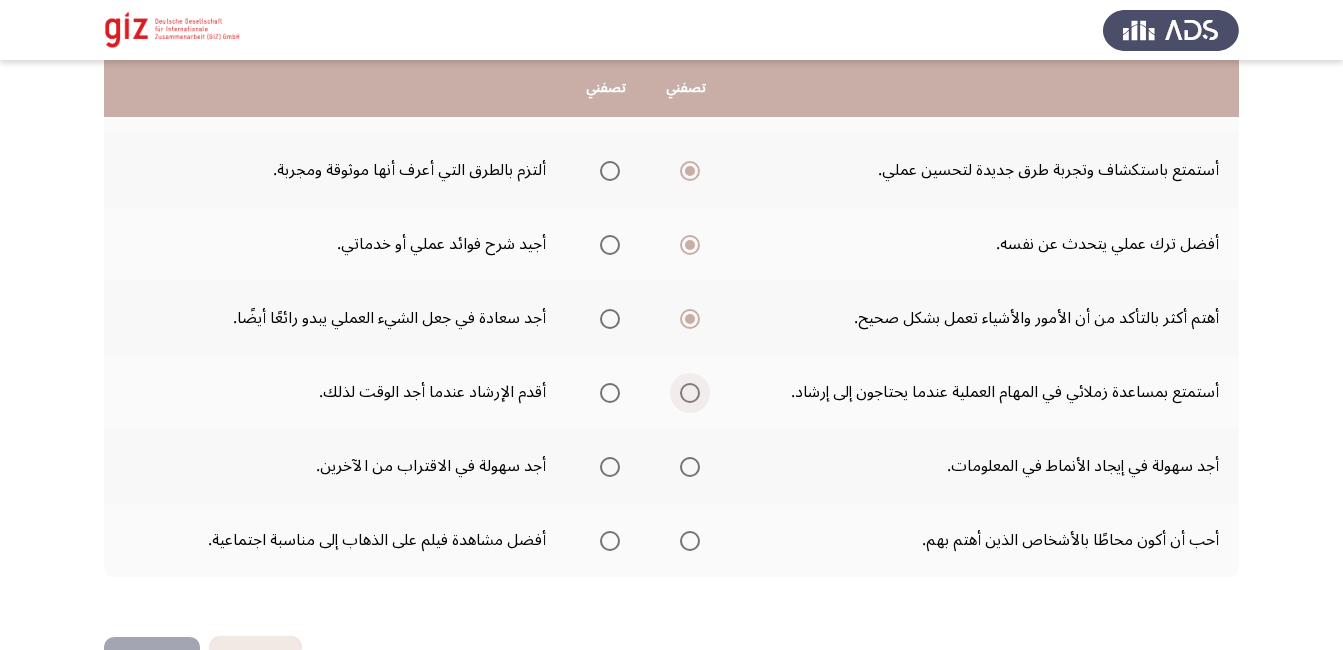 click at bounding box center (690, 393) 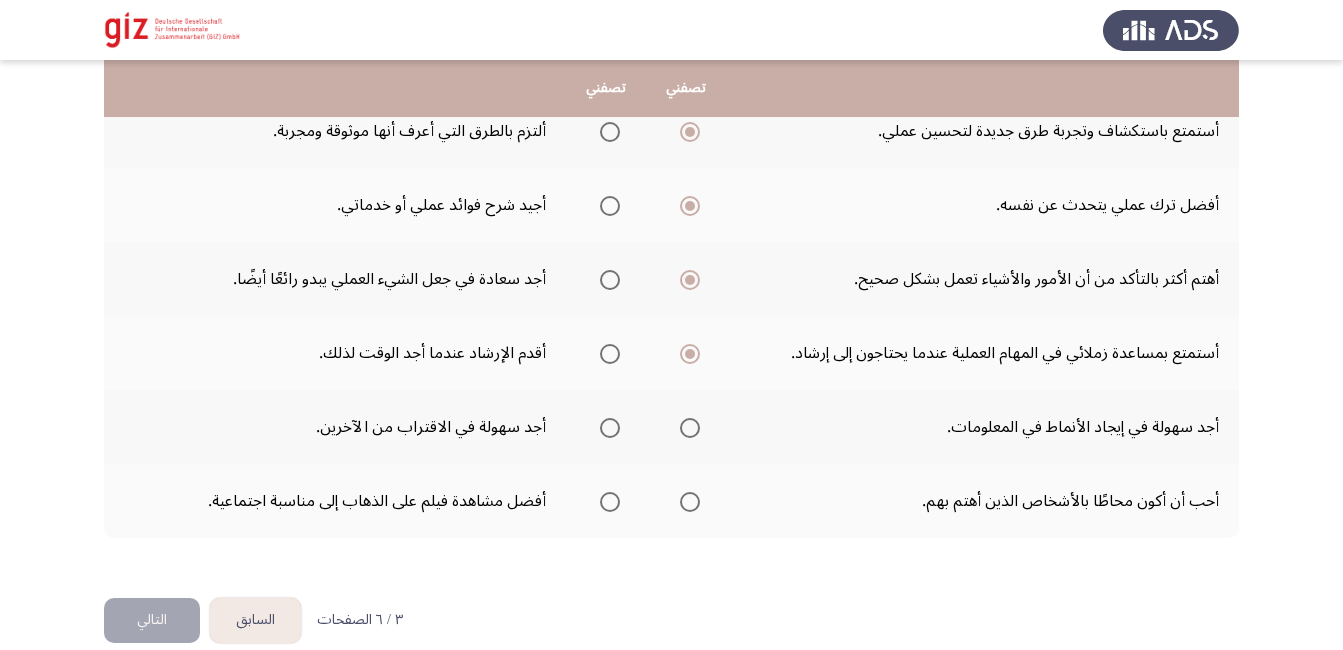 scroll, scrollTop: 600, scrollLeft: 0, axis: vertical 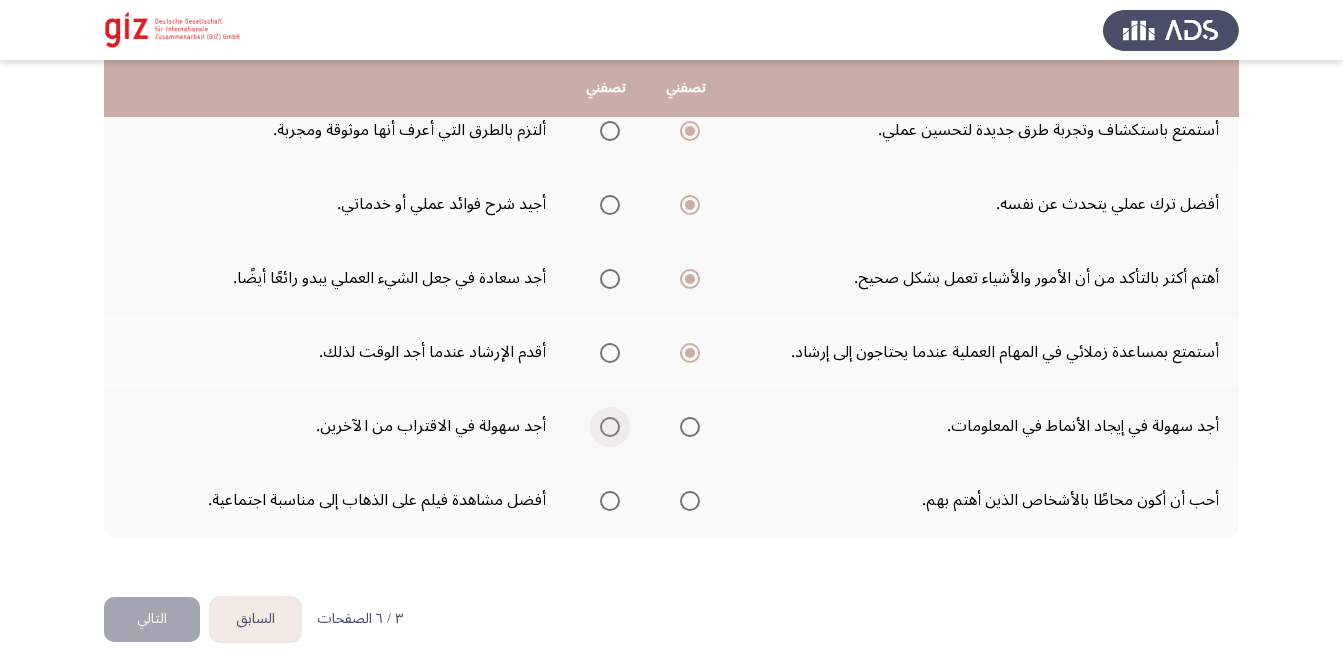 click at bounding box center [610, 427] 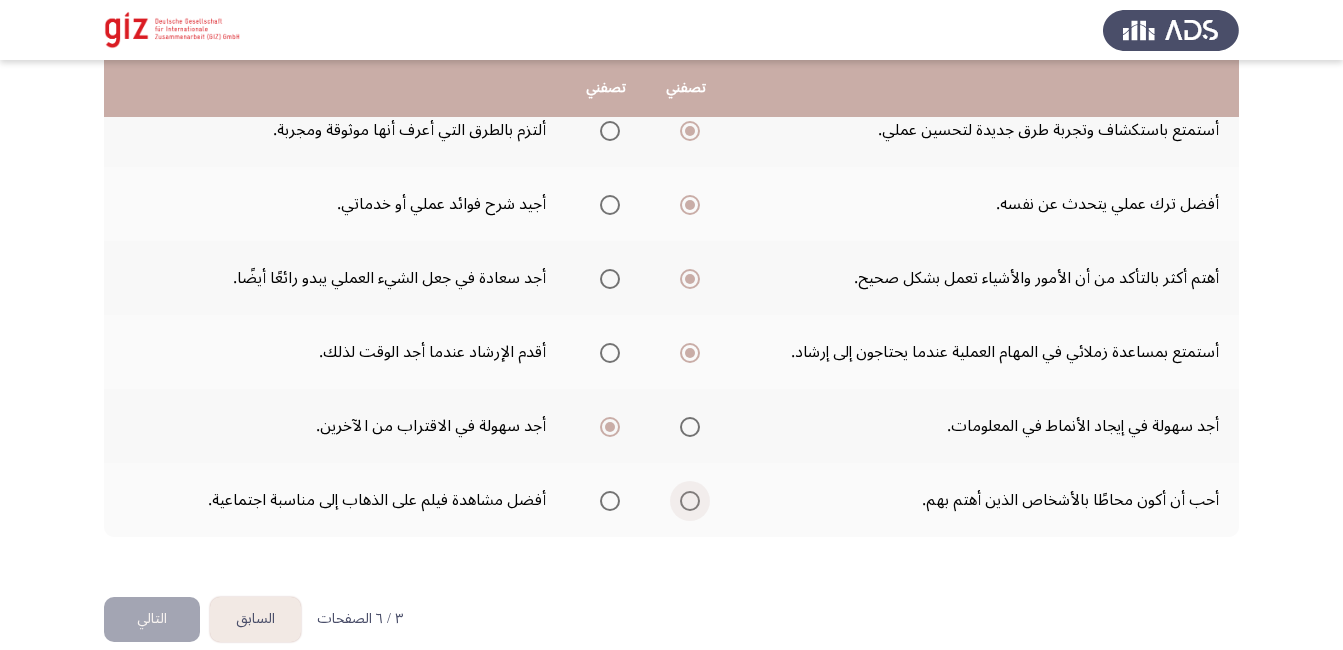 click at bounding box center (690, 501) 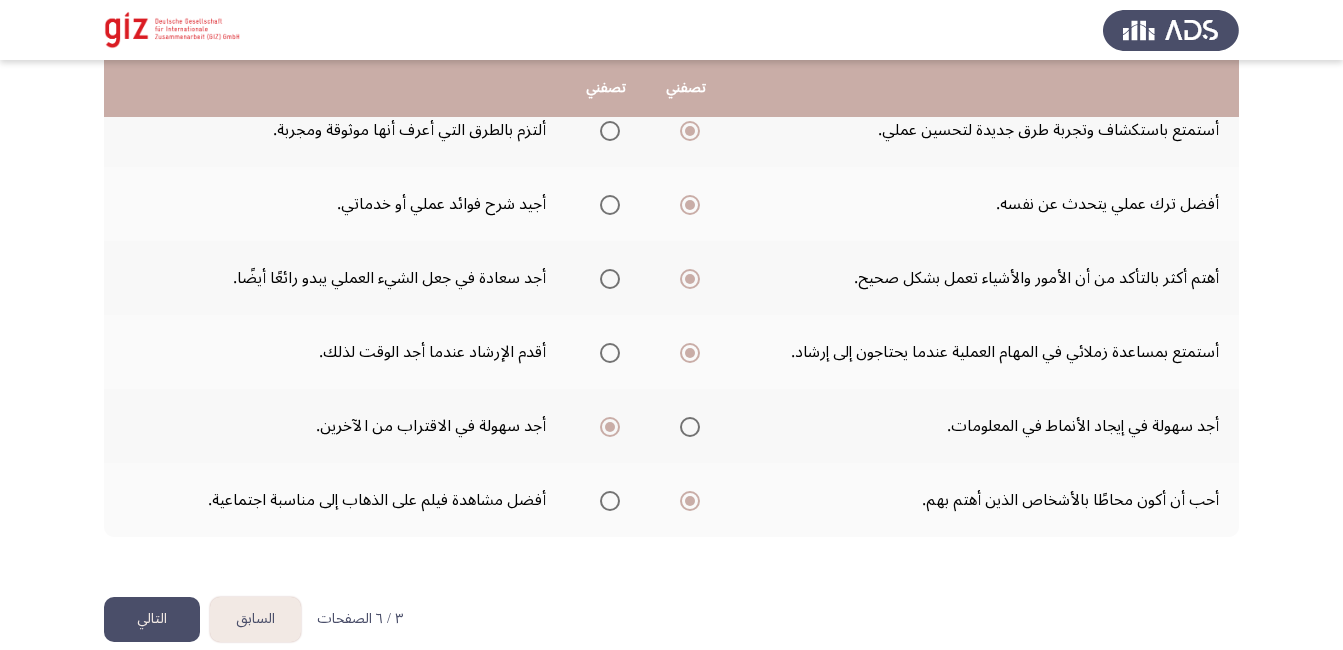 click on "التالي" 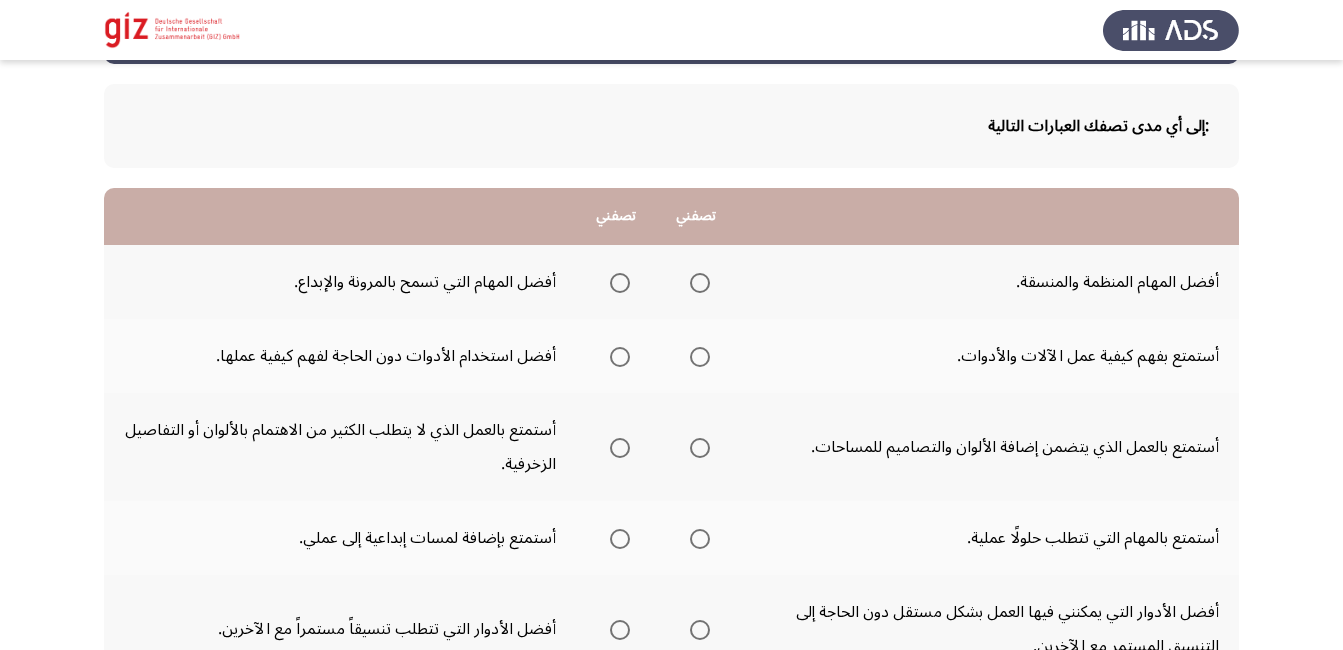 scroll, scrollTop: 120, scrollLeft: 0, axis: vertical 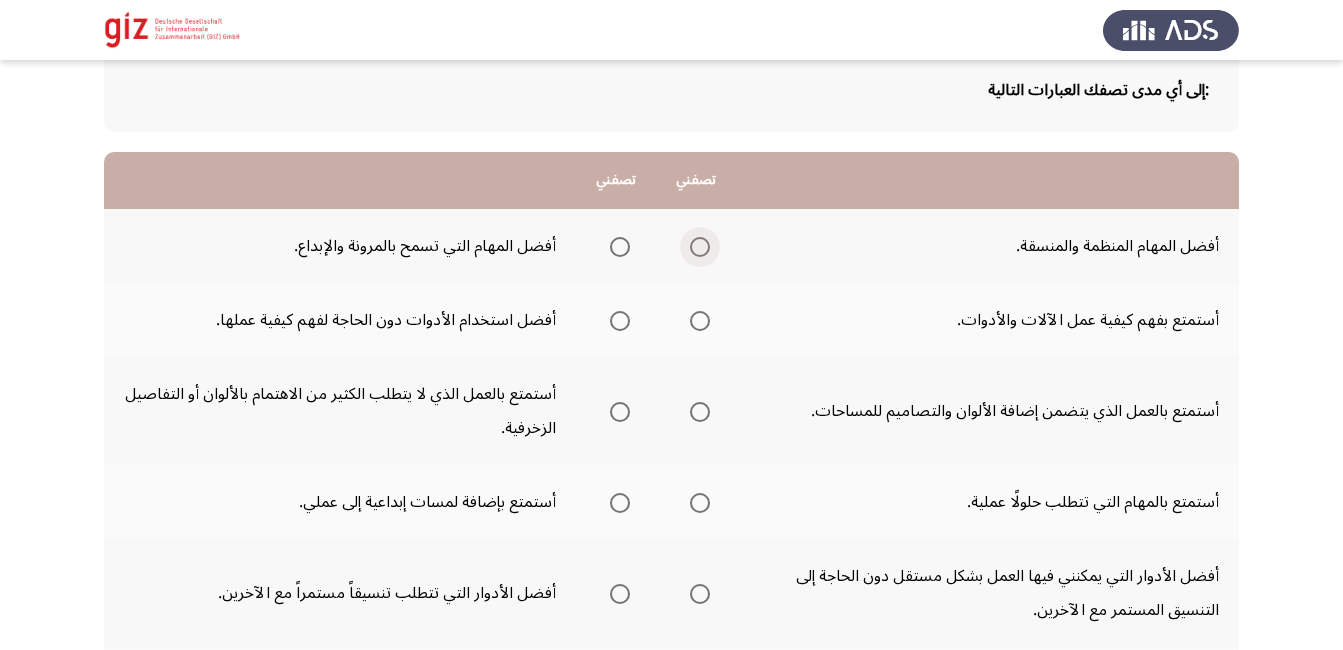 click at bounding box center [700, 247] 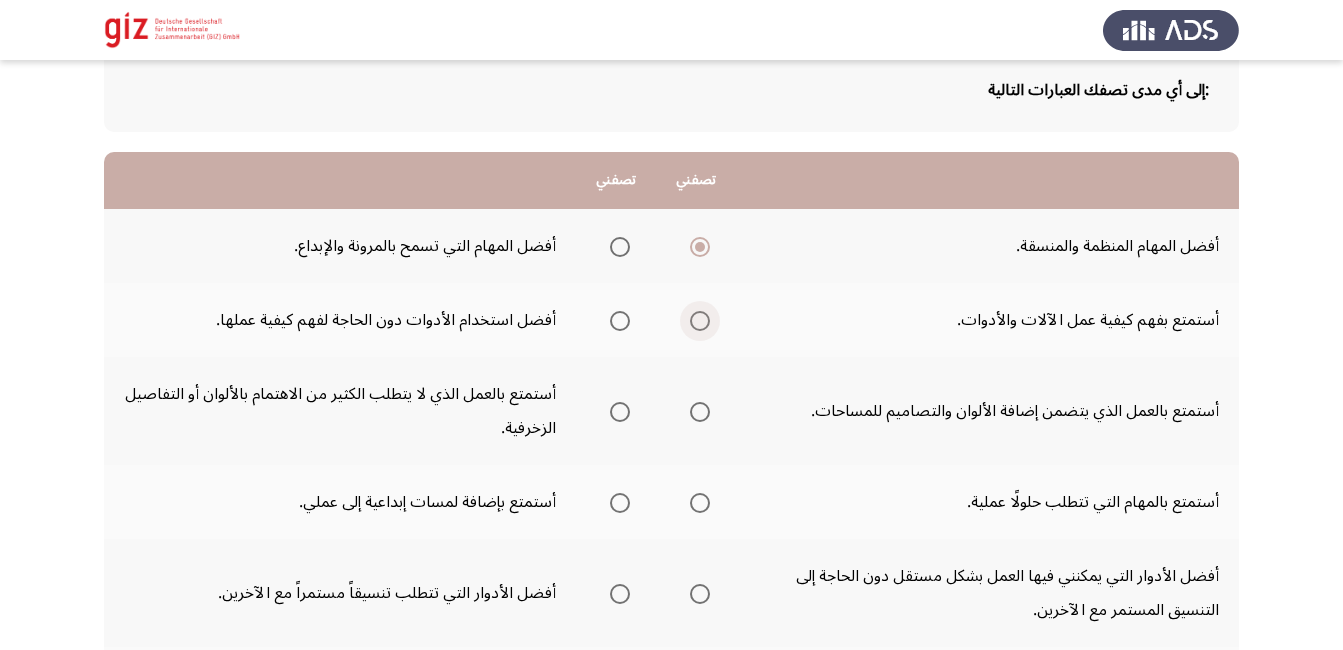 click at bounding box center (700, 321) 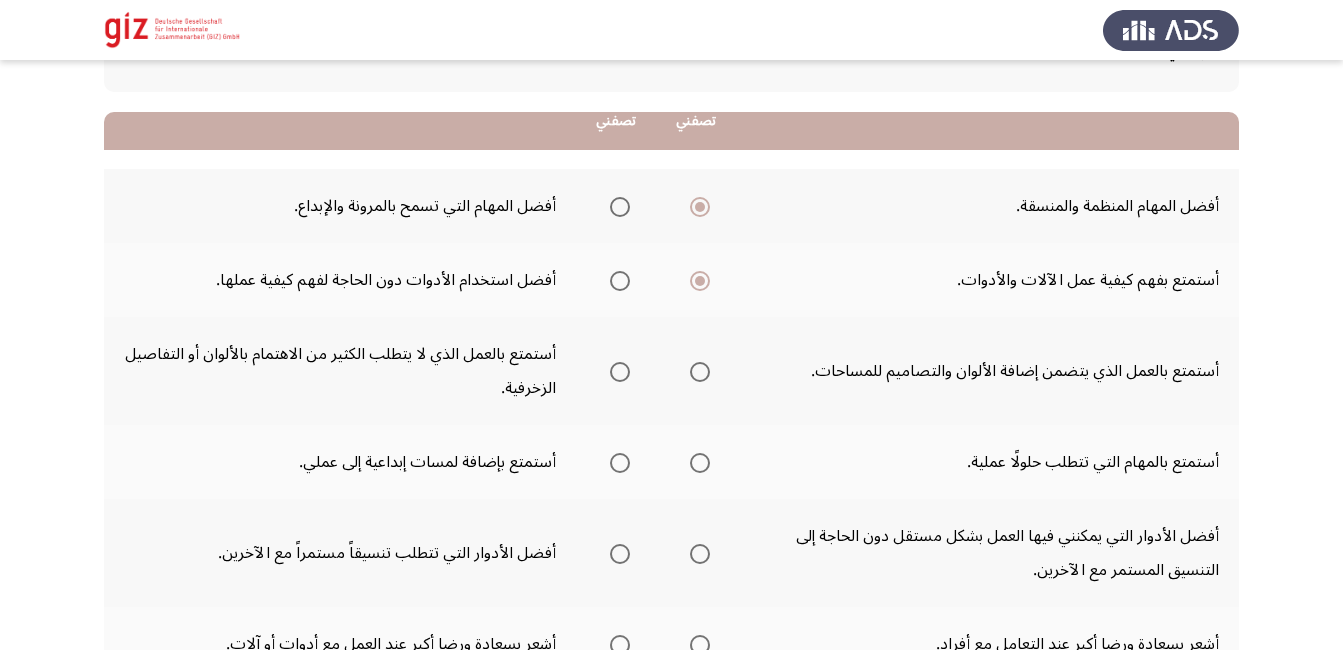 scroll, scrollTop: 200, scrollLeft: 0, axis: vertical 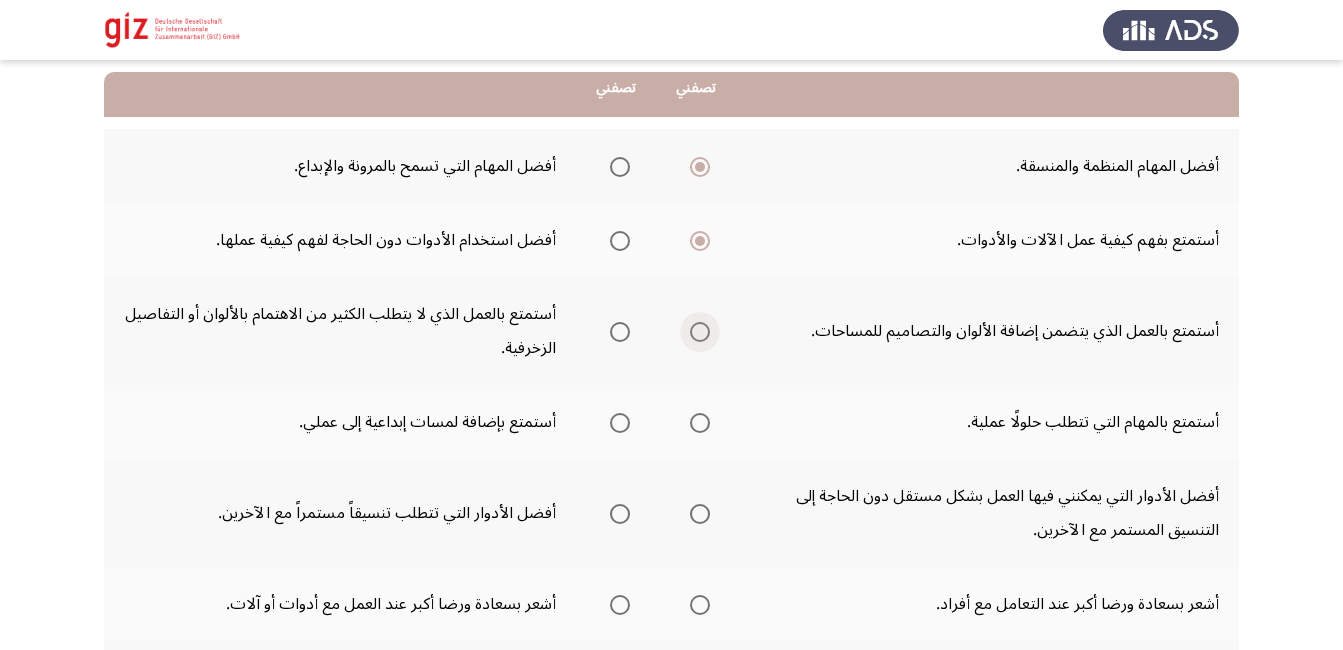 click at bounding box center (700, 332) 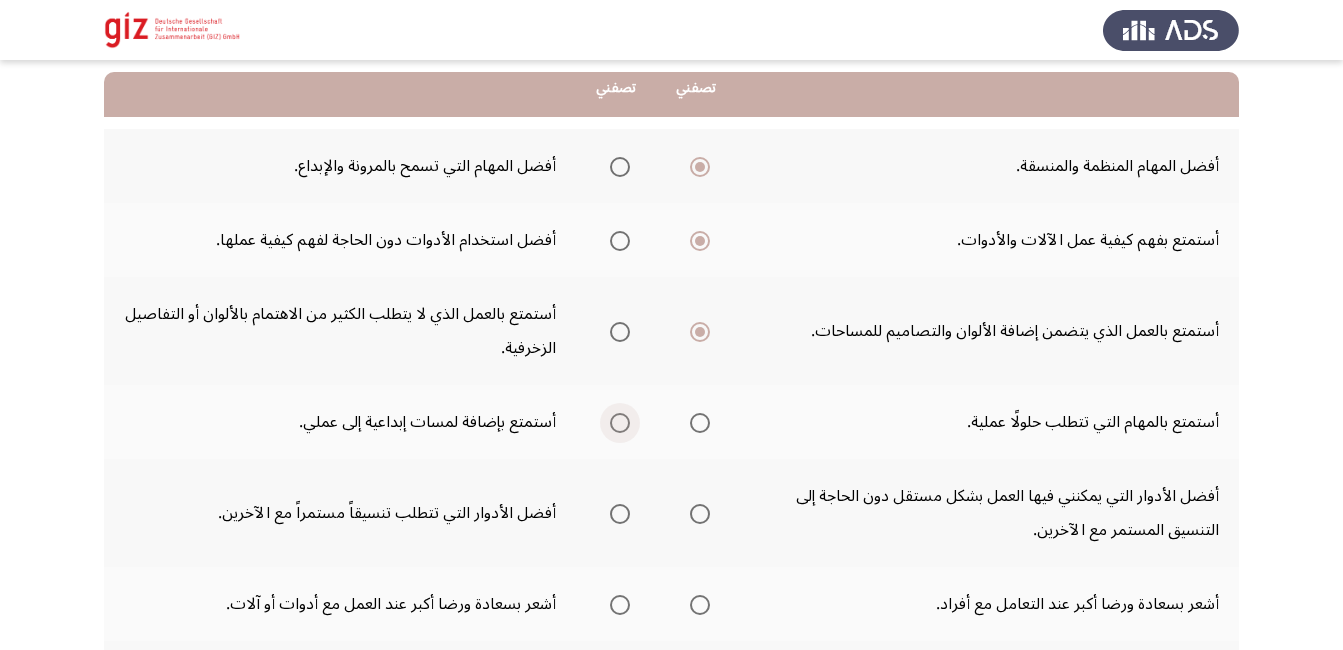 click at bounding box center [620, 423] 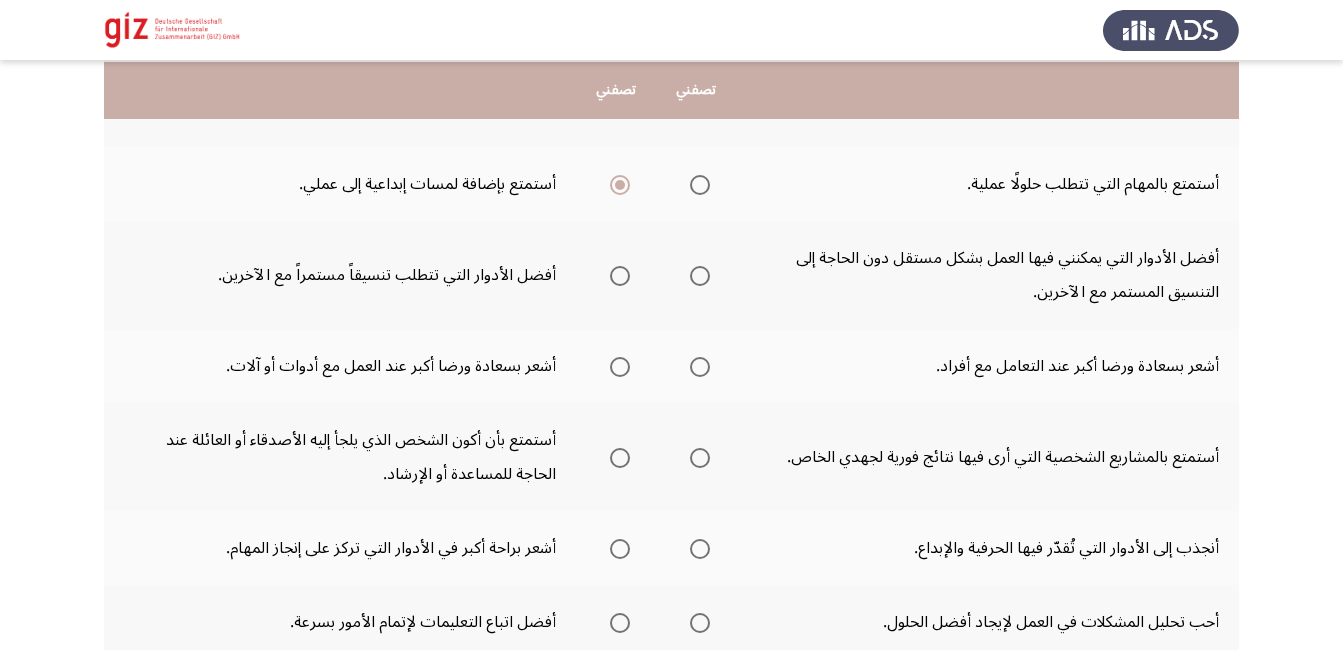 scroll, scrollTop: 440, scrollLeft: 0, axis: vertical 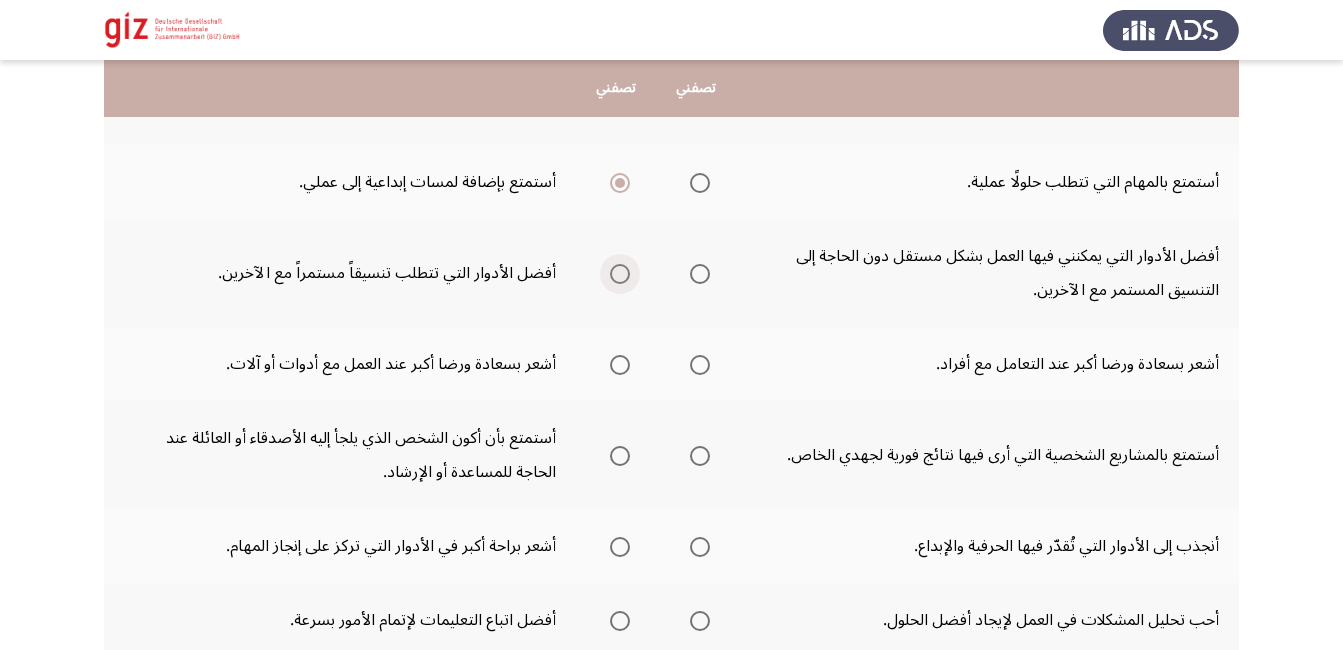 click at bounding box center [620, 274] 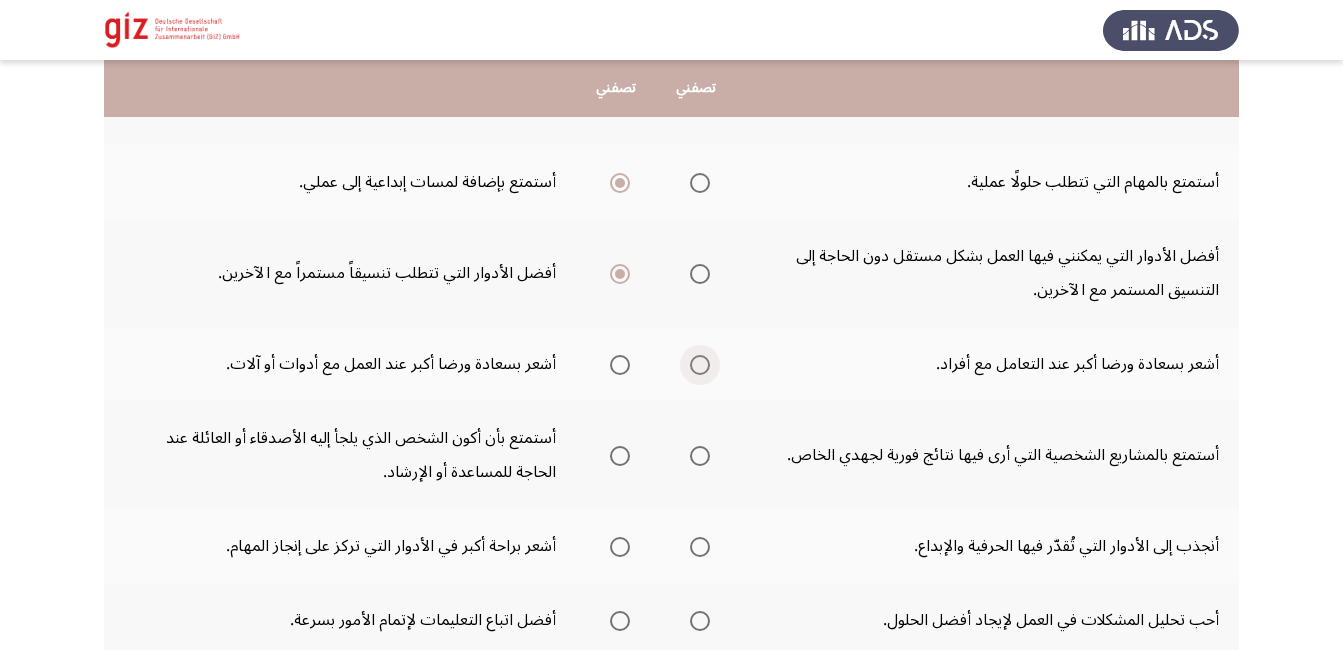 click at bounding box center (700, 365) 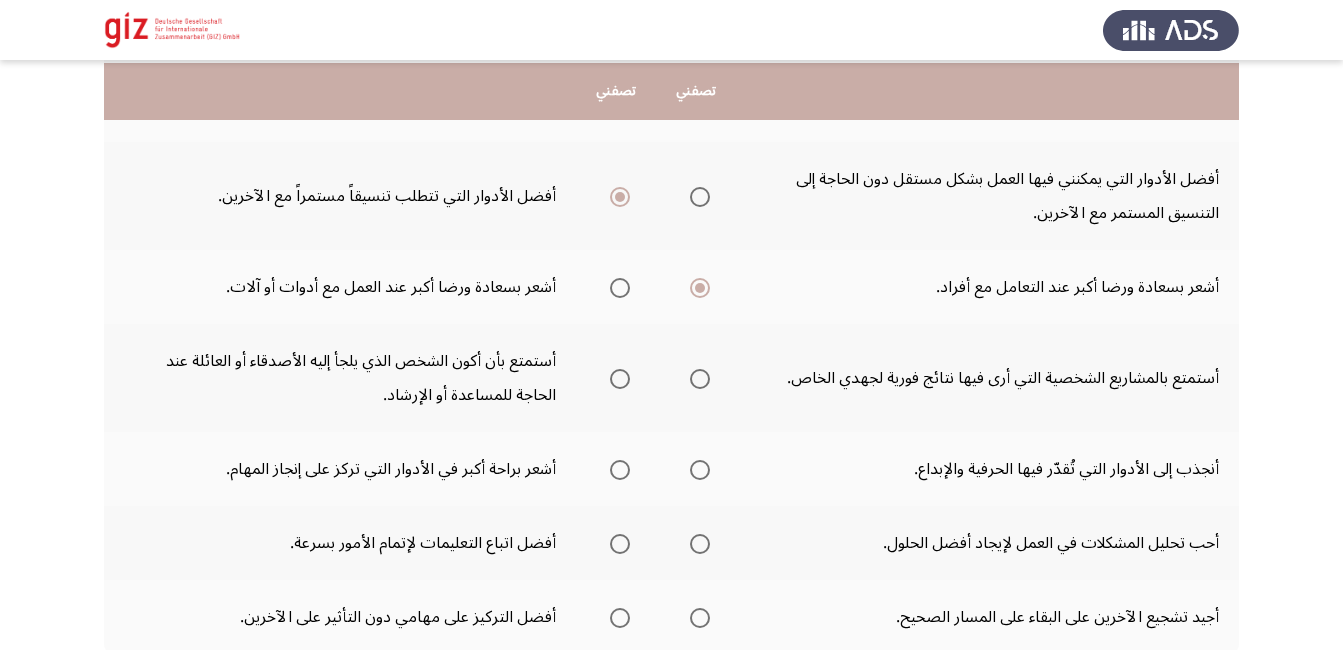 scroll, scrollTop: 520, scrollLeft: 0, axis: vertical 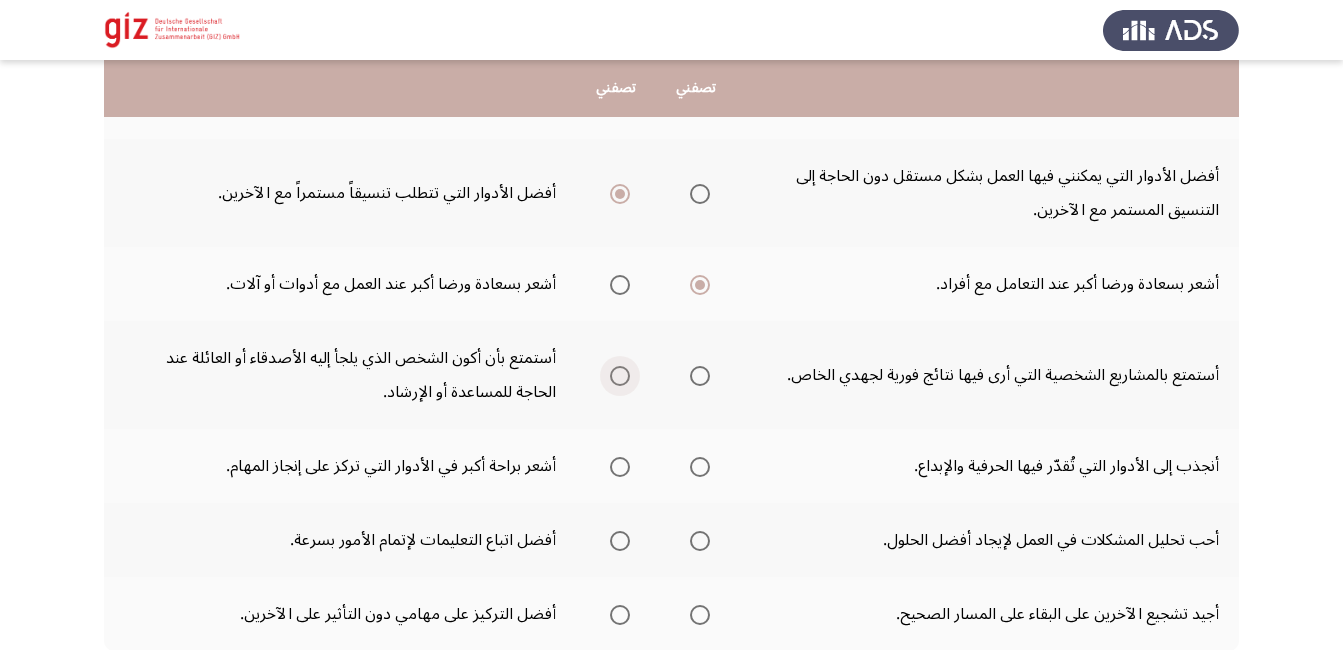 click at bounding box center (620, 376) 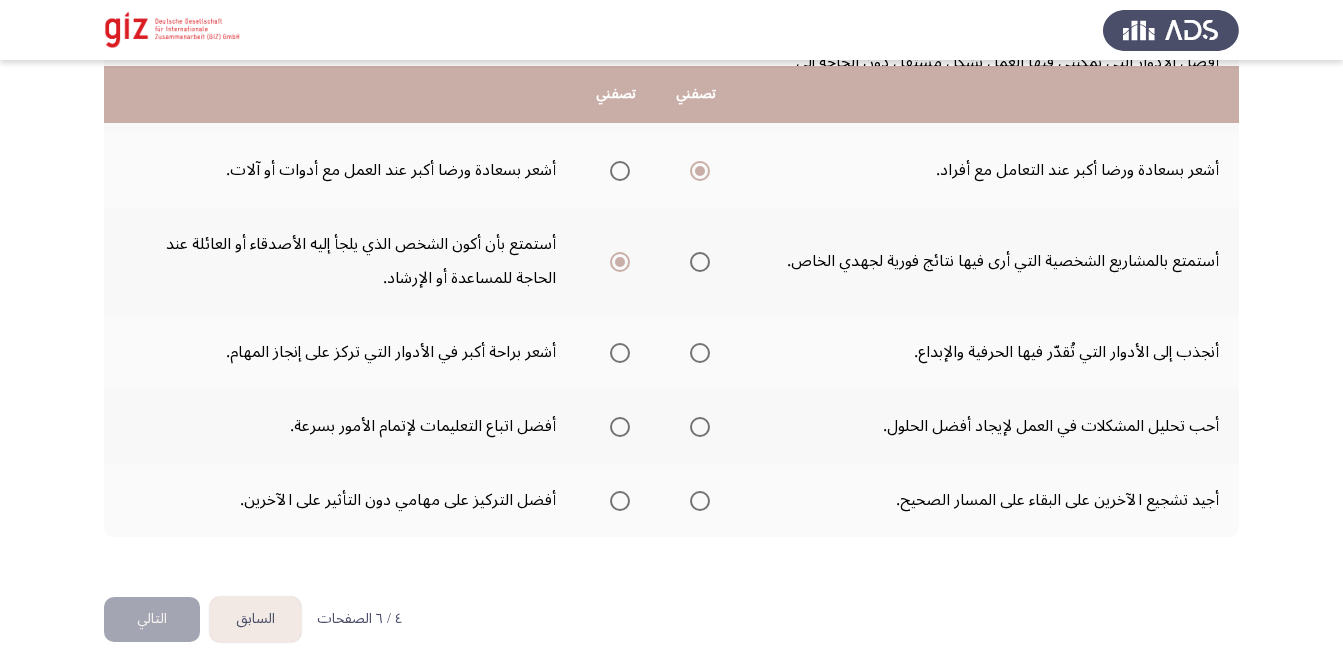 scroll, scrollTop: 640, scrollLeft: 0, axis: vertical 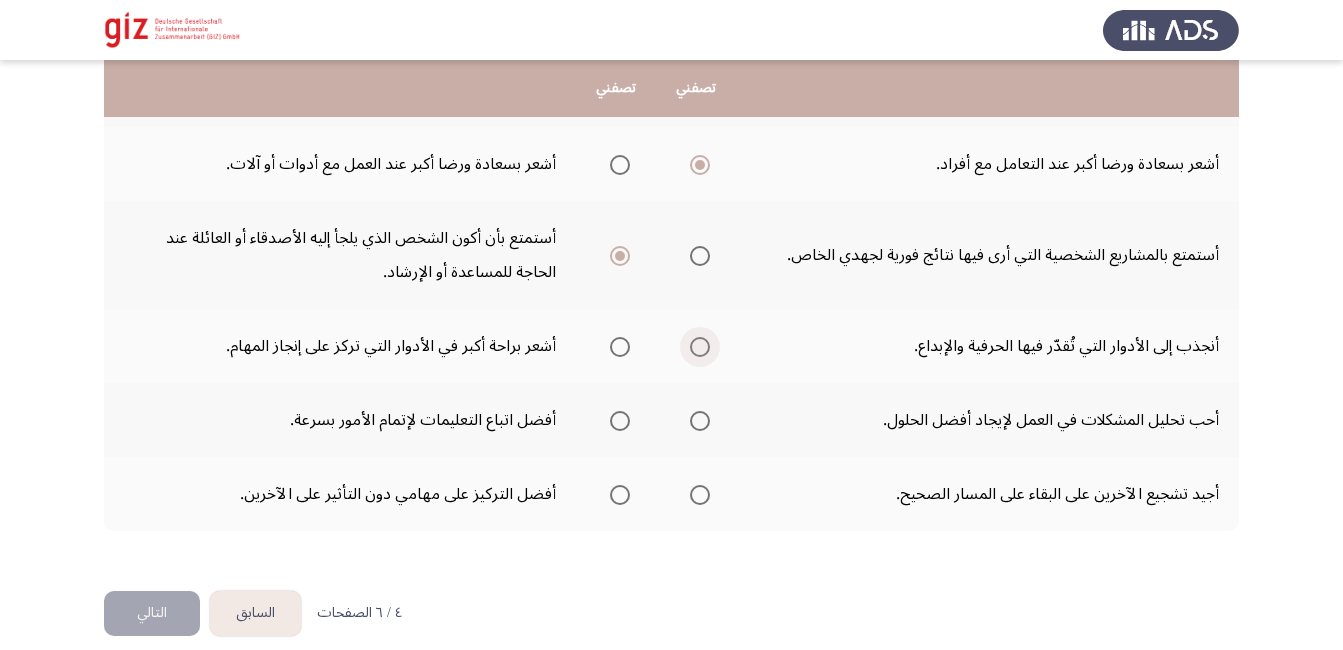 click at bounding box center [700, 347] 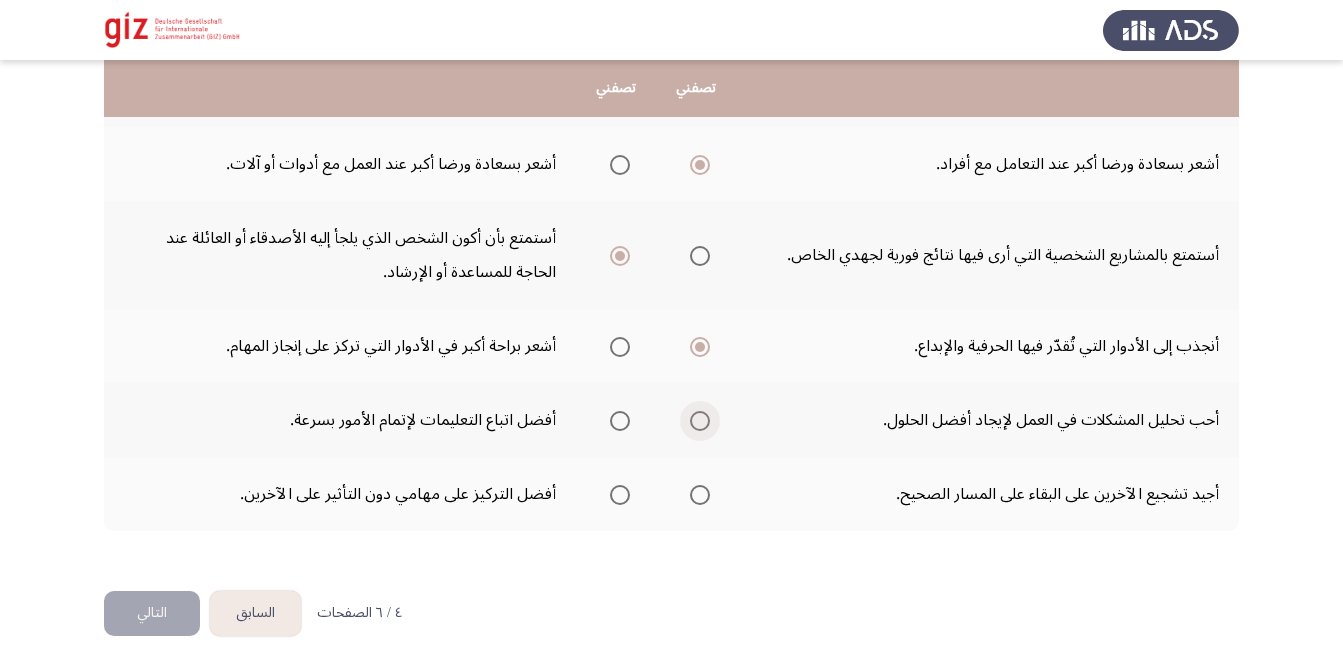 click at bounding box center [700, 421] 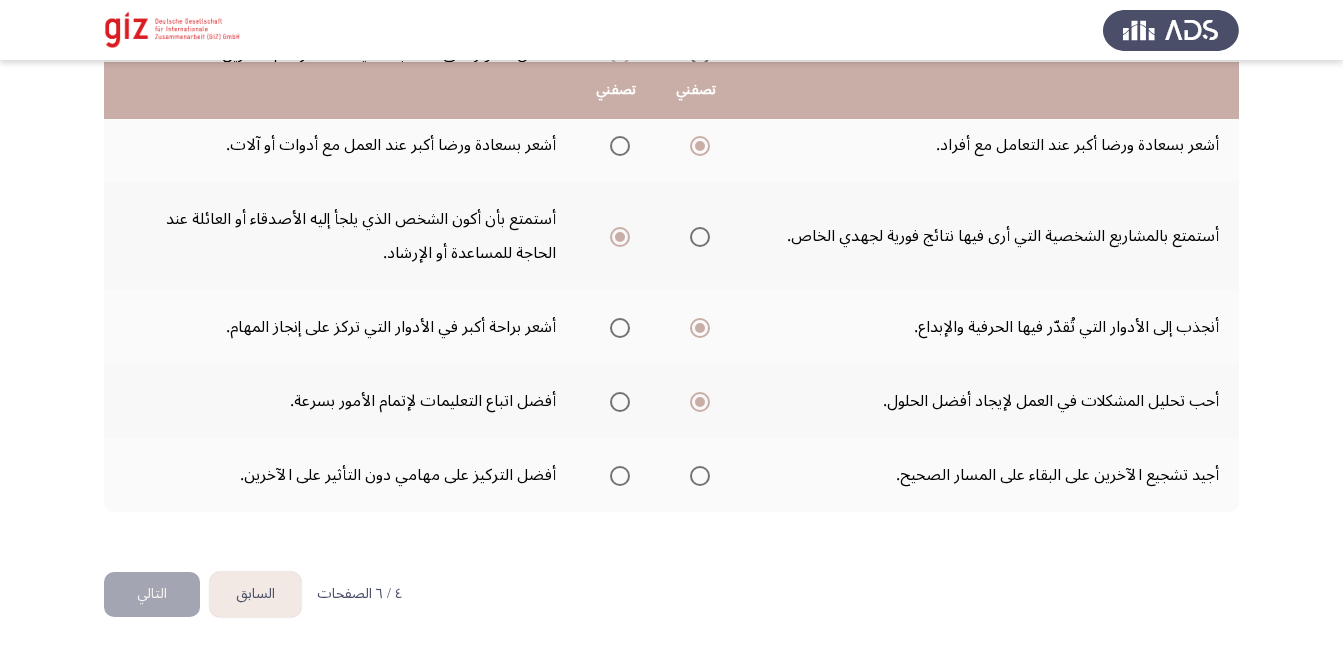 scroll, scrollTop: 661, scrollLeft: 0, axis: vertical 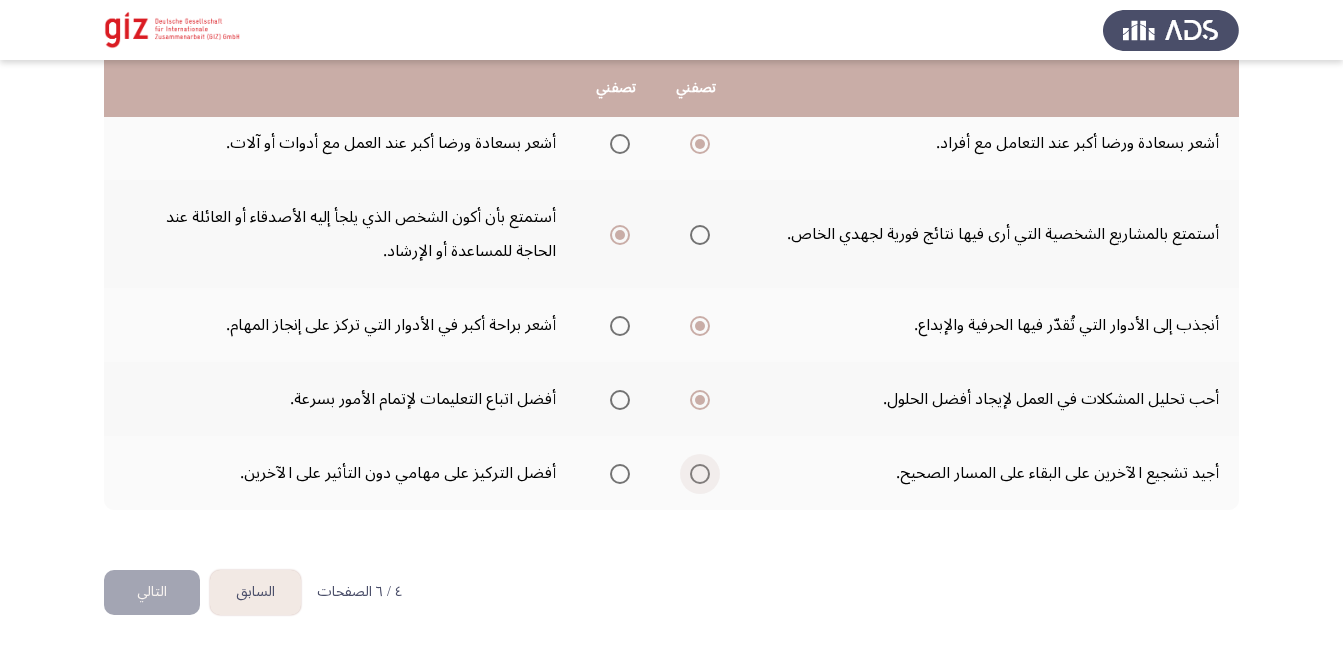 click at bounding box center (700, 474) 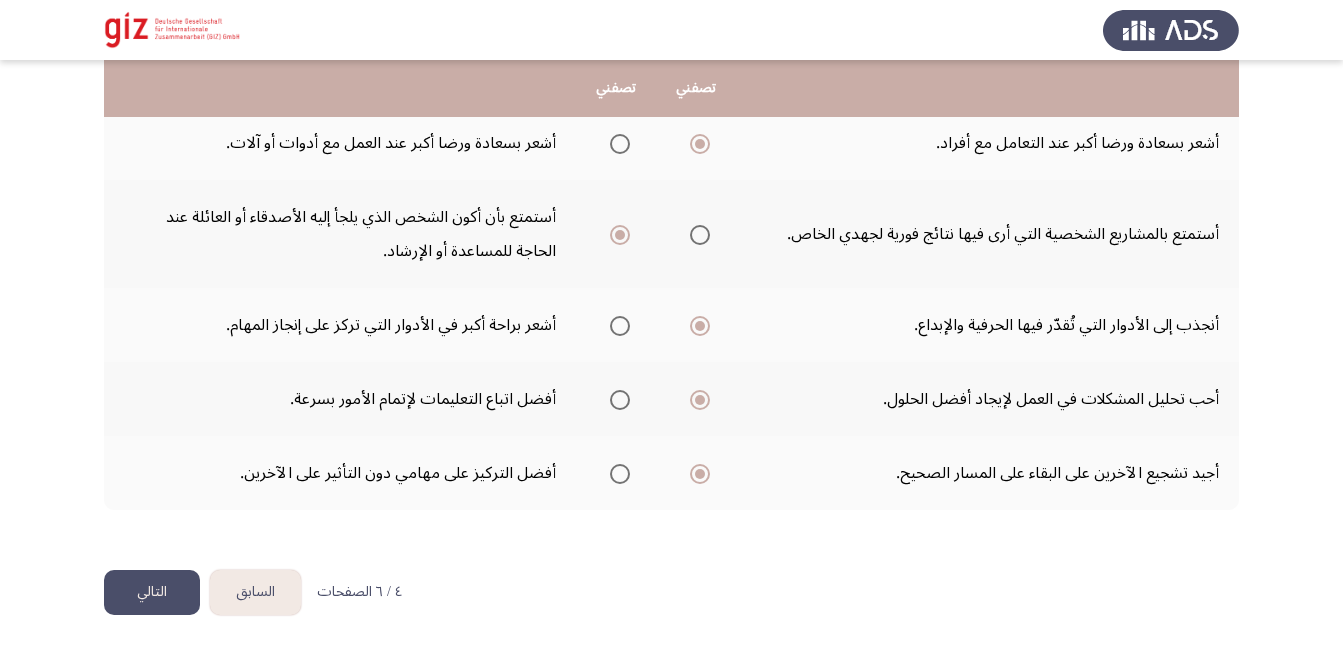 click on "التالي" 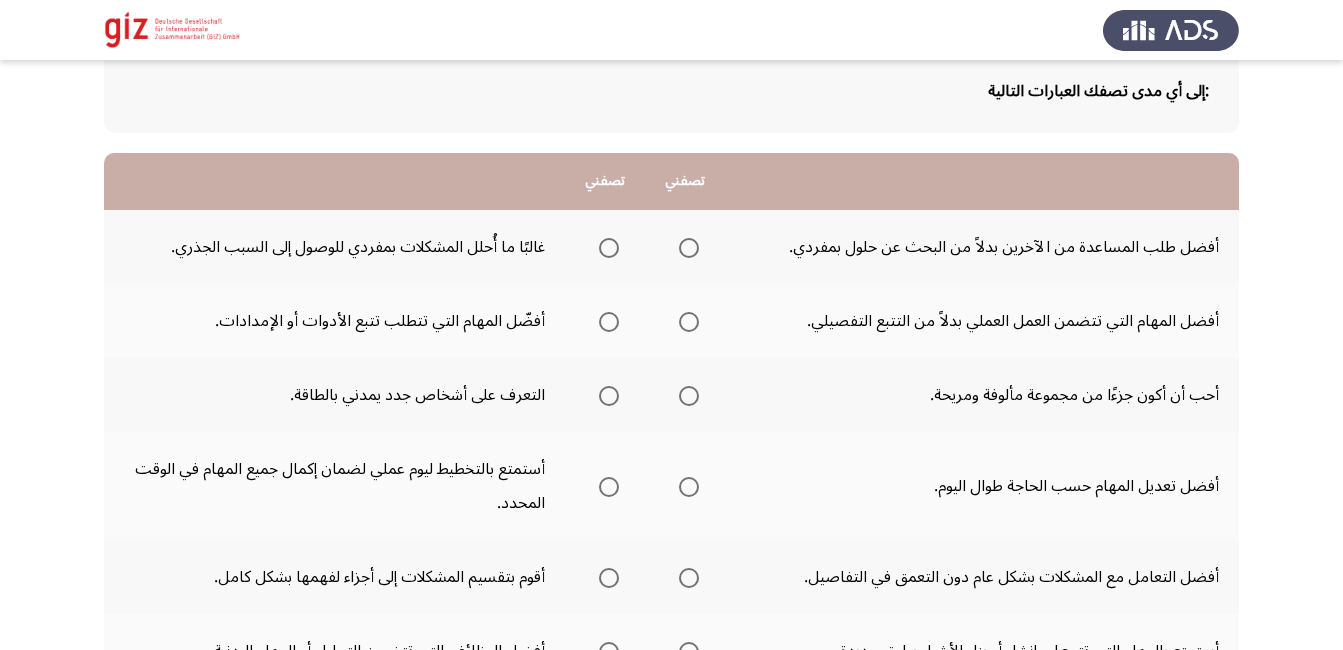scroll, scrollTop: 120, scrollLeft: 0, axis: vertical 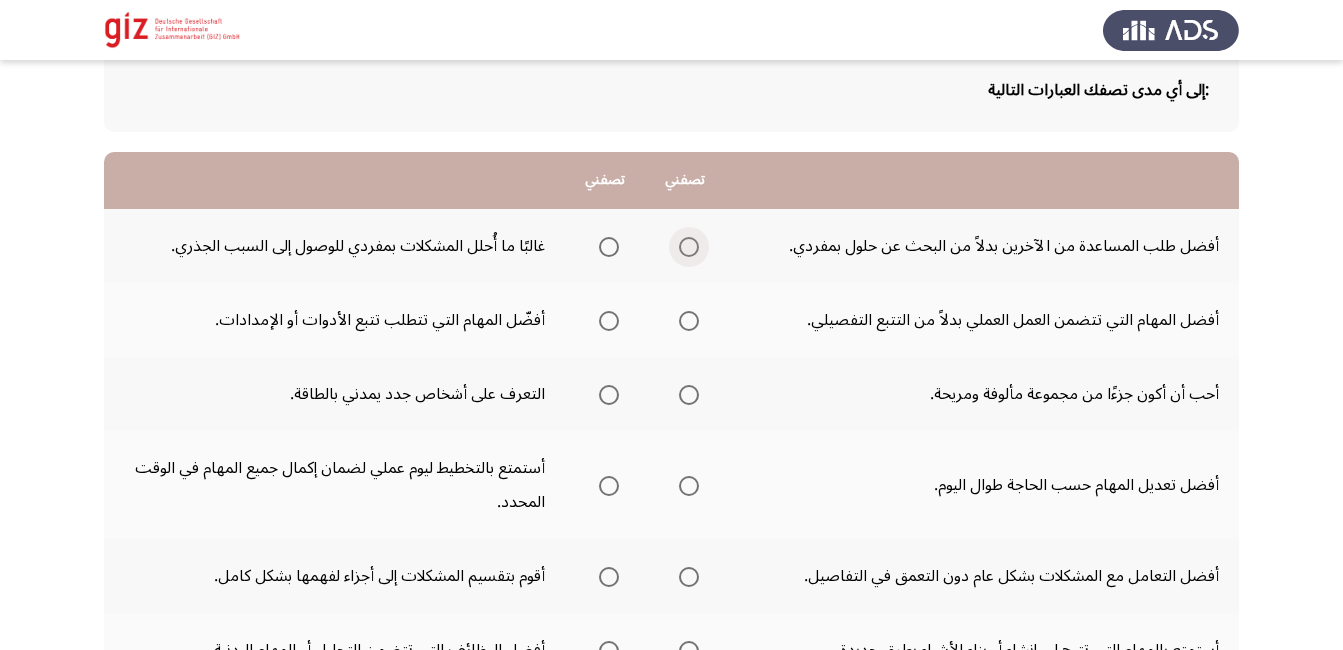 click at bounding box center [689, 247] 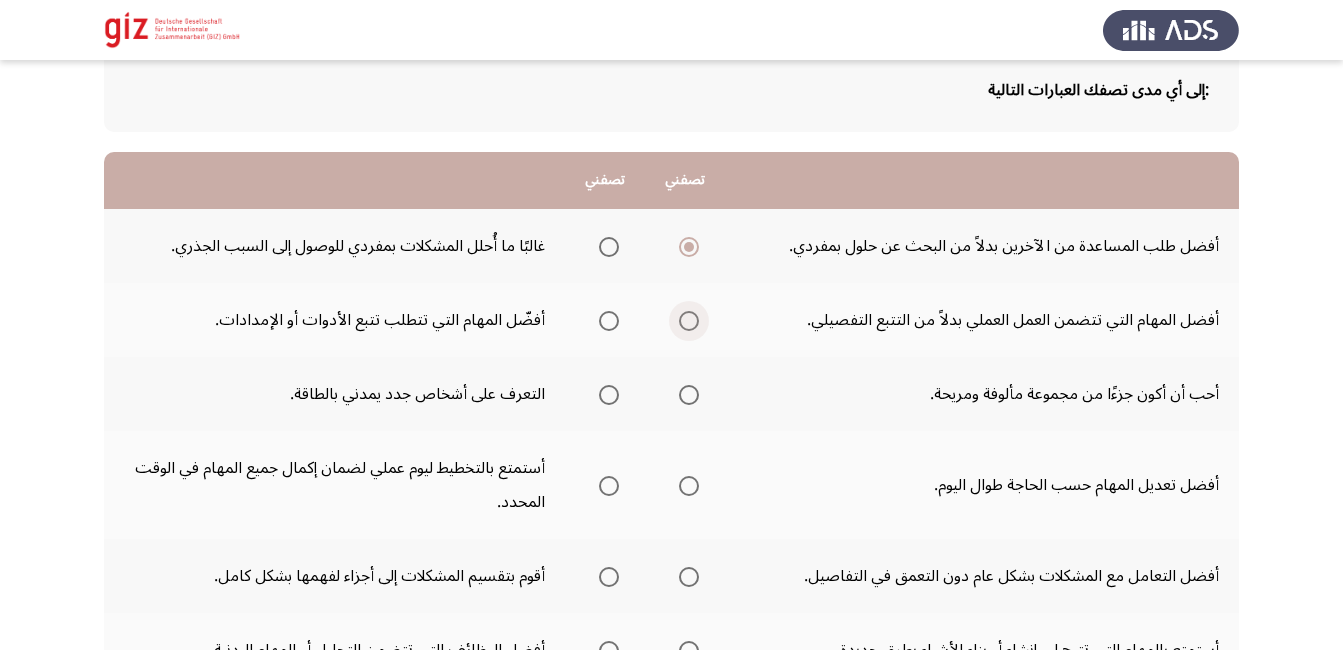 click at bounding box center [689, 321] 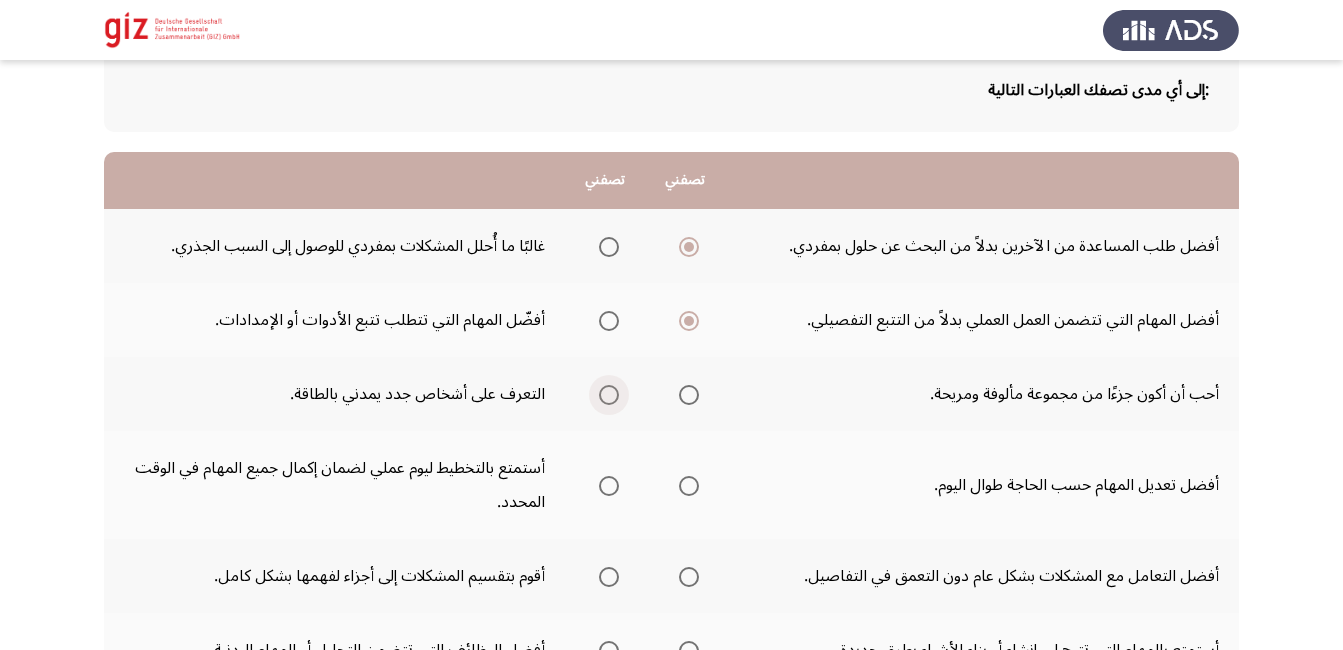 click at bounding box center [609, 395] 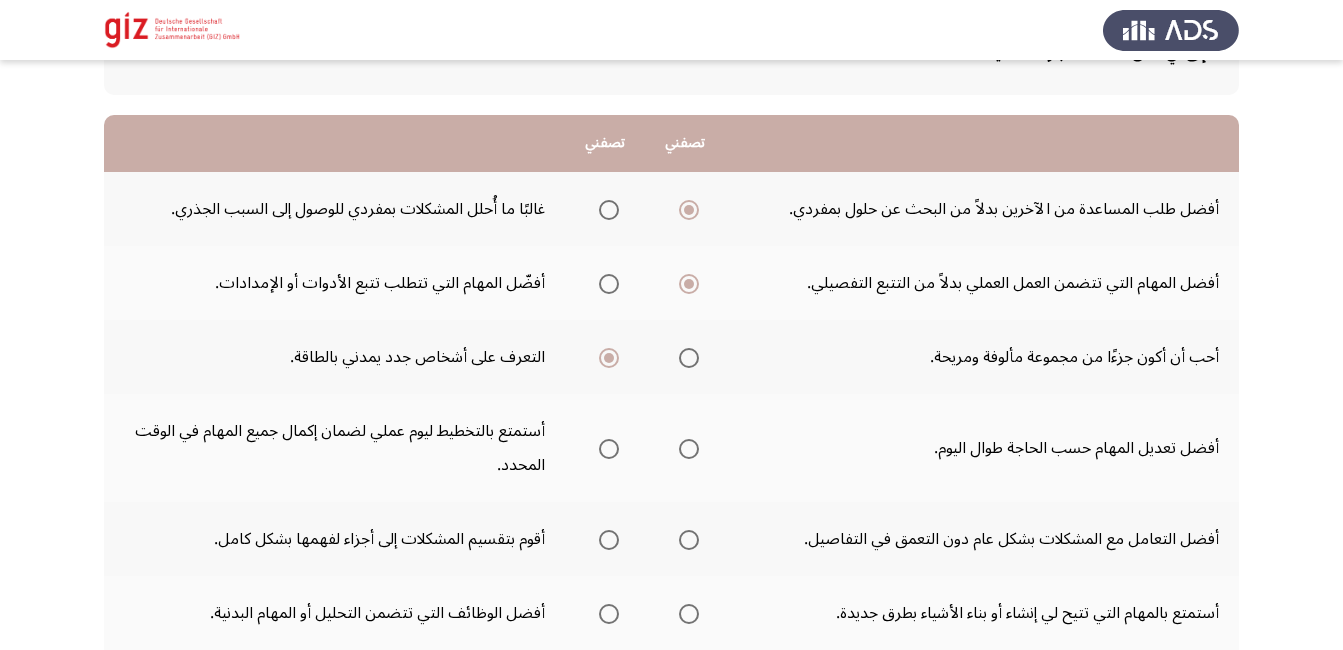 scroll, scrollTop: 160, scrollLeft: 0, axis: vertical 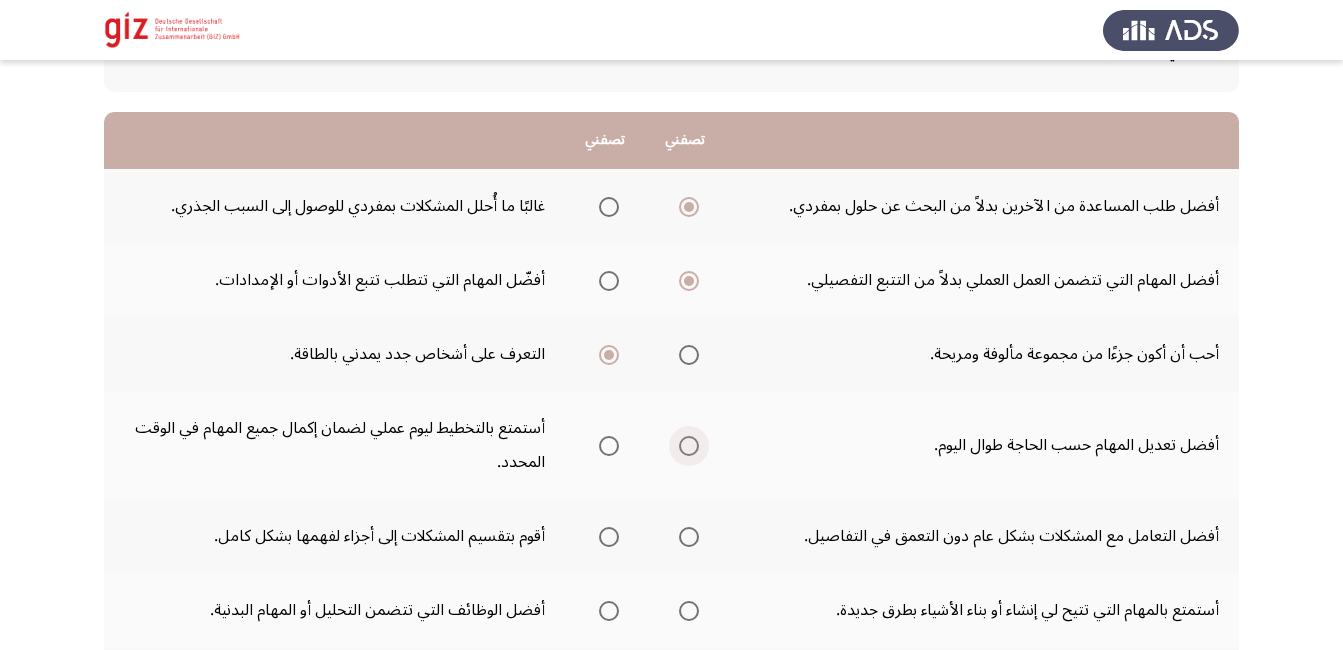 click at bounding box center [689, 446] 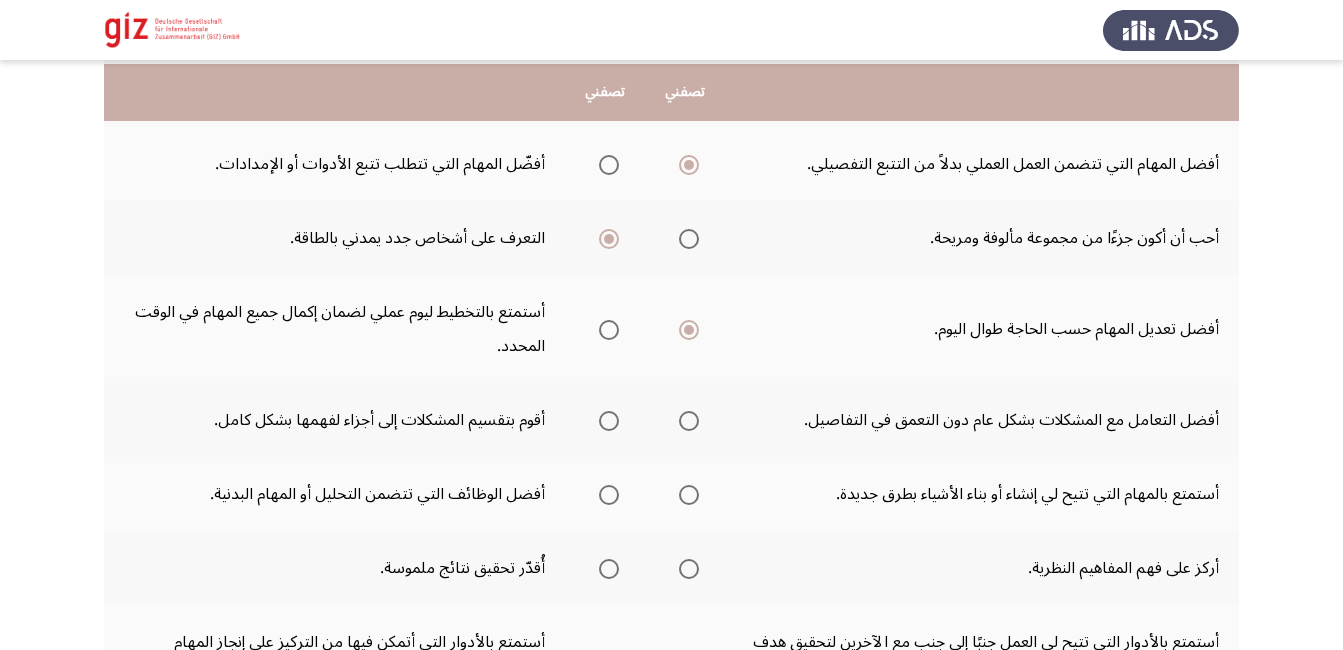 scroll, scrollTop: 280, scrollLeft: 0, axis: vertical 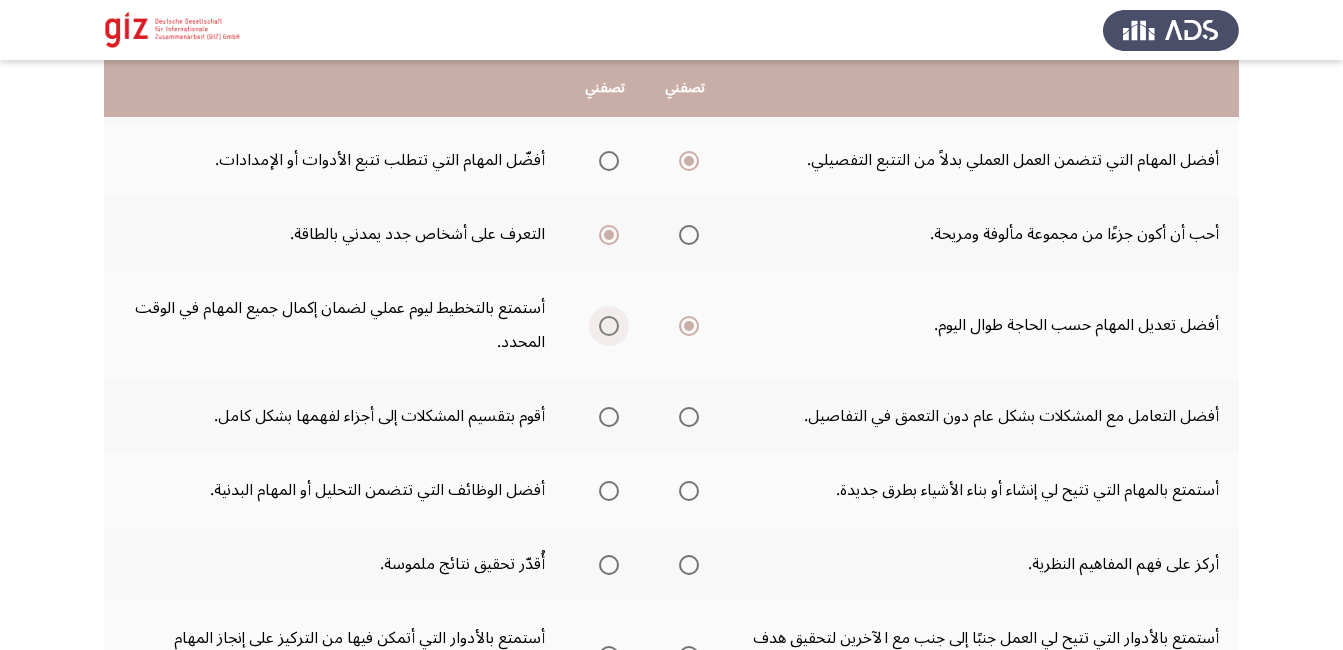 click at bounding box center [609, 326] 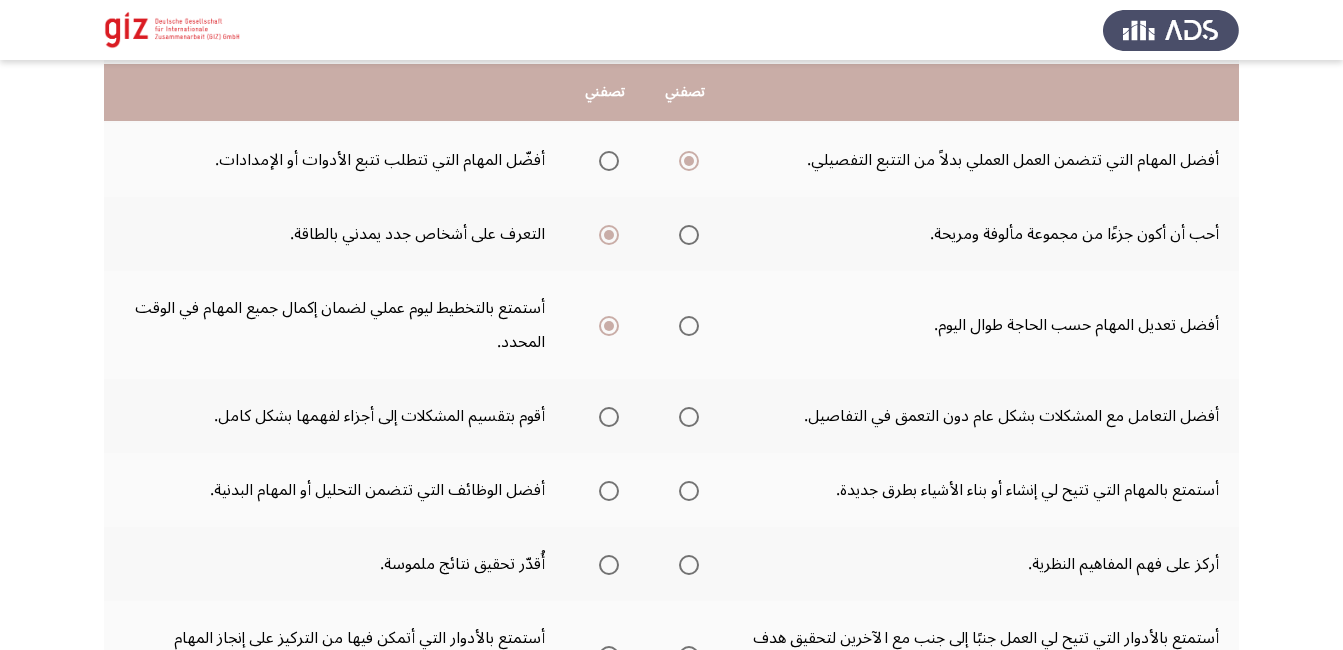 scroll, scrollTop: 320, scrollLeft: 0, axis: vertical 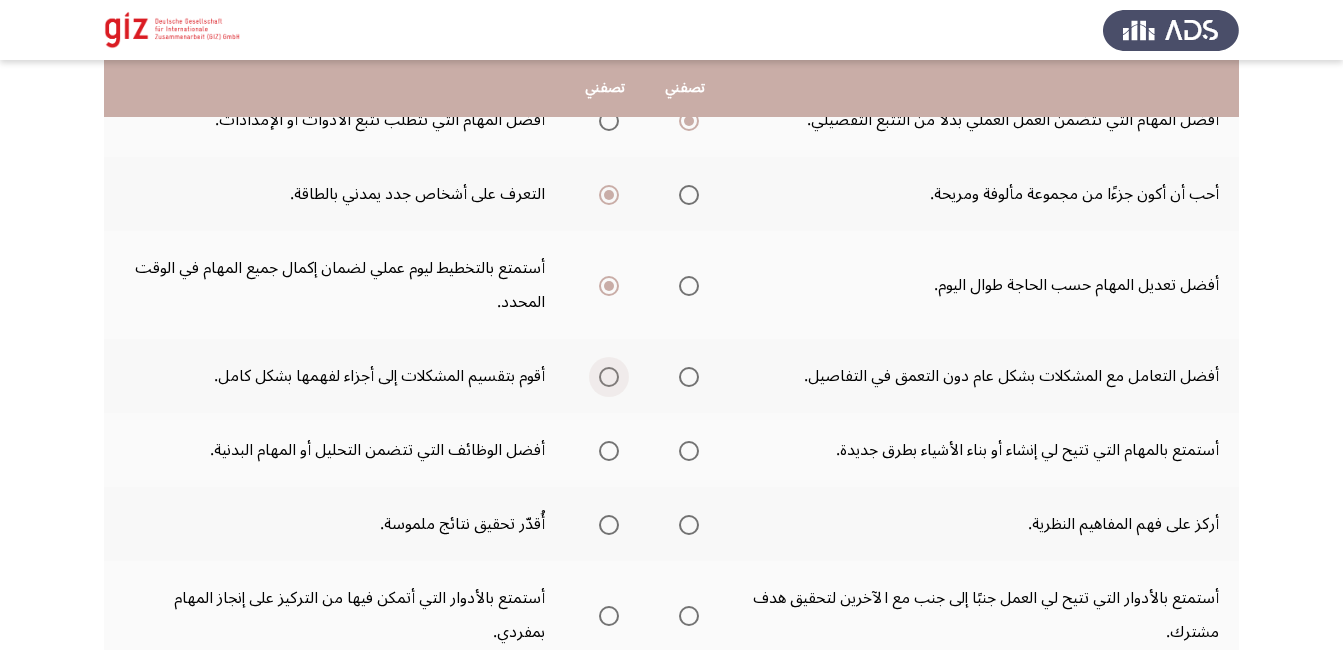 click at bounding box center [609, 377] 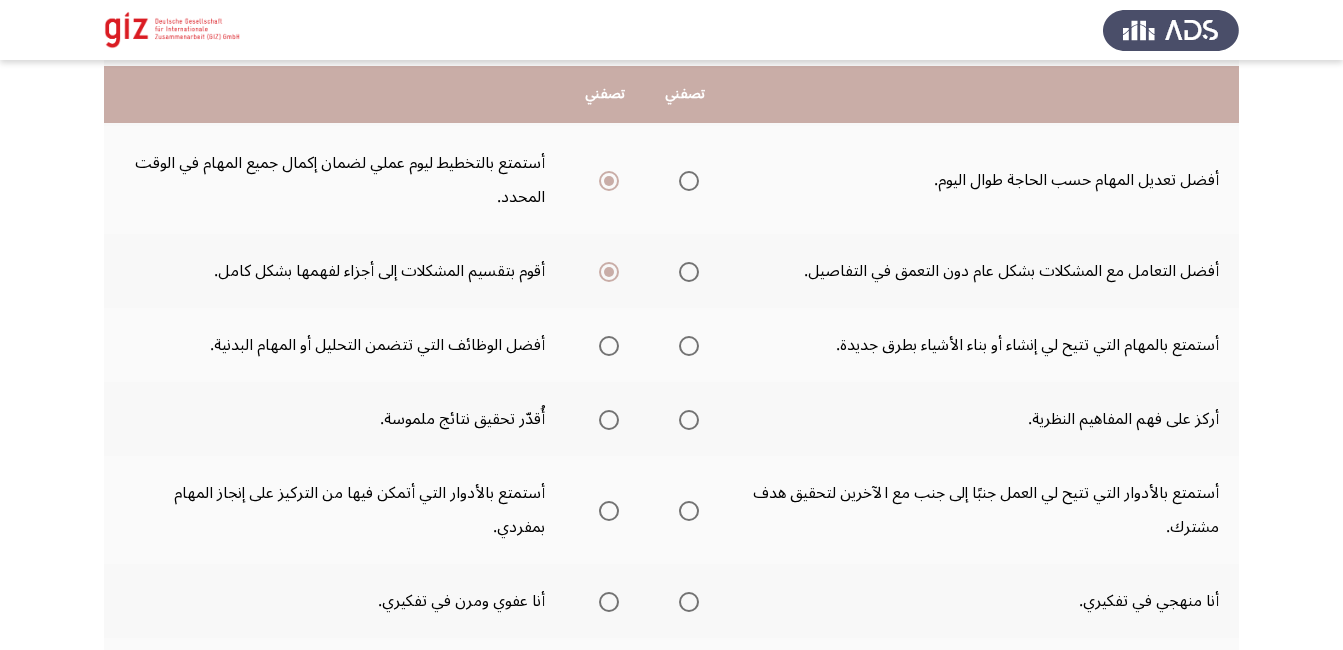 scroll, scrollTop: 440, scrollLeft: 0, axis: vertical 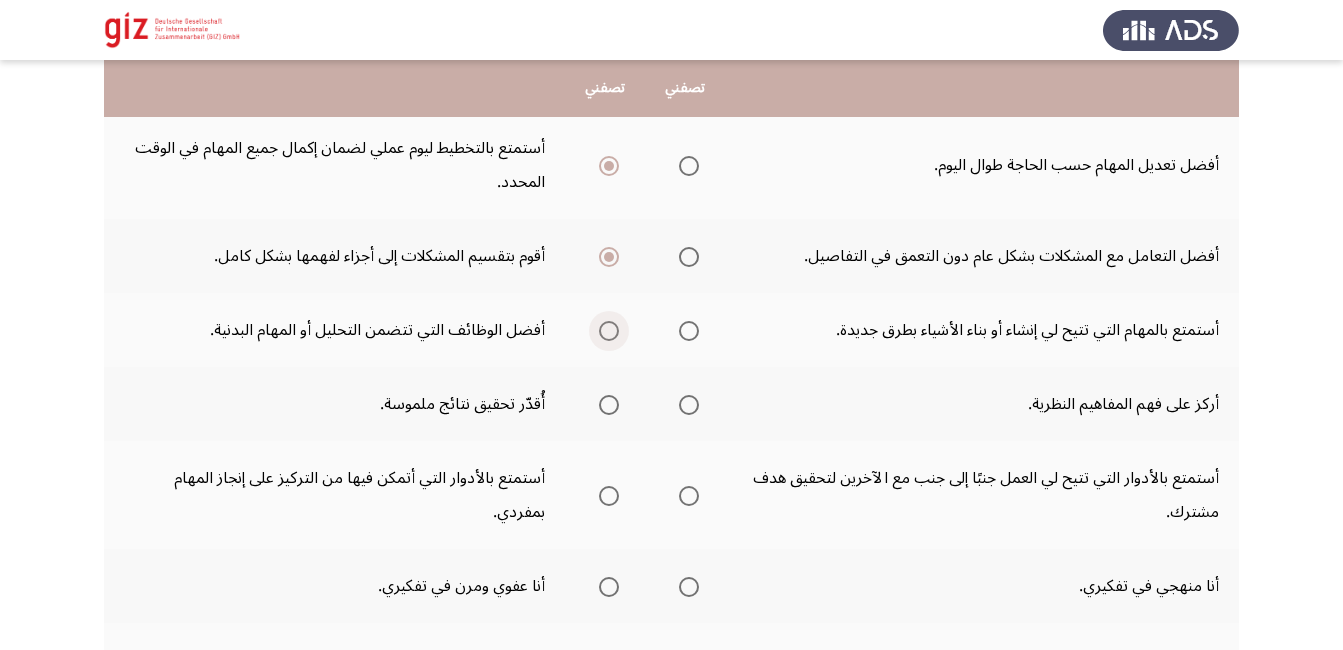 click at bounding box center [609, 331] 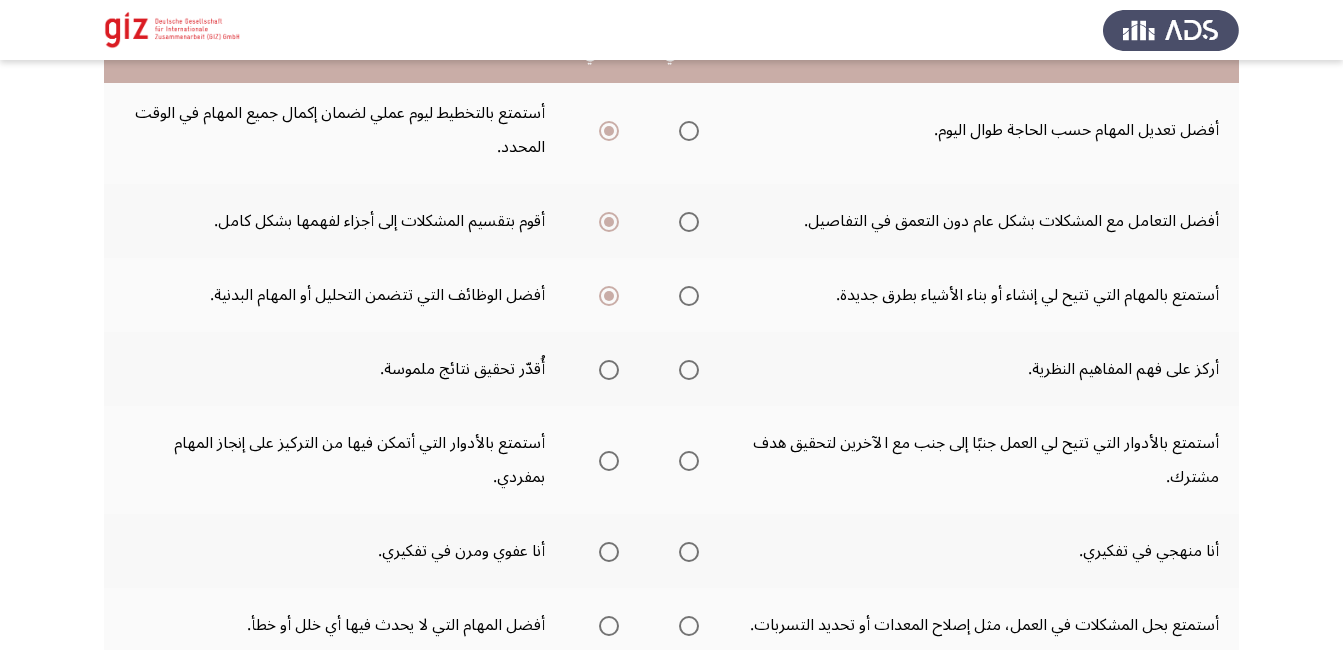 scroll, scrollTop: 480, scrollLeft: 0, axis: vertical 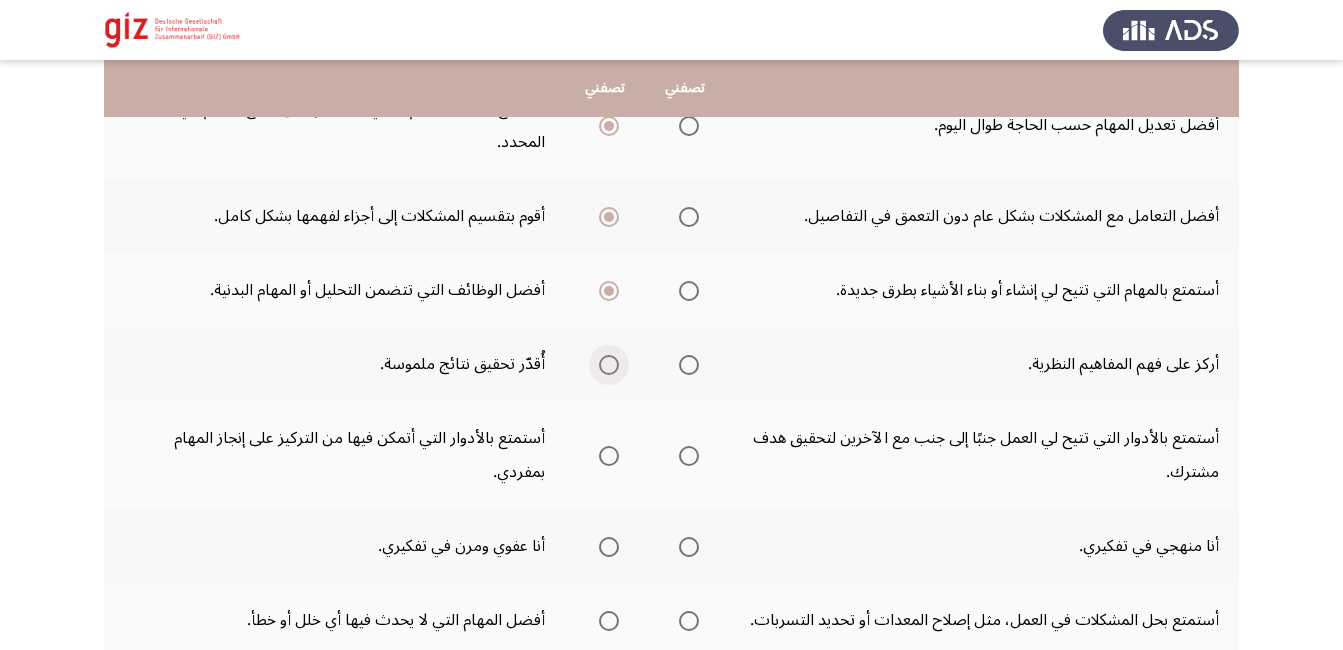 click at bounding box center [609, 365] 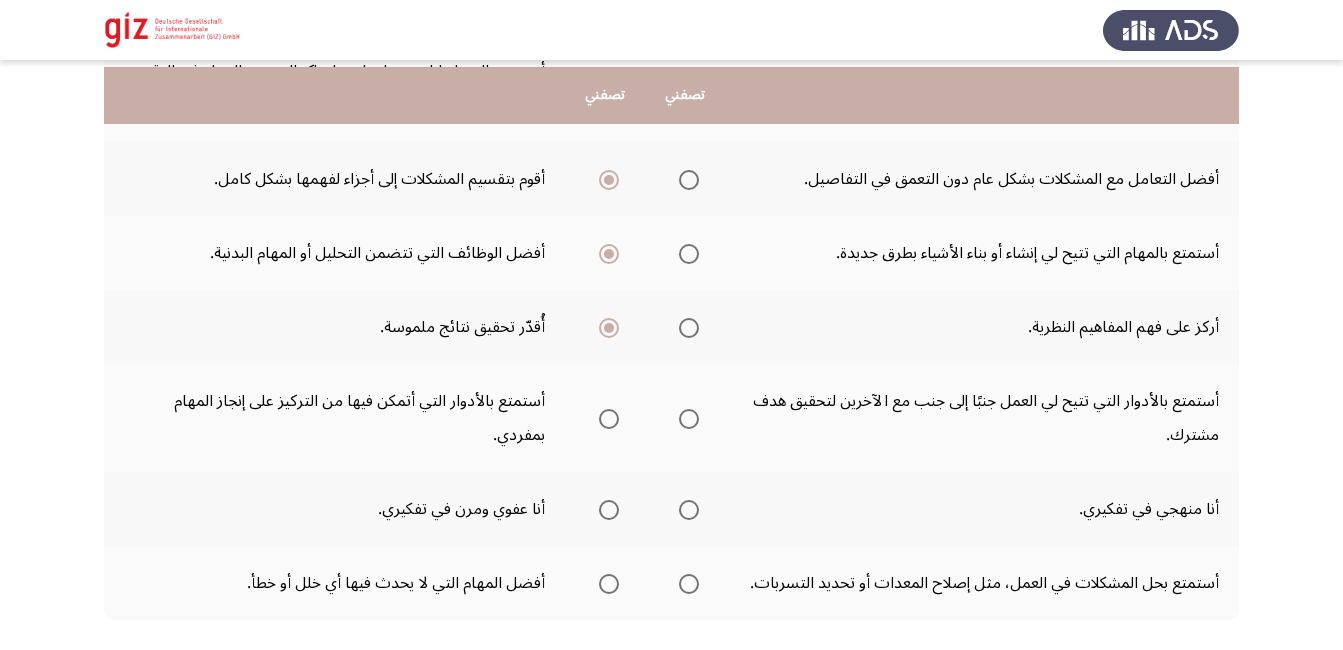 scroll, scrollTop: 560, scrollLeft: 0, axis: vertical 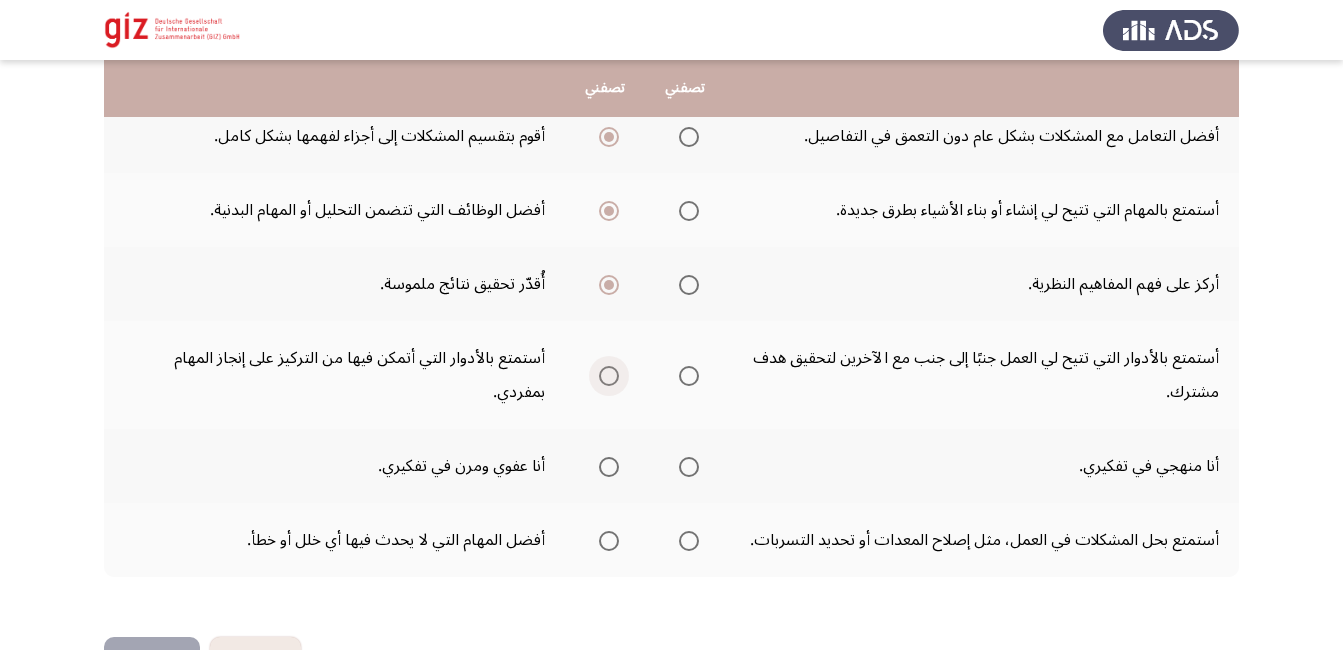 click at bounding box center (609, 376) 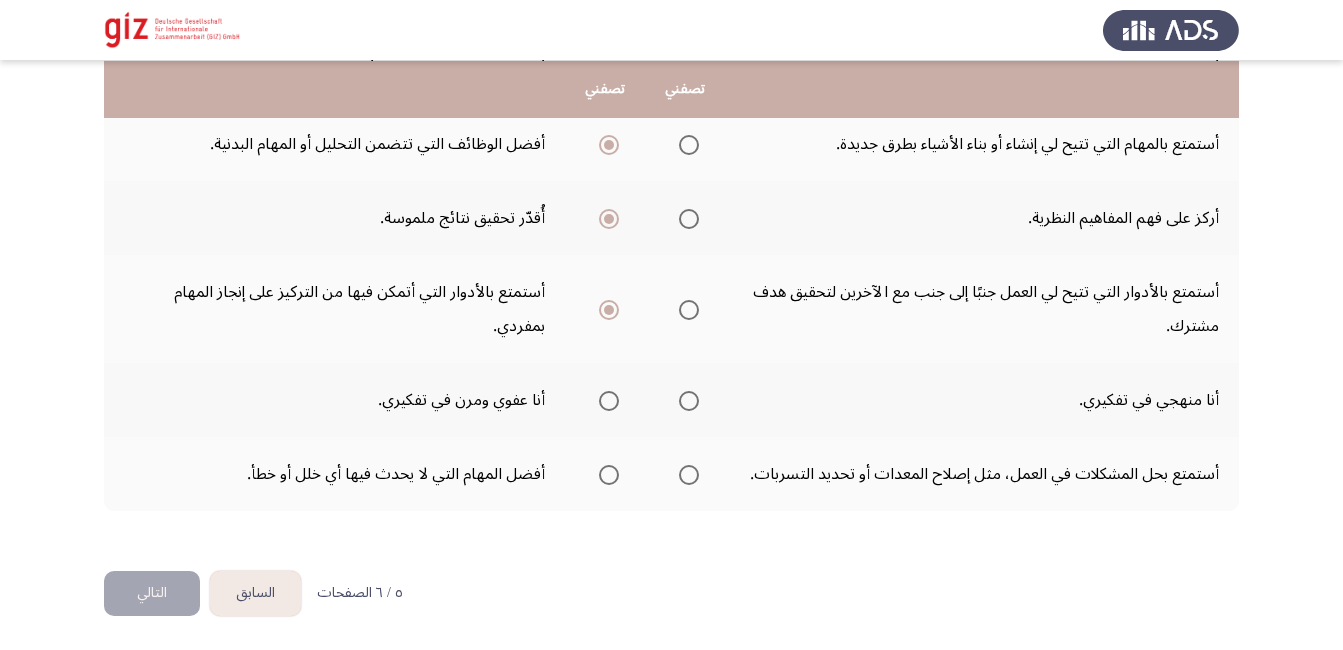 scroll, scrollTop: 627, scrollLeft: 0, axis: vertical 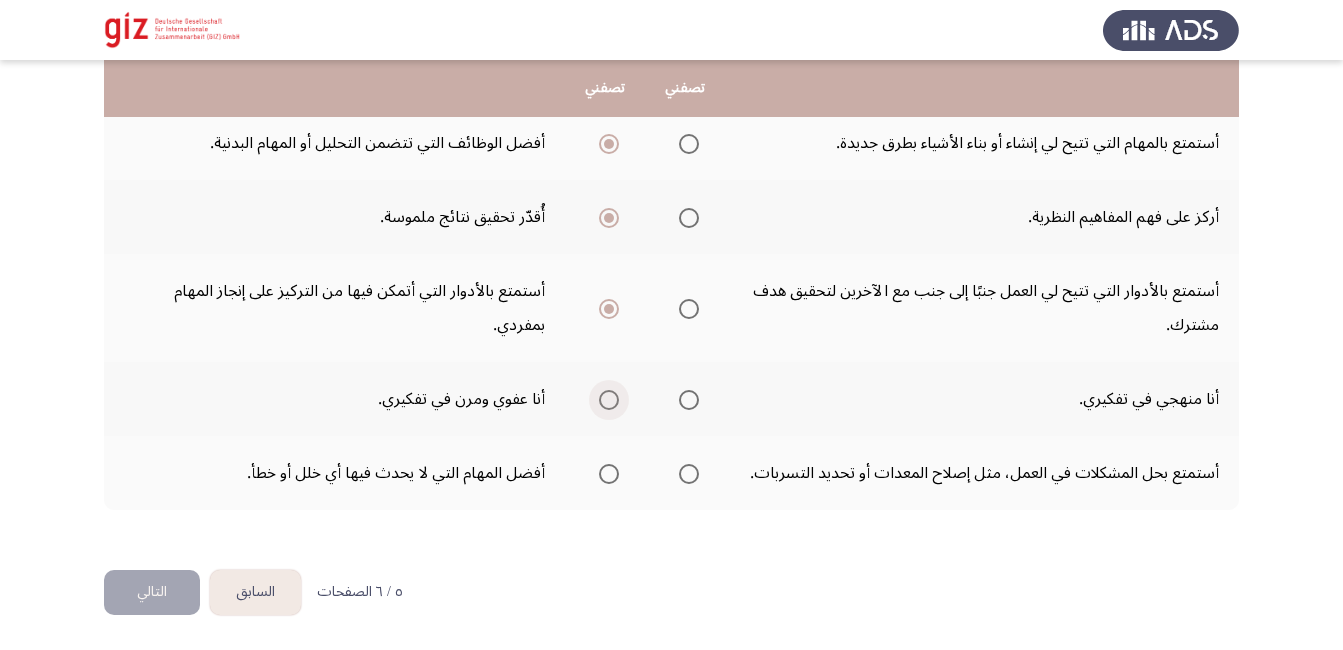 click at bounding box center [609, 400] 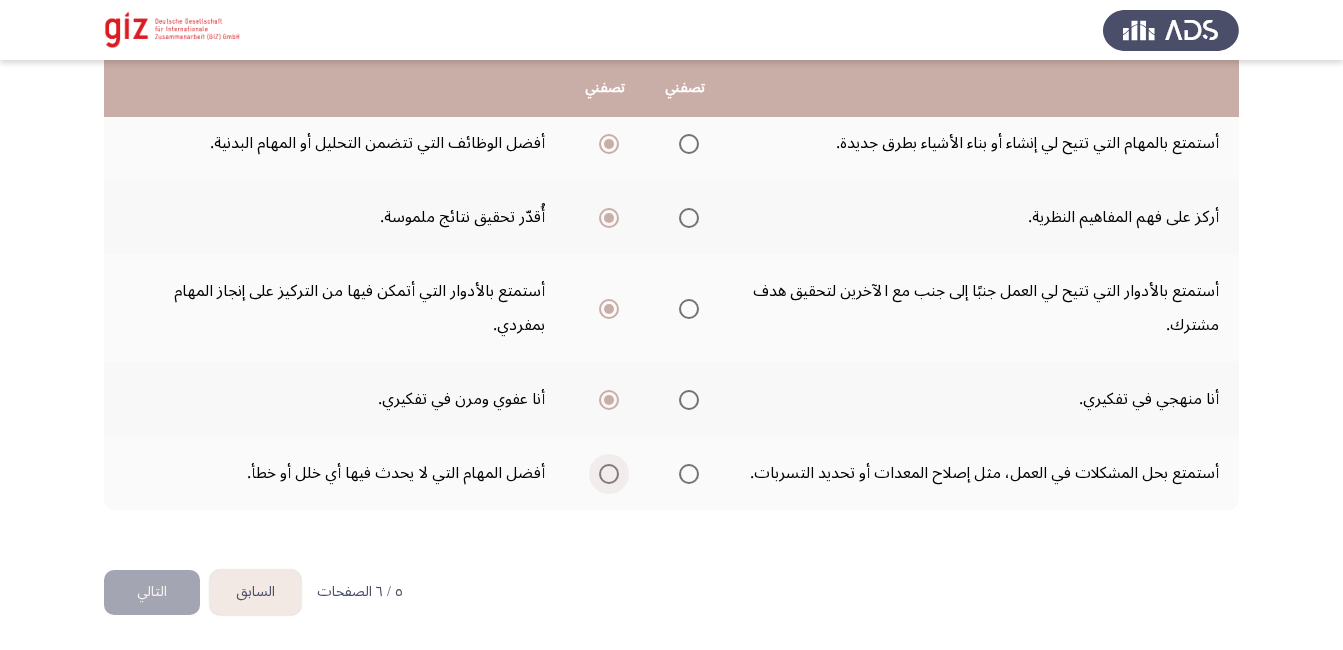 click at bounding box center [605, 474] 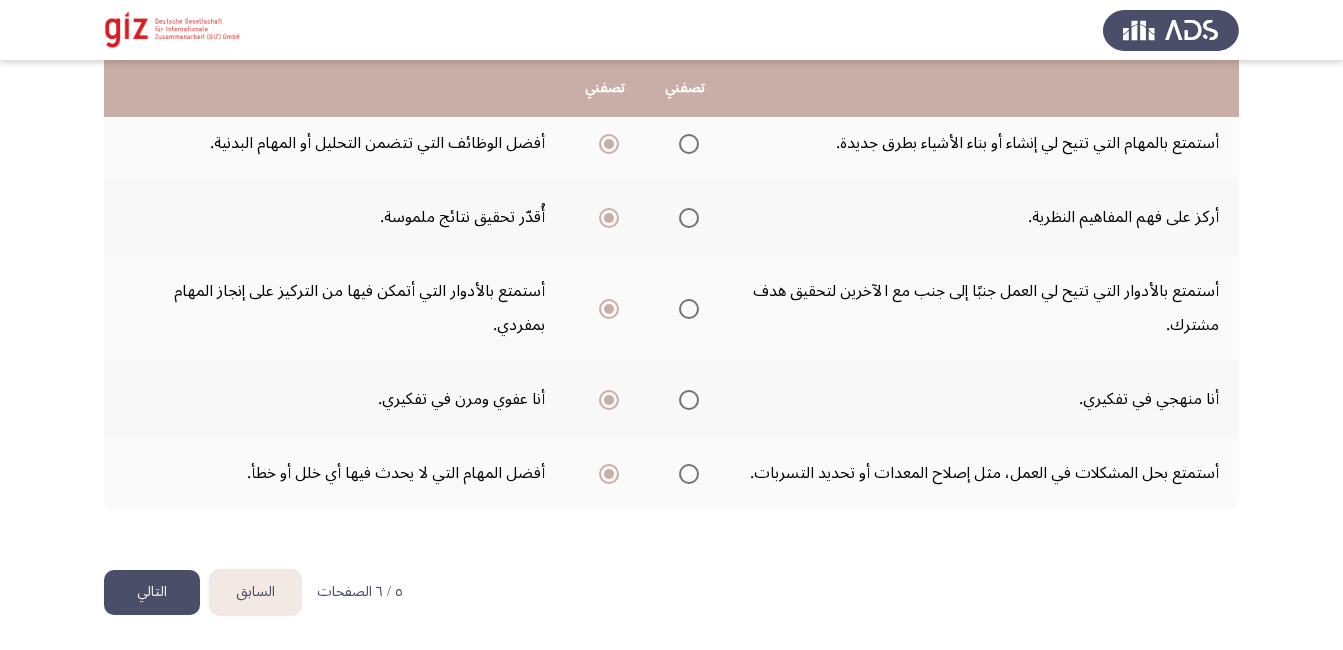 click on "التالي" 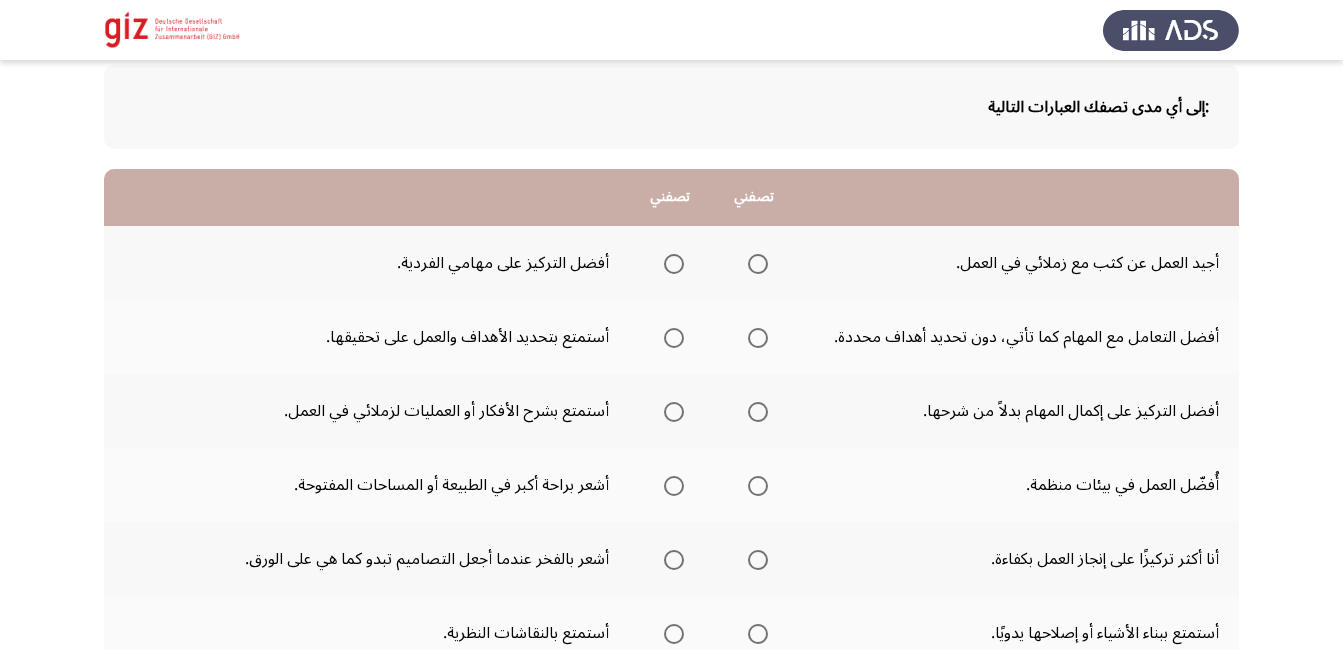 scroll, scrollTop: 120, scrollLeft: 0, axis: vertical 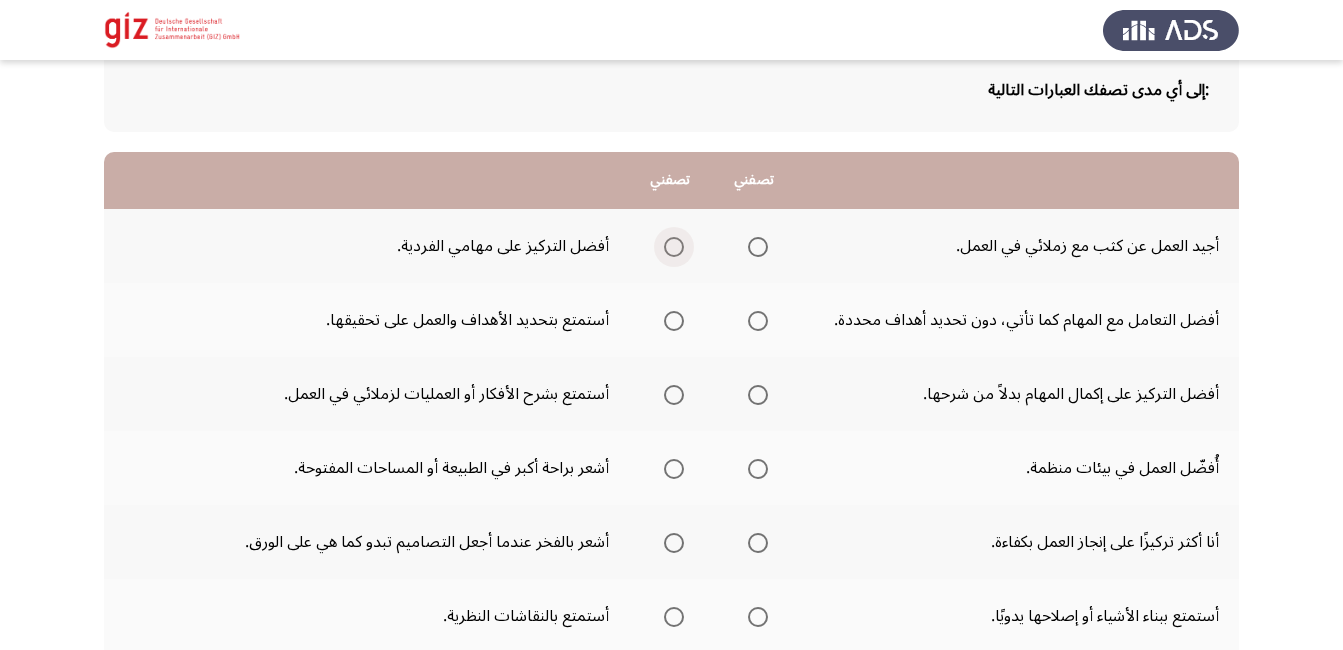 click at bounding box center [674, 247] 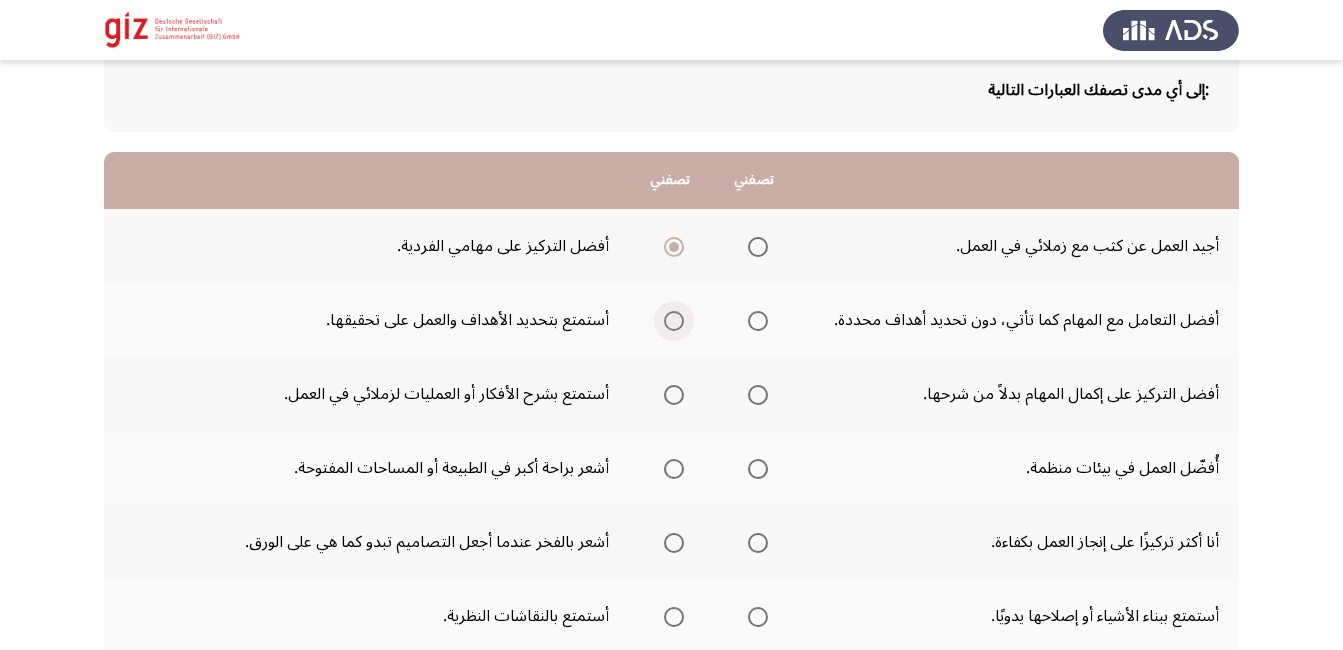 click at bounding box center [674, 321] 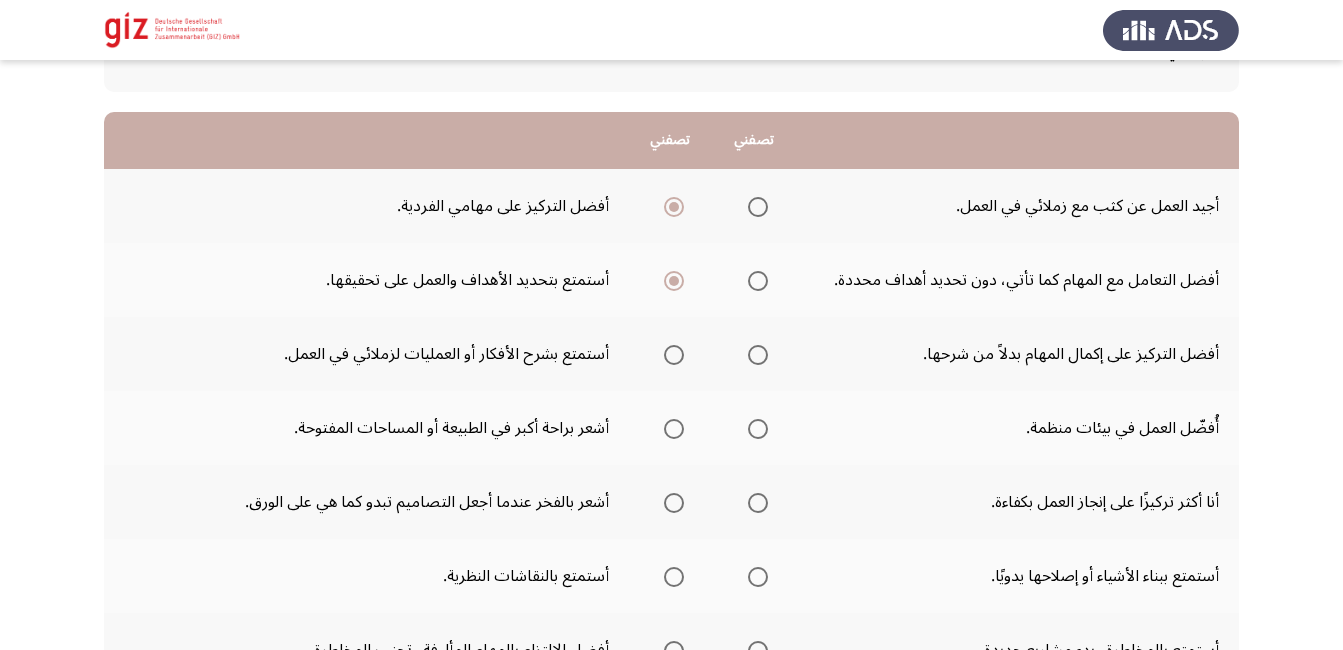 scroll, scrollTop: 200, scrollLeft: 0, axis: vertical 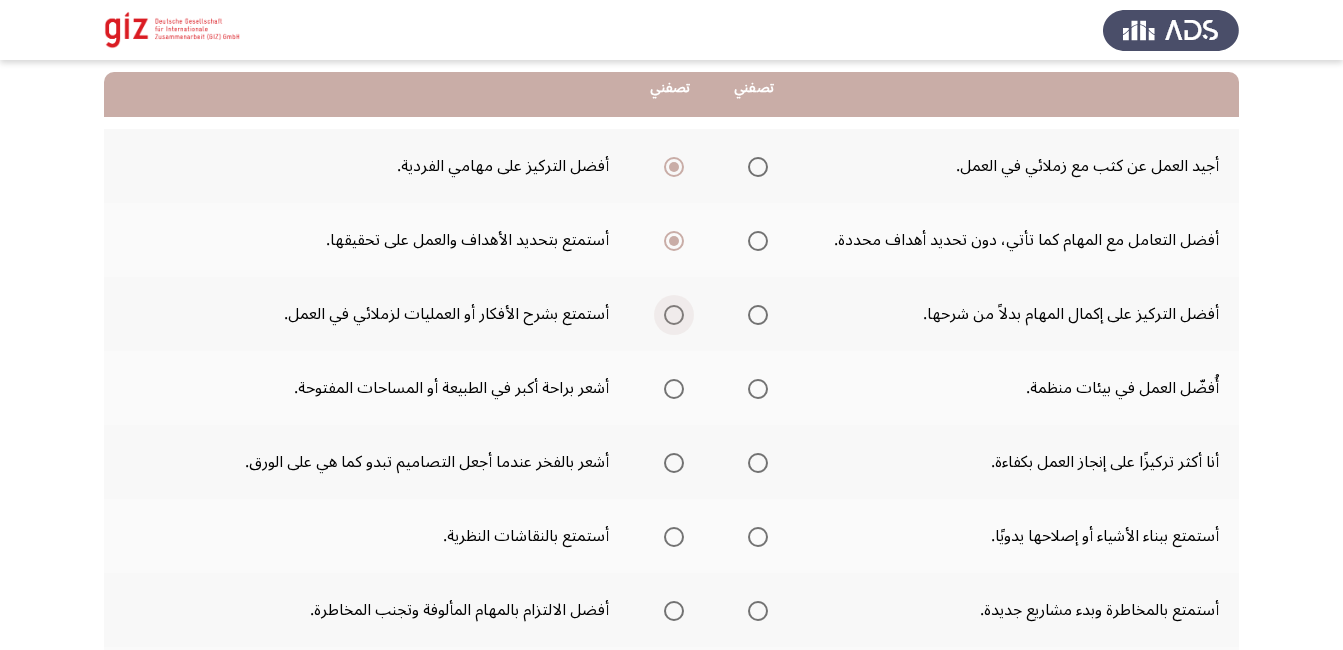 click at bounding box center [674, 315] 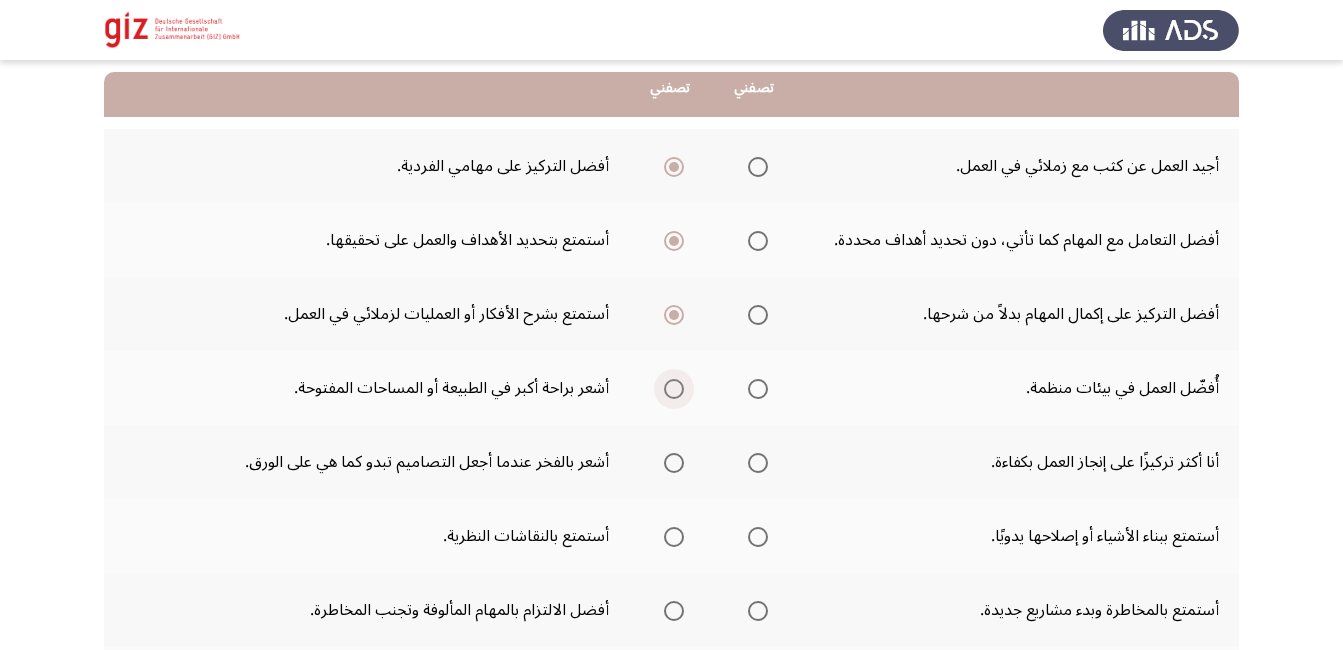 click at bounding box center [674, 389] 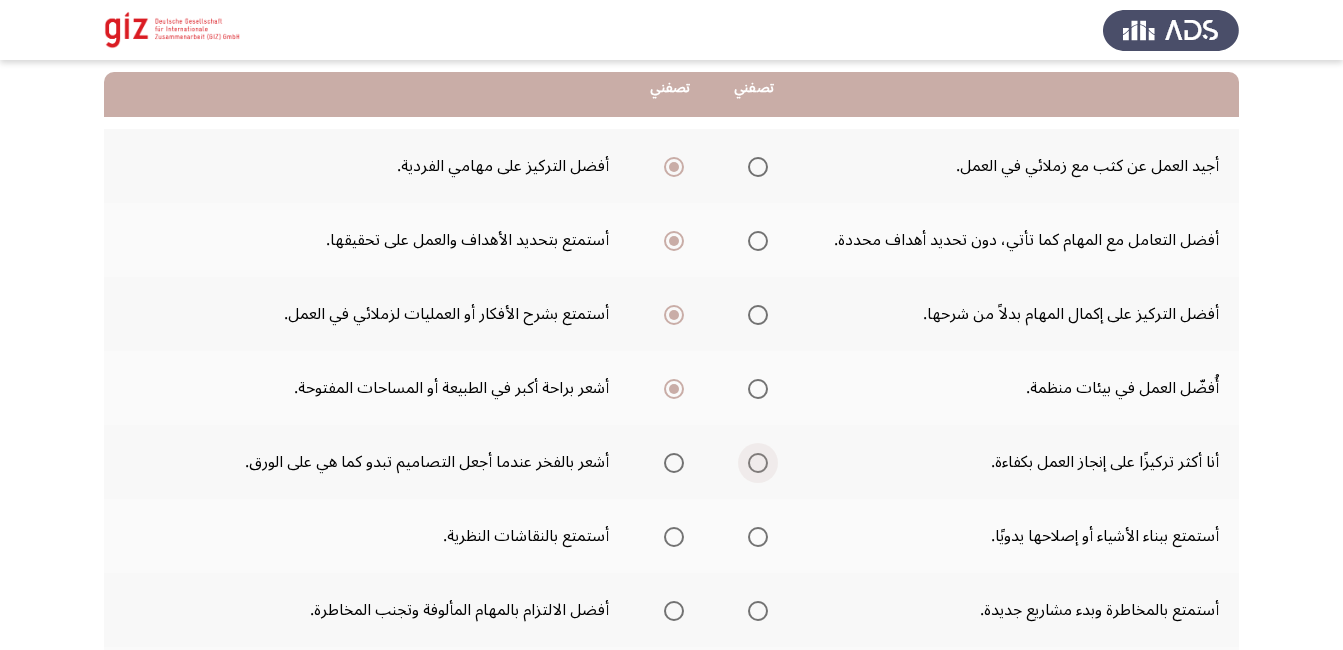 click at bounding box center [758, 463] 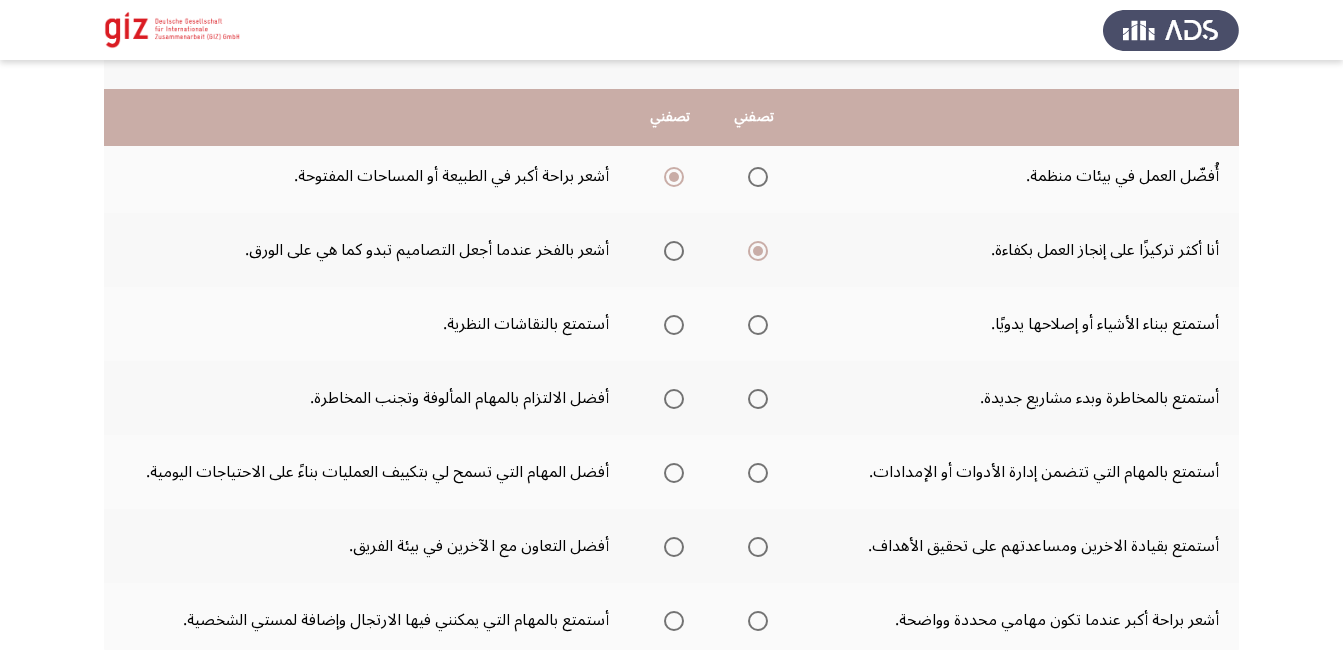 scroll, scrollTop: 480, scrollLeft: 0, axis: vertical 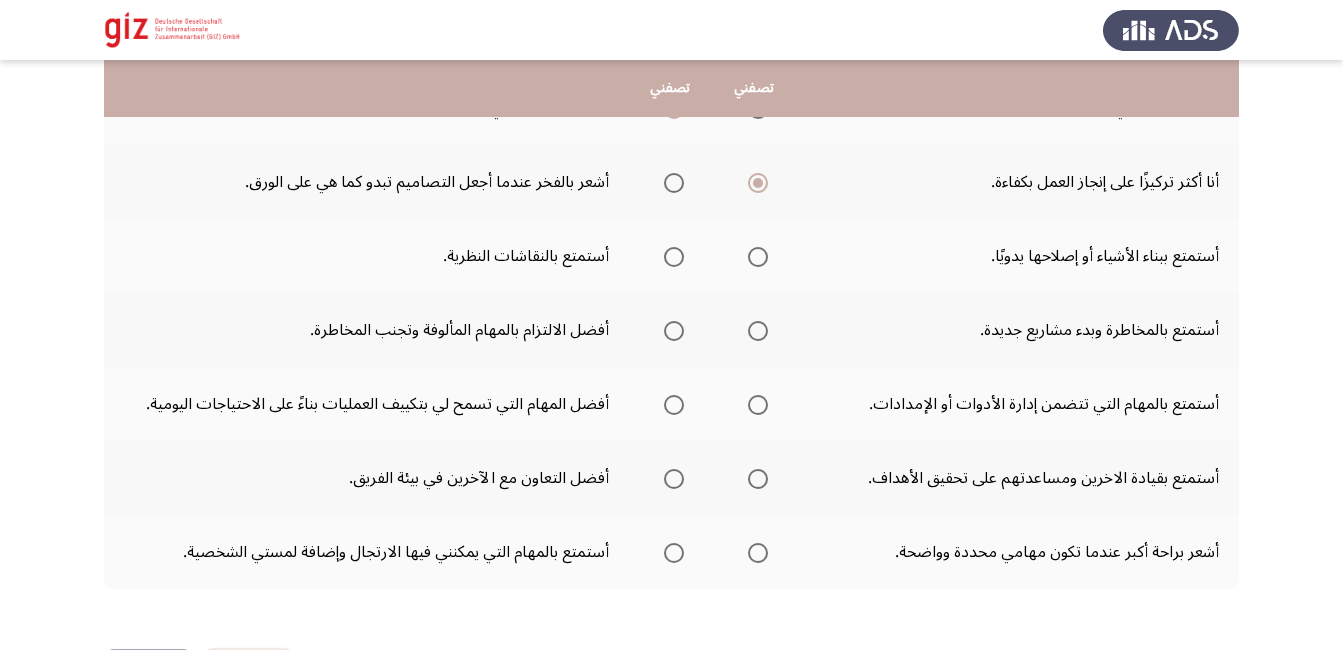 click at bounding box center [758, 257] 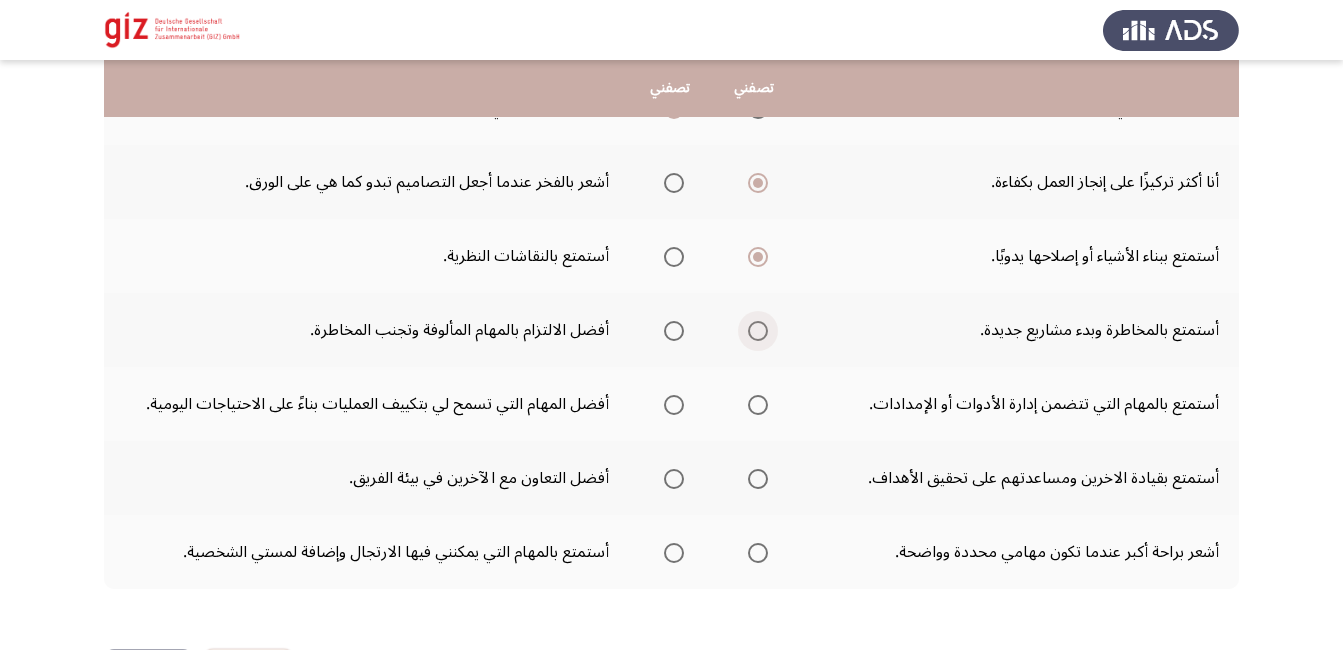 click at bounding box center [758, 331] 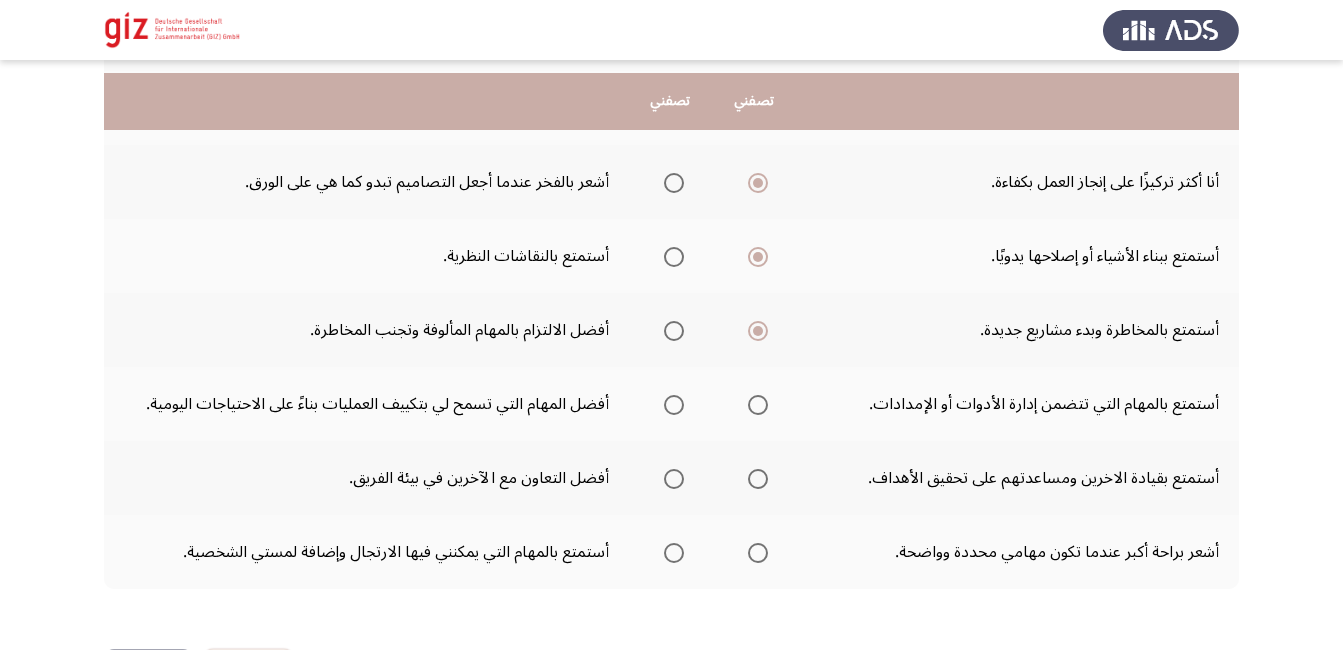 scroll, scrollTop: 520, scrollLeft: 0, axis: vertical 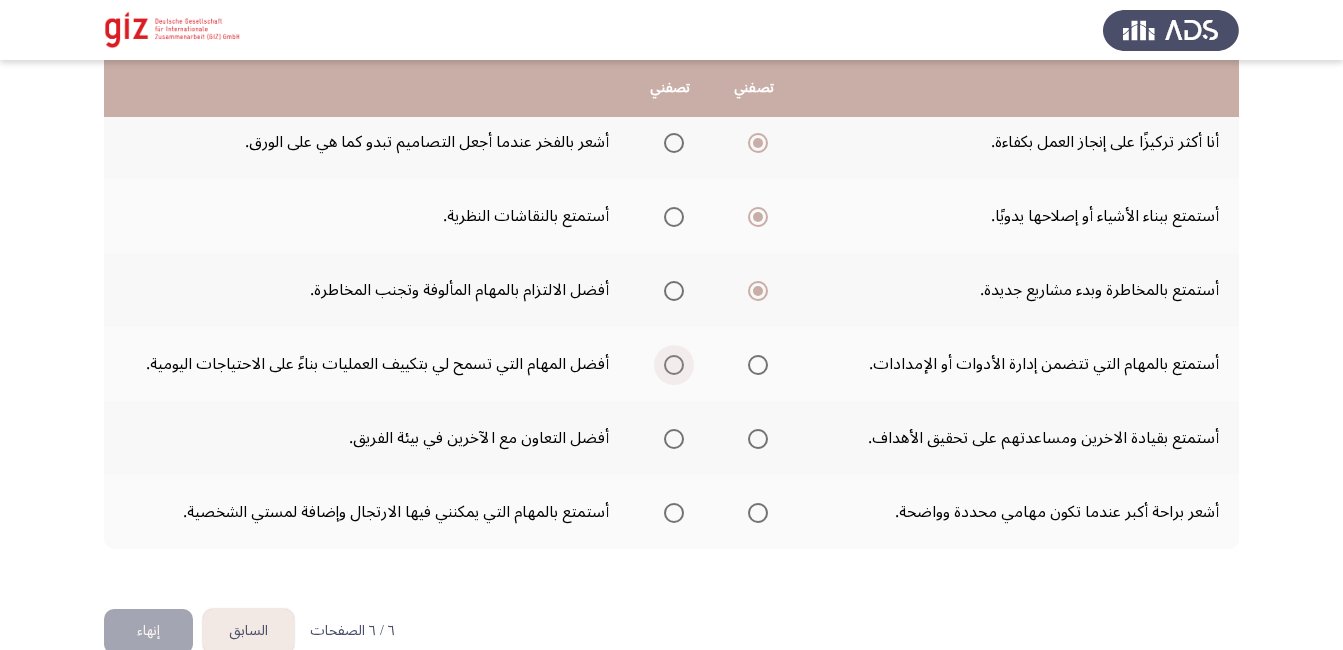 click at bounding box center (674, 365) 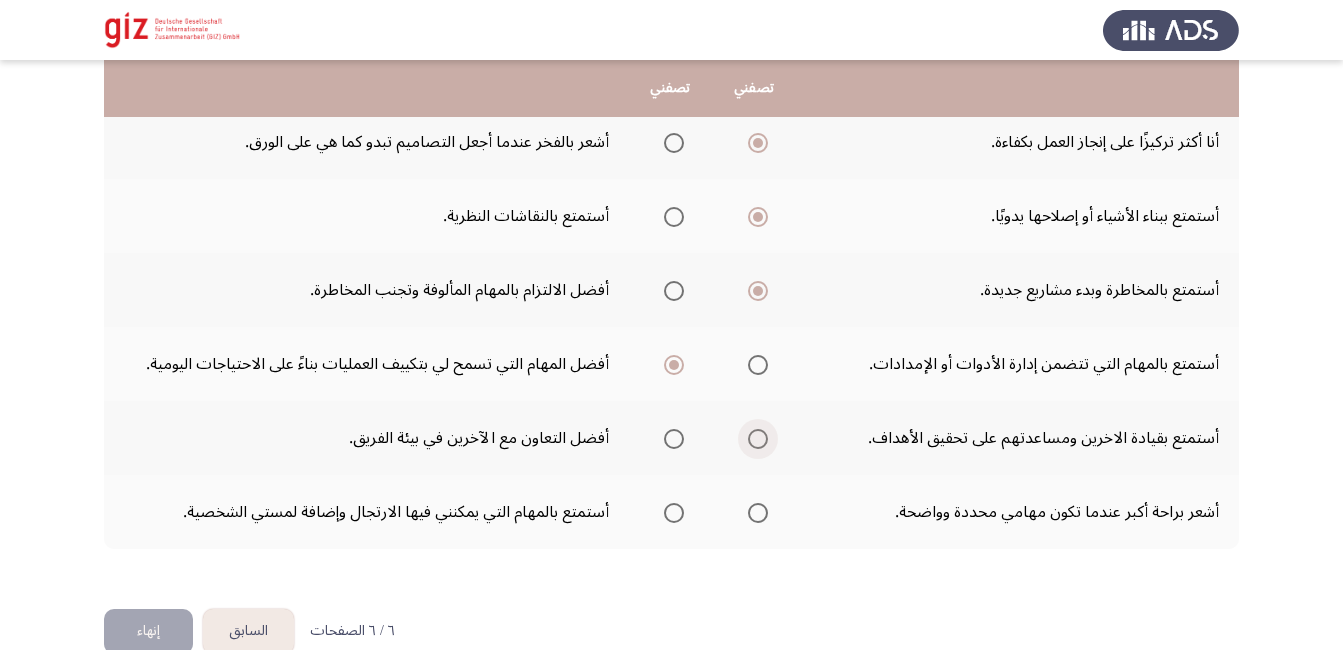 click at bounding box center (758, 439) 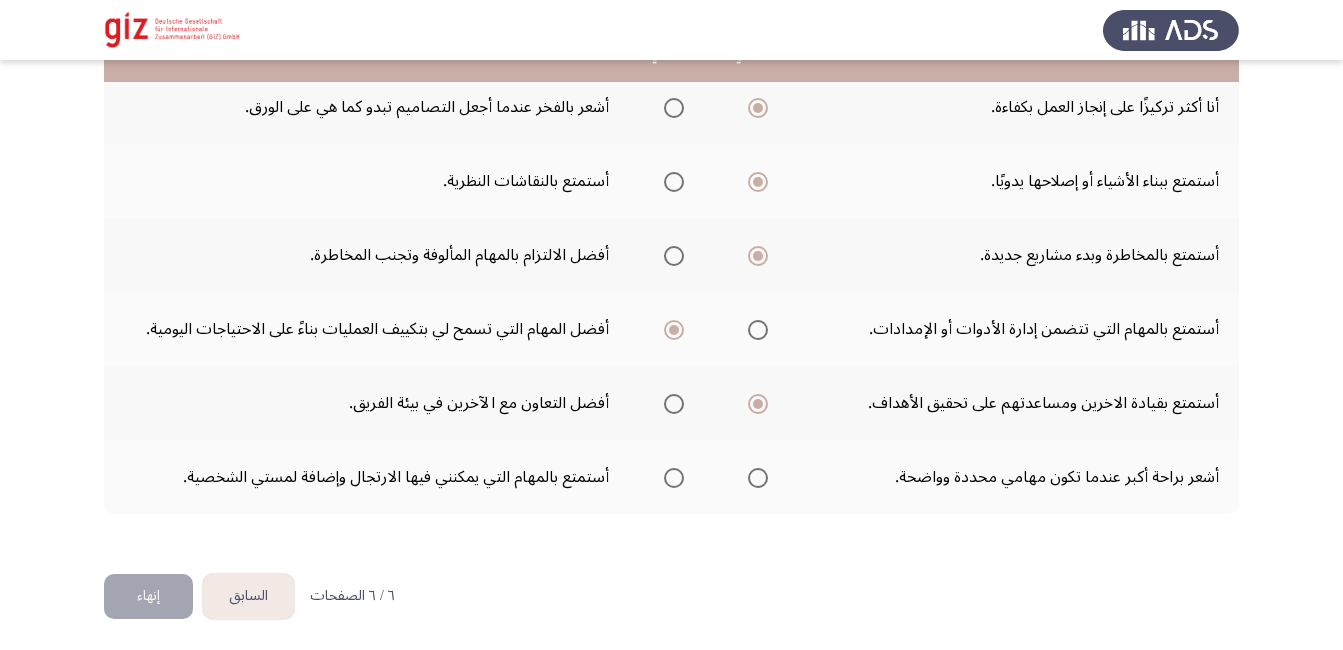scroll, scrollTop: 559, scrollLeft: 0, axis: vertical 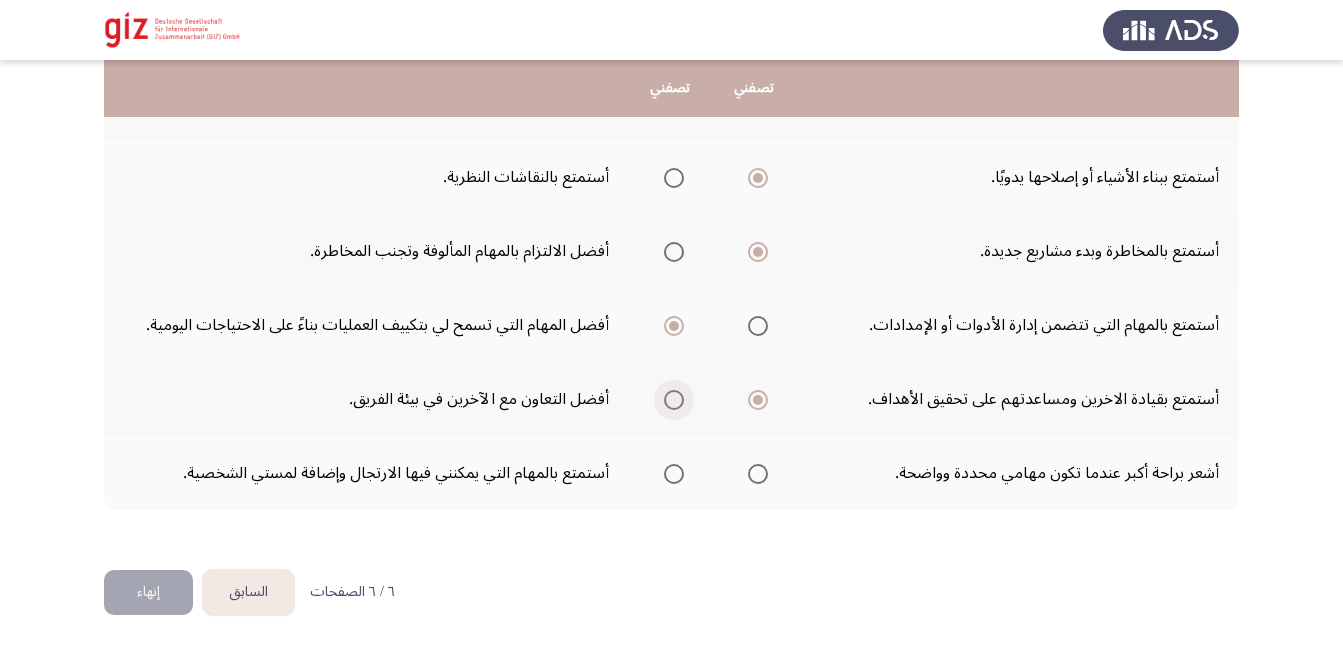 click at bounding box center [674, 400] 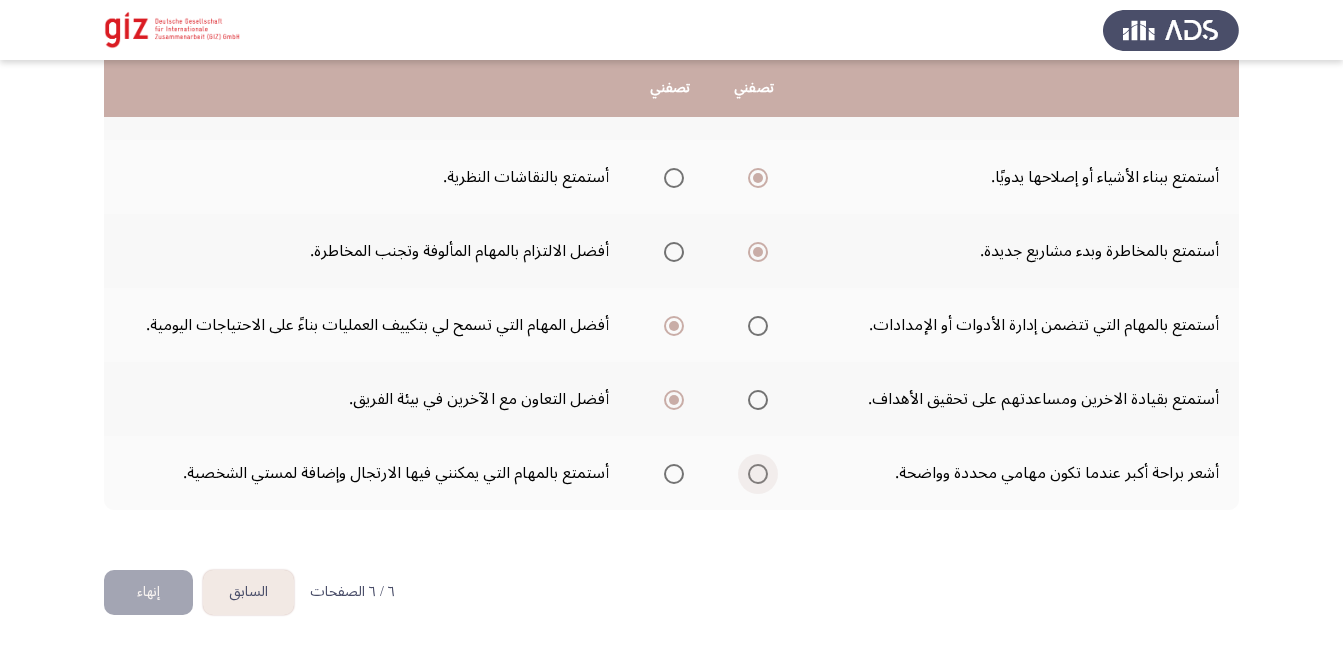 click at bounding box center (758, 474) 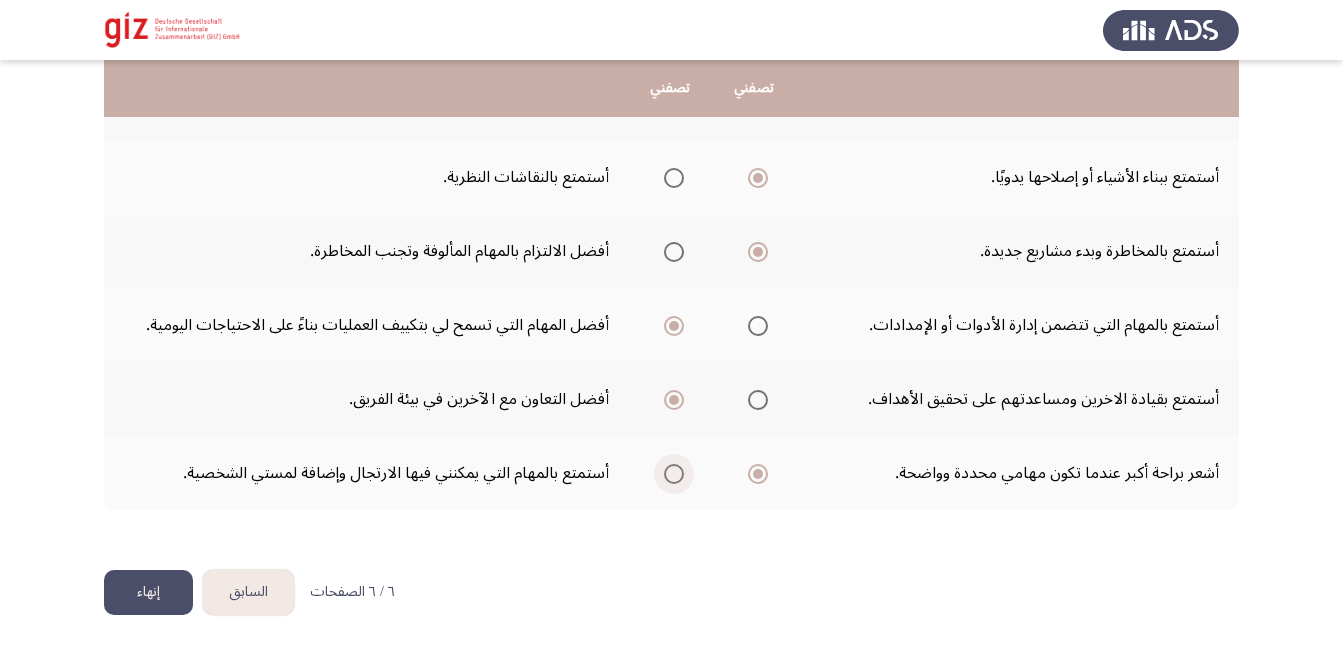 click at bounding box center (674, 474) 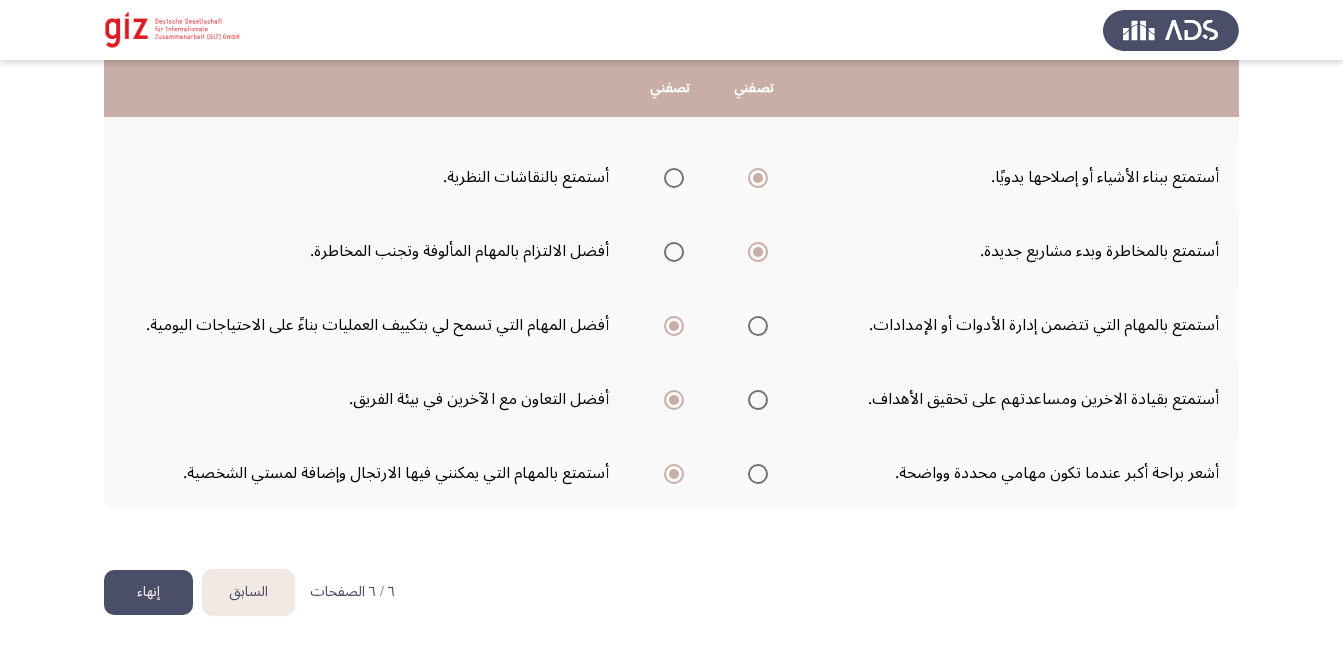 click on "إنهاء" 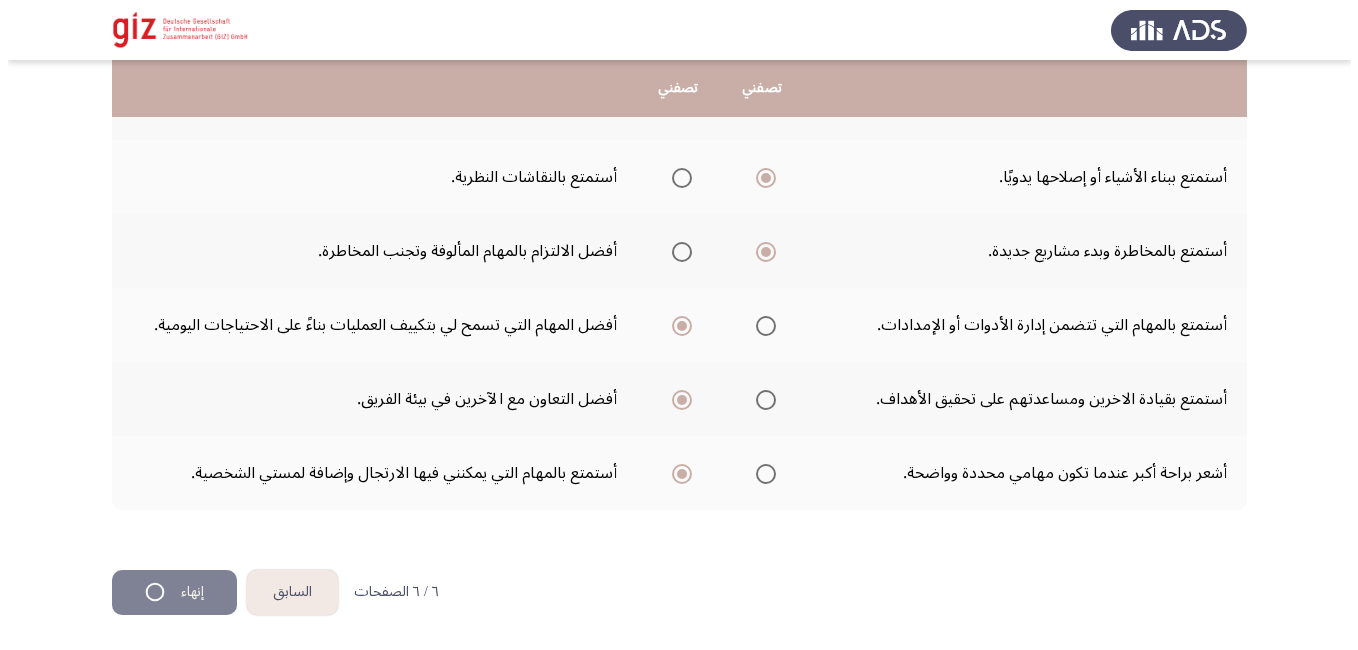 scroll, scrollTop: 0, scrollLeft: 0, axis: both 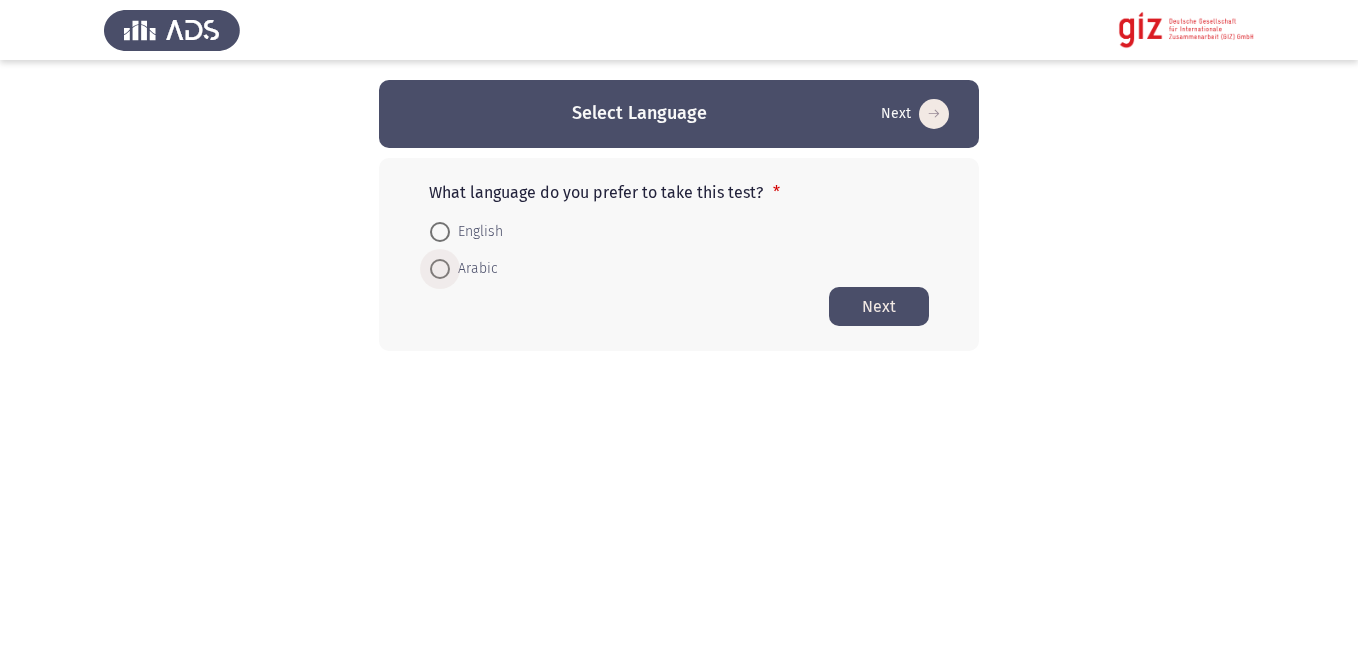 click on "Arabic" at bounding box center [474, 269] 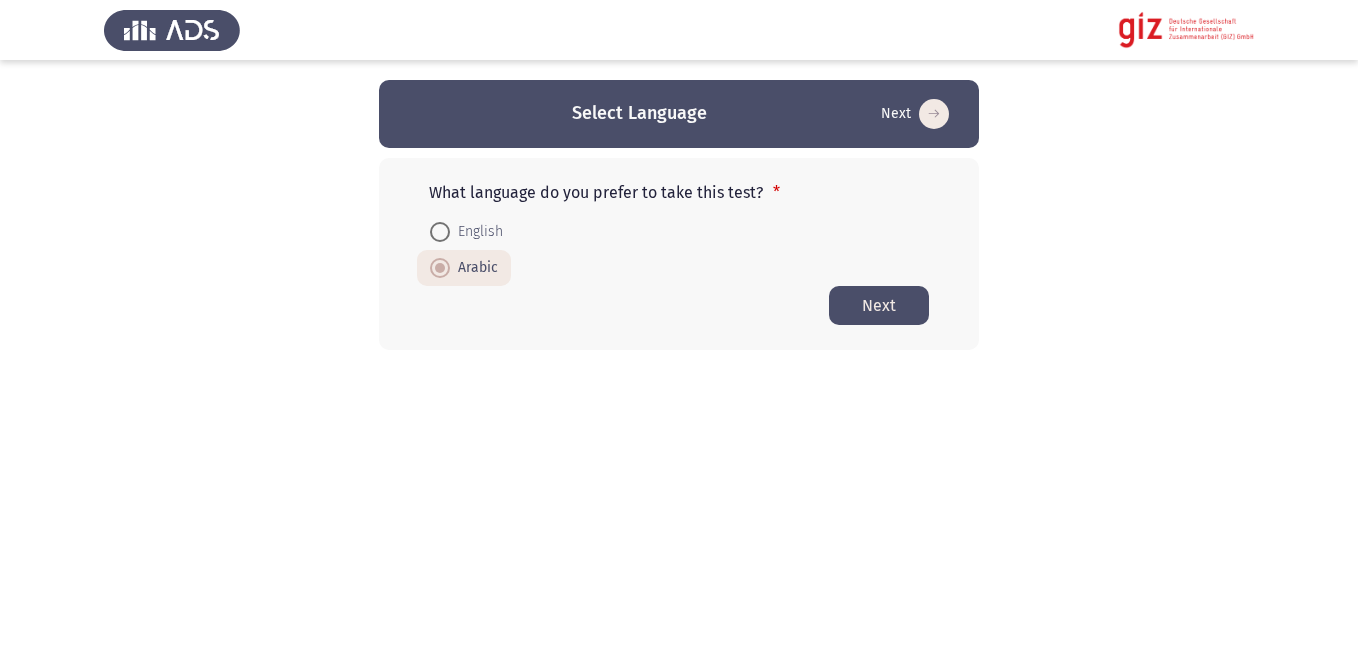 click on "Next" 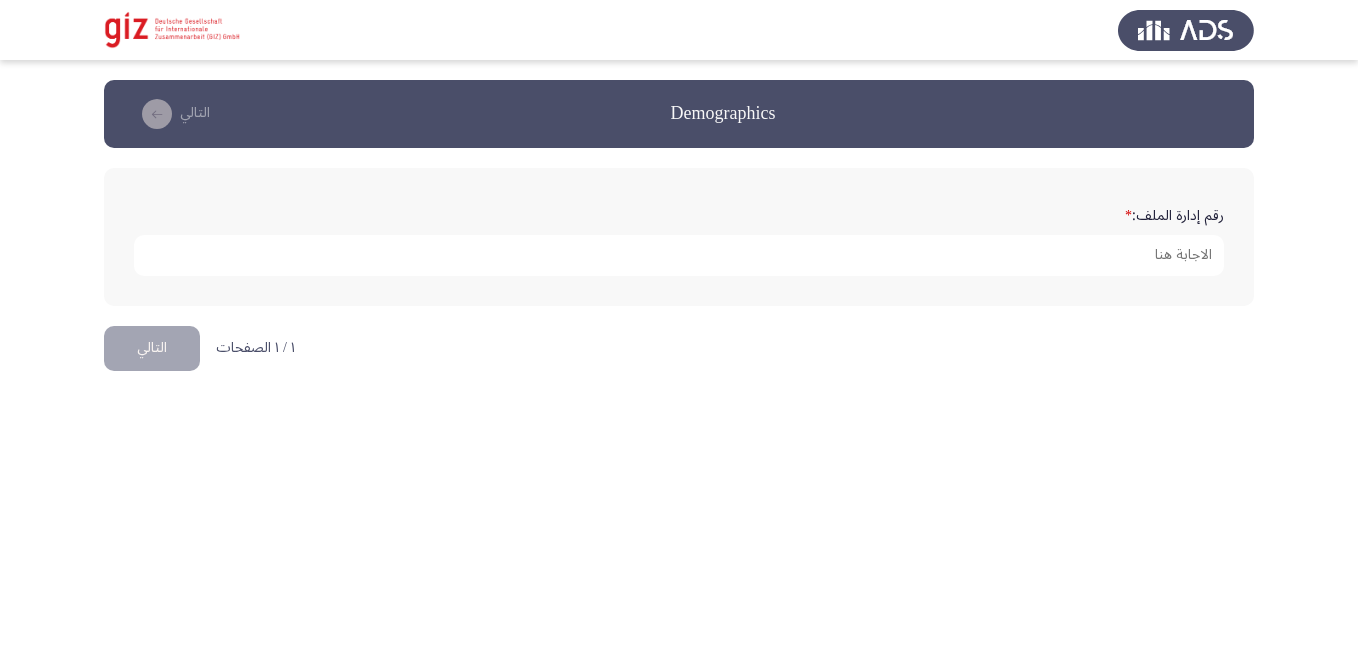 click on "رقم إدارة الملف:    *" 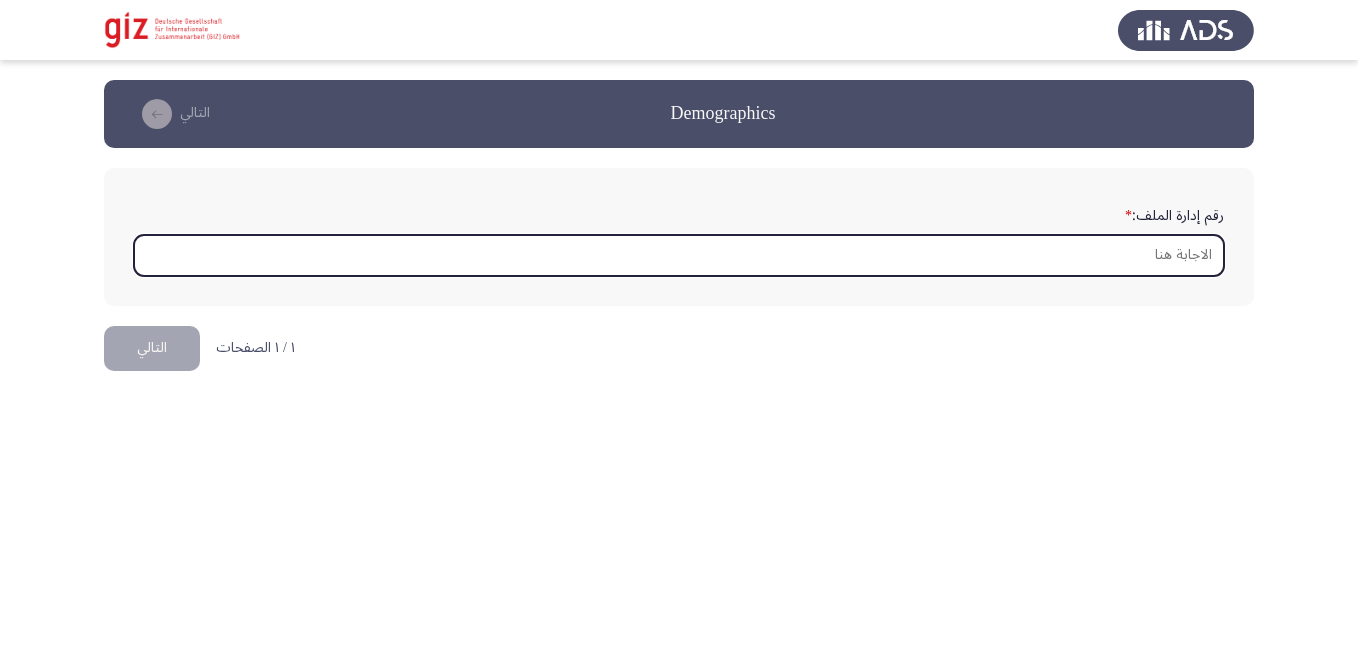 click on "رقم إدارة الملف:    *" at bounding box center (679, 255) 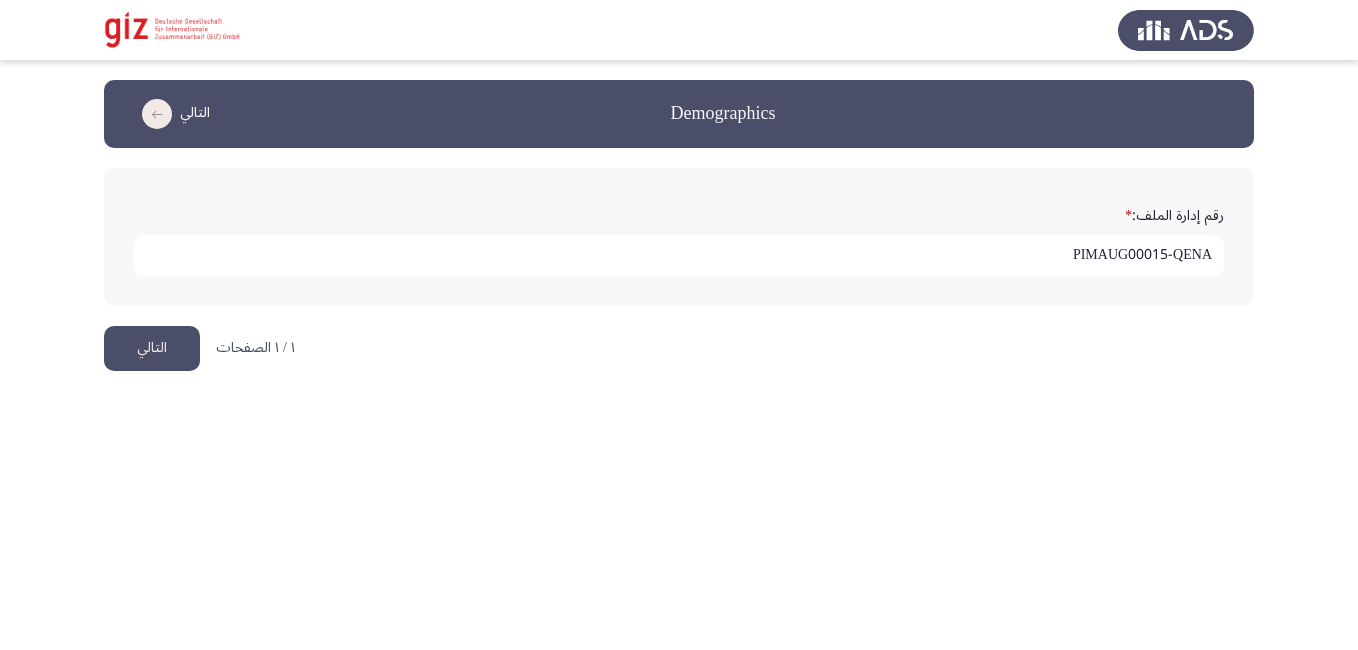 type on "PIMAUG00015-QENA" 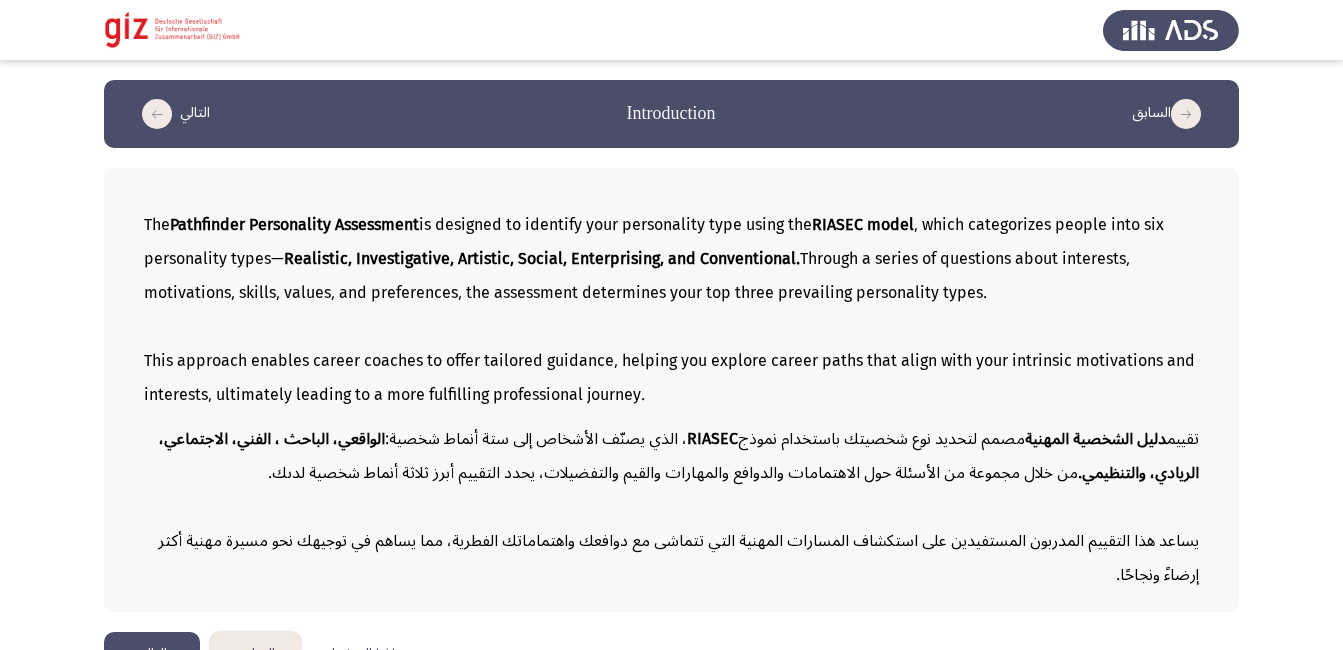 click on "This approach enables career coaches to offer tailored guidance, helping you explore career paths that align with your intrinsic motivations and interests, ultimately leading to a more fulfilling professional journey." 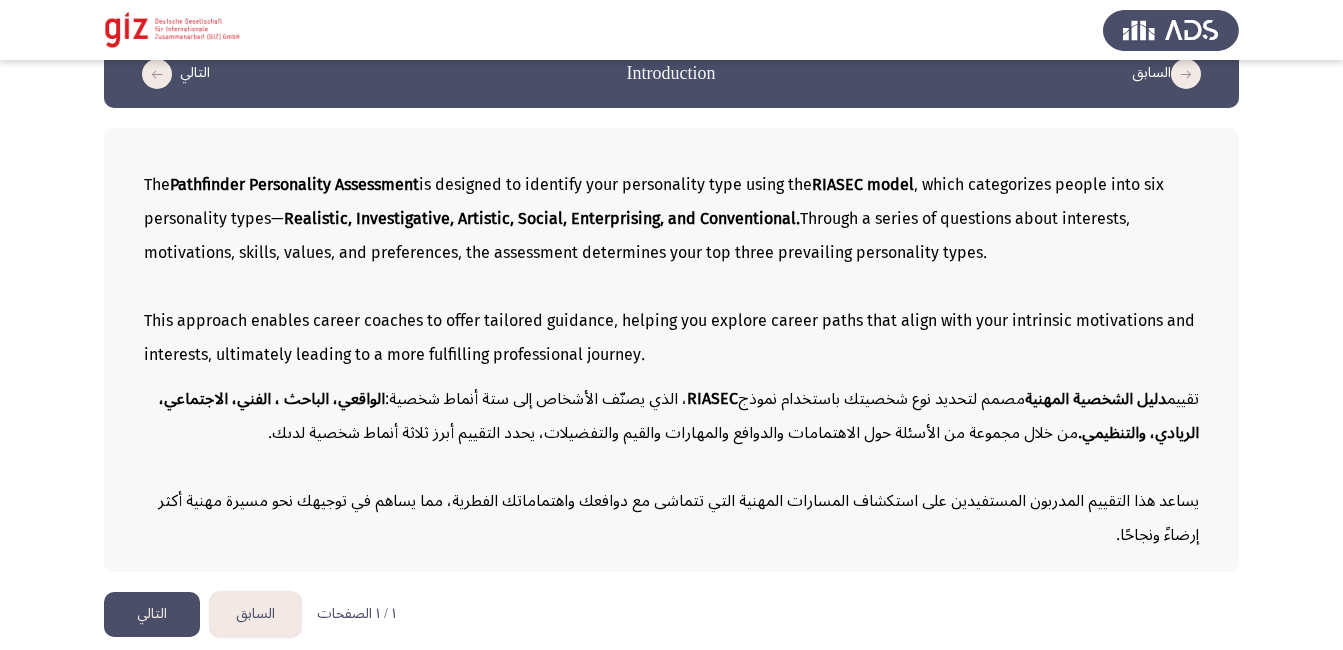 scroll, scrollTop: 47, scrollLeft: 0, axis: vertical 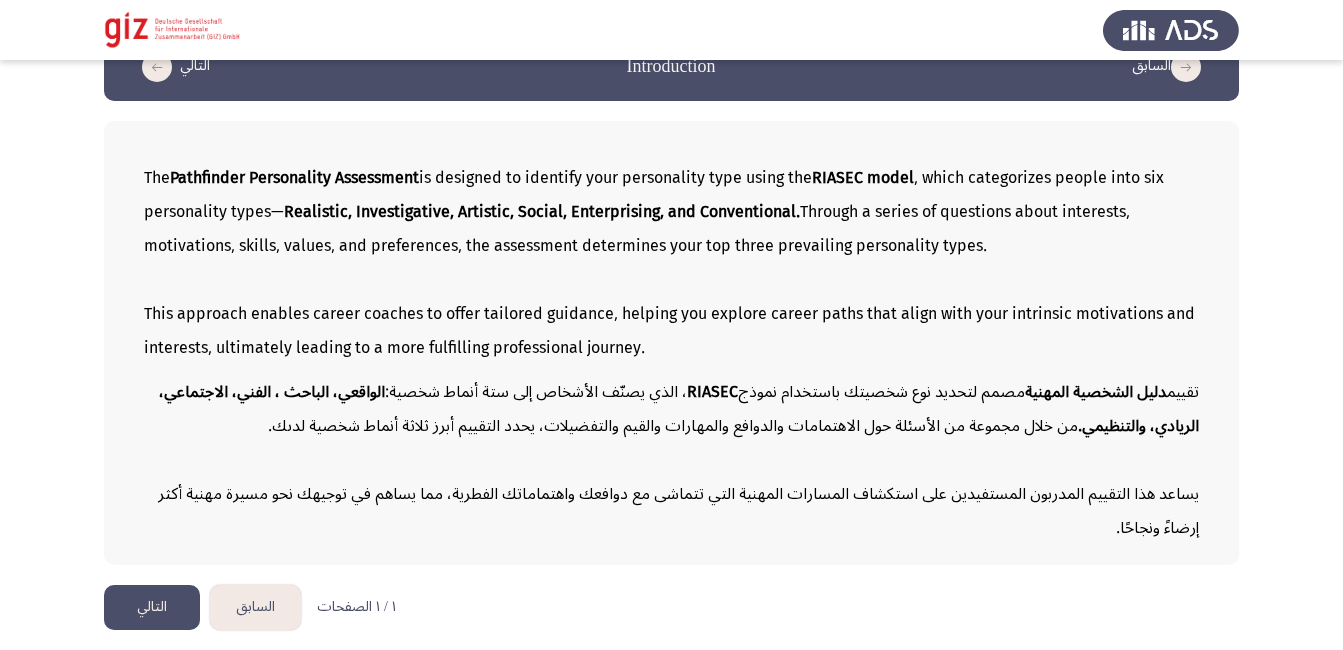 click on "التالي" 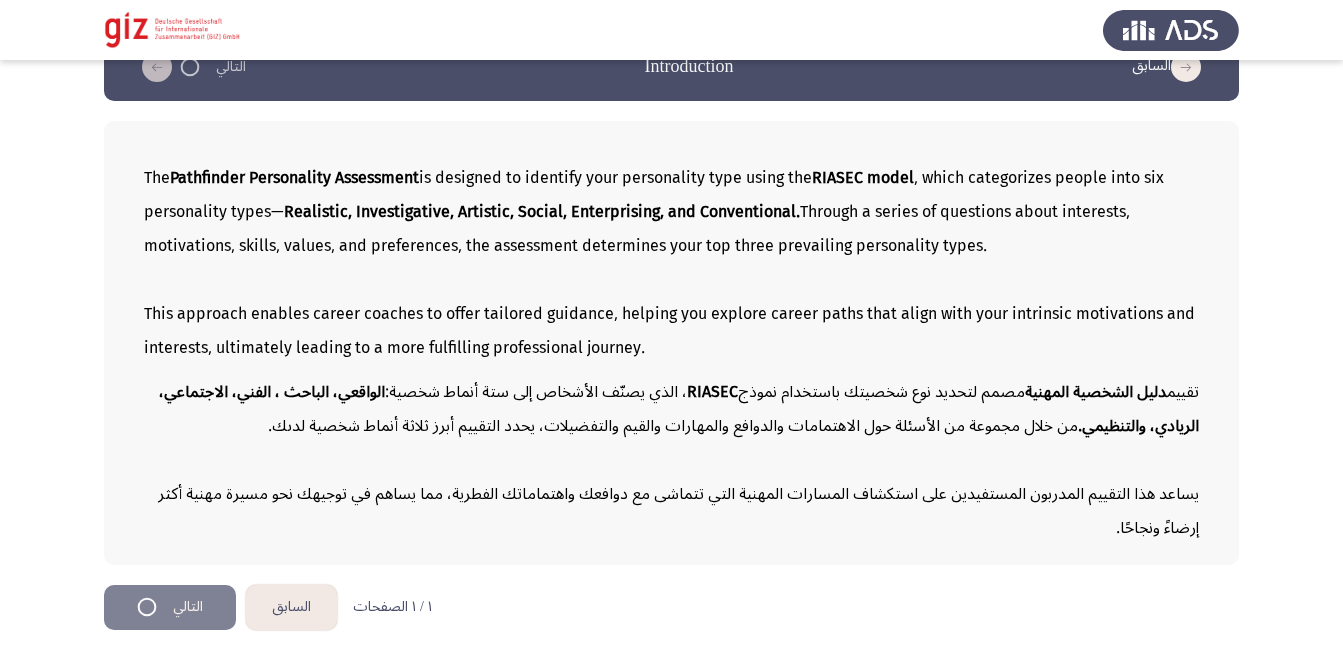 scroll, scrollTop: 0, scrollLeft: 0, axis: both 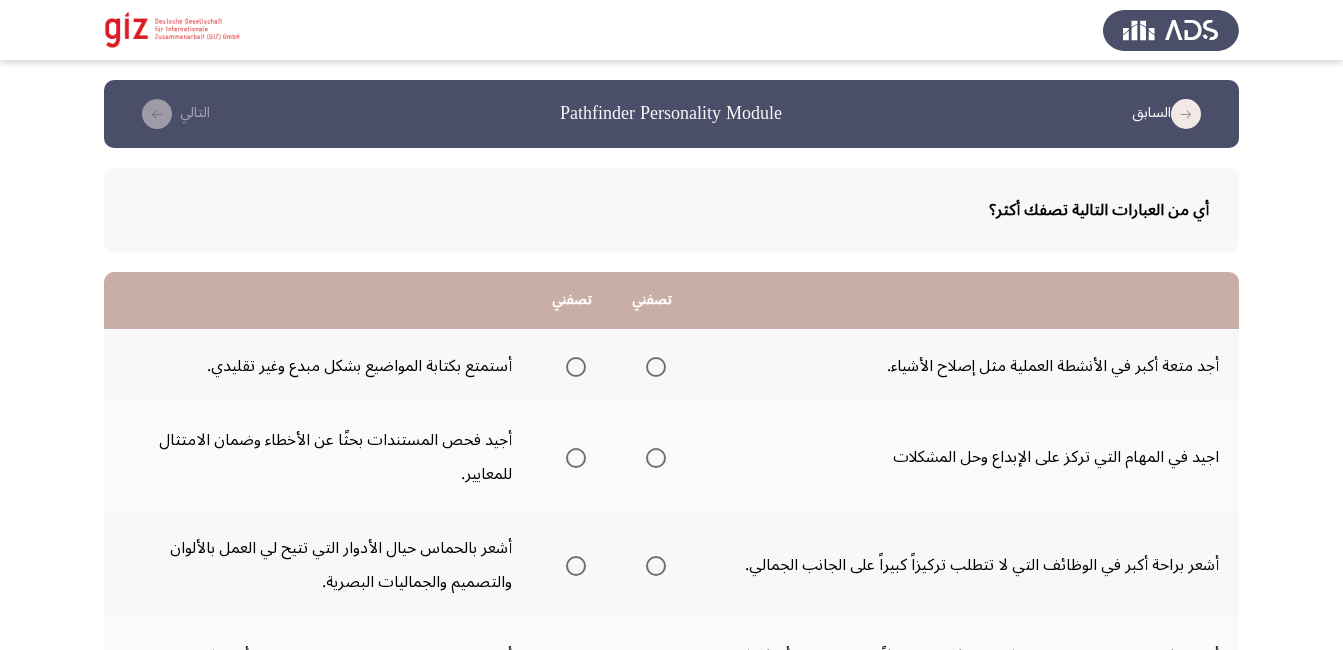 click on "السابق   Pathfinder Personality Module   التالي  أي من العبارات التالية تصفك أكثر؟  تصفني   تصفني  أجد متعة أكبر في الأنشطة العملية مثل إصلاح الأشياء.      أستمتع بكتابة المواضيع بشكل مبدع وغير تقليدي.  اجيد في المهام التي تركز على الإبداع وحل المشكلات      أجيد فحص المستندات بحثًا عن الأخطاء وضمان الامتثال للمعايير.  أشعر براحة أكبر في الوظائف التي لا تتطلب تركيزاً كبيراً على الجانب الجمالي.      أشعر بالحماس حيال الأدوار التي تتيح لي العمل بالألوان والتصميم والجماليات البصرية.  أشعر بالارتياح في البيئات التي تركز على الاستقرار بدلاً من التغييرات أو الابتكارات المستمرة." 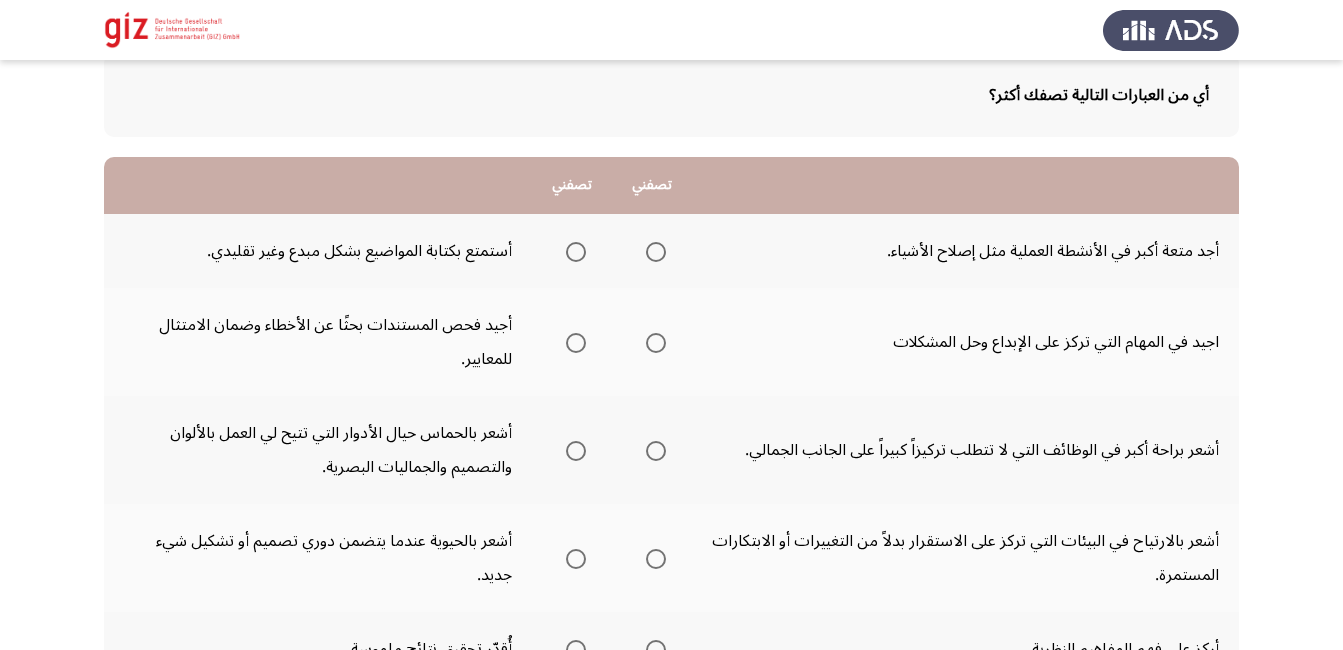 scroll, scrollTop: 120, scrollLeft: 0, axis: vertical 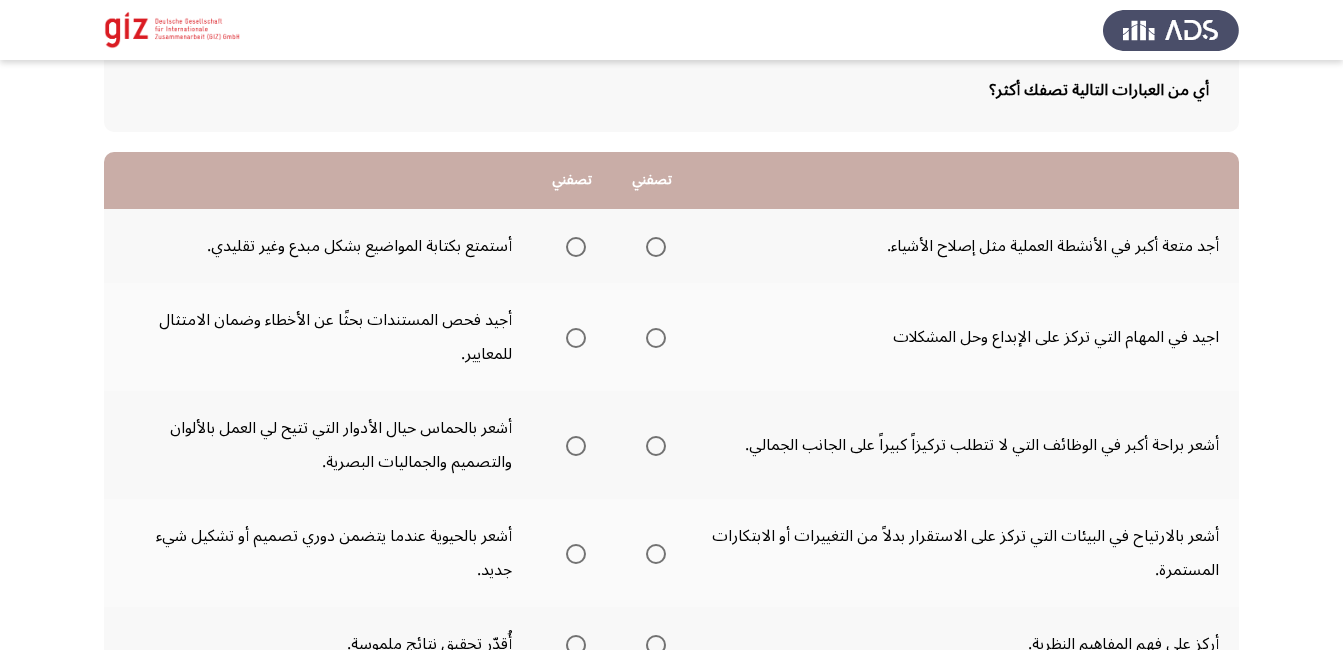 click on "السابق   Pathfinder Personality Module   التالي  أي من العبارات التالية تصفك أكثر؟  تصفني   تصفني  أجد متعة أكبر في الأنشطة العملية مثل إصلاح الأشياء.      أستمتع بكتابة المواضيع بشكل مبدع وغير تقليدي.  اجيد في المهام التي تركز على الإبداع وحل المشكلات      أجيد فحص المستندات بحثًا عن الأخطاء وضمان الامتثال للمعايير.  أشعر براحة أكبر في الوظائف التي لا تتطلب تركيزاً كبيراً على الجانب الجمالي.      أشعر بالحماس حيال الأدوار التي تتيح لي العمل بالألوان والتصميم والجماليات البصرية.  أشعر بالارتياح في البيئات التي تركز على الاستقرار بدلاً من التغييرات أو الابتكارات المستمرة." 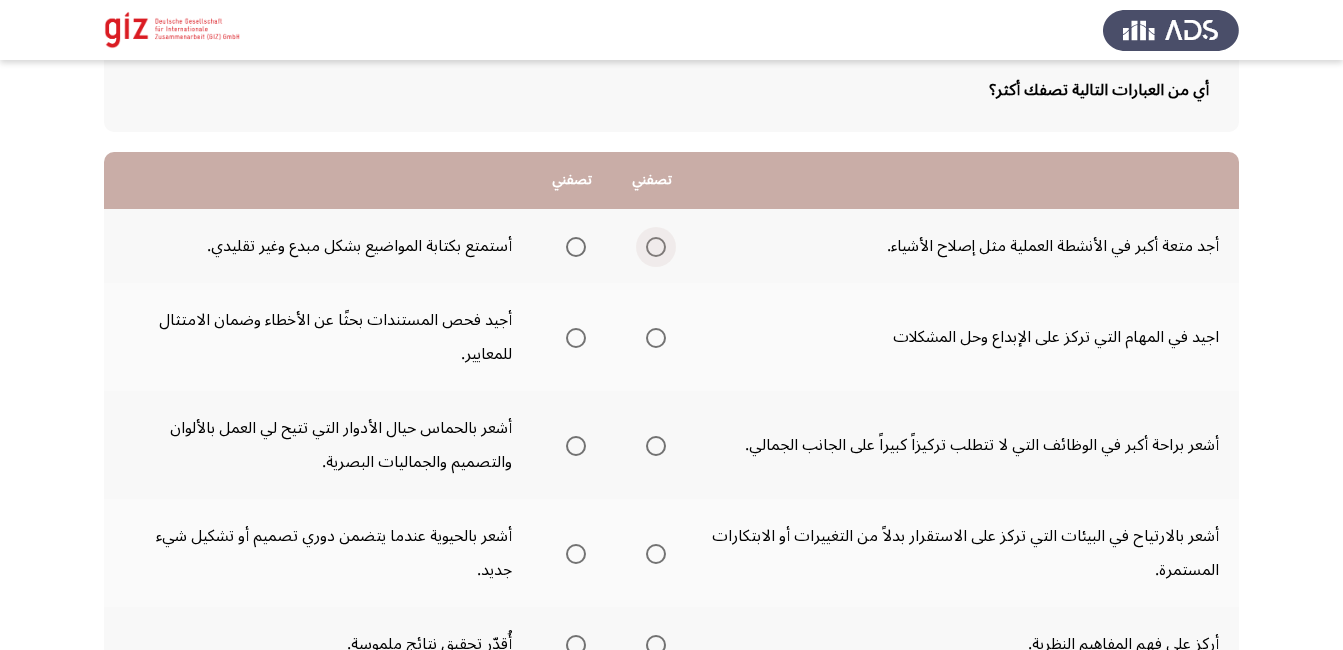 click at bounding box center [656, 247] 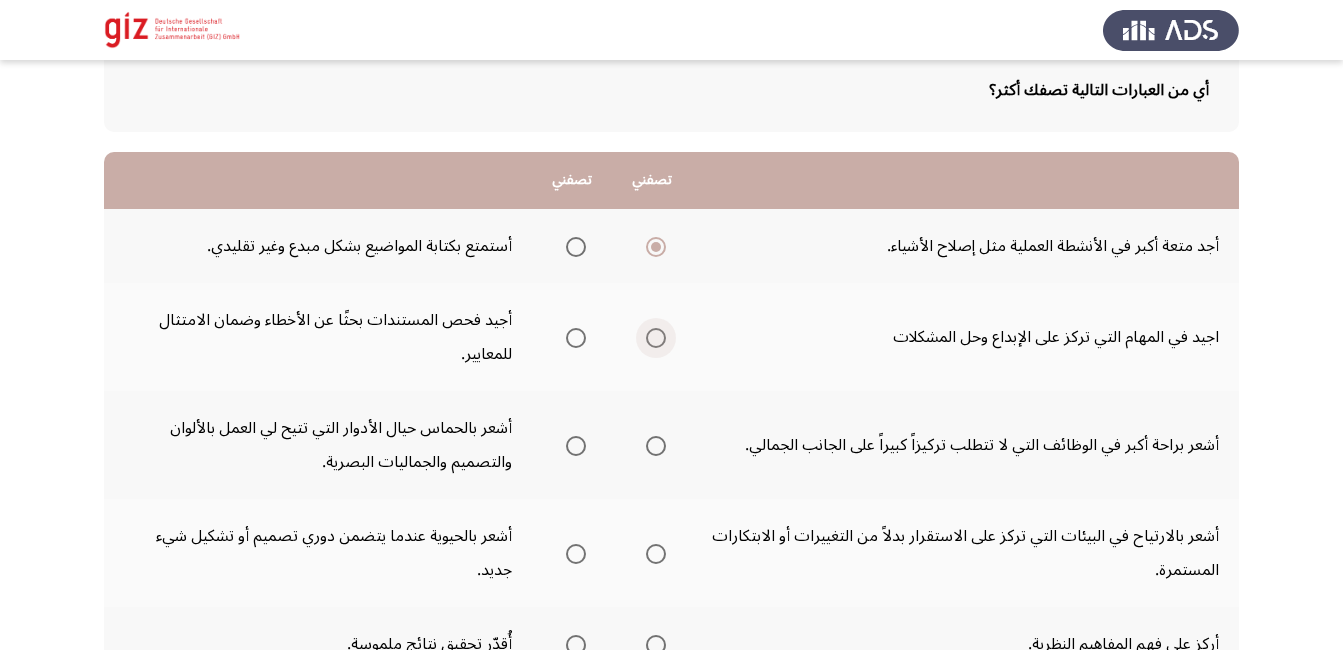 click at bounding box center [656, 338] 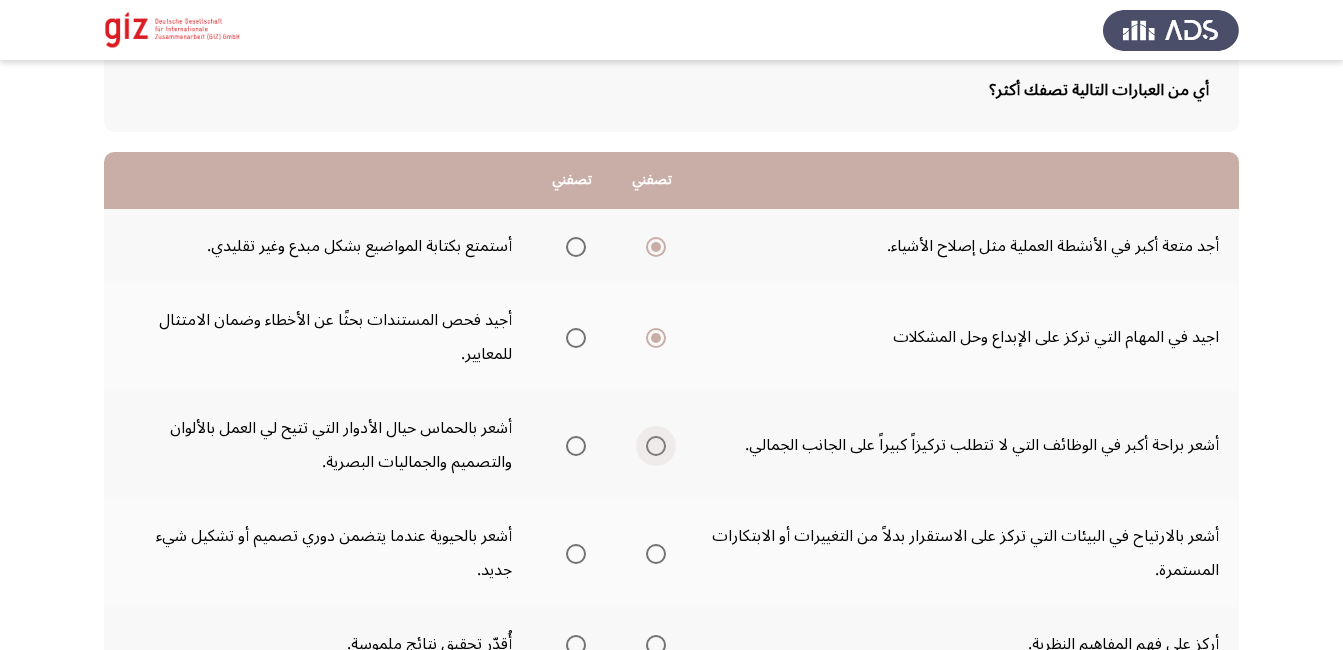 click at bounding box center [656, 446] 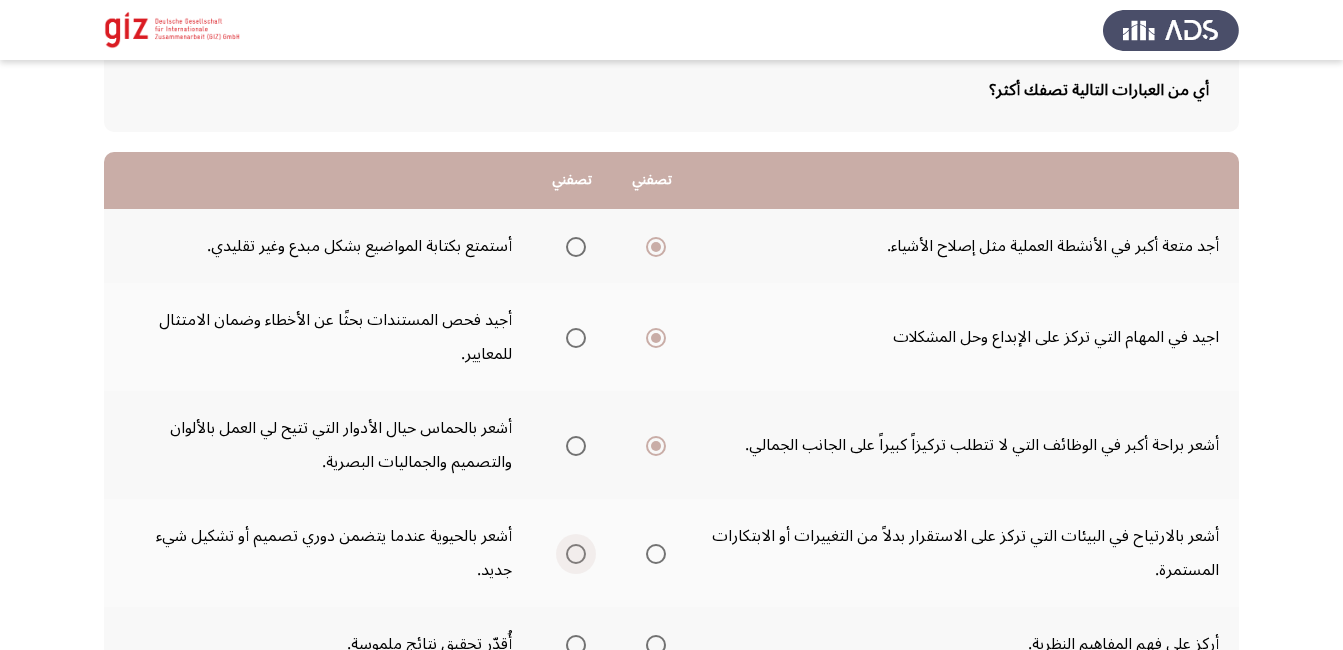 click at bounding box center [576, 554] 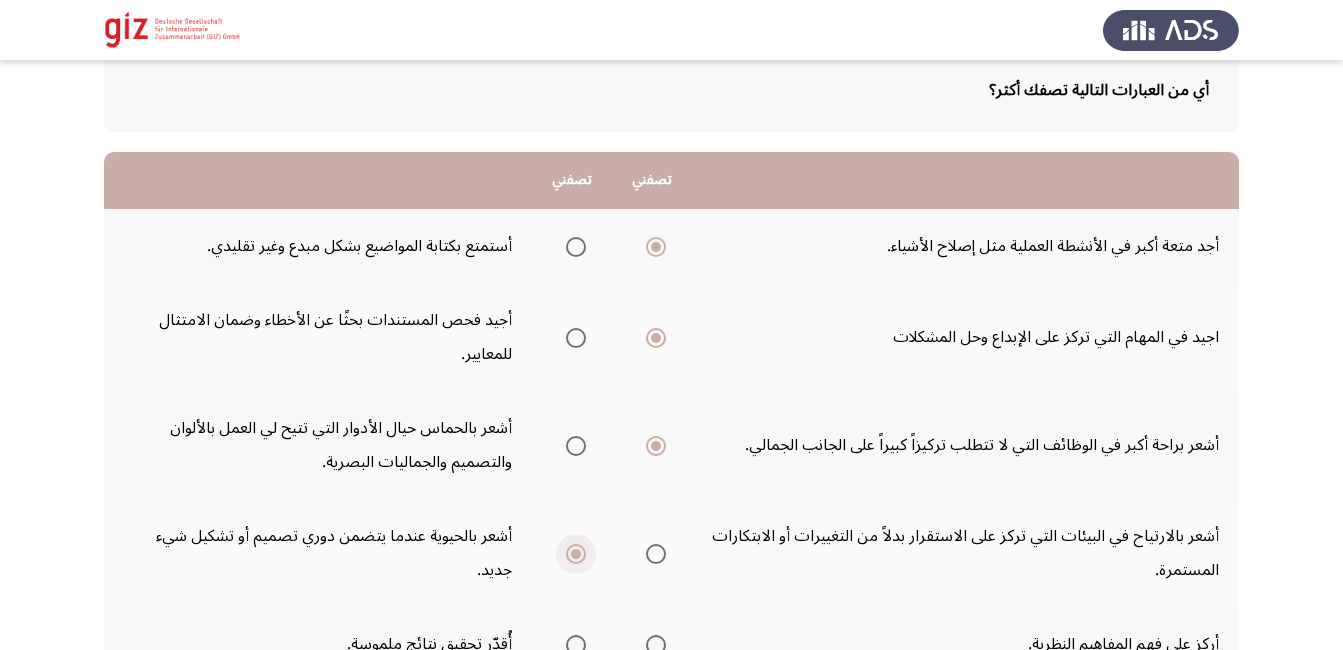 click at bounding box center (576, 554) 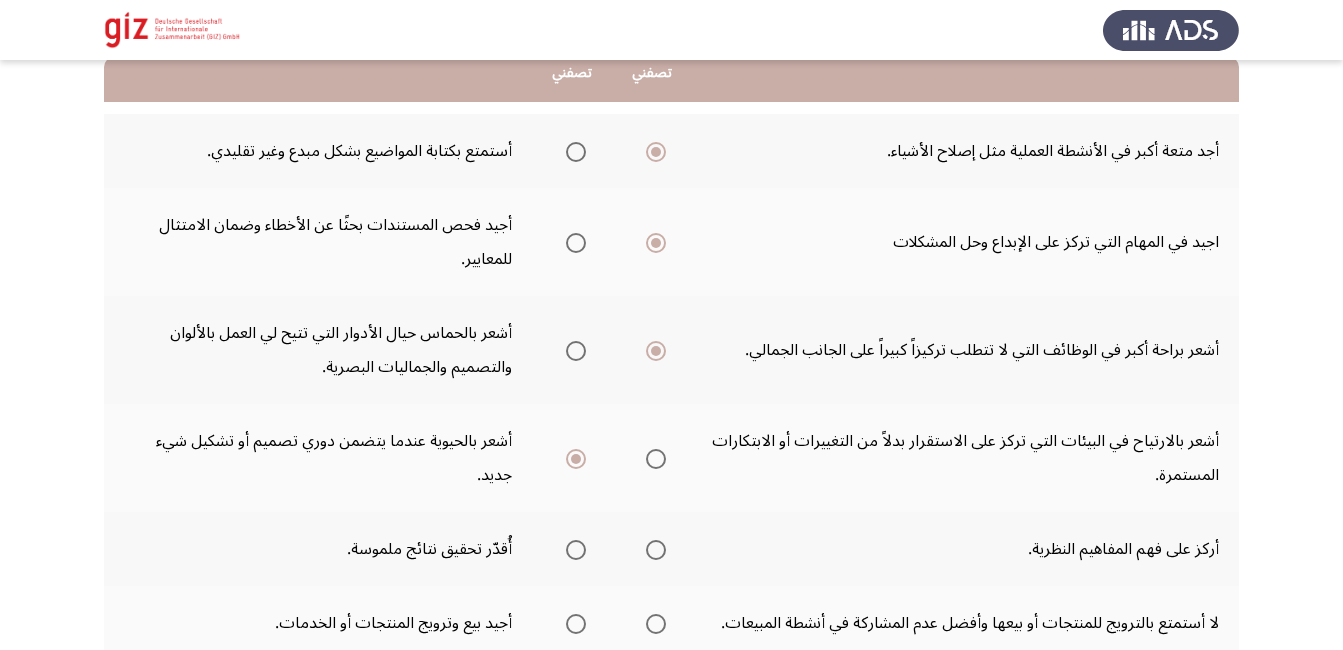 scroll, scrollTop: 240, scrollLeft: 0, axis: vertical 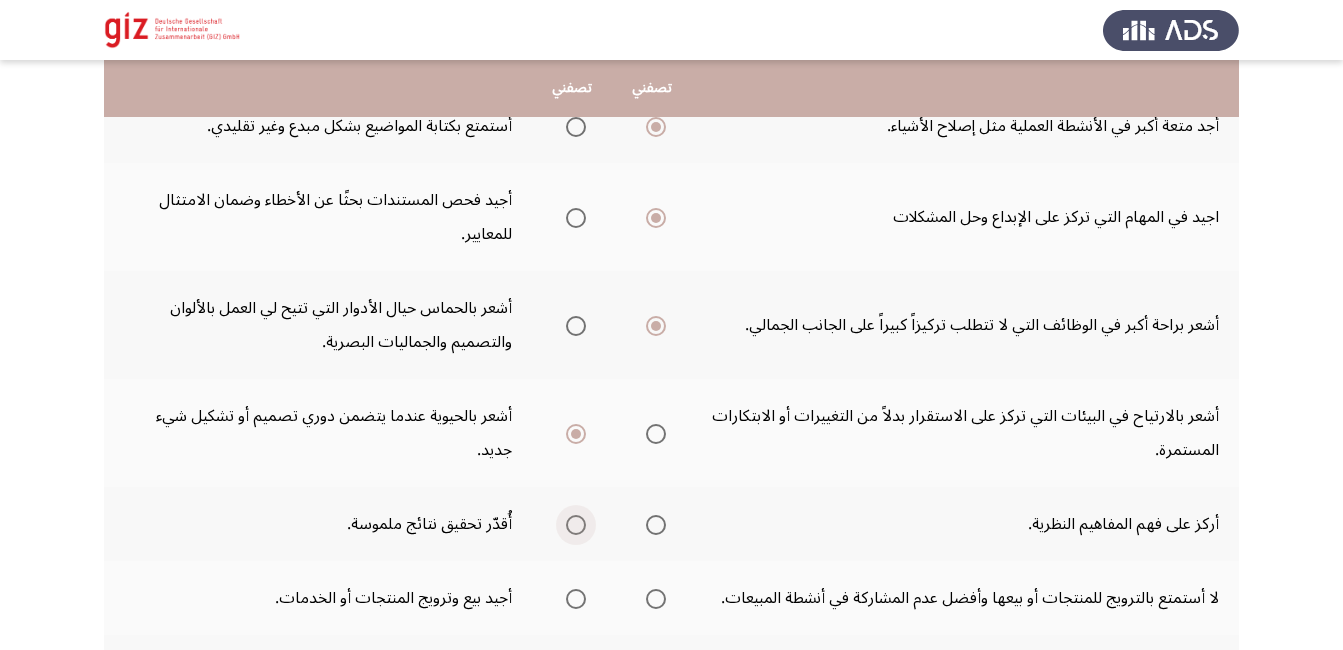click at bounding box center [576, 525] 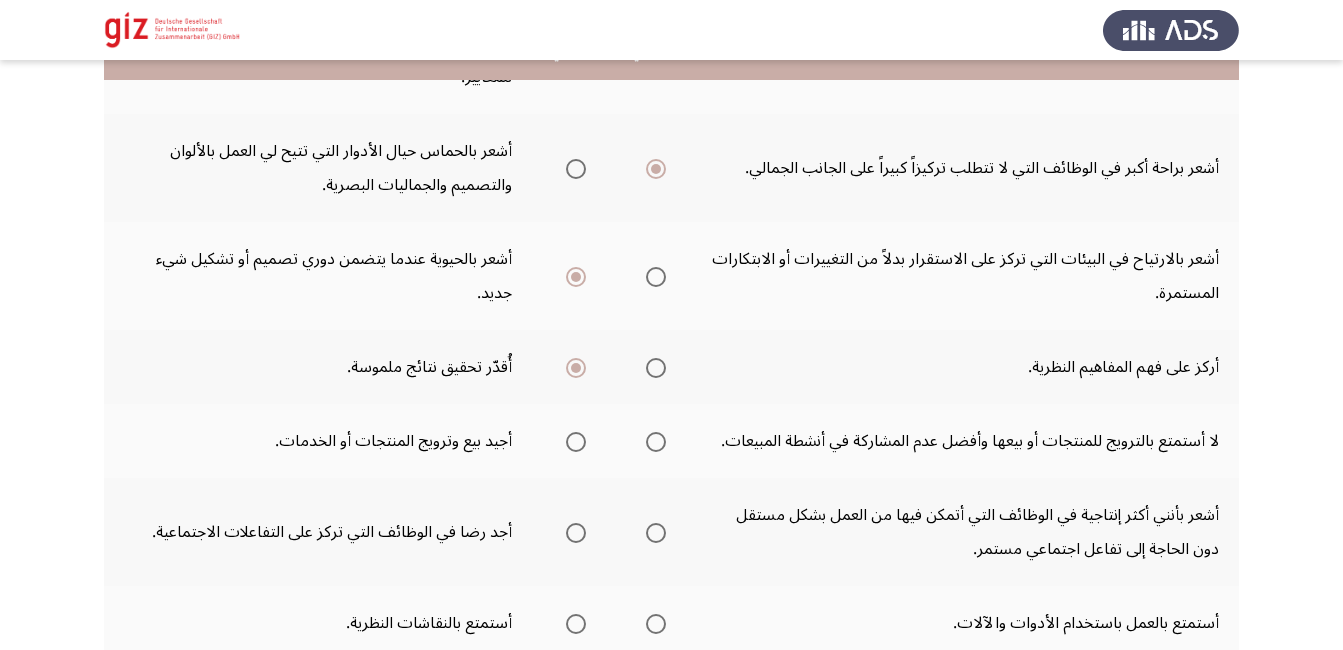 scroll, scrollTop: 400, scrollLeft: 0, axis: vertical 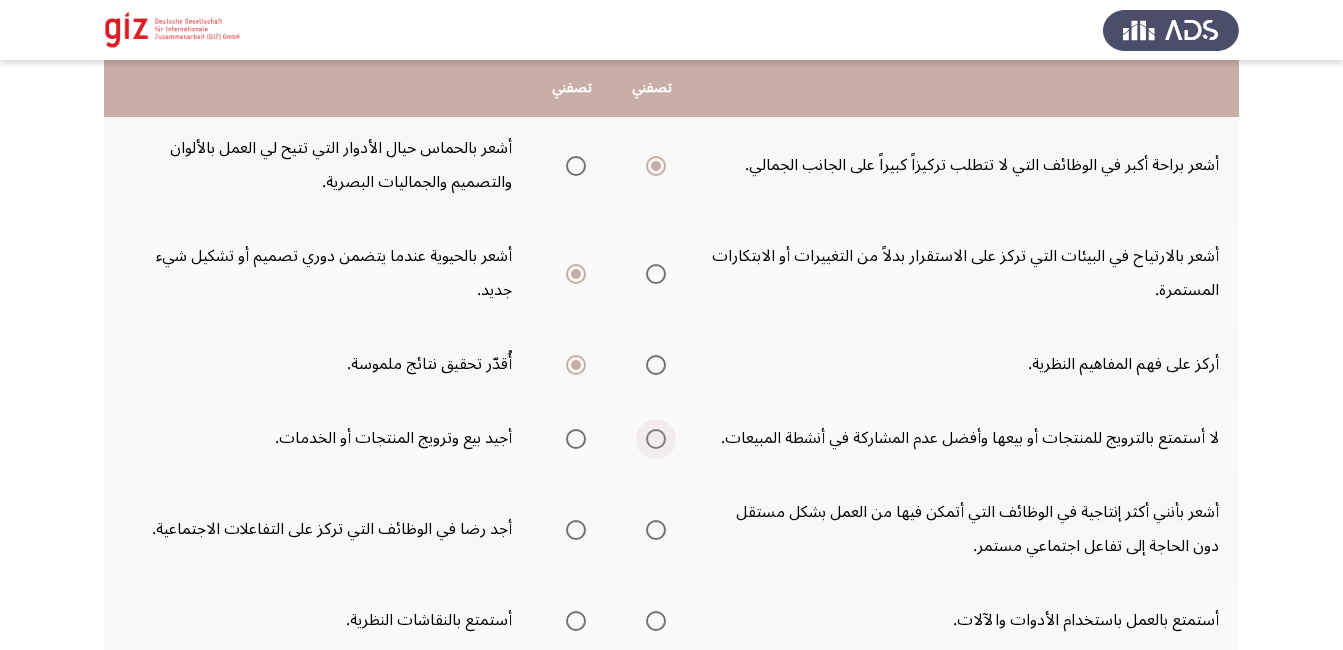 click at bounding box center (656, 439) 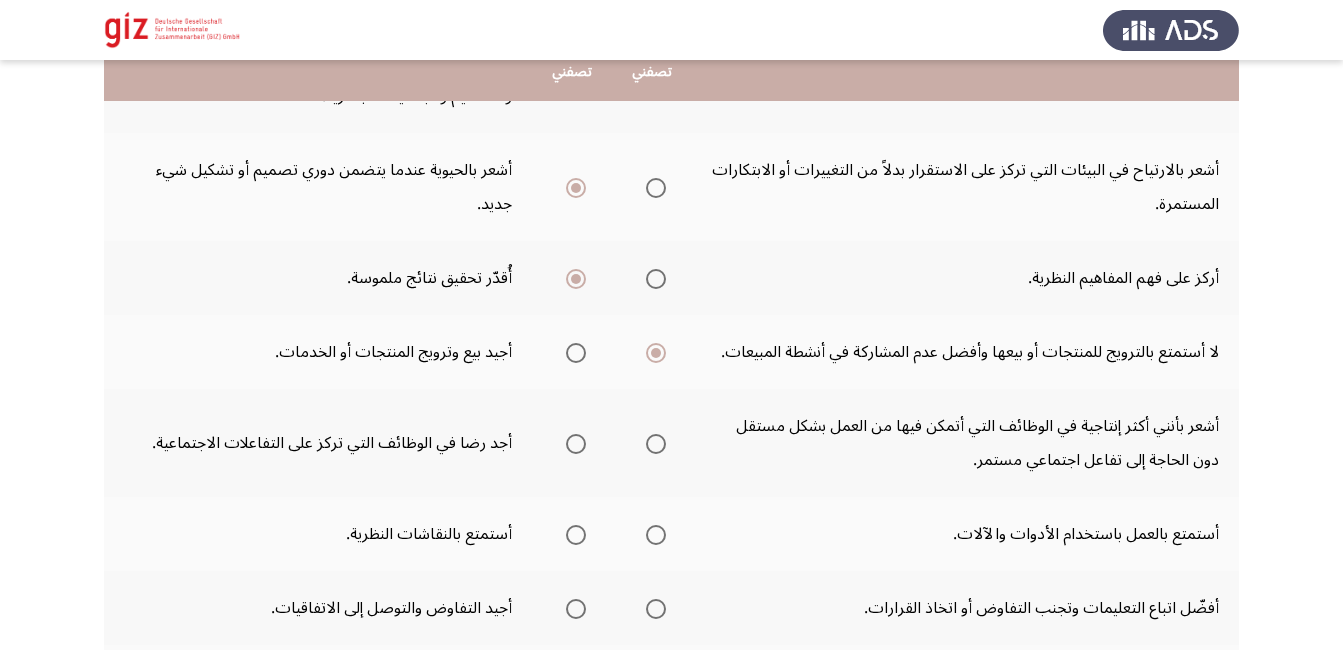 scroll, scrollTop: 520, scrollLeft: 0, axis: vertical 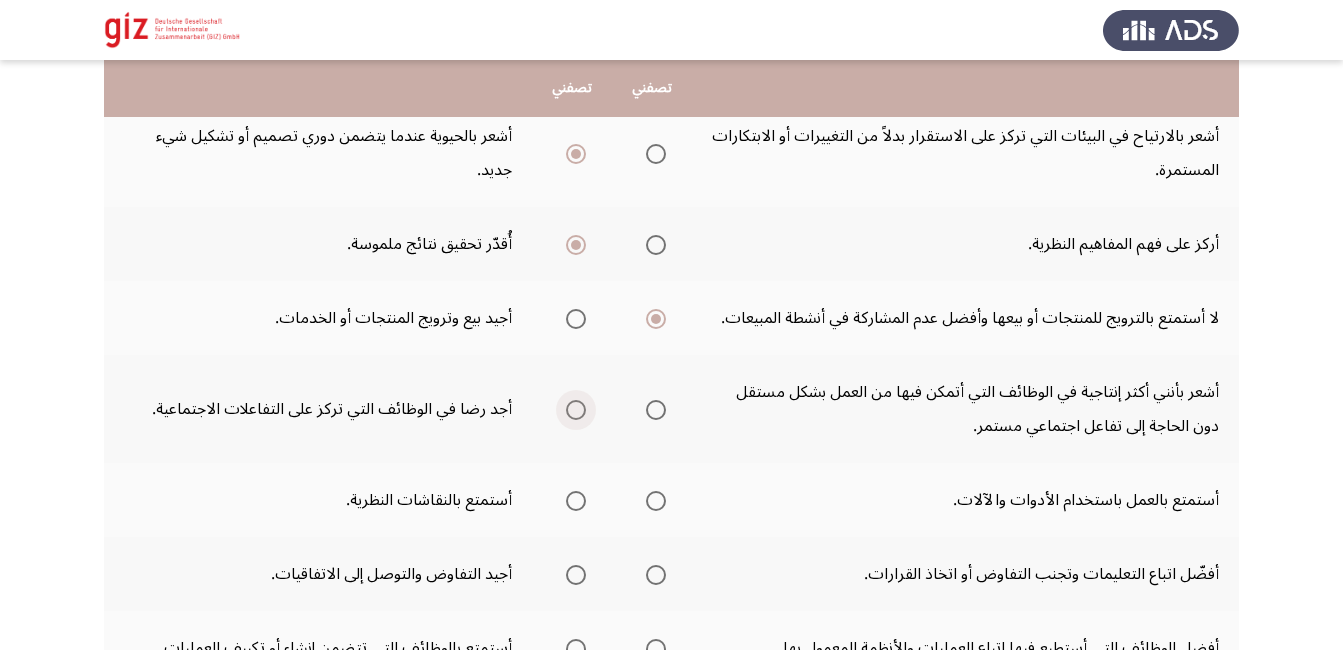 click at bounding box center [576, 410] 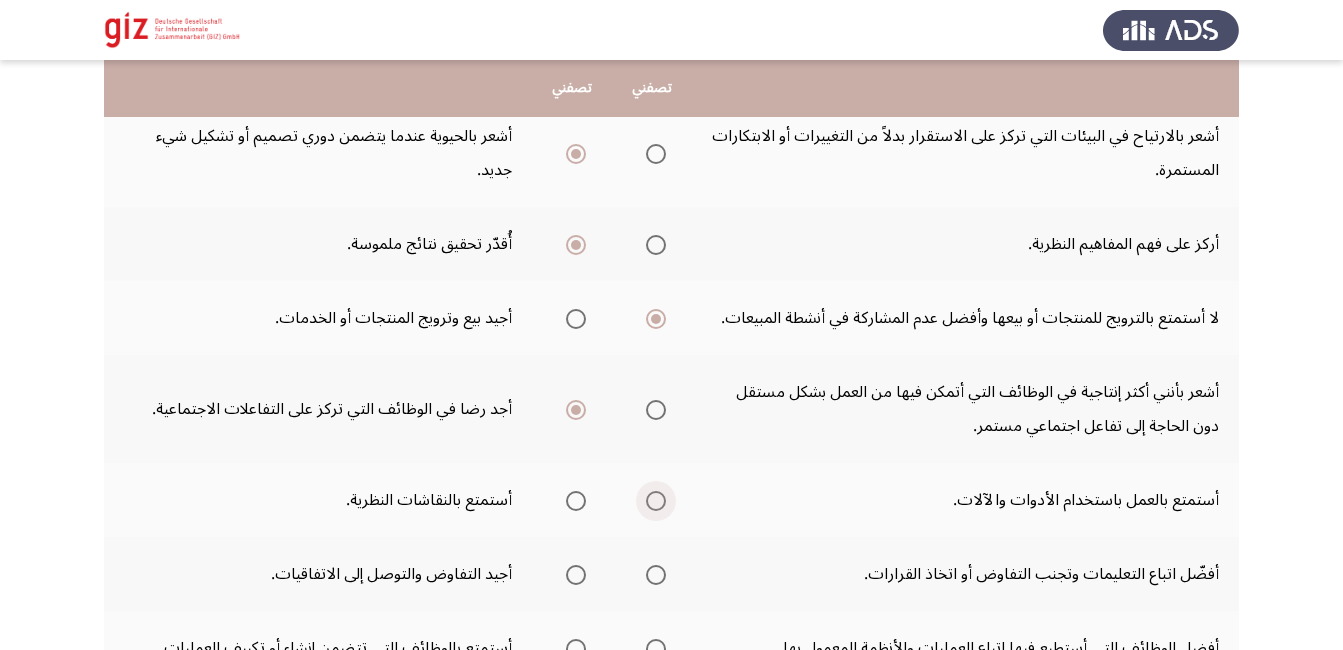click at bounding box center [656, 501] 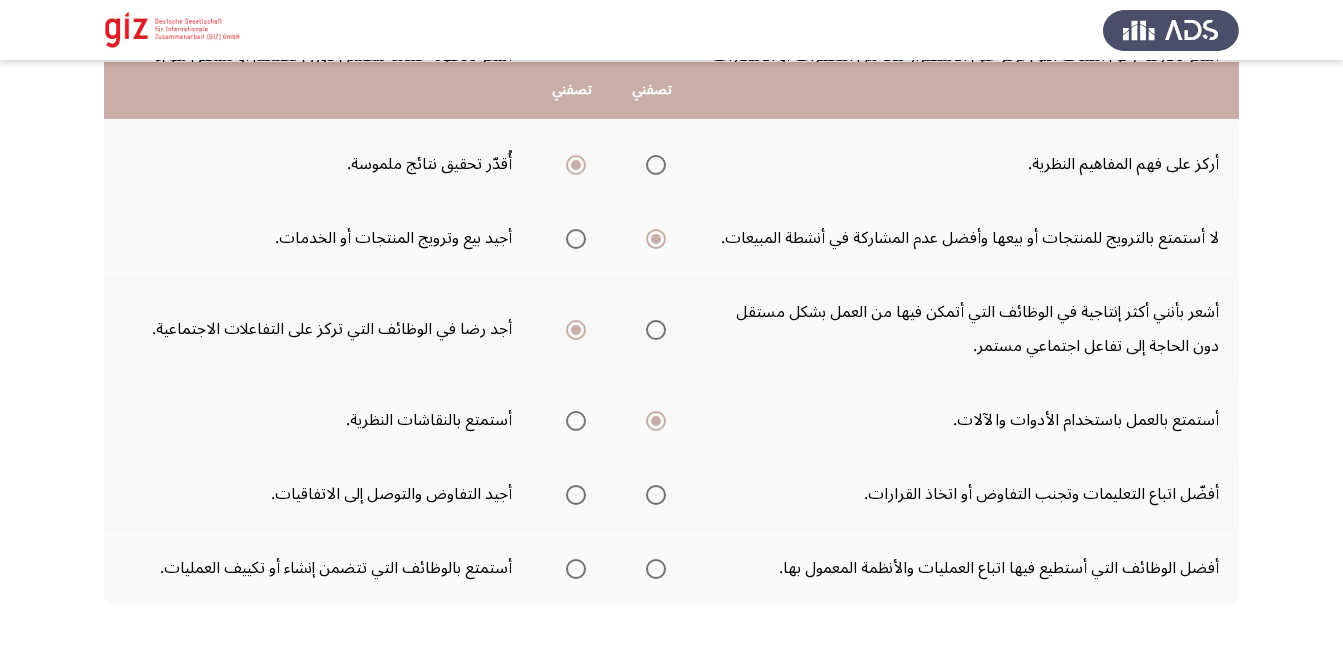 scroll, scrollTop: 640, scrollLeft: 0, axis: vertical 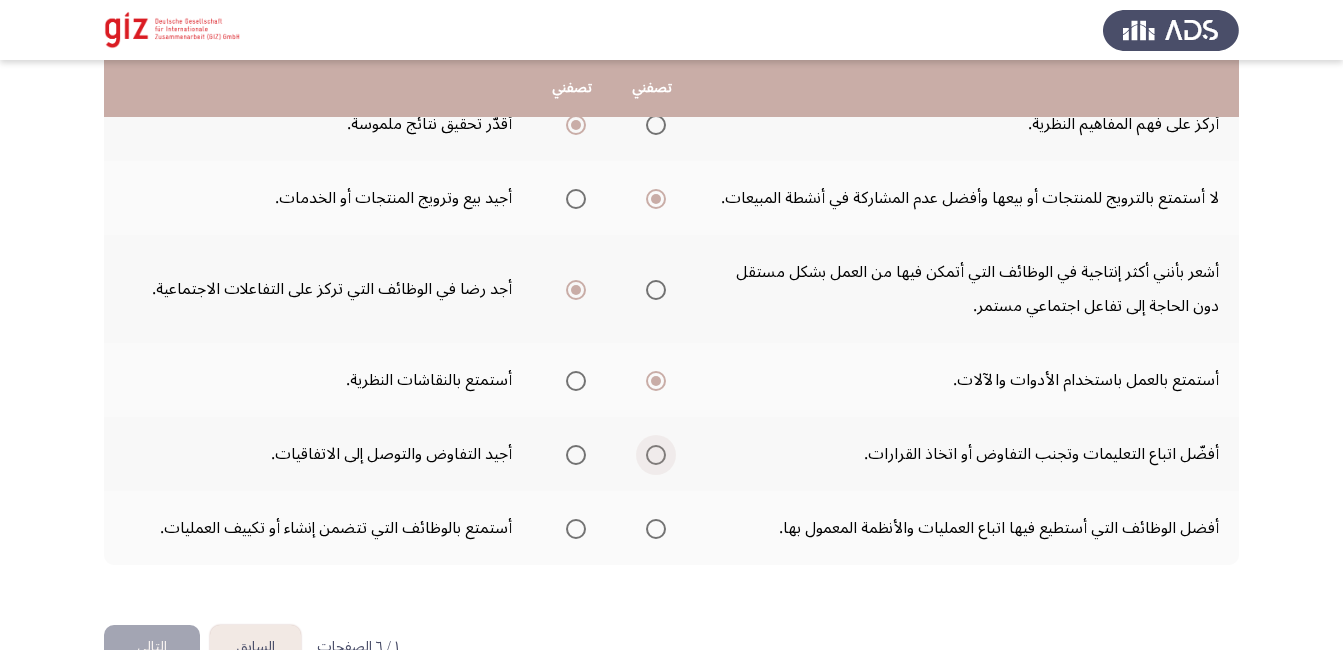 click at bounding box center (656, 455) 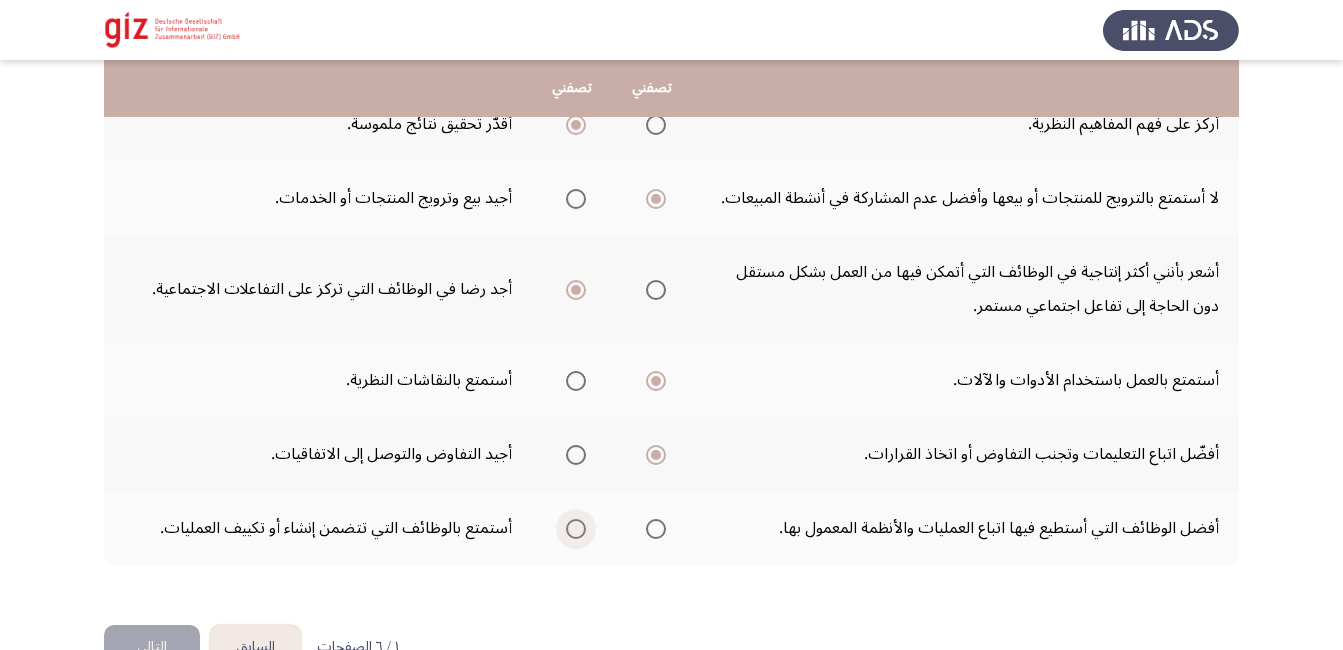 click at bounding box center (576, 529) 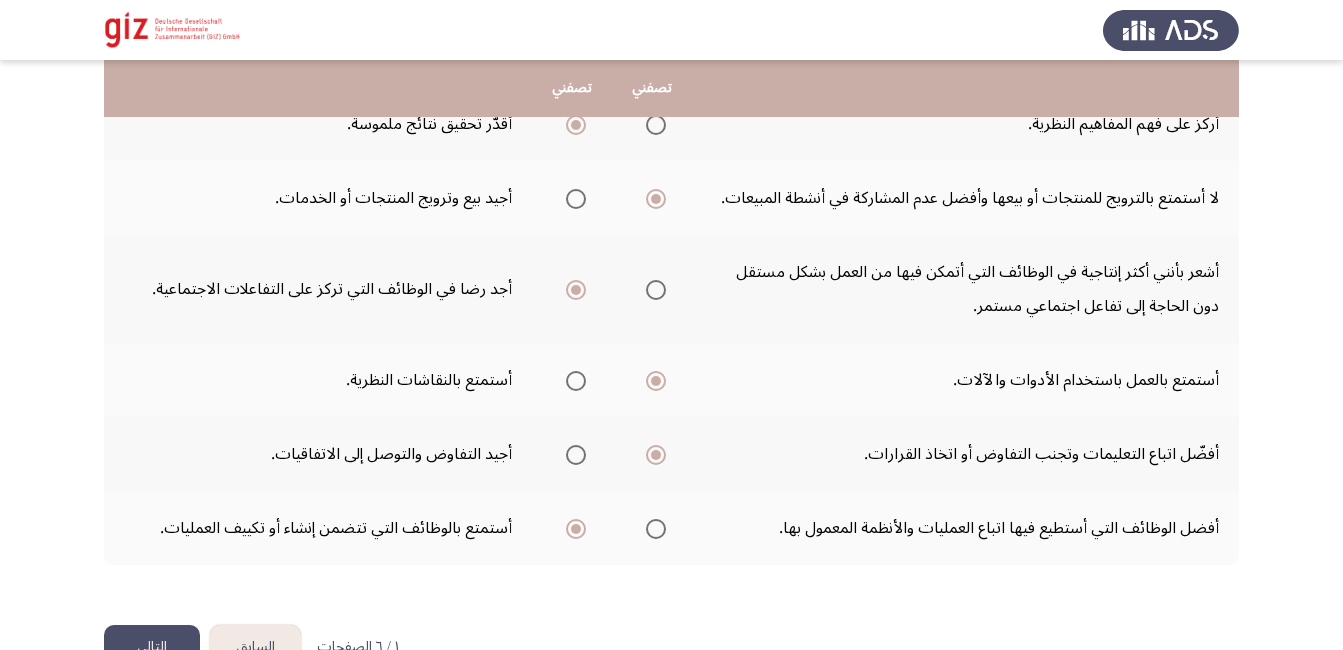 click on "التالي" 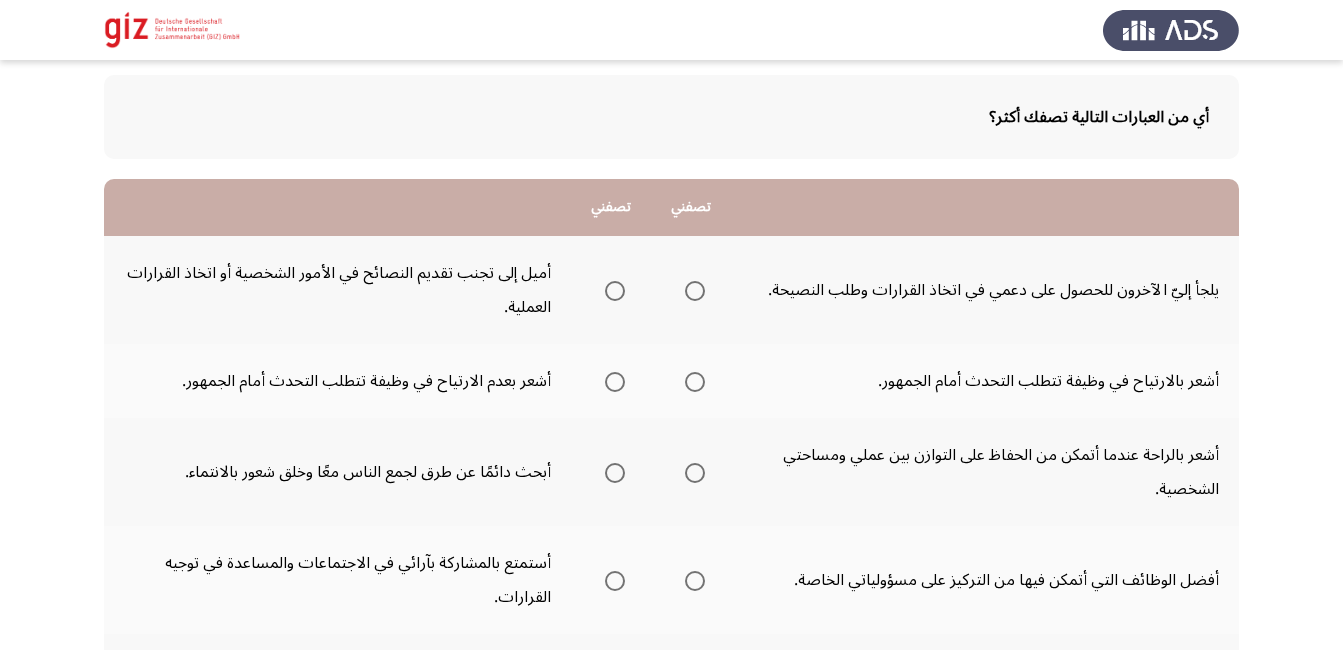scroll, scrollTop: 120, scrollLeft: 0, axis: vertical 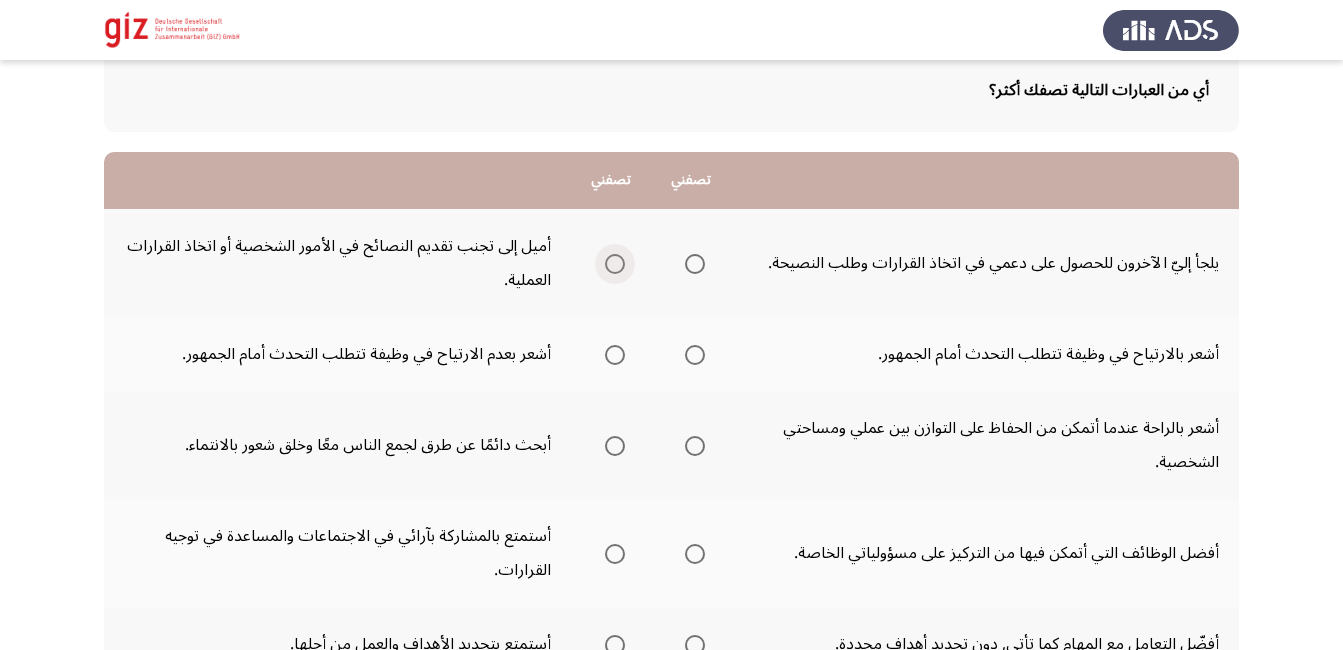 click at bounding box center (615, 264) 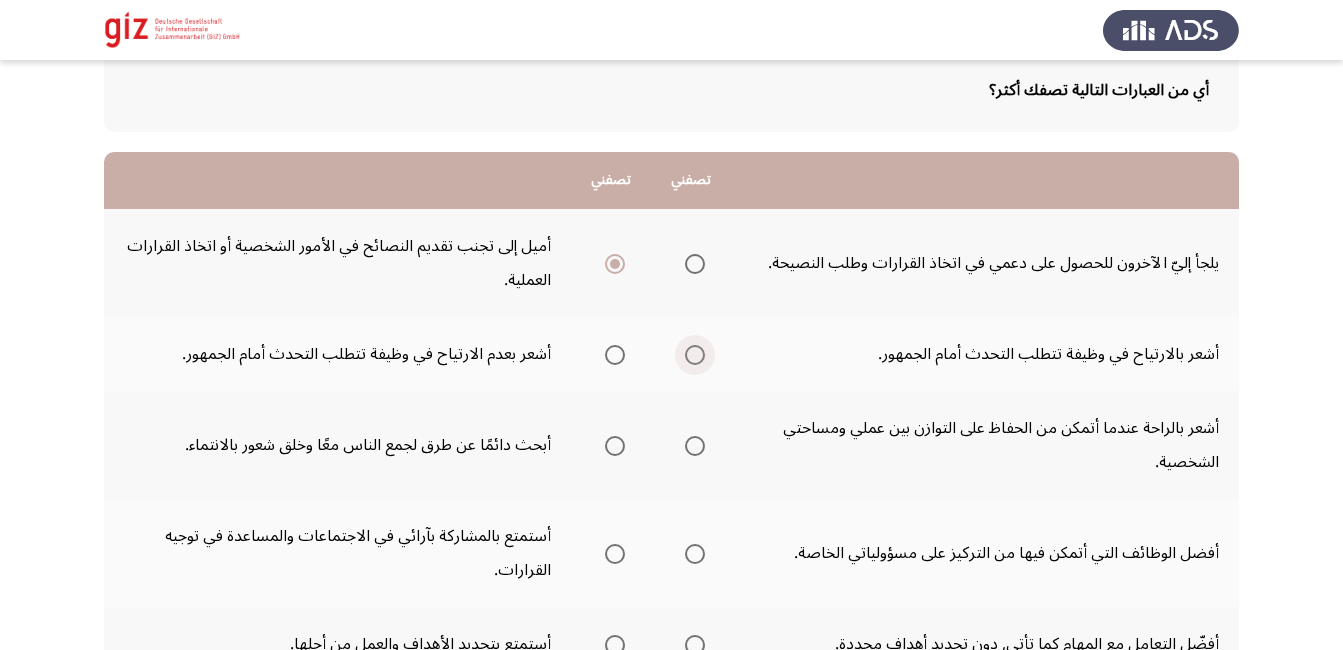 click at bounding box center (695, 355) 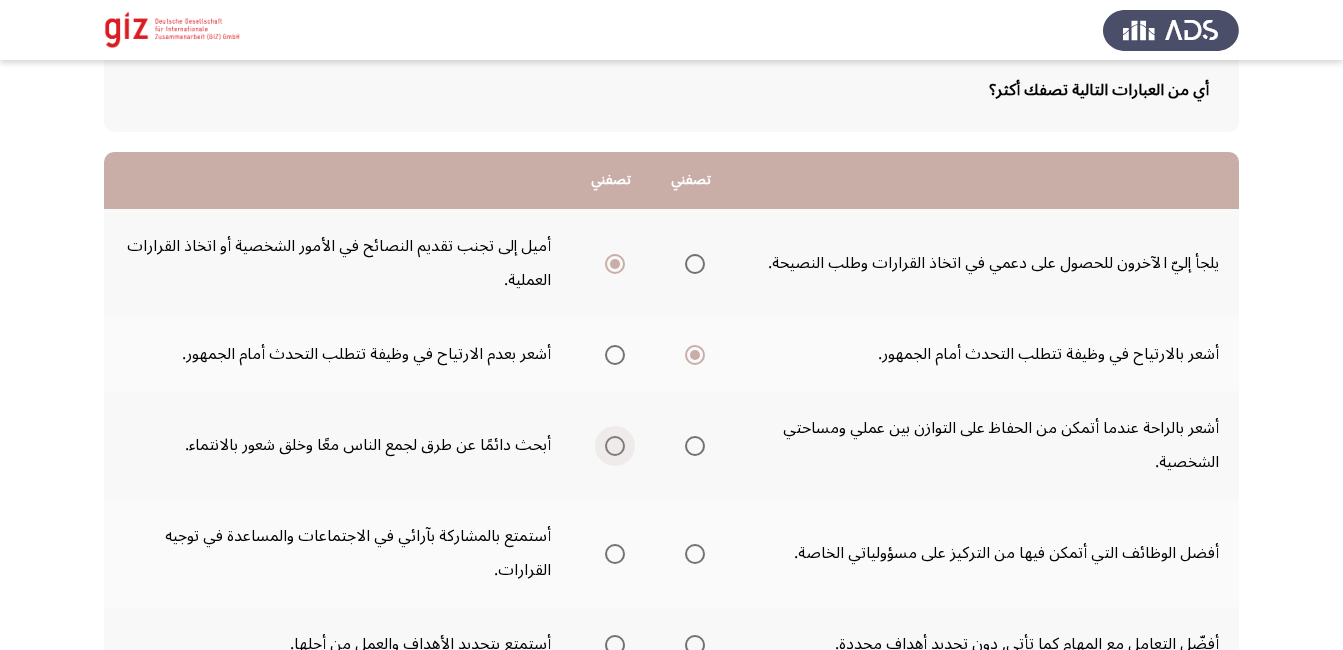 click at bounding box center (615, 446) 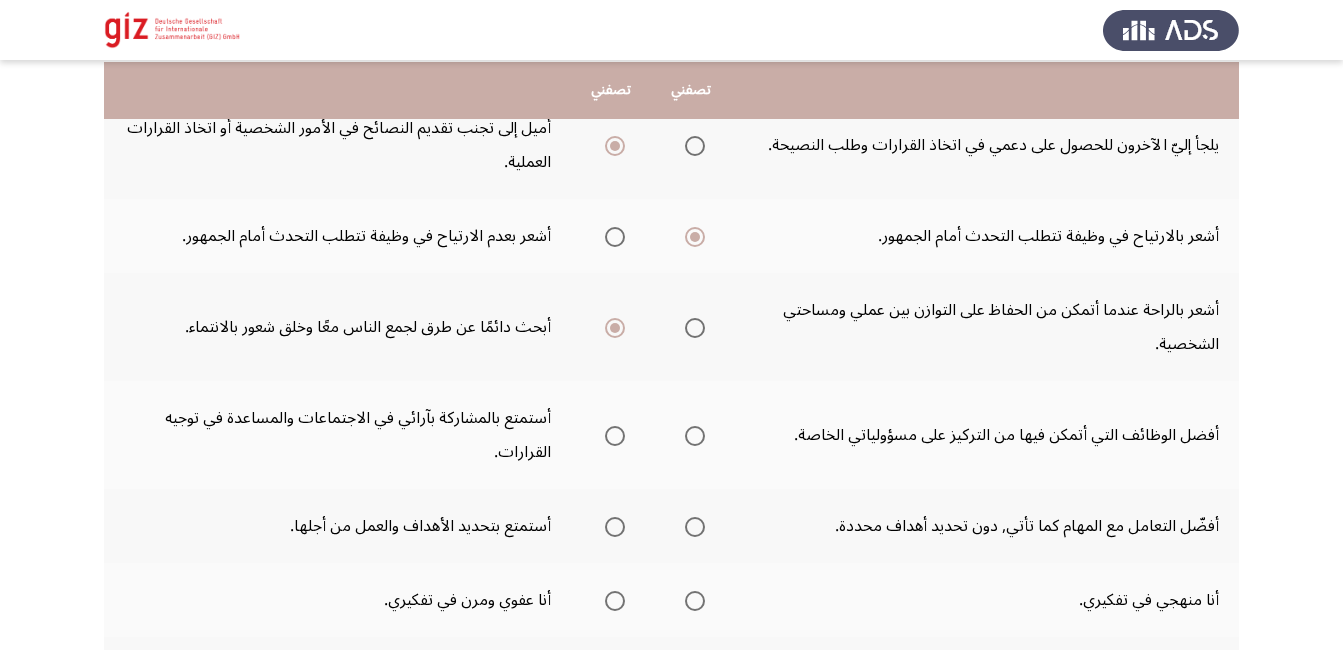 scroll, scrollTop: 240, scrollLeft: 0, axis: vertical 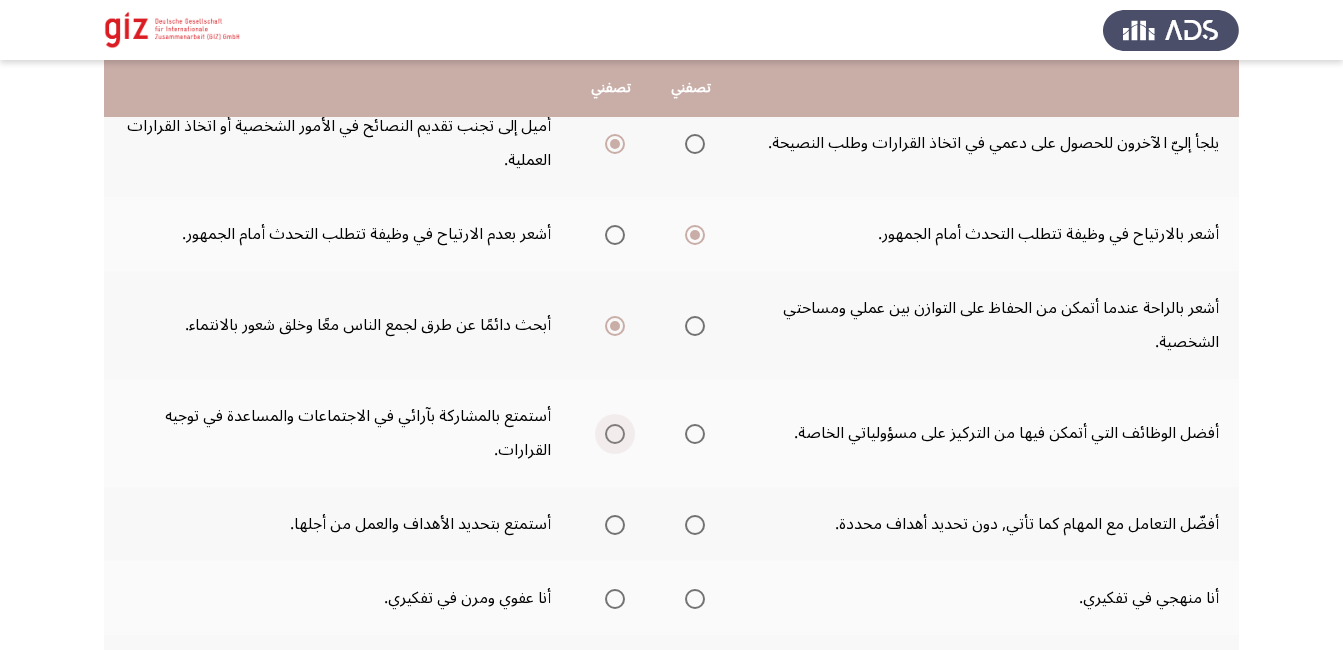 click at bounding box center (615, 434) 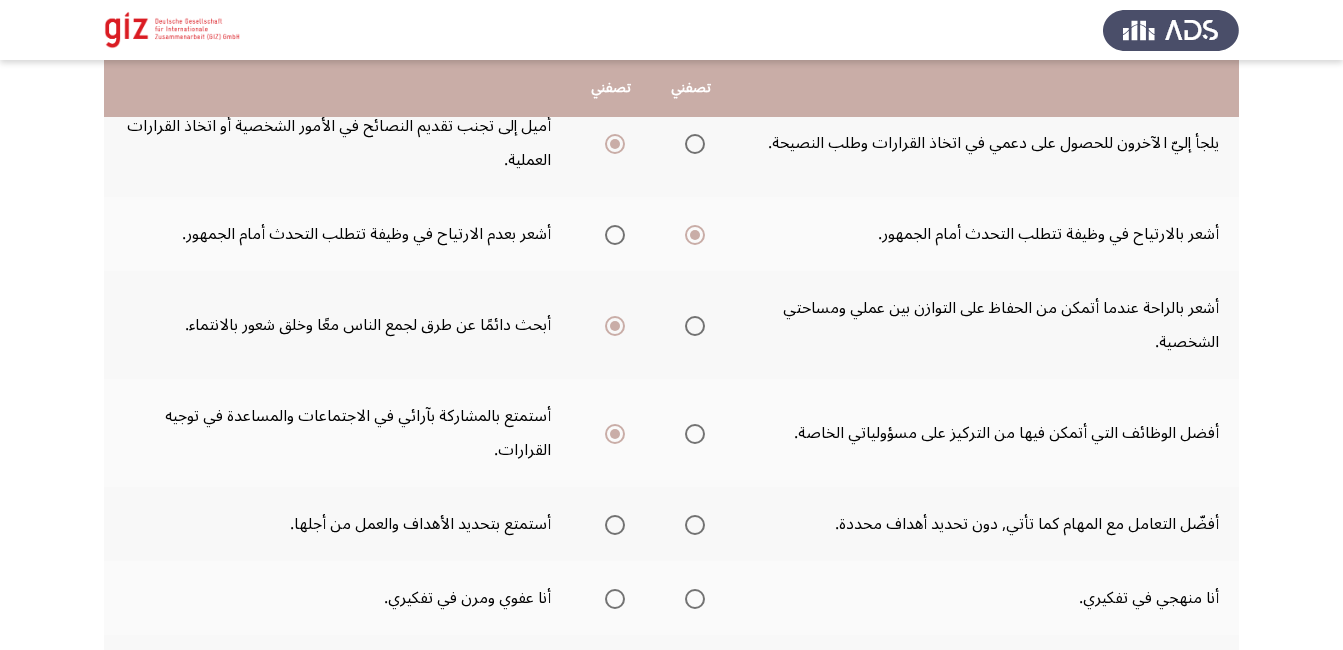 click on "أفضل الوظائف التي أتمكن فيها من التركيز على مسؤولياتي الخاصة." 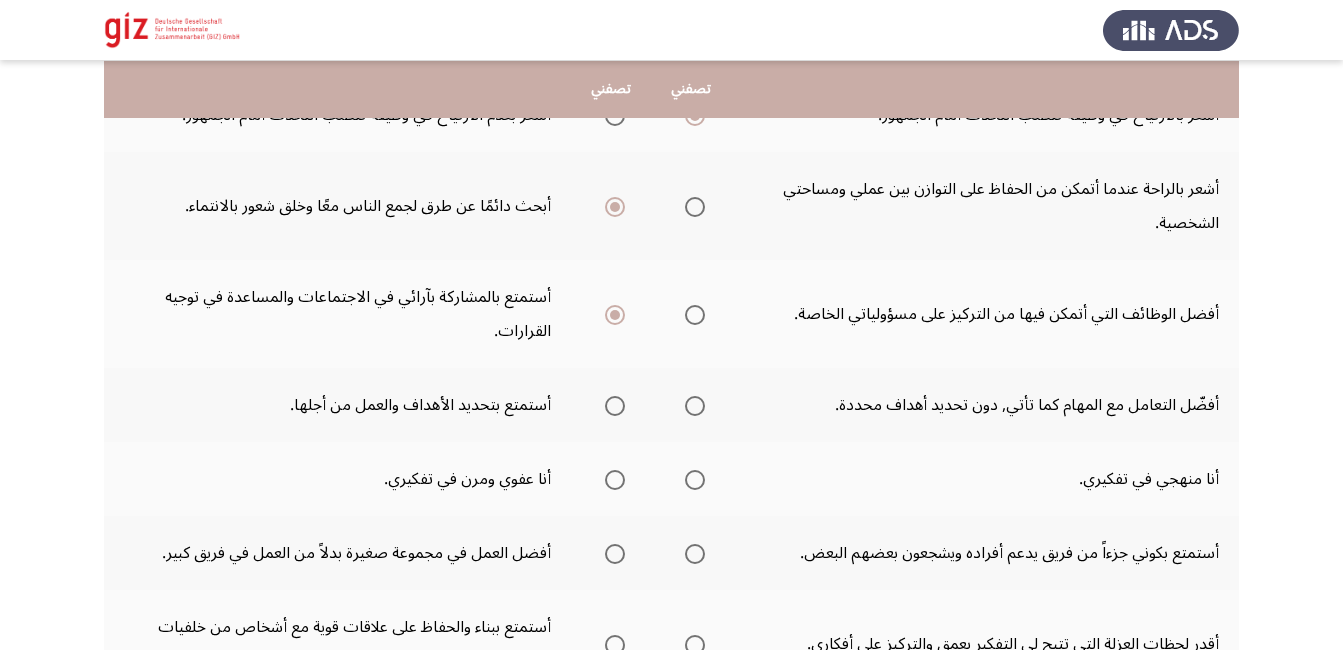 scroll, scrollTop: 360, scrollLeft: 0, axis: vertical 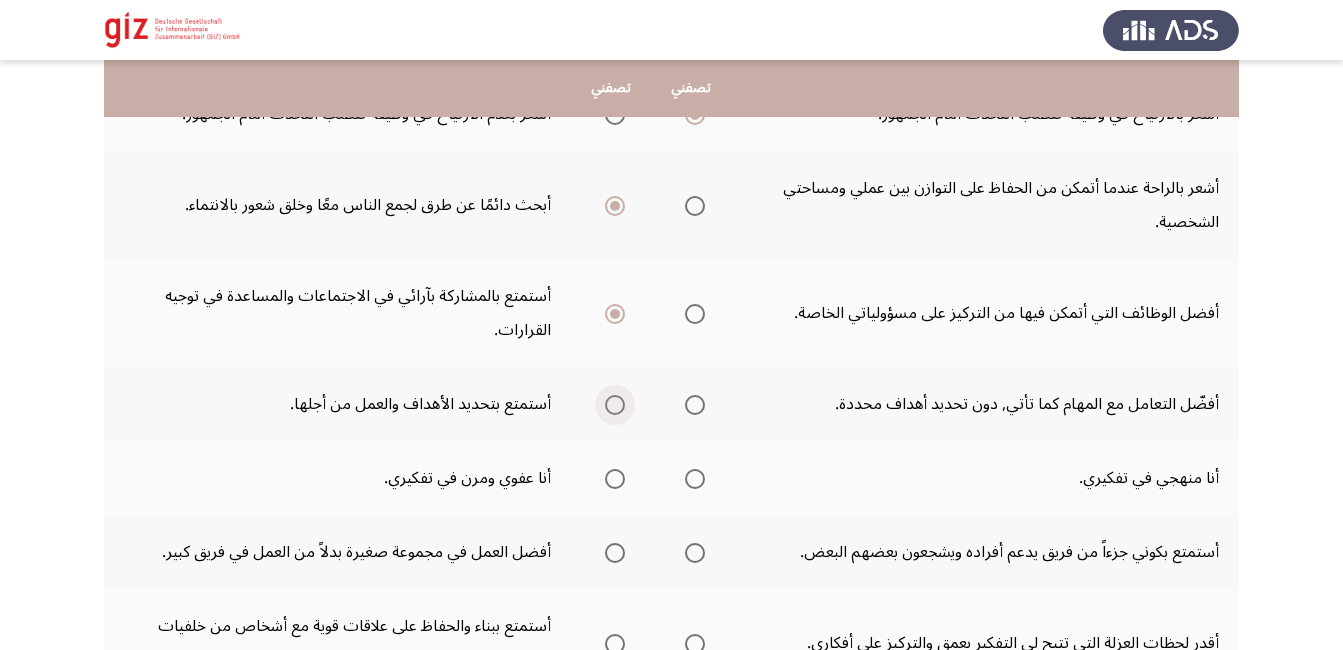 click at bounding box center (615, 405) 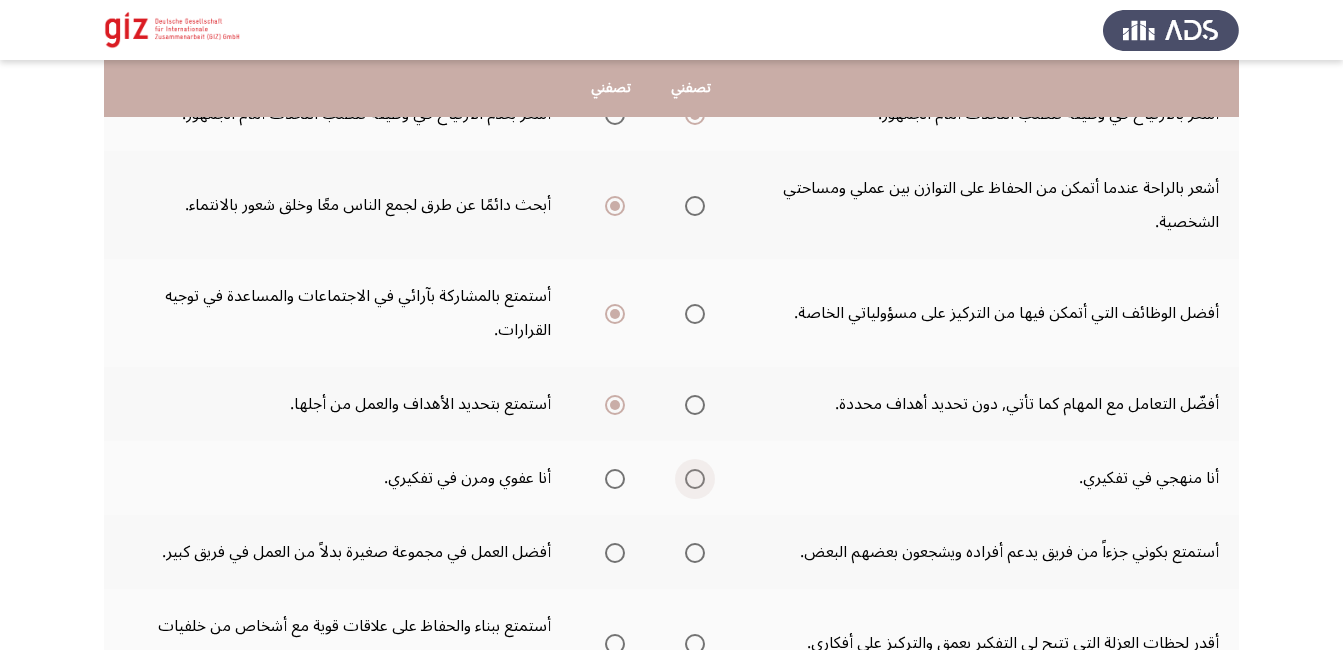 click at bounding box center [695, 479] 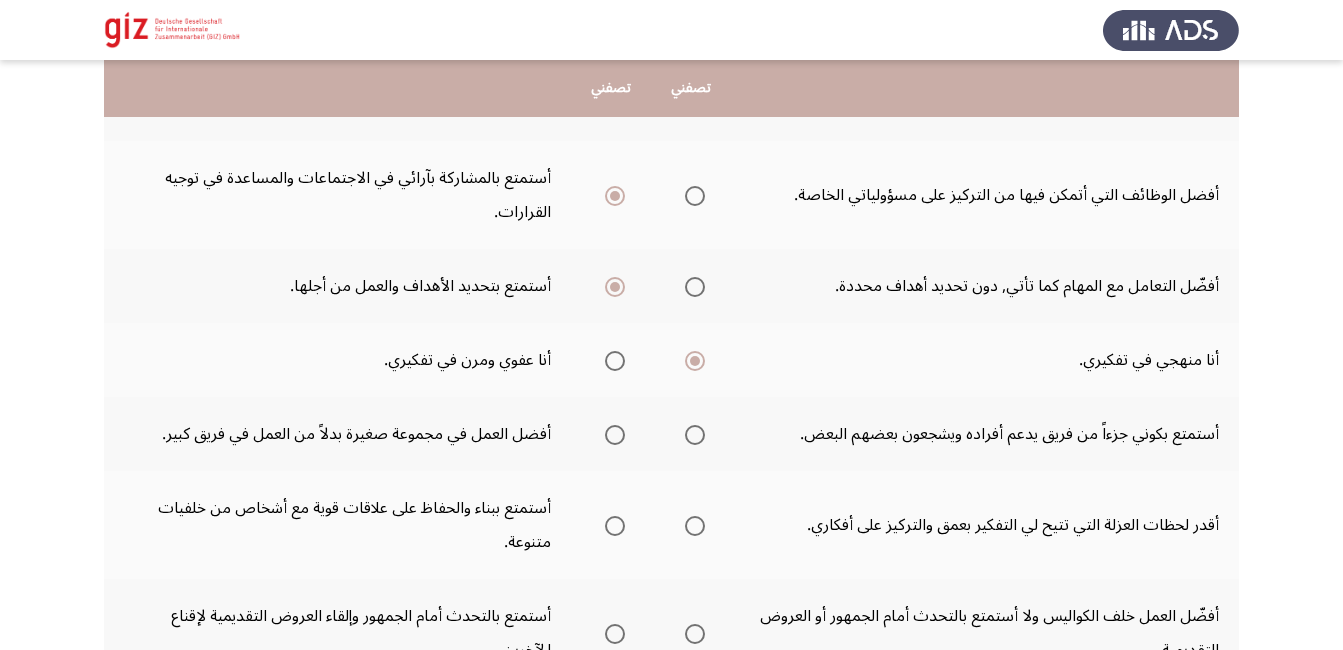 scroll, scrollTop: 480, scrollLeft: 0, axis: vertical 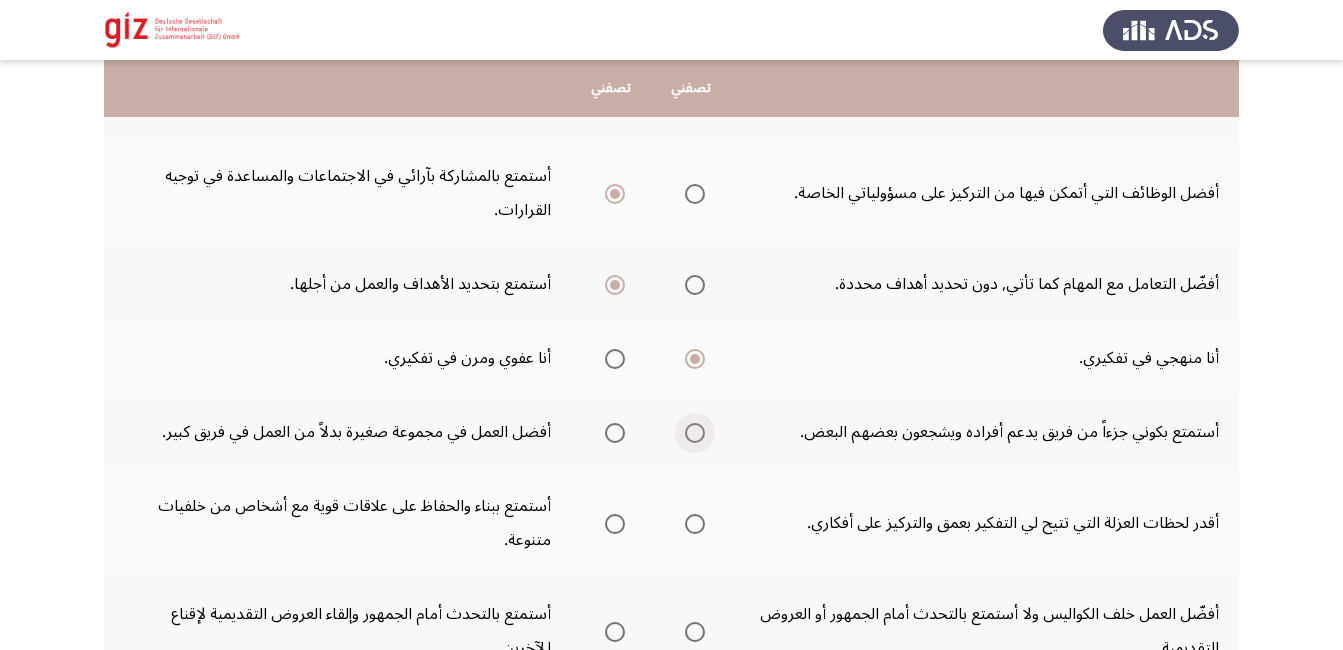 click at bounding box center [695, 433] 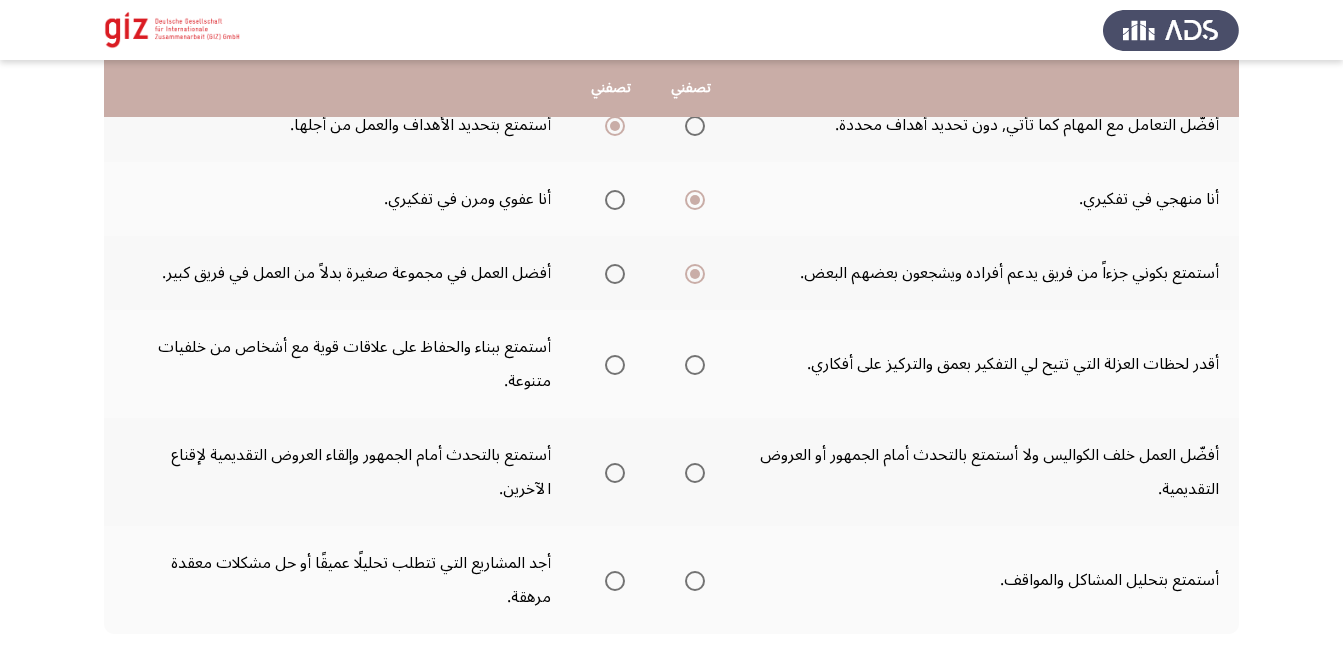 scroll, scrollTop: 640, scrollLeft: 0, axis: vertical 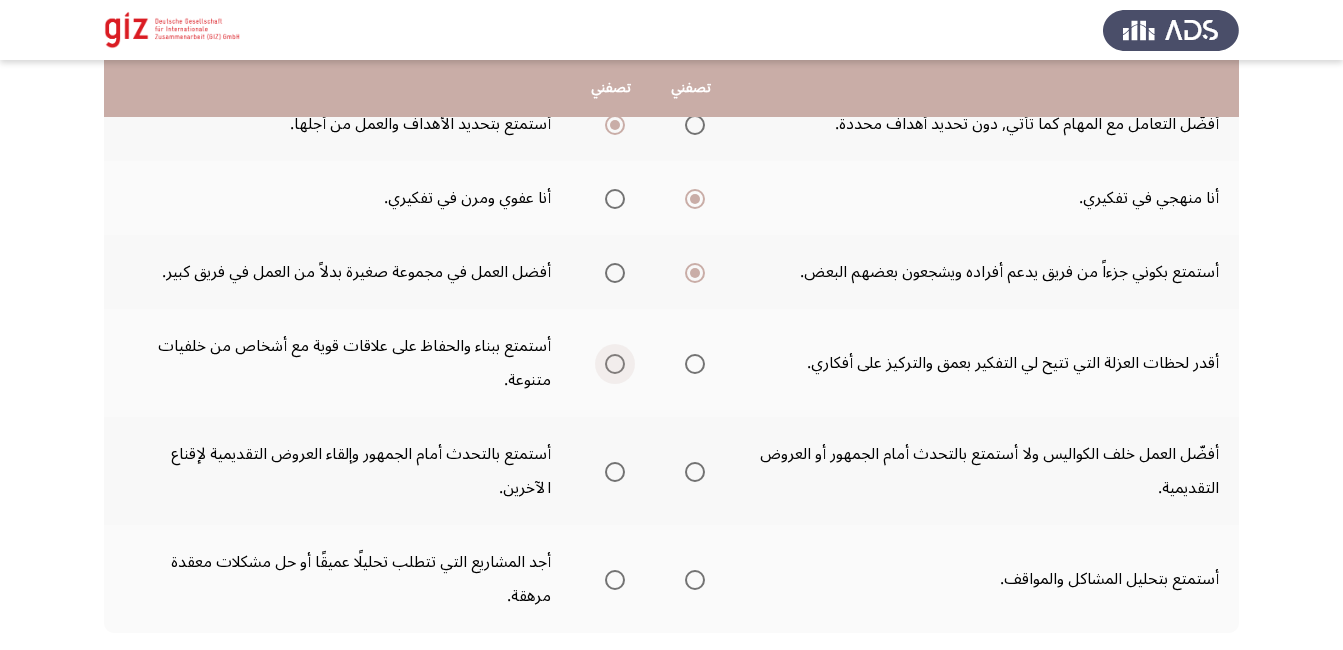 click at bounding box center [615, 364] 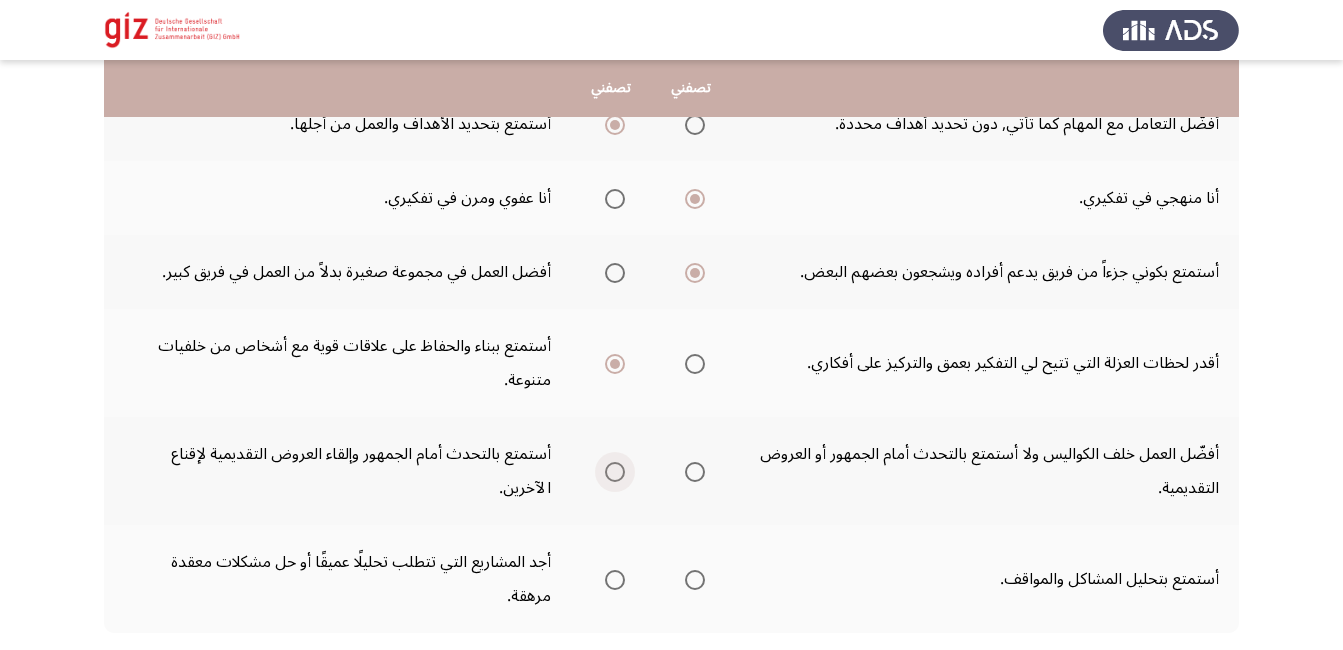 click at bounding box center (611, 472) 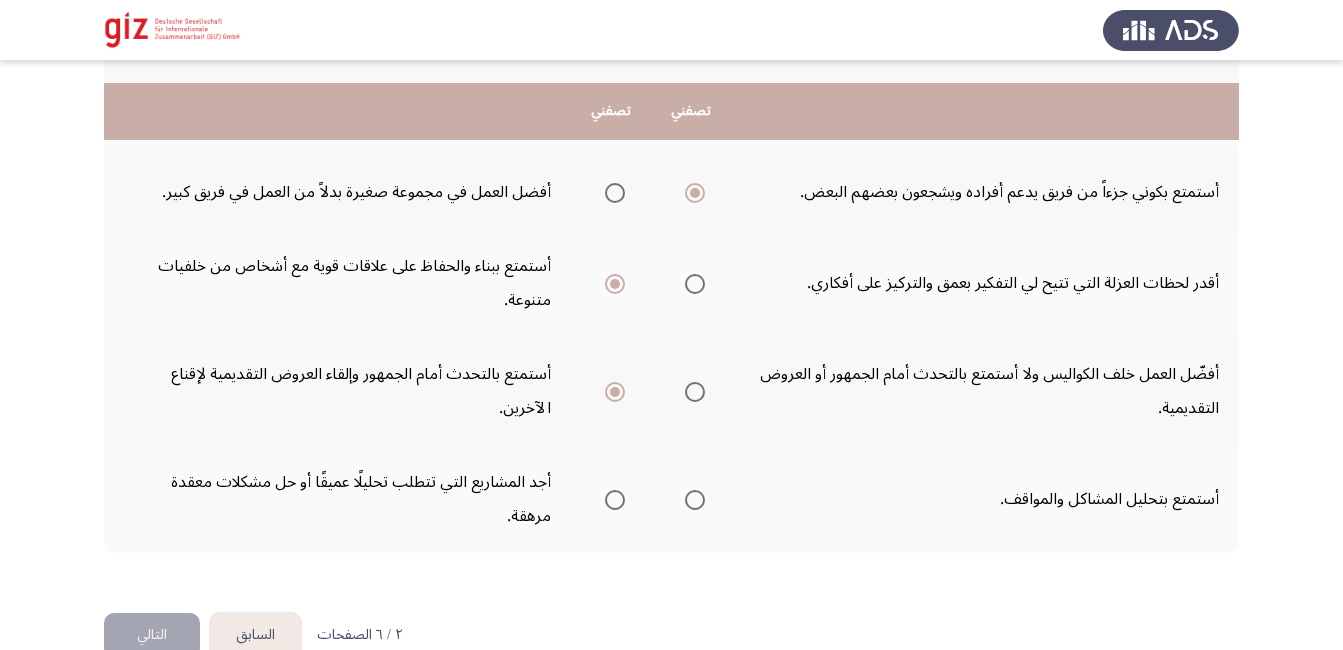 scroll, scrollTop: 760, scrollLeft: 0, axis: vertical 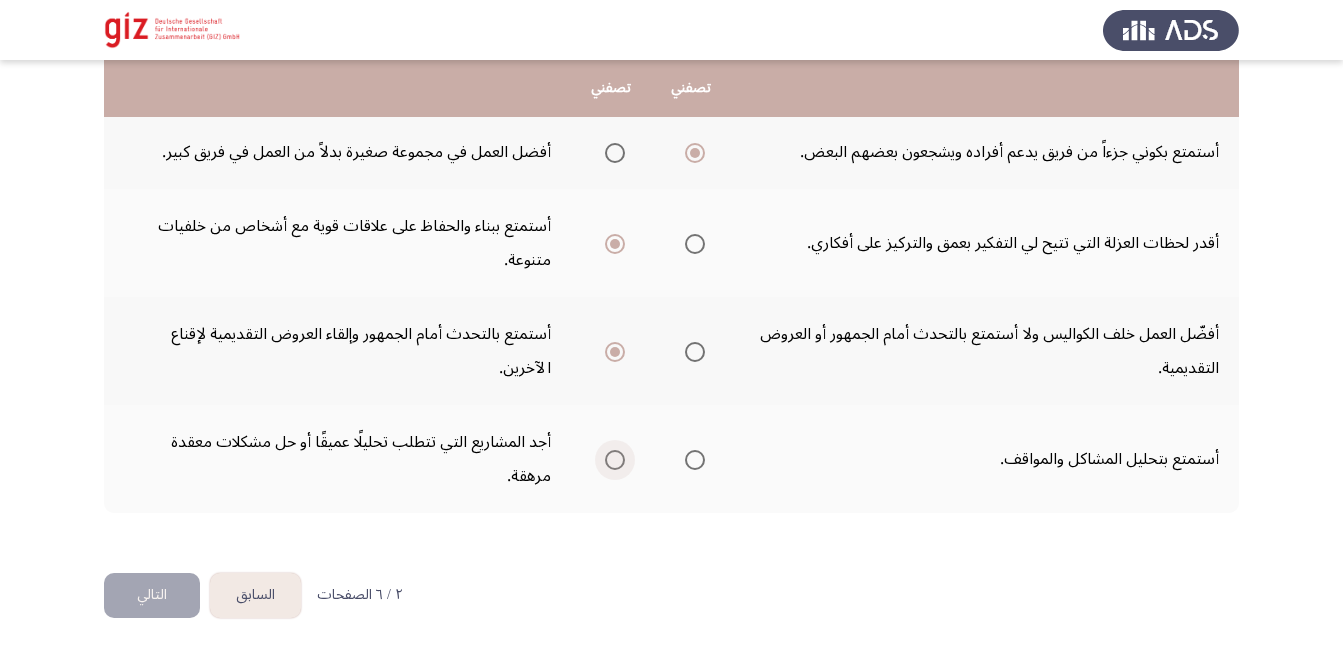click at bounding box center (615, 460) 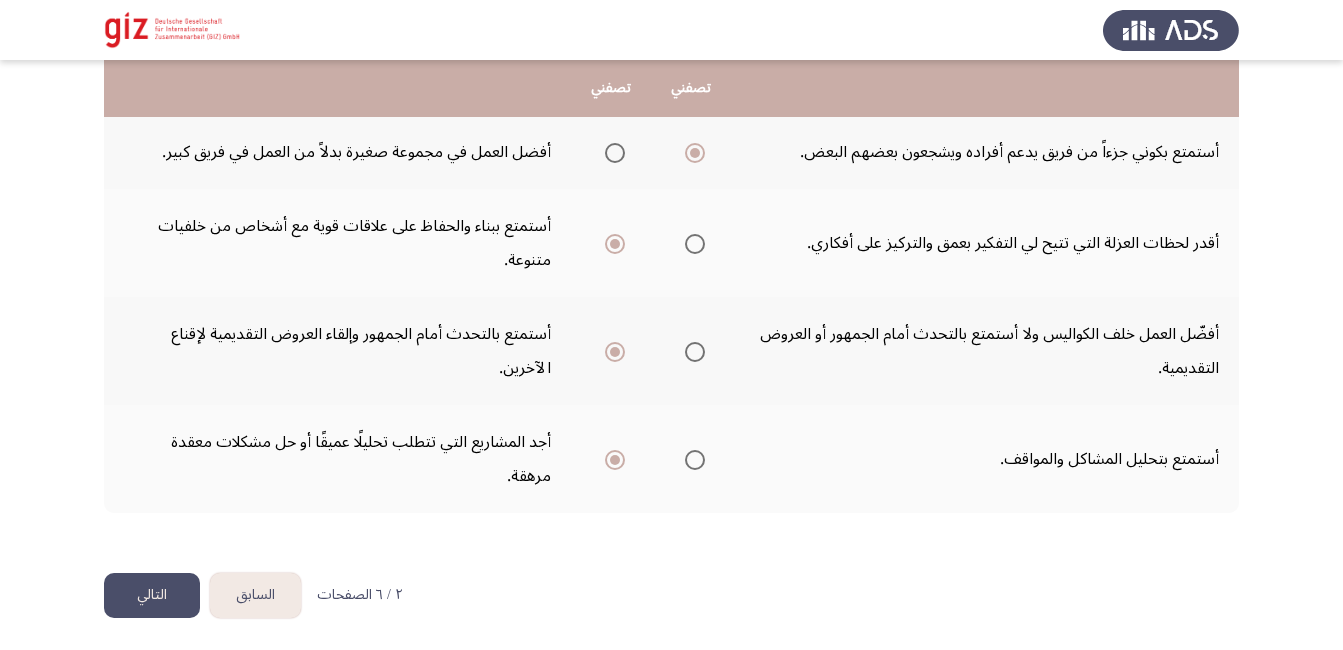click on "التالي" 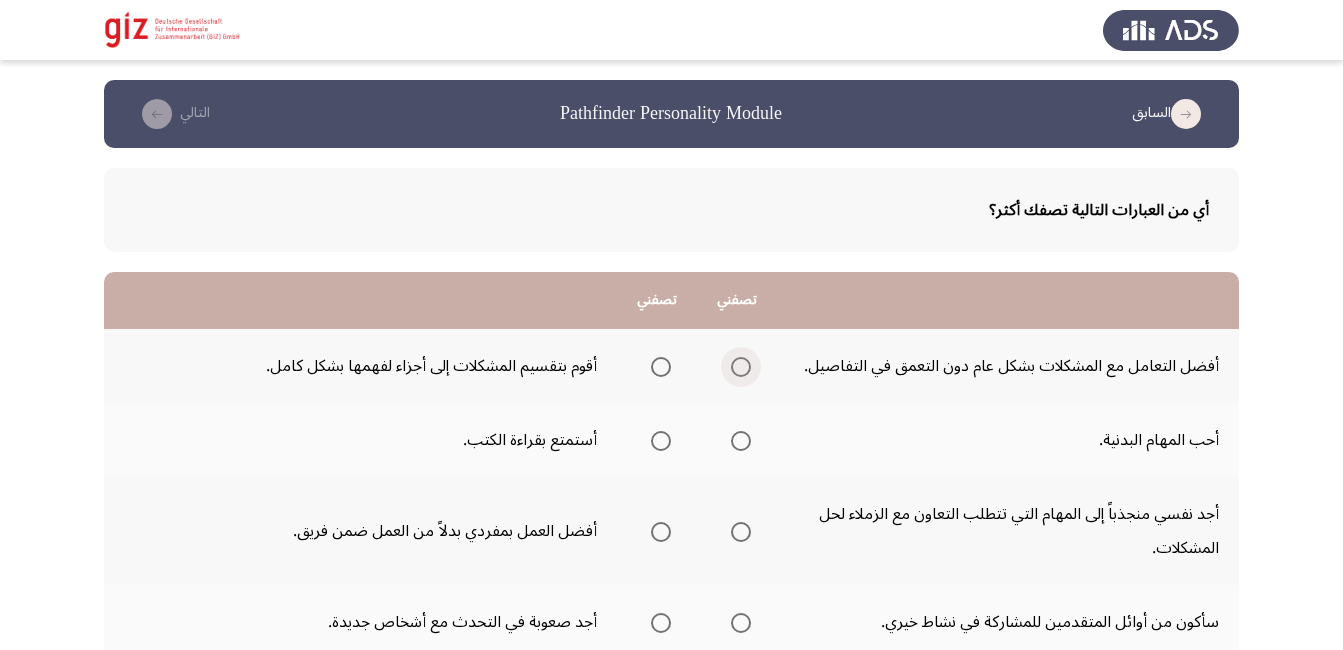 click at bounding box center (741, 367) 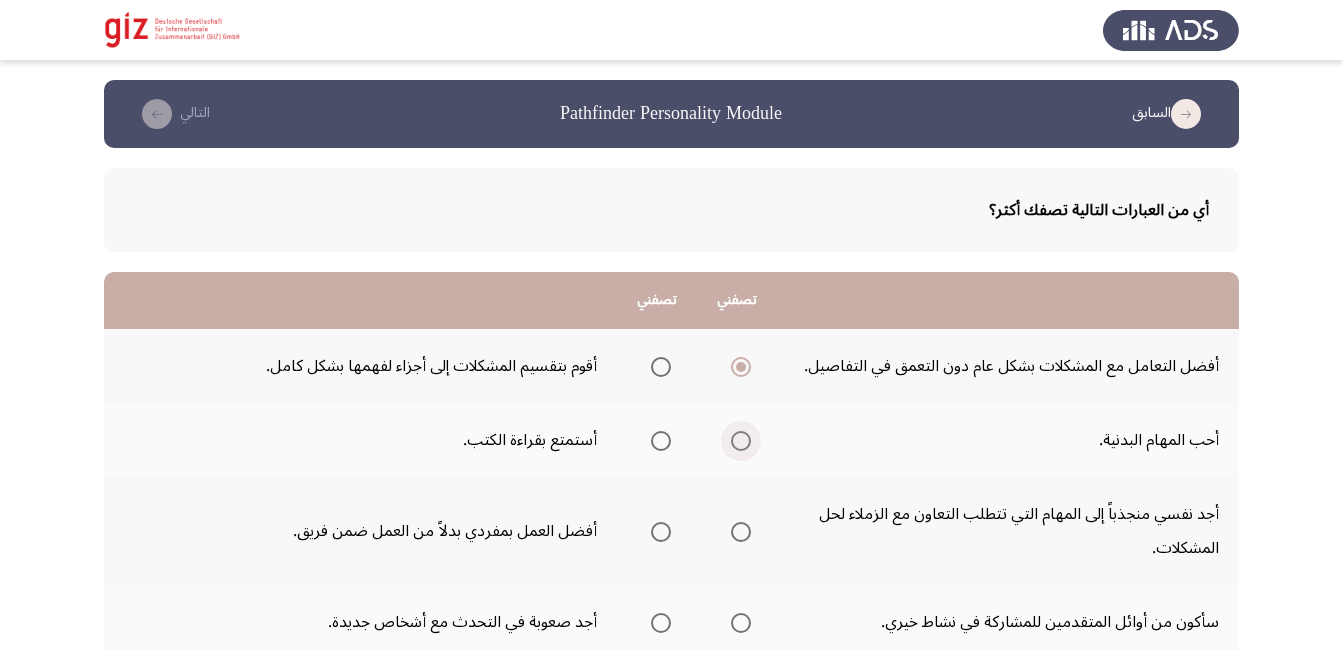 click at bounding box center (741, 441) 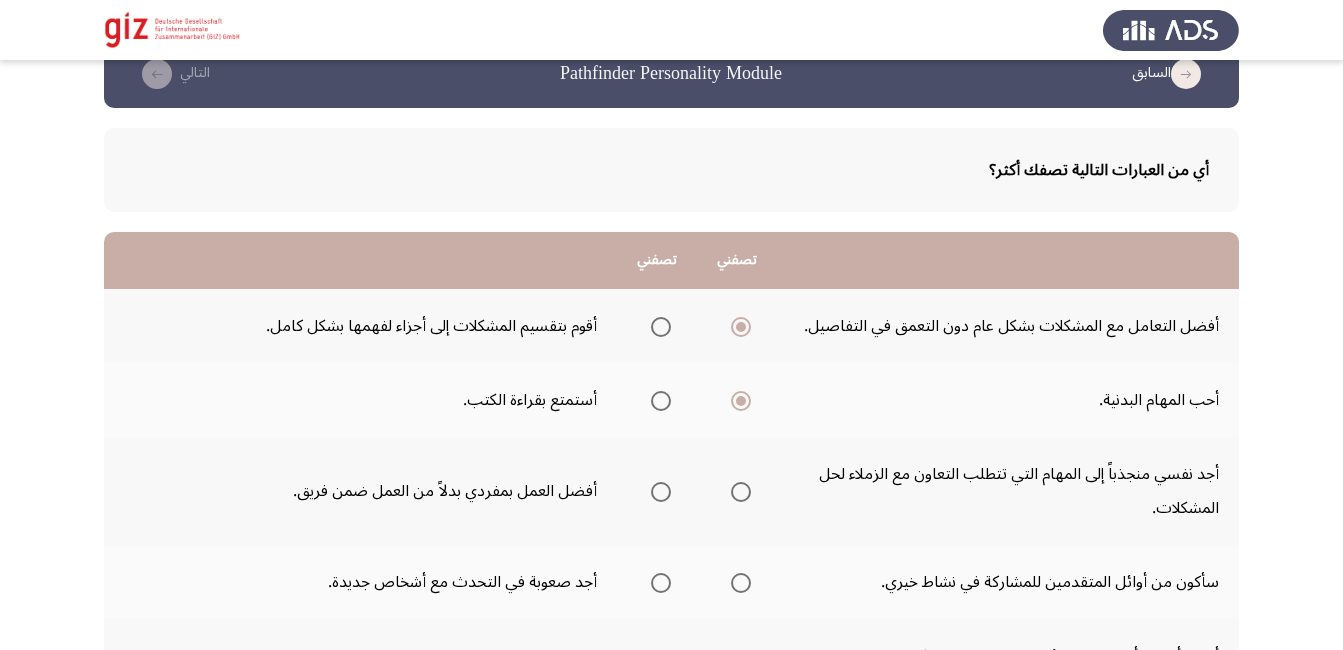 scroll, scrollTop: 80, scrollLeft: 0, axis: vertical 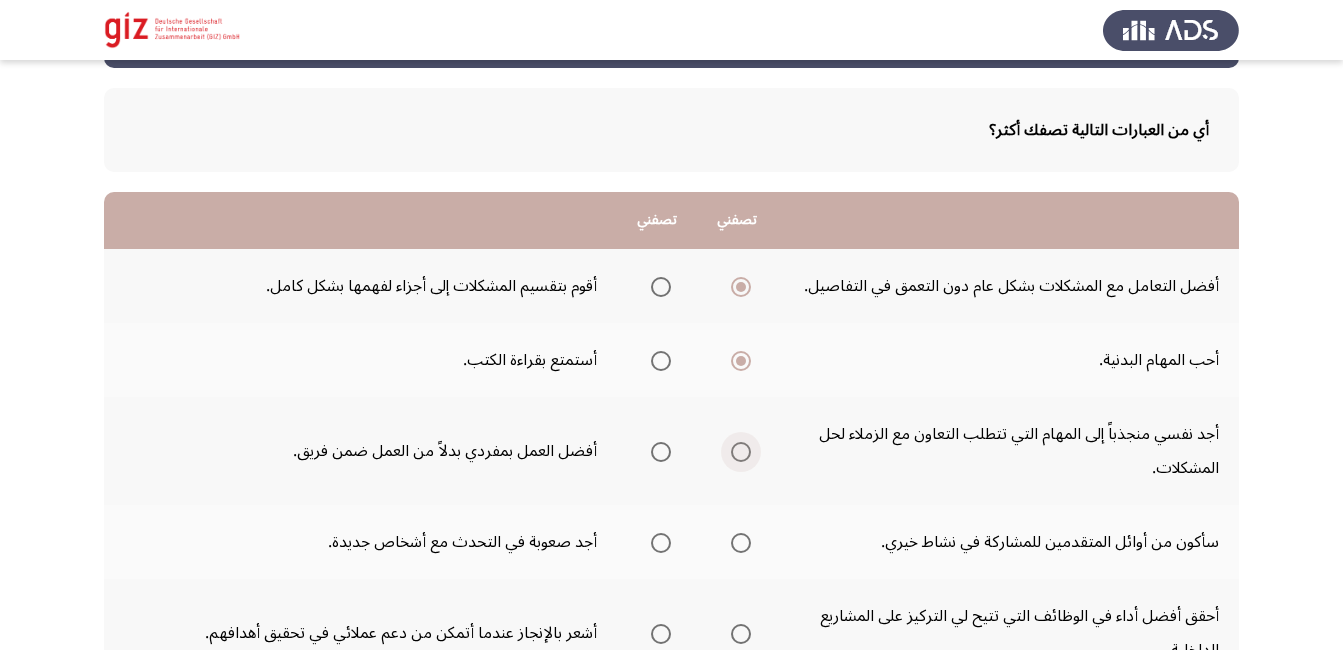click at bounding box center [741, 452] 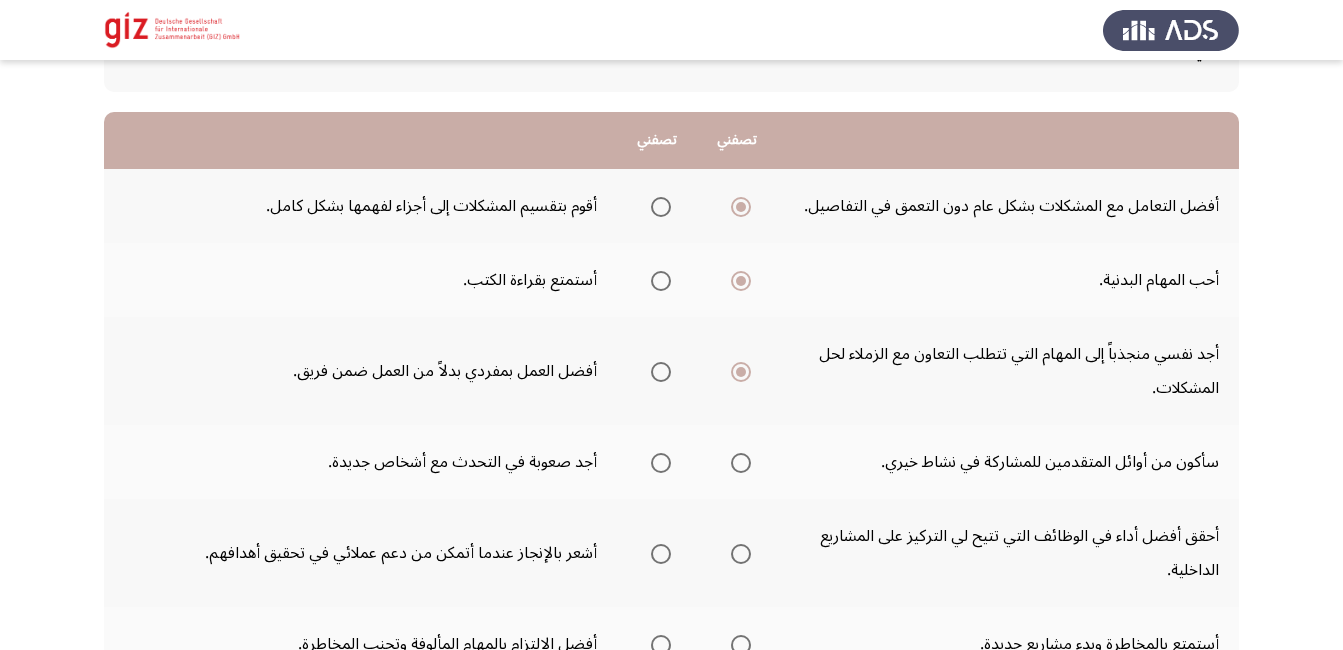 scroll, scrollTop: 200, scrollLeft: 0, axis: vertical 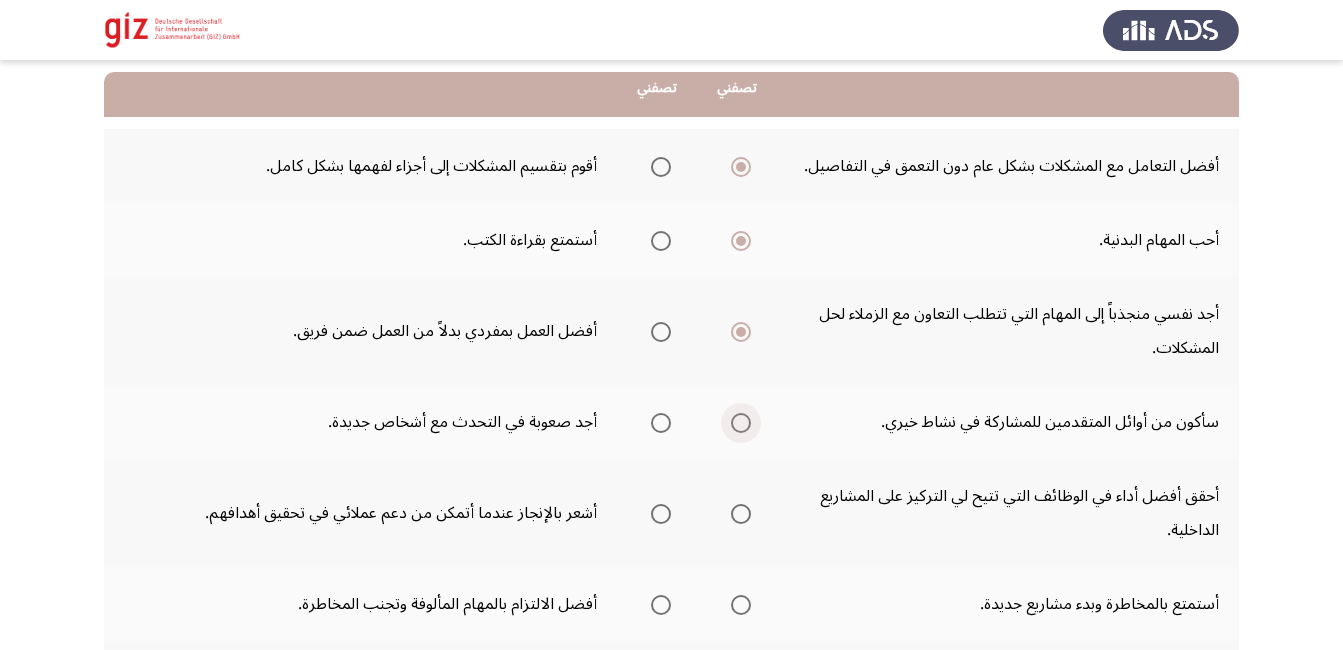 click at bounding box center (741, 423) 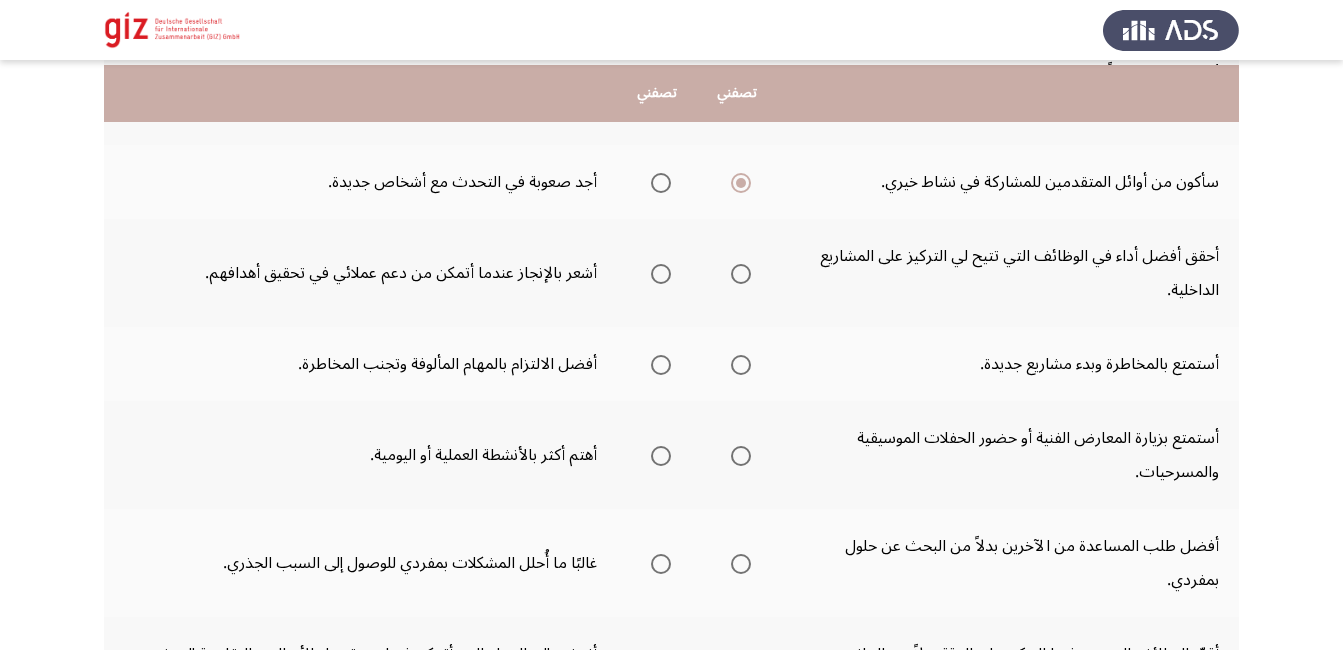 click on "أفضل طلب المساعدة من الآخرين بدلاً من البحث عن حلول بمفردي." 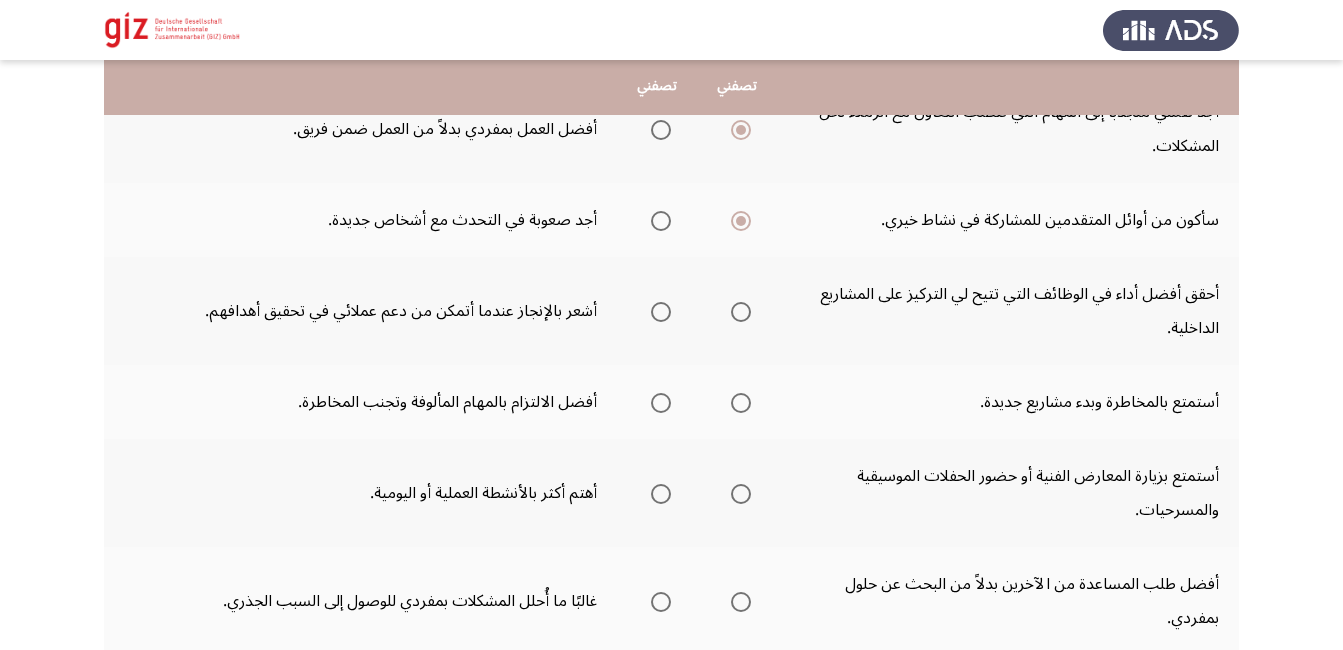 scroll, scrollTop: 400, scrollLeft: 0, axis: vertical 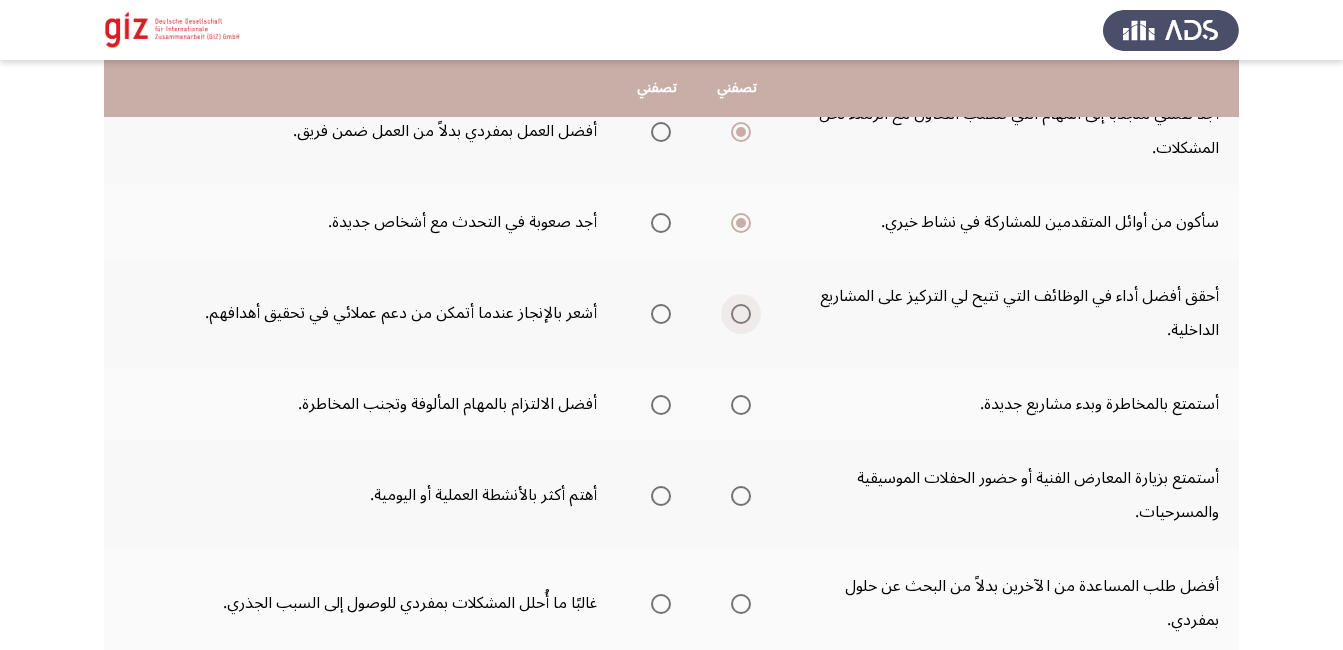 click at bounding box center (741, 314) 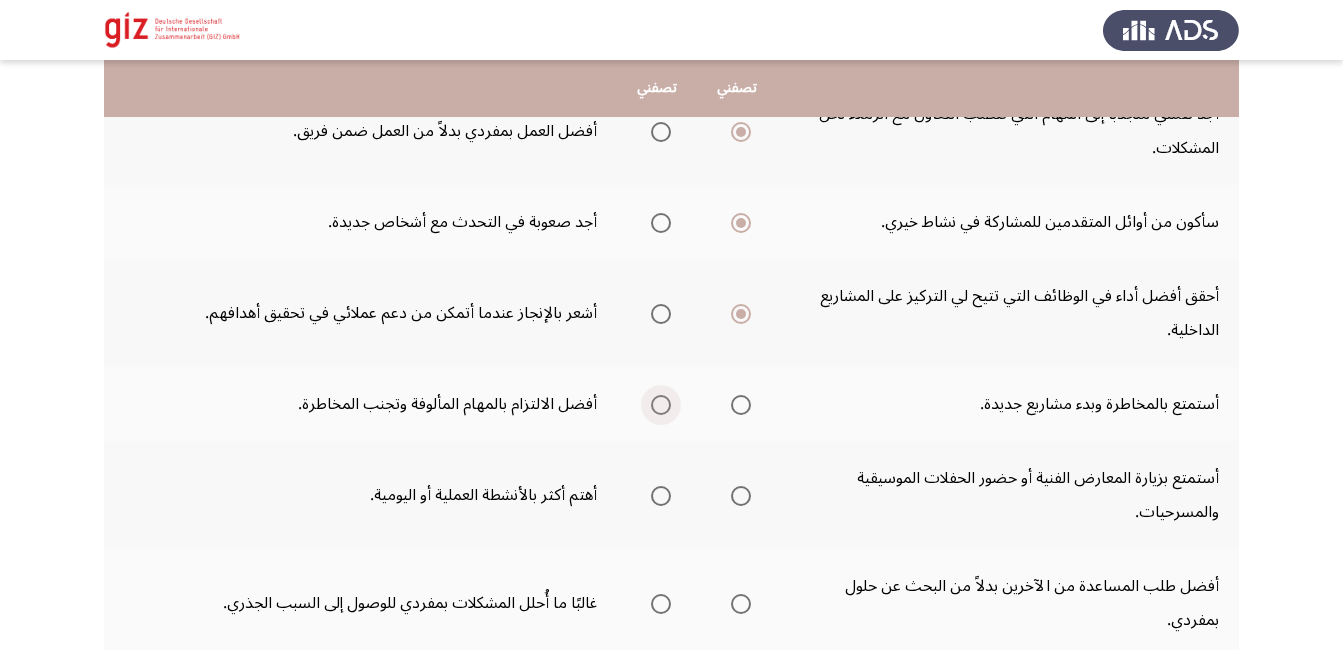 click at bounding box center (661, 405) 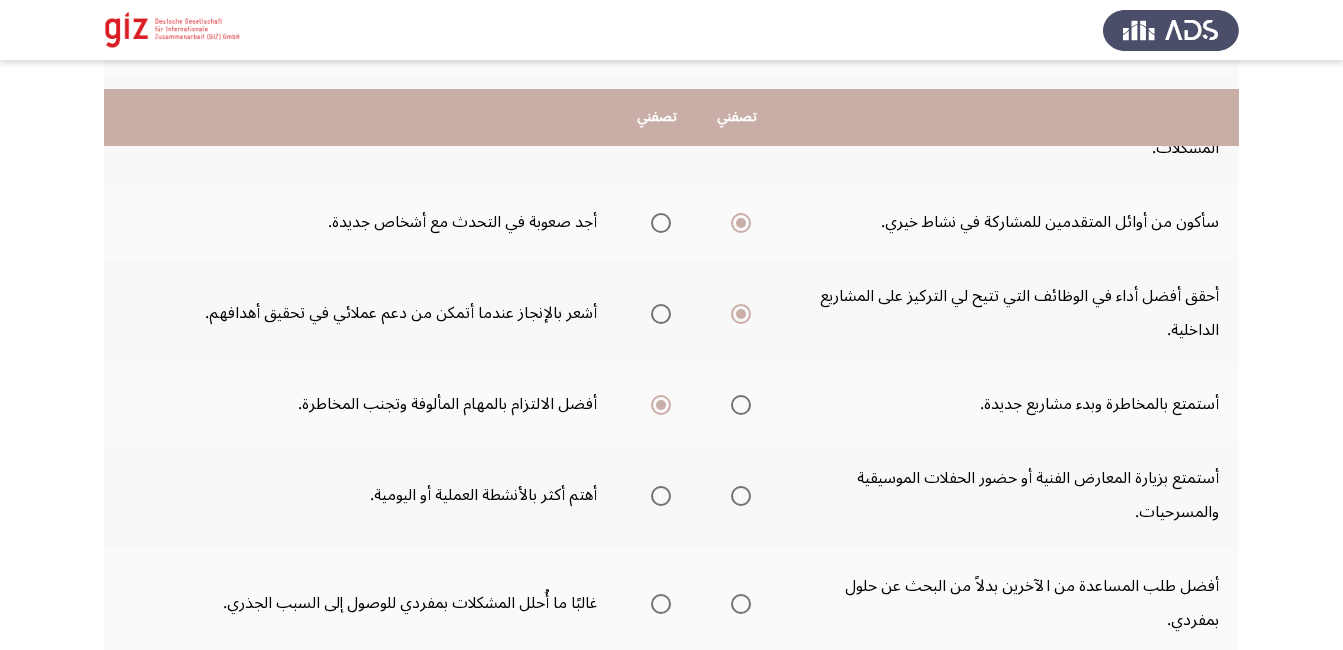 scroll, scrollTop: 440, scrollLeft: 0, axis: vertical 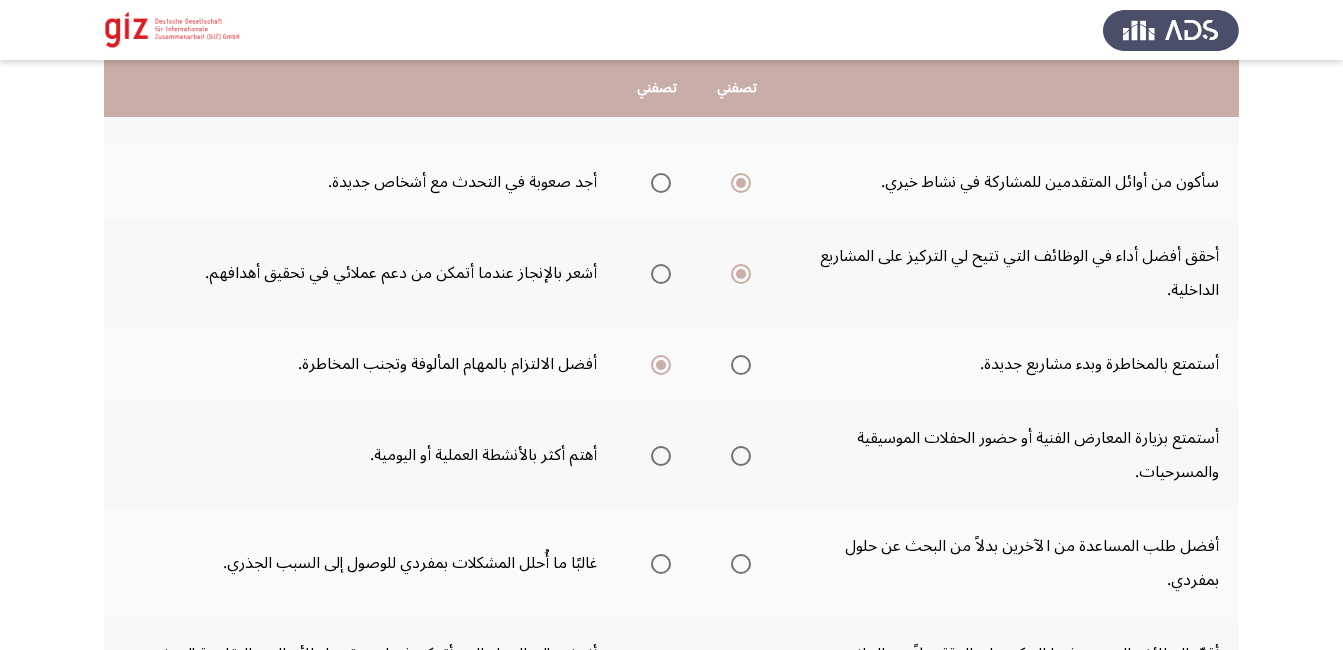 click on "السابق
Pathfinder Personality Module   التالي  أي من العبارات التالية تصفك أكثر؟  تصفني   تصفني  أفضل التعامل مع المشكلات بشكل عام دون التعمق في التفاصيل.      أقوم بتقسيم المشكلات إلى أجزاء لفهمها بشكل كامل.  أحب المهام البدنية.      أستمتع بقراءة الكتب.  أجد نفسي منجذباً إلى المهام التي تتطلب التعاون مع الزملاء لحل المشكلات.      أفضل العمل بمفردي بدلاً من العمل ضمن فريق.  سأكون من أوائل المتقدمين للمشاركة في نشاط خيري.      أجد صعوبة في التحدث مع أشخاص جديدة.  أحقق أفضل أداء في الوظائف التي تتيح لي التركيز على المشاريع الداخلية.     أستمتع بالمخاطرة وبدء مشاريع جديدة." 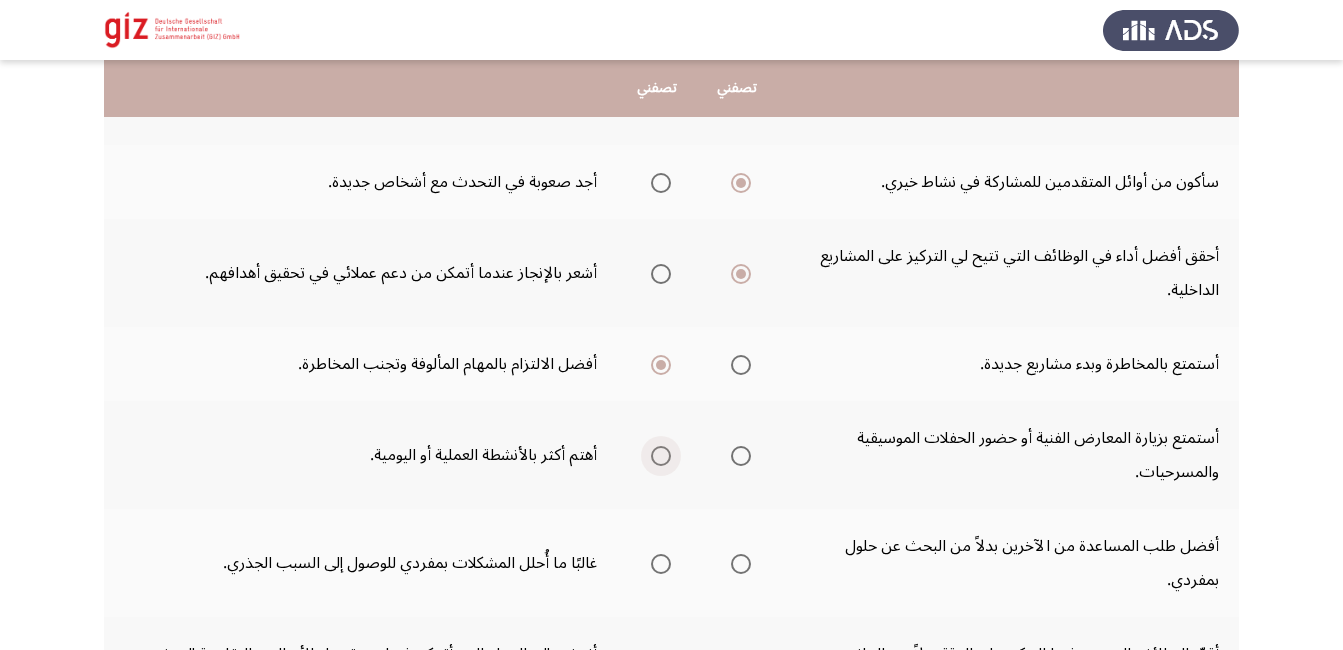 click at bounding box center [661, 456] 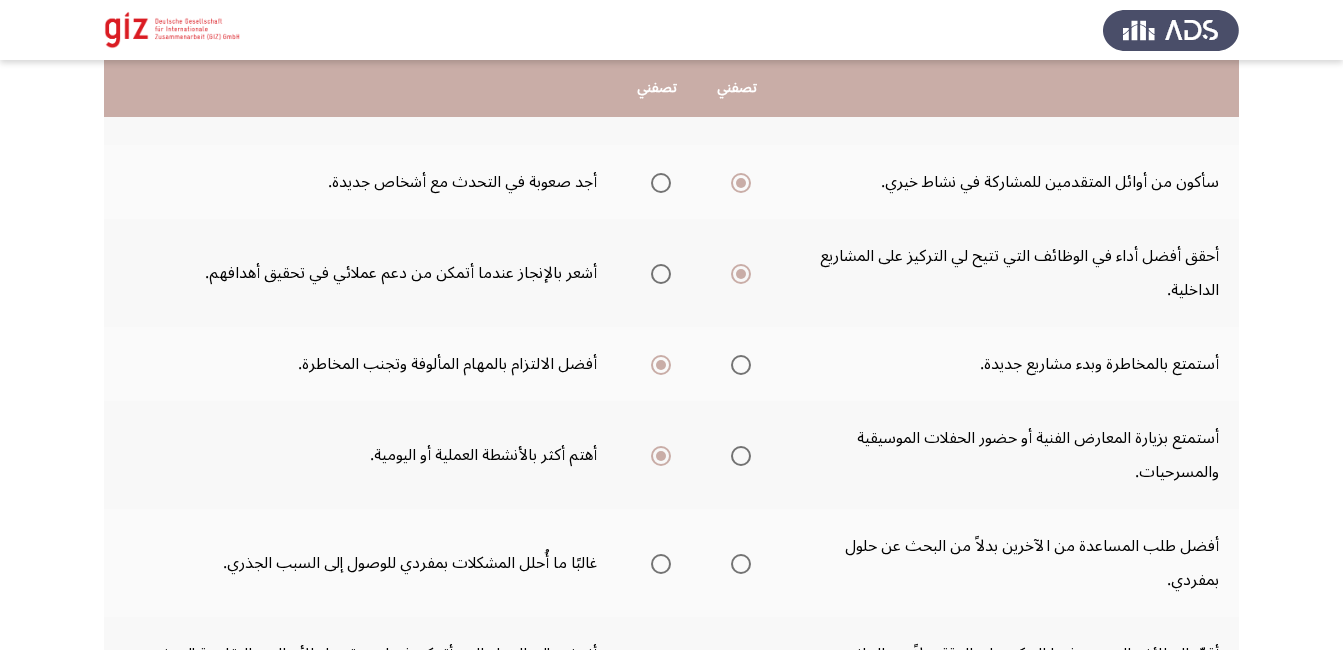 click at bounding box center [661, 456] 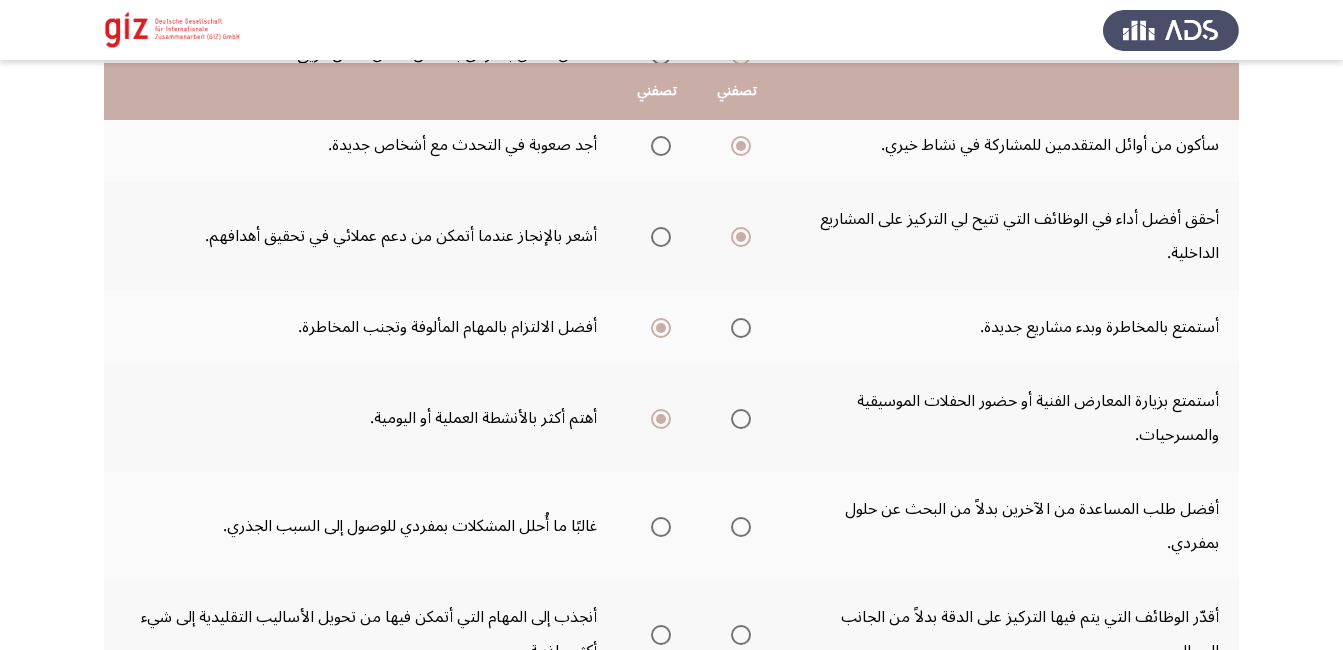 scroll, scrollTop: 480, scrollLeft: 0, axis: vertical 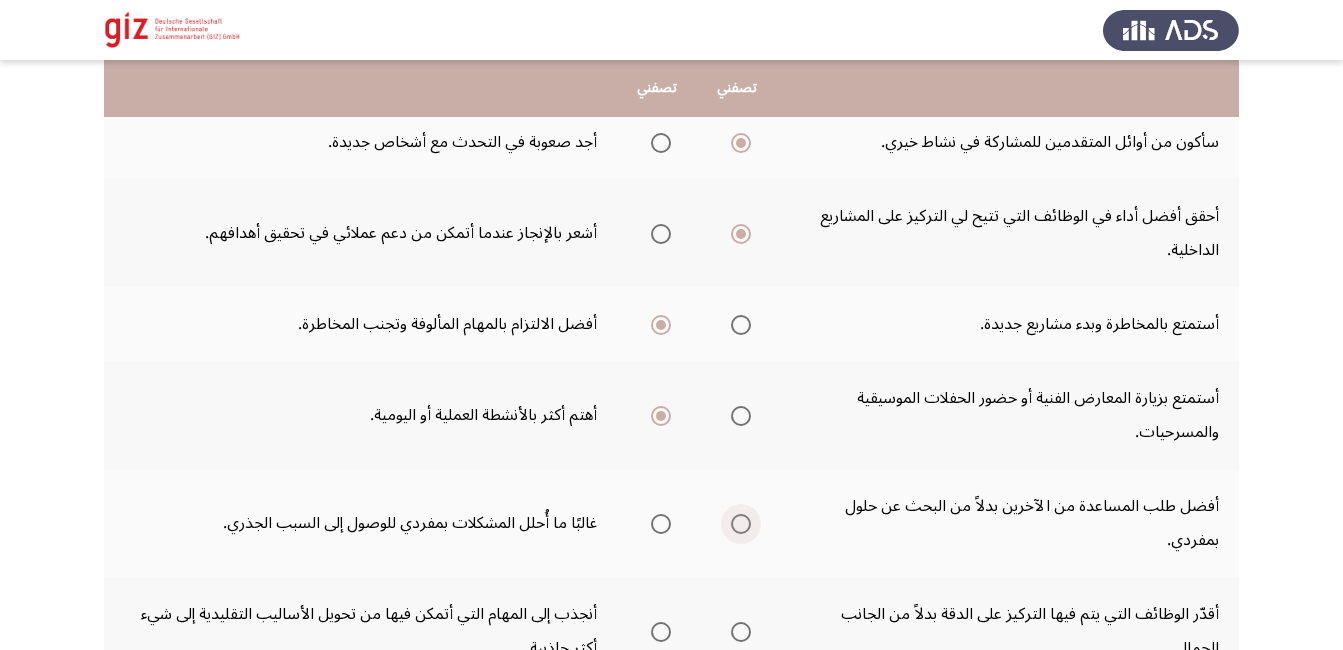 click at bounding box center (741, 524) 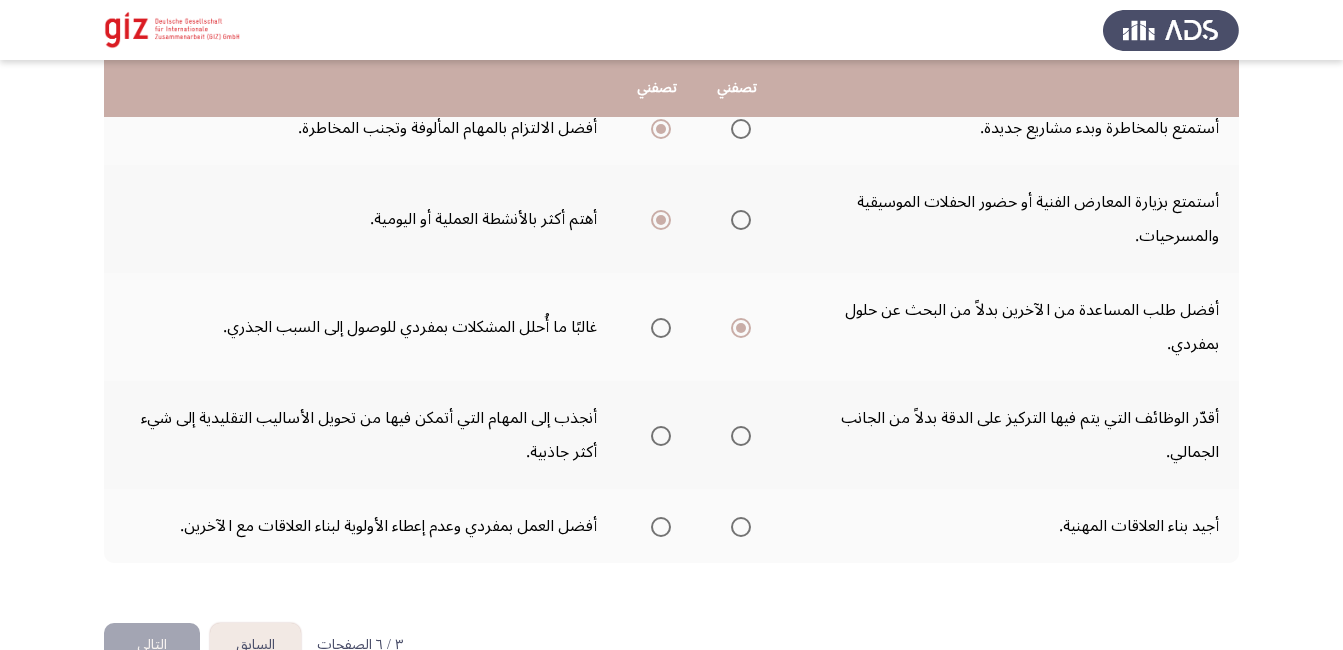 scroll, scrollTop: 680, scrollLeft: 0, axis: vertical 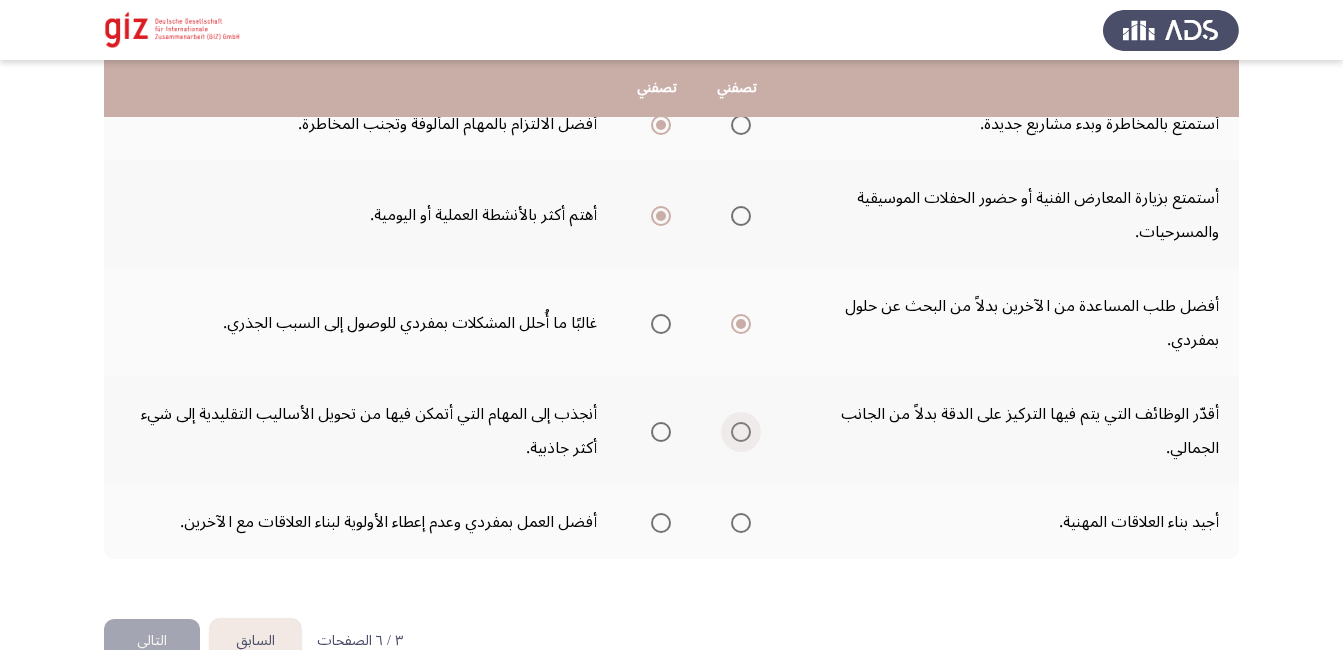click at bounding box center [741, 432] 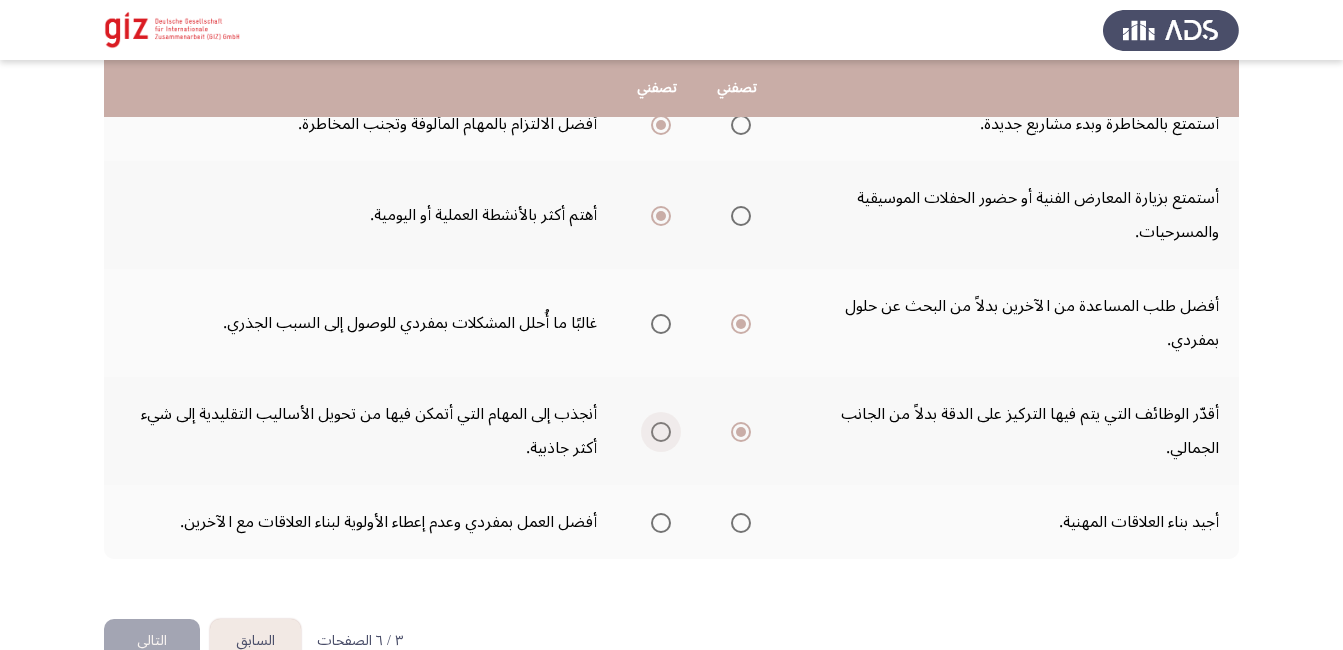click at bounding box center [661, 432] 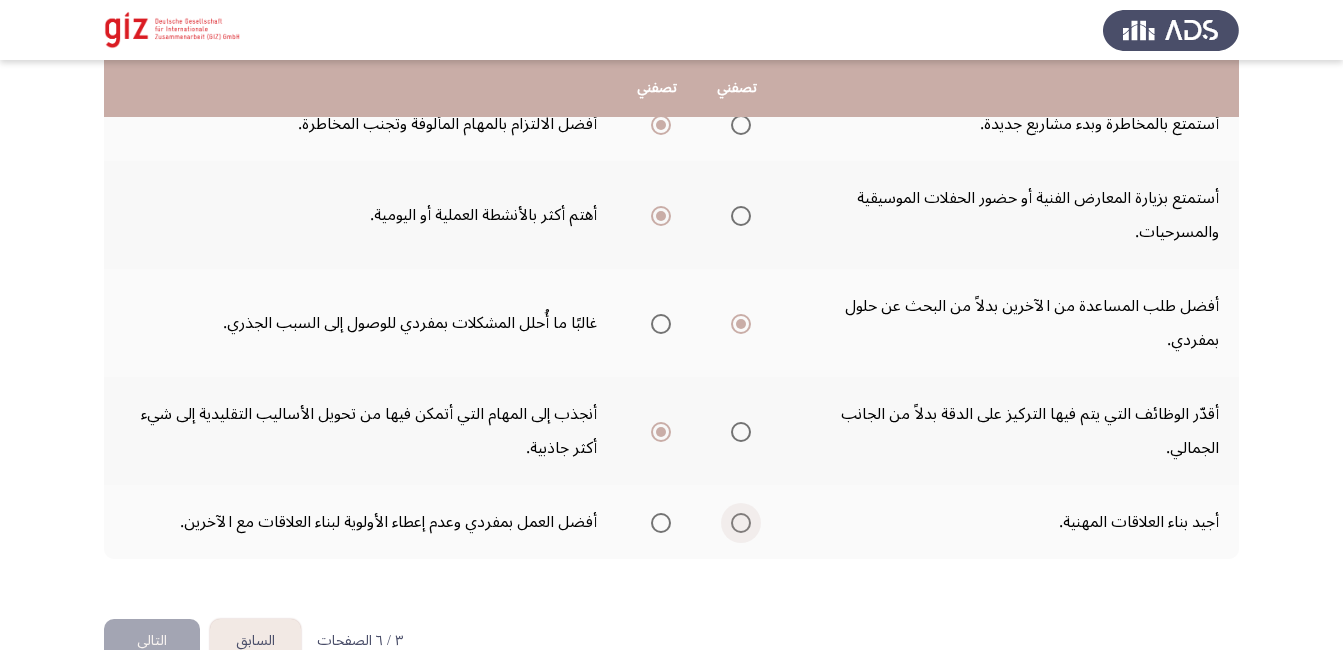 click at bounding box center (741, 523) 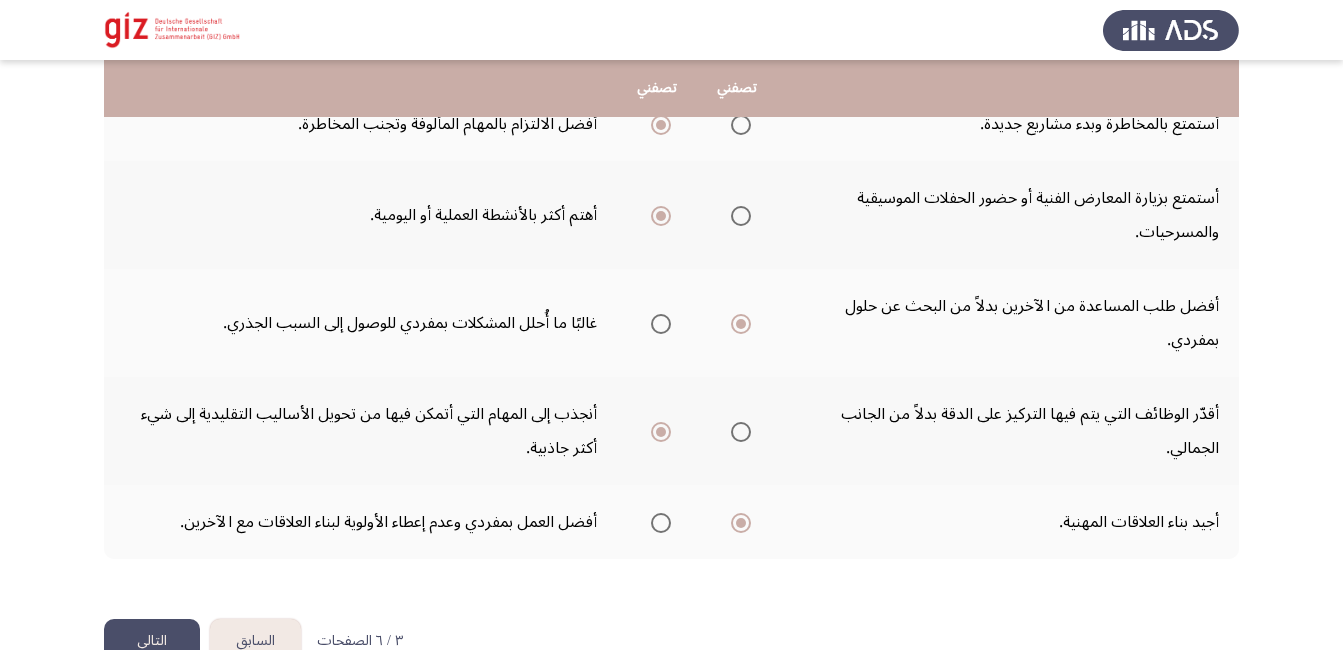 click on "التالي" 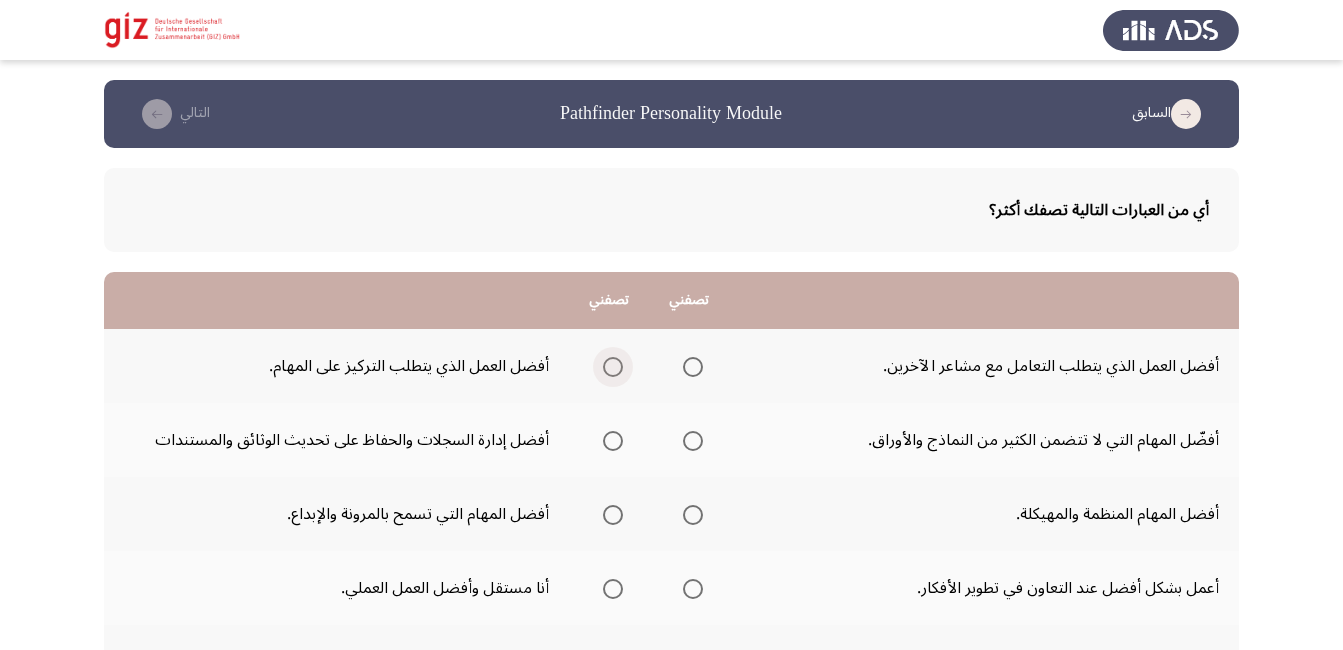 click at bounding box center (613, 367) 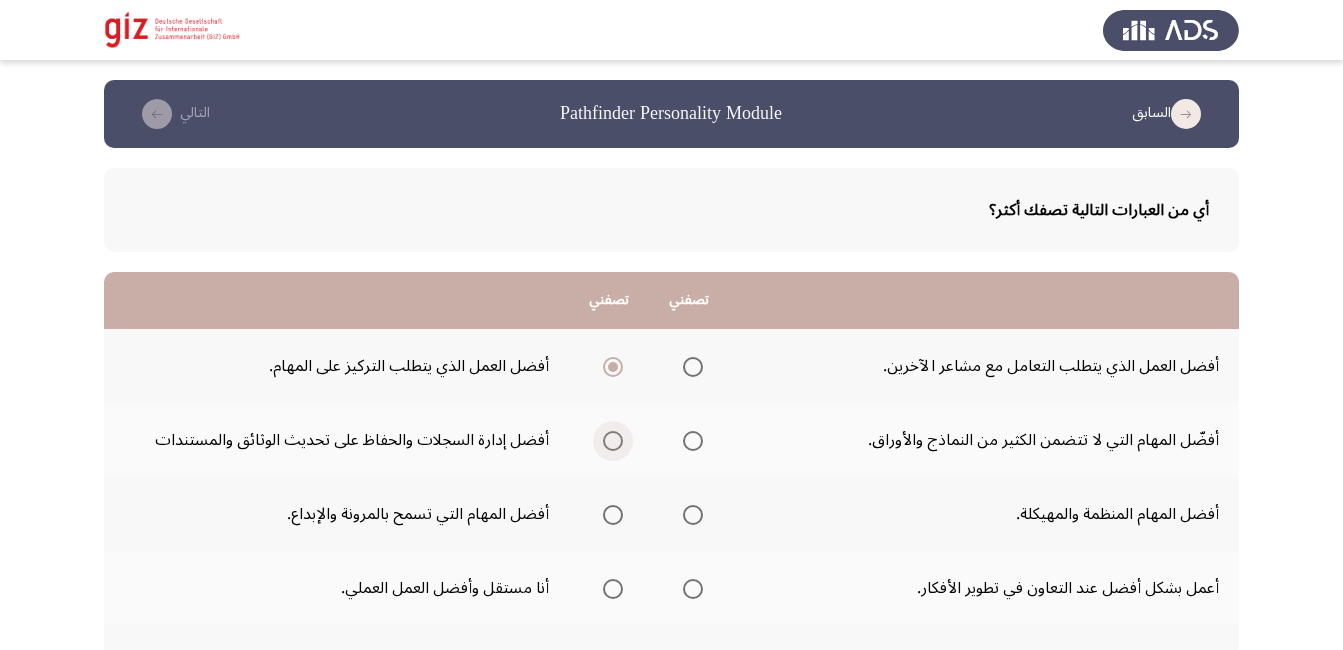 click at bounding box center (613, 441) 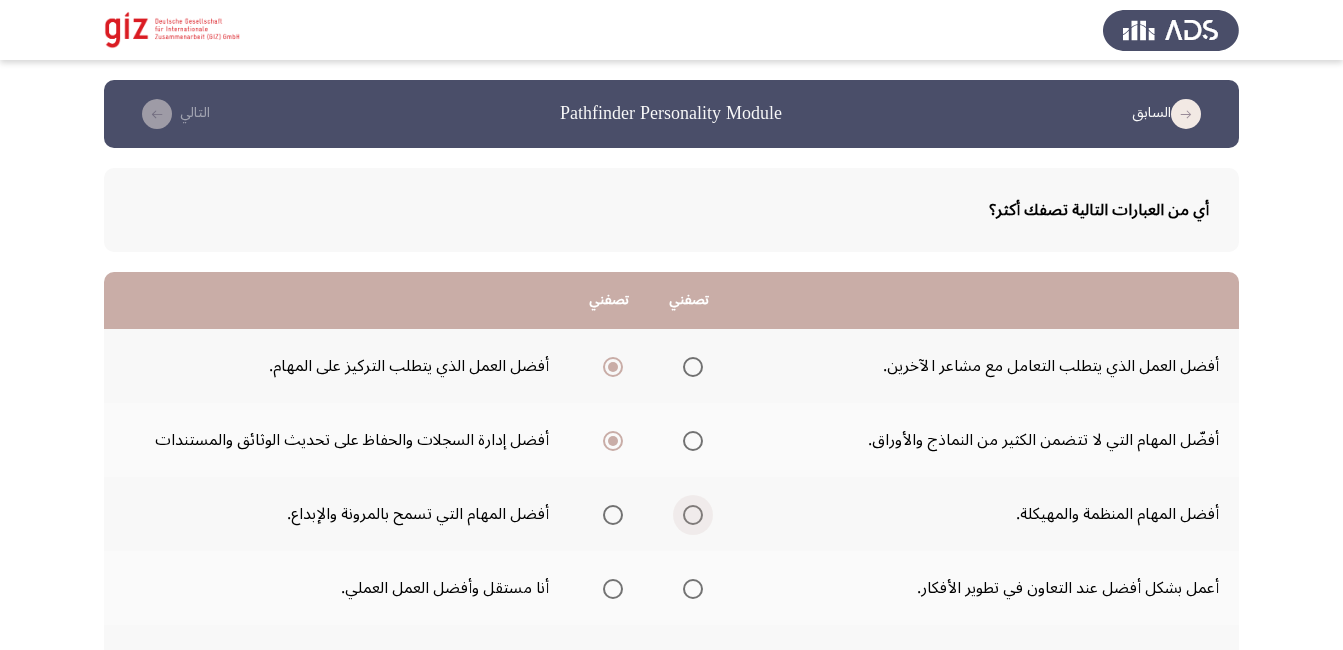 click at bounding box center [693, 515] 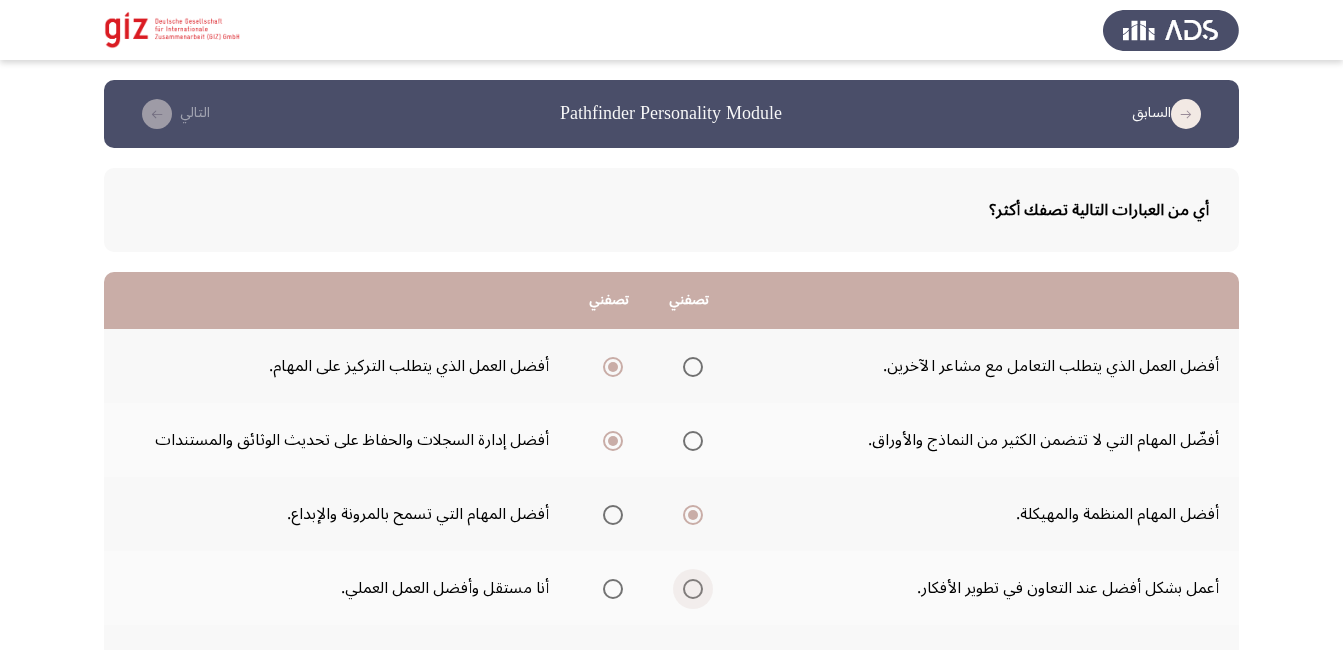 click at bounding box center [693, 589] 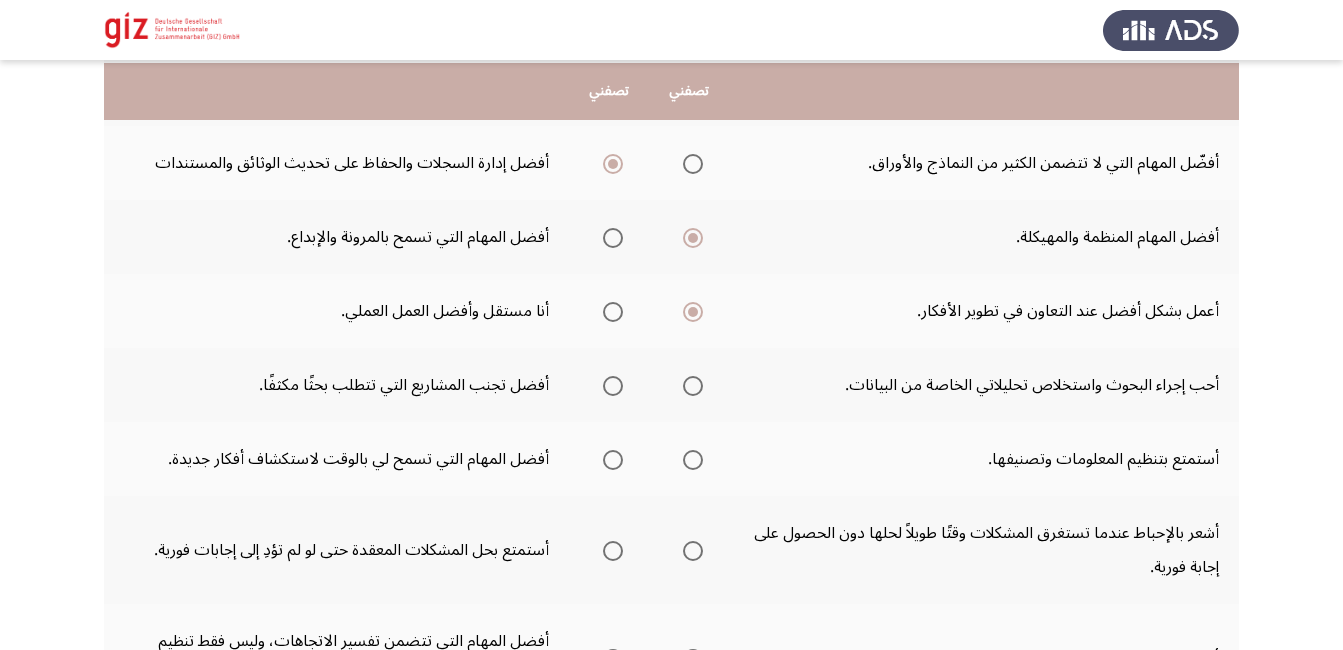 scroll, scrollTop: 280, scrollLeft: 0, axis: vertical 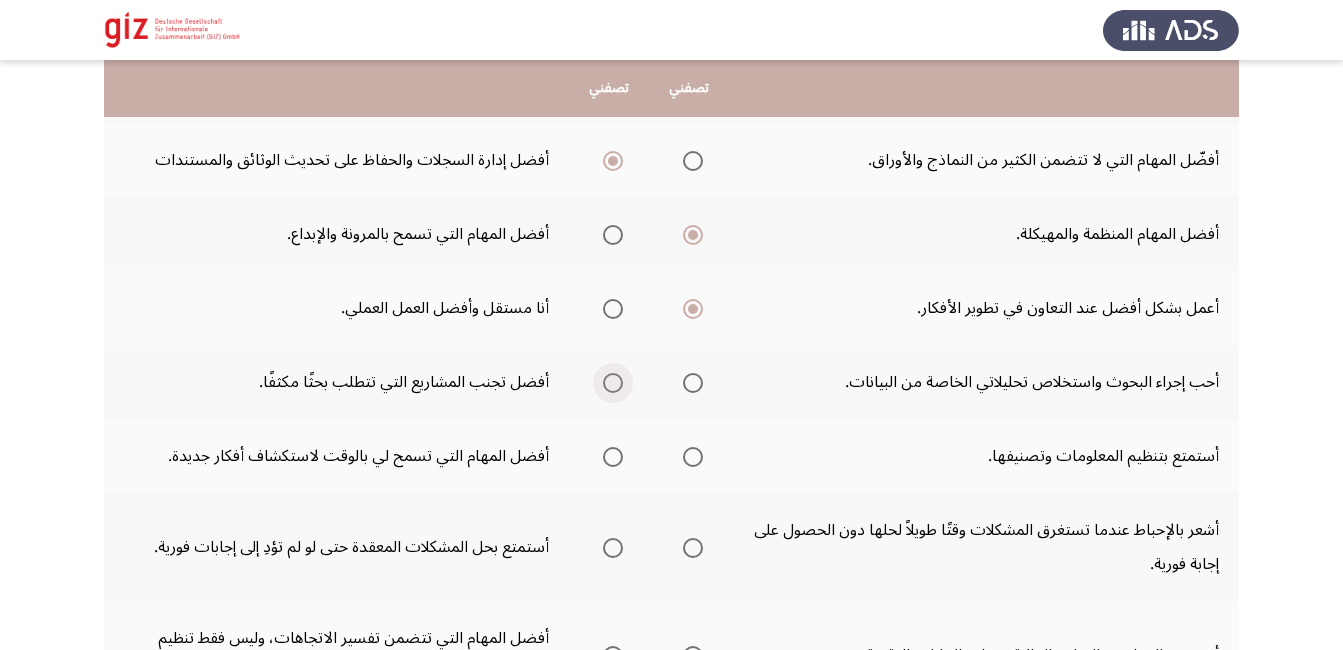 click at bounding box center [613, 383] 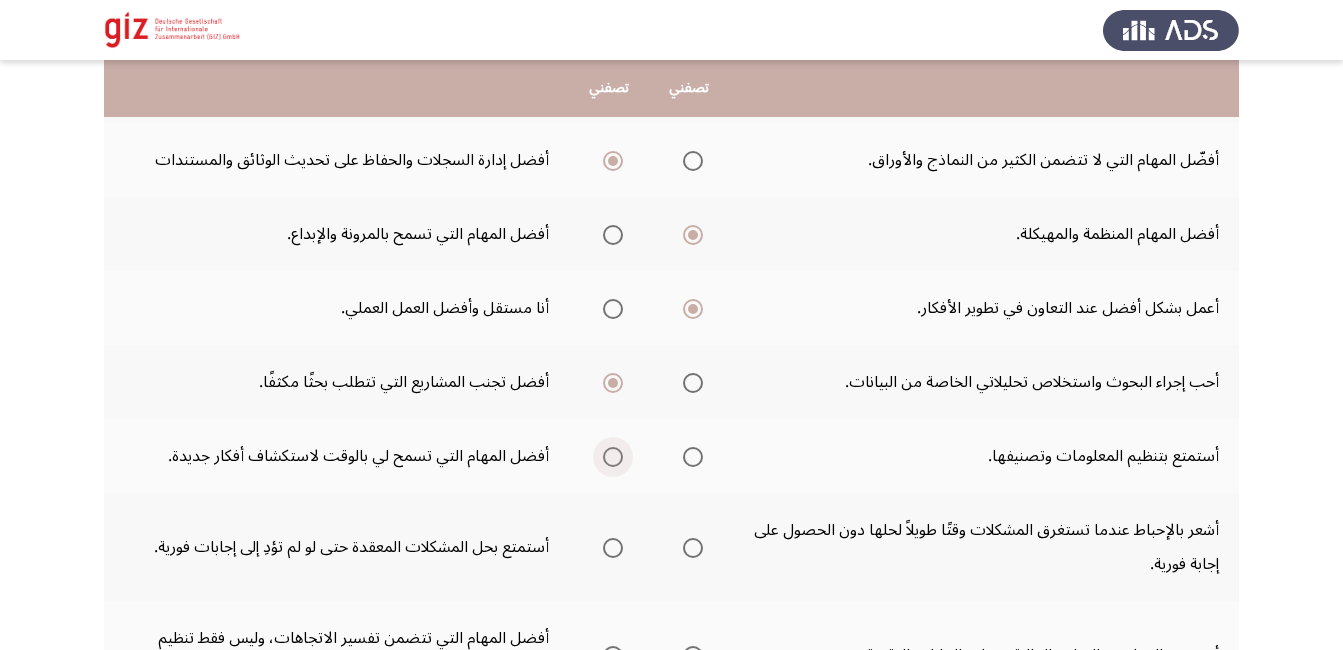 click at bounding box center (613, 457) 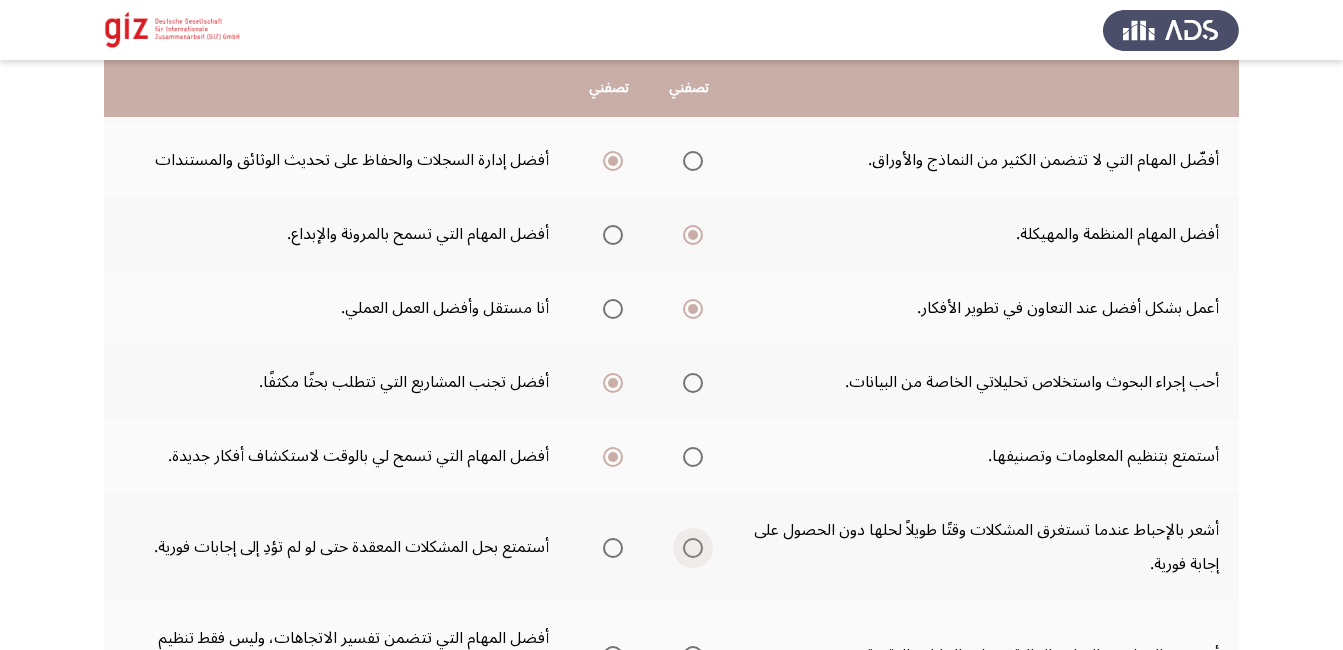 click at bounding box center (693, 548) 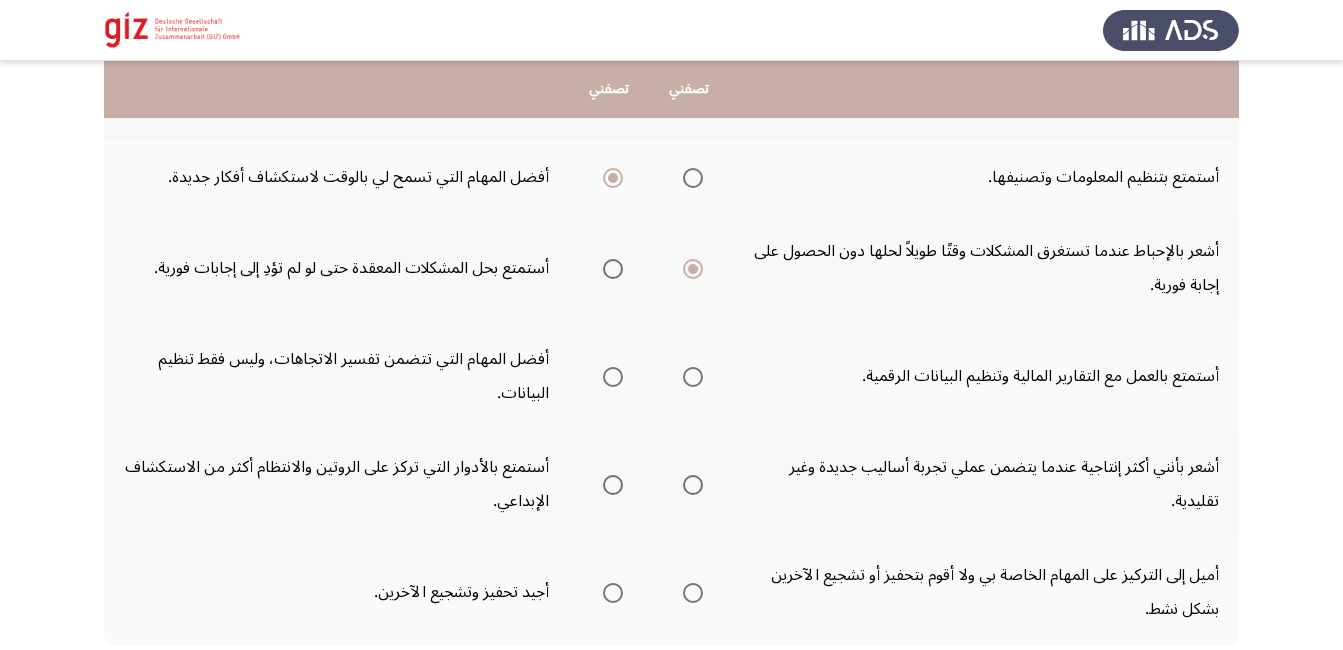 scroll, scrollTop: 560, scrollLeft: 0, axis: vertical 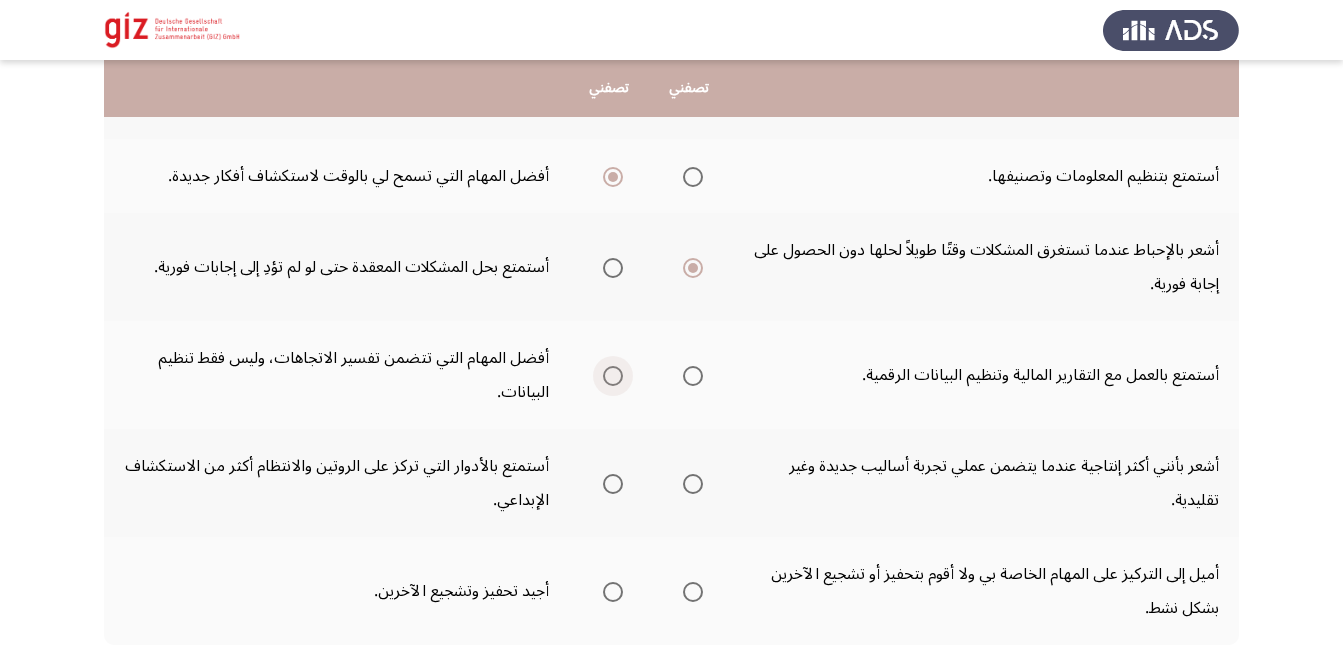 click at bounding box center (613, 376) 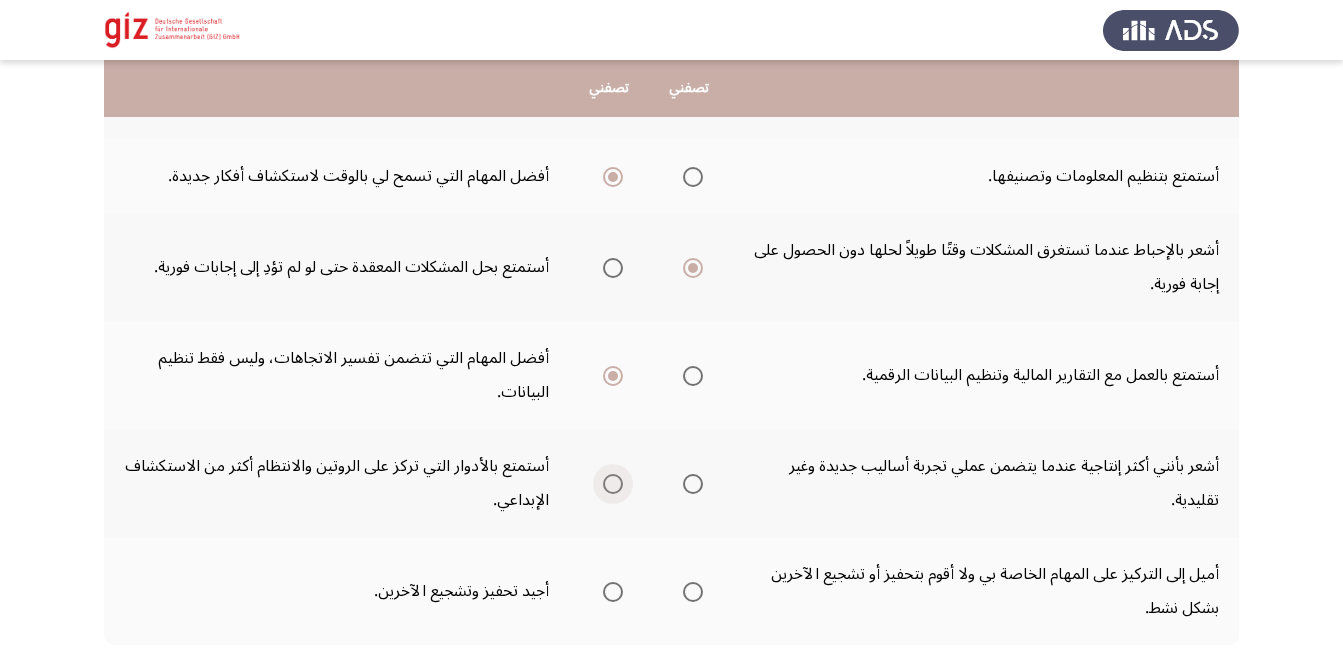 click at bounding box center [613, 484] 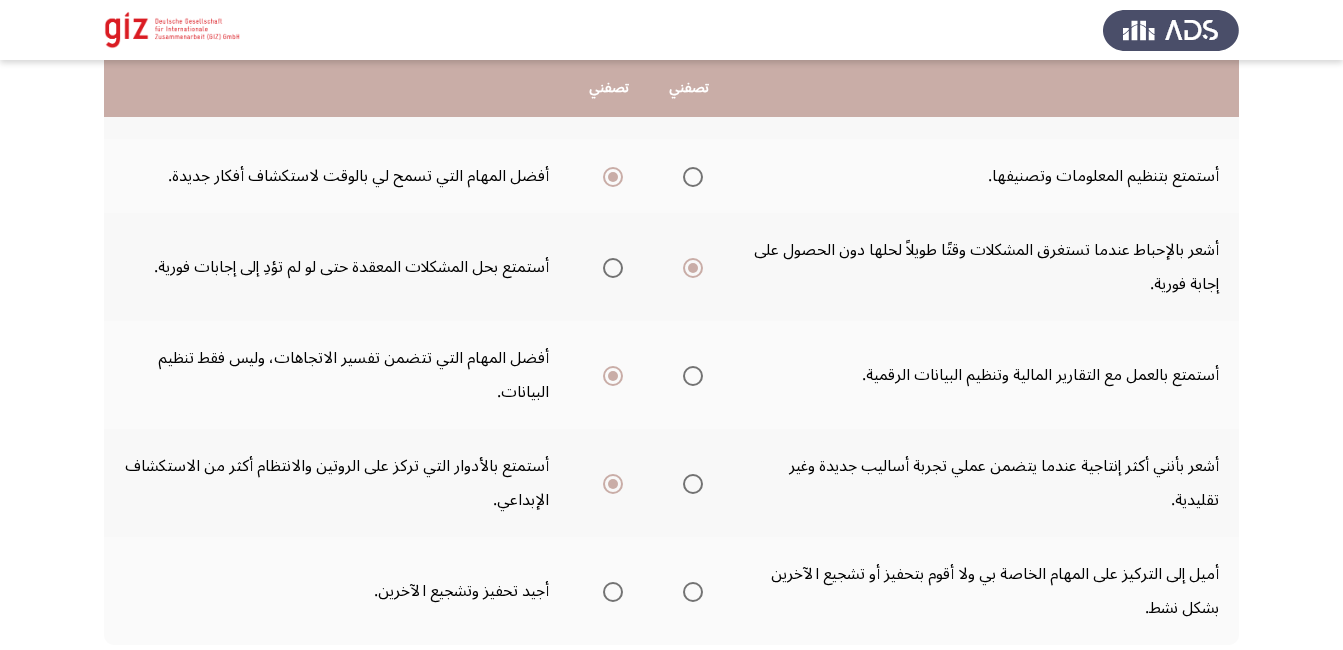 click on "أشعر بأنني أكثر إنتاجية عندما يتضمن عملي تجربة أساليب جديدة وغير تقليدية." 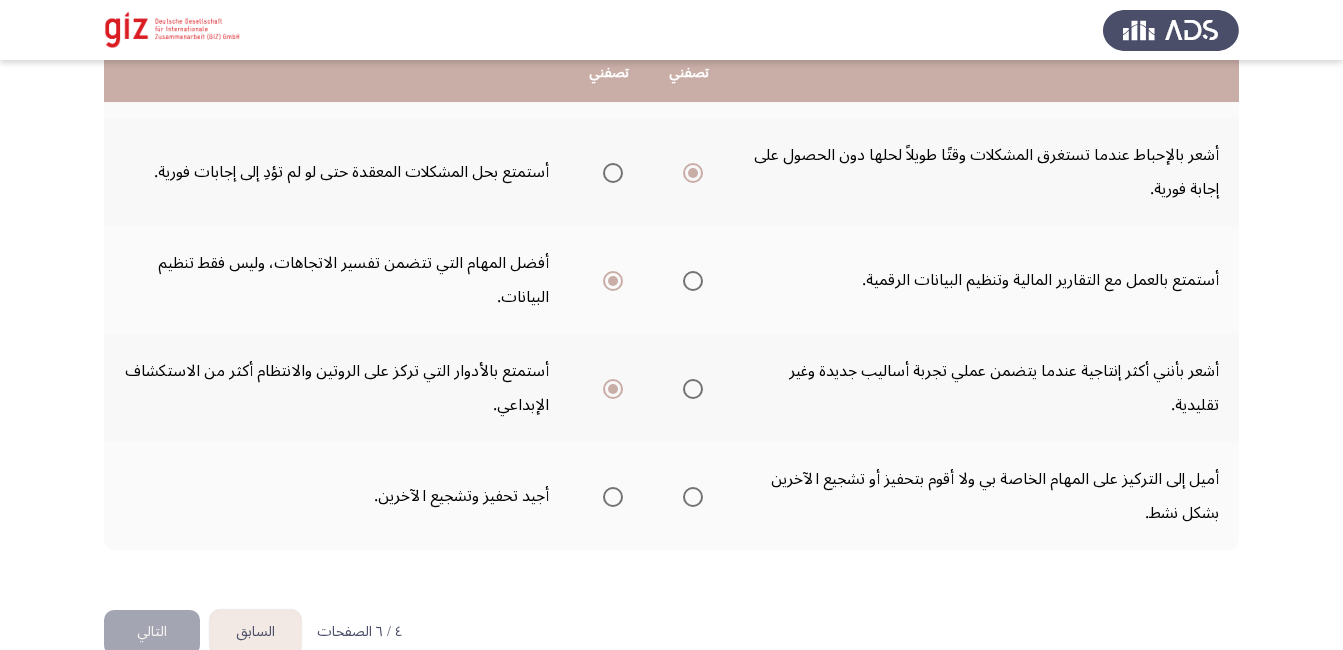 scroll, scrollTop: 680, scrollLeft: 0, axis: vertical 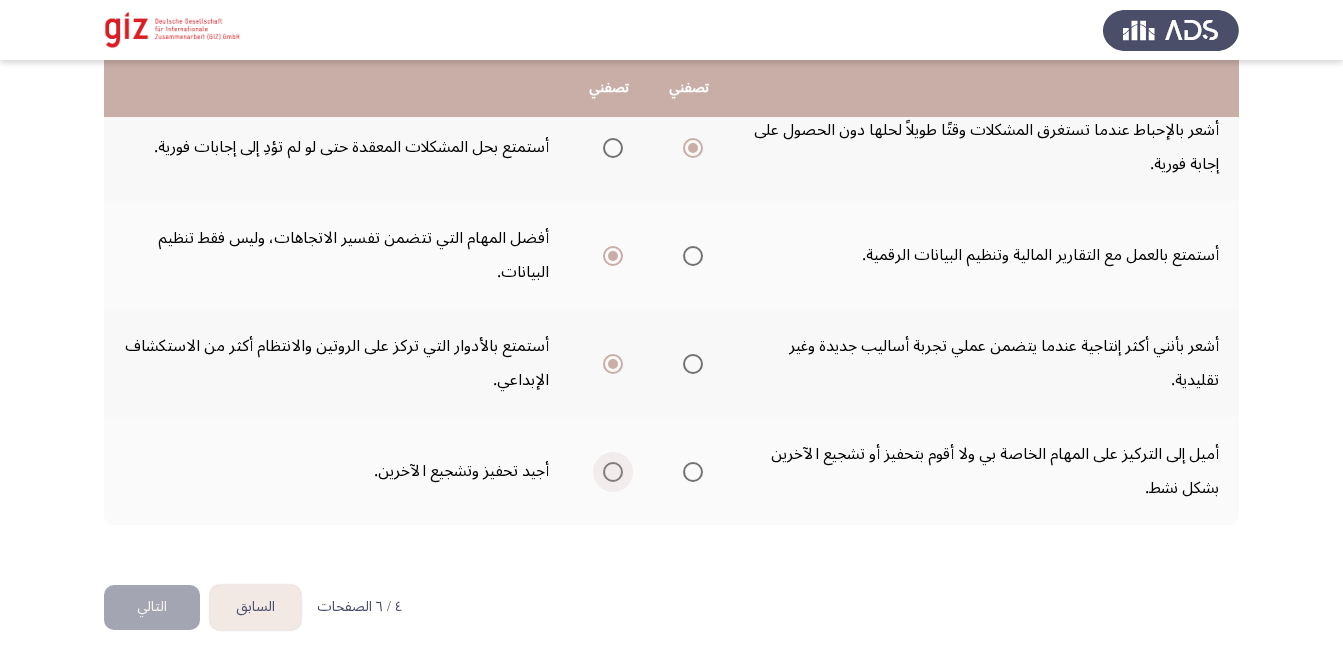 click at bounding box center (613, 472) 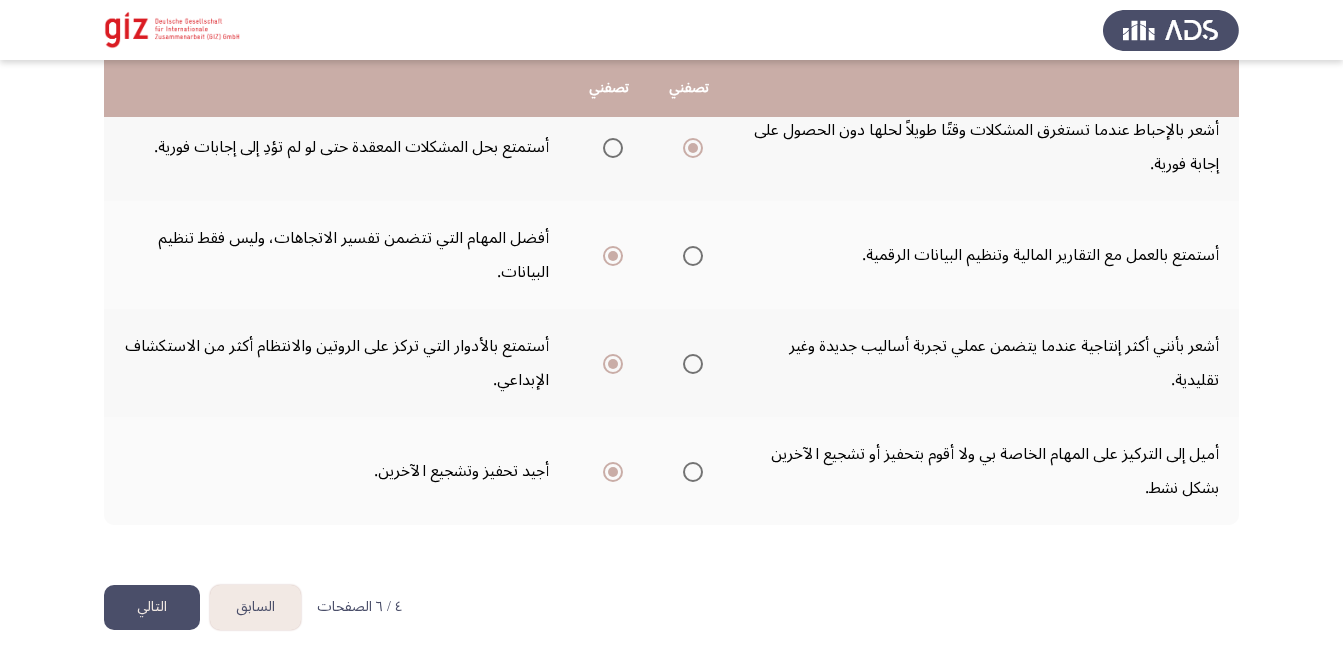 click on "التالي" 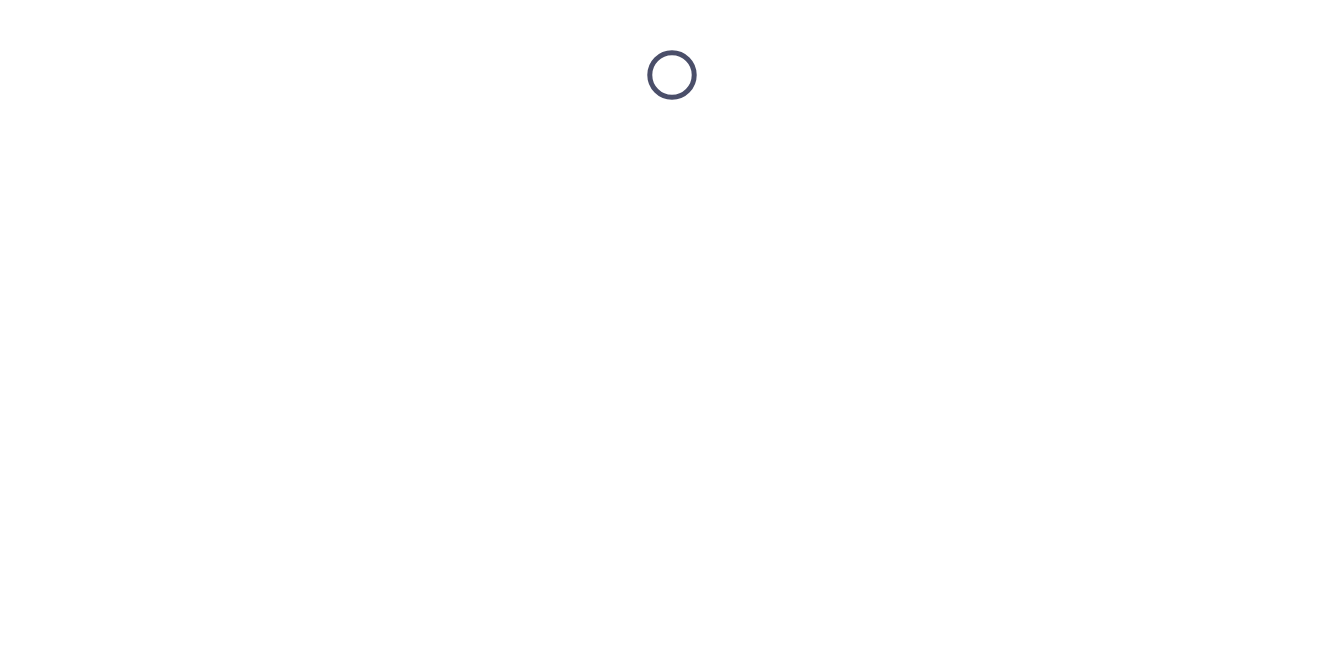 scroll, scrollTop: 0, scrollLeft: 0, axis: both 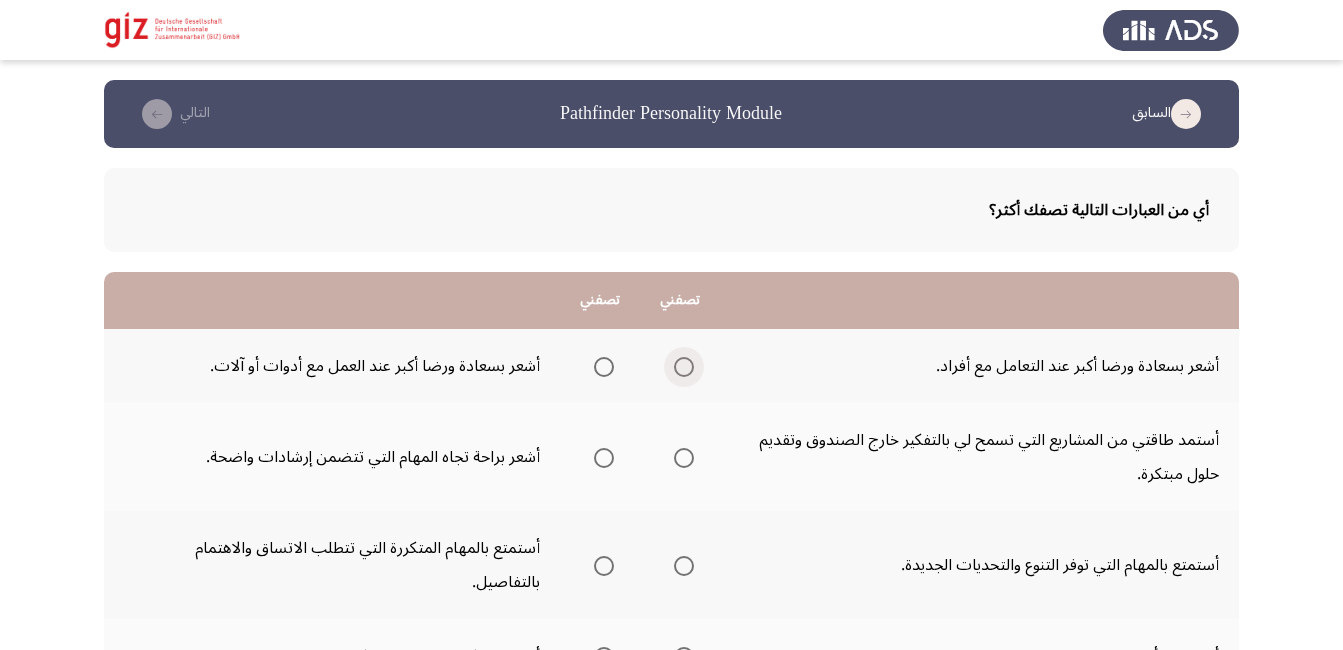 click at bounding box center [684, 367] 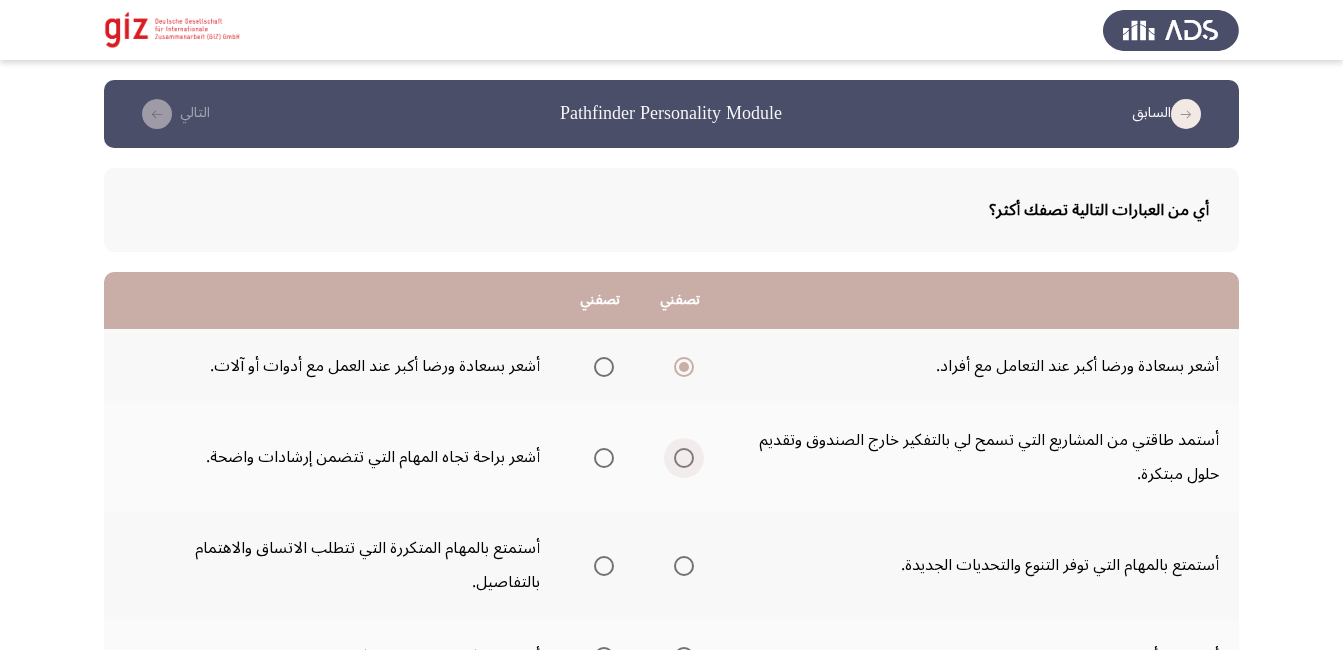 click at bounding box center (684, 458) 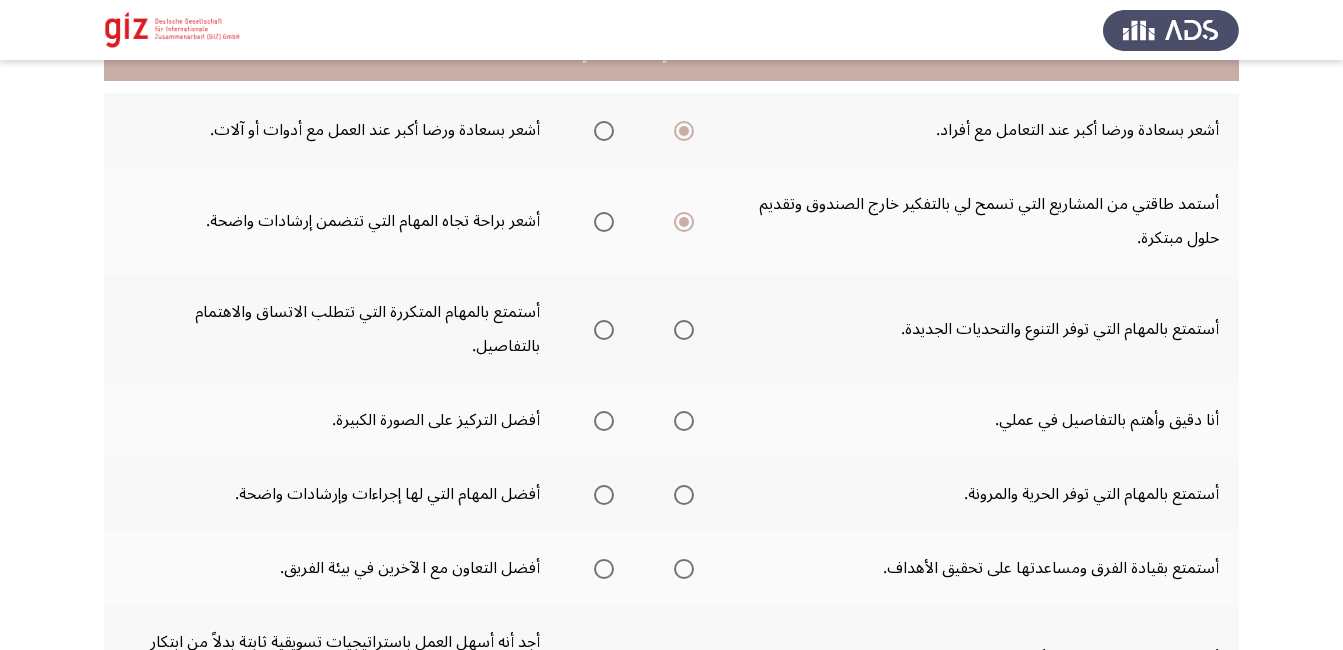scroll, scrollTop: 240, scrollLeft: 0, axis: vertical 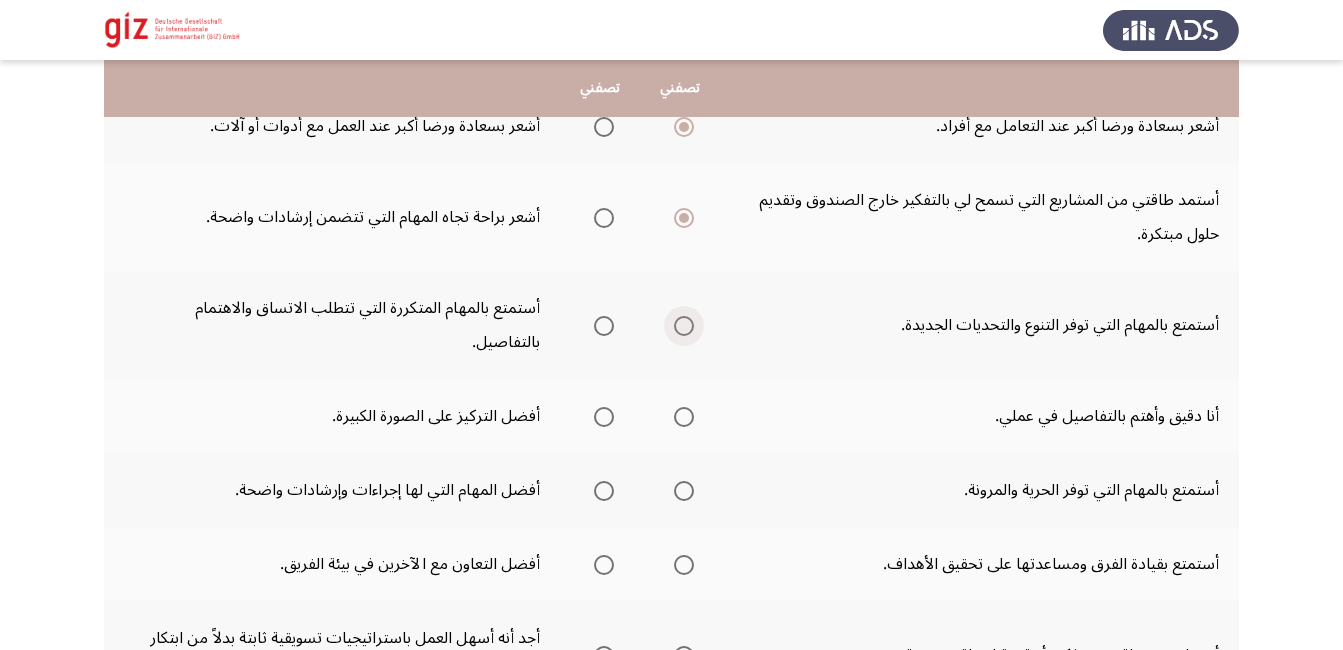 click at bounding box center (684, 326) 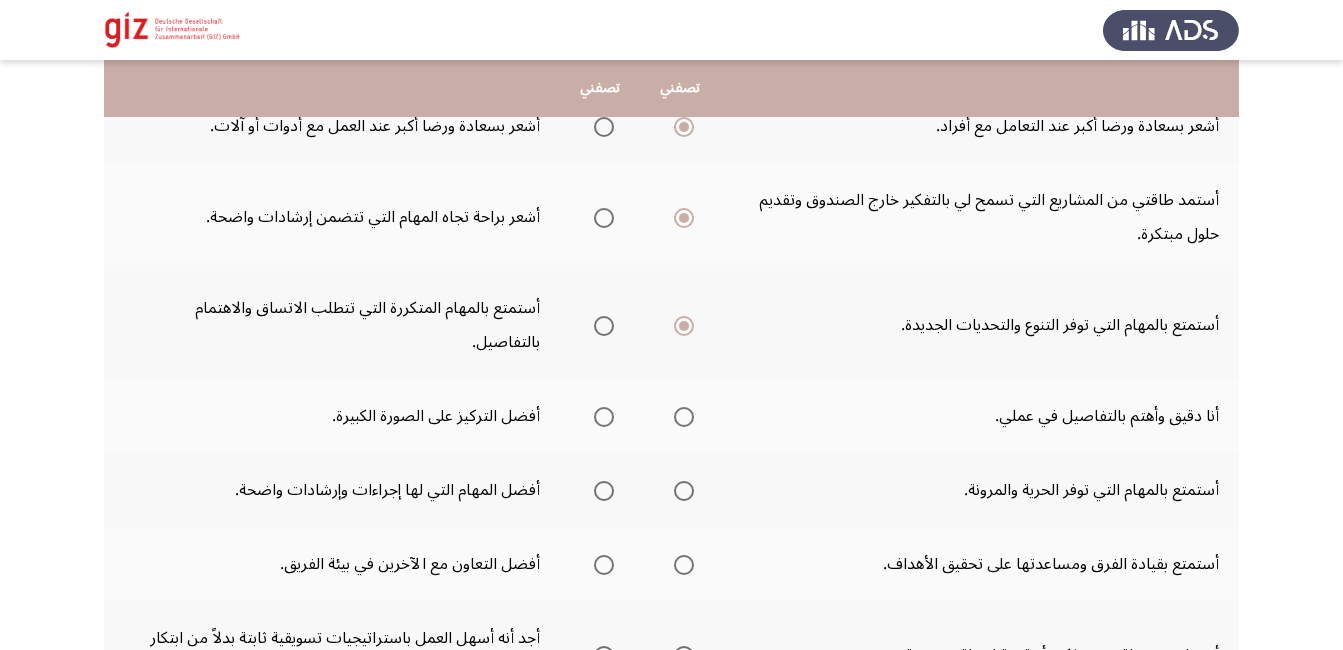 click at bounding box center [604, 417] 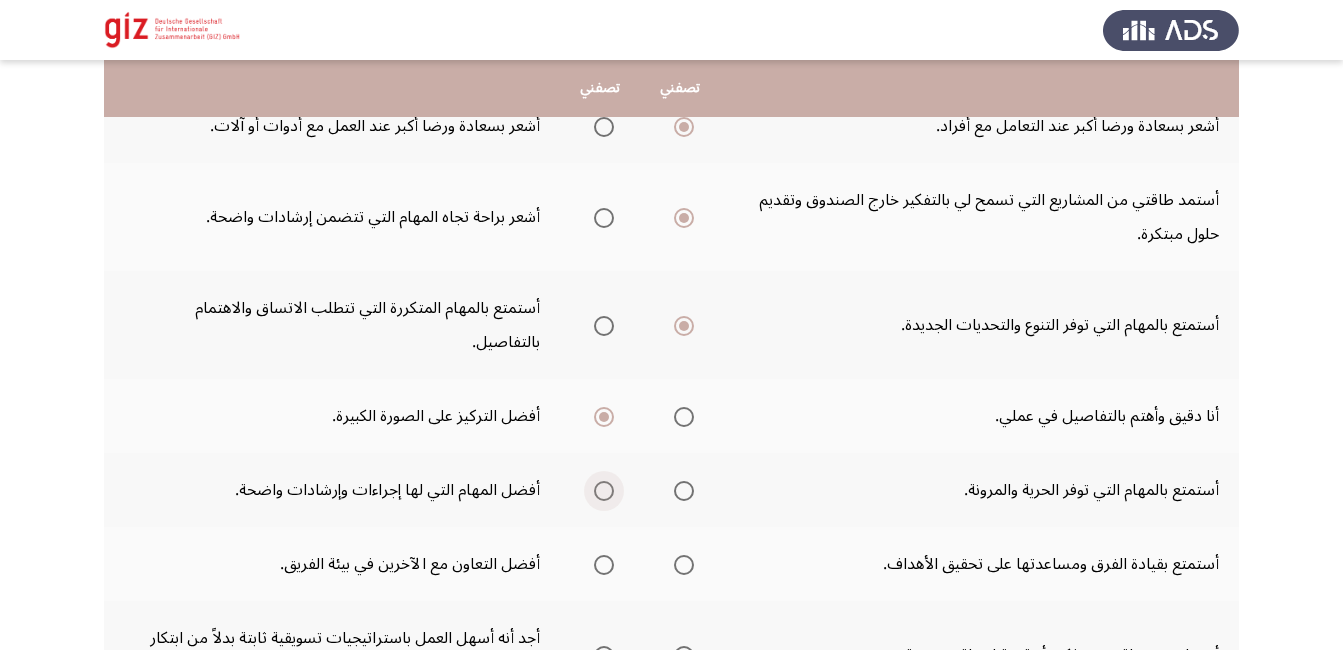 click at bounding box center [604, 491] 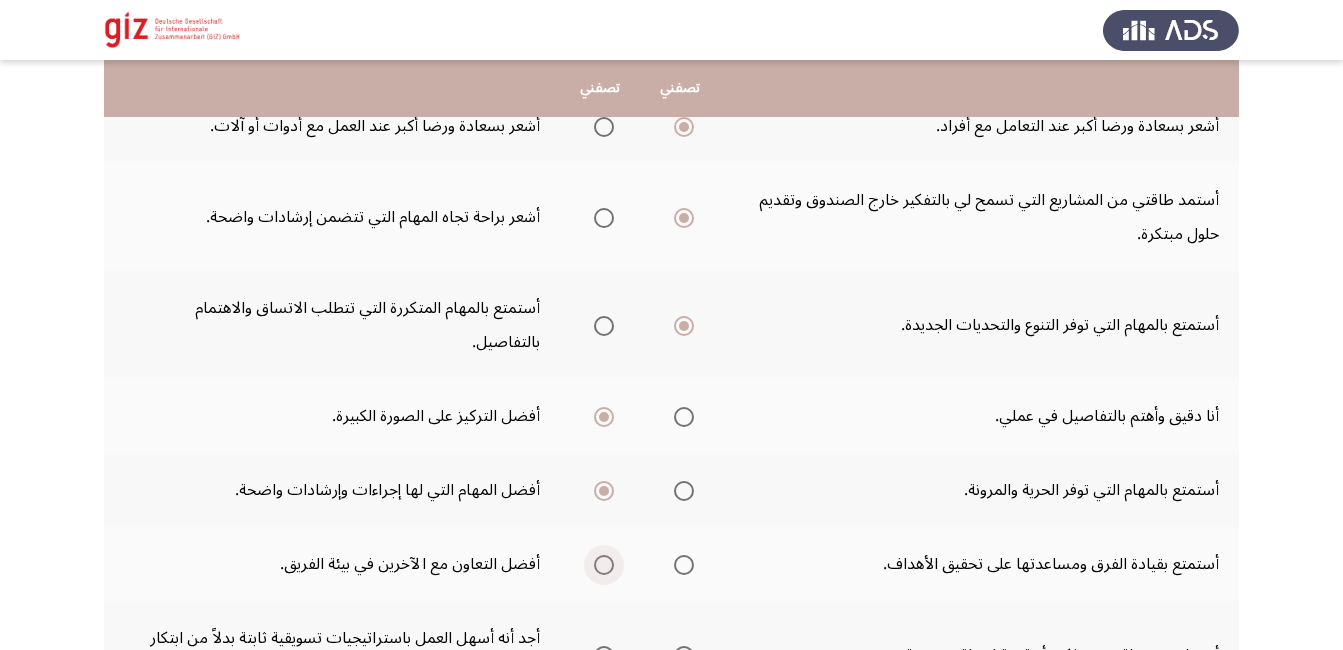 click at bounding box center (604, 565) 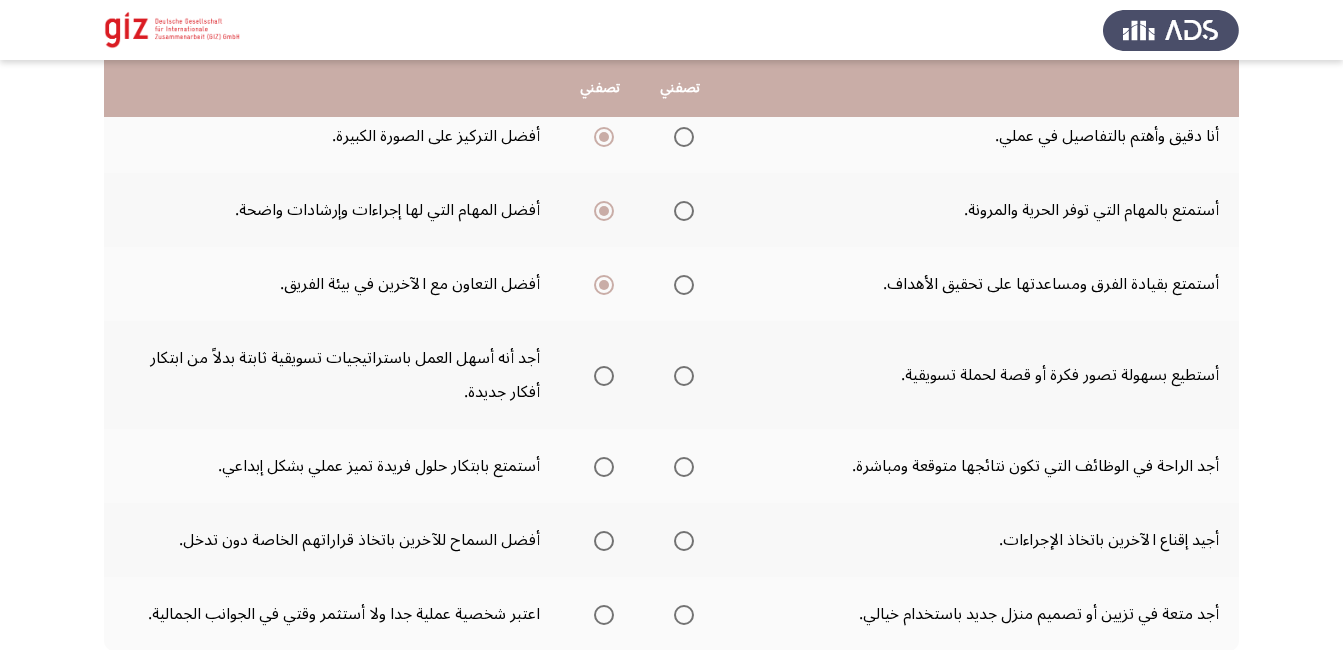 scroll, scrollTop: 560, scrollLeft: 0, axis: vertical 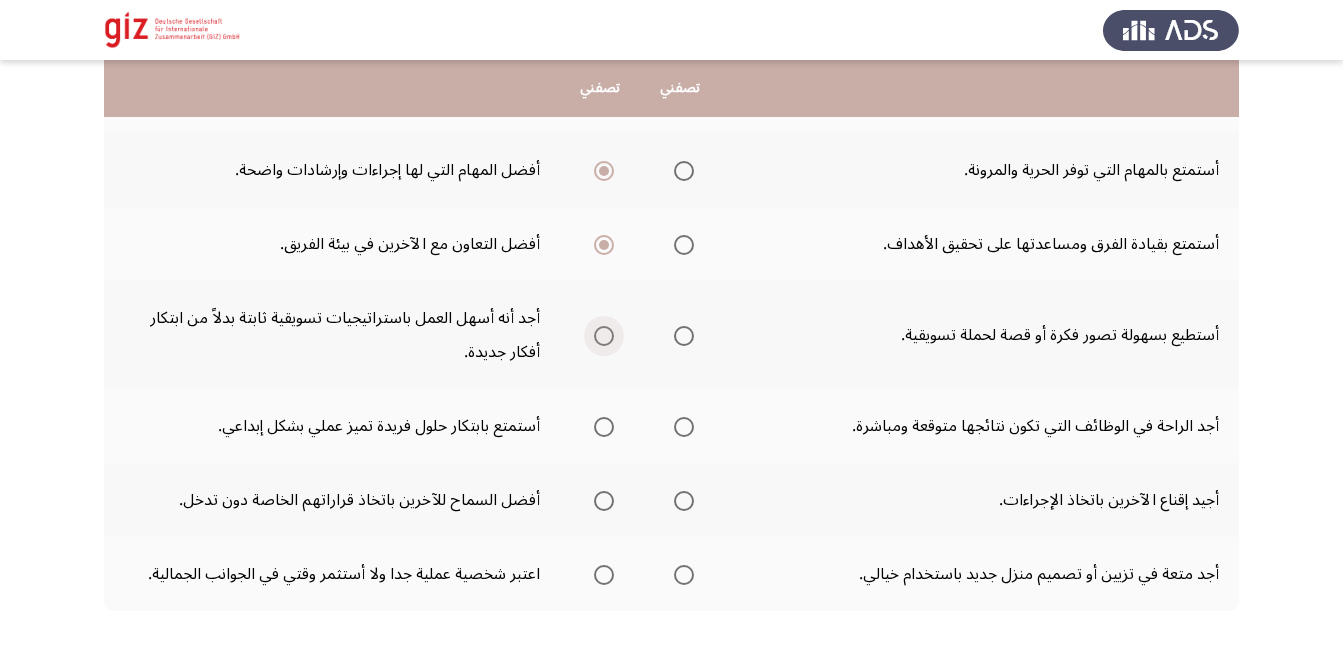 click at bounding box center (604, 336) 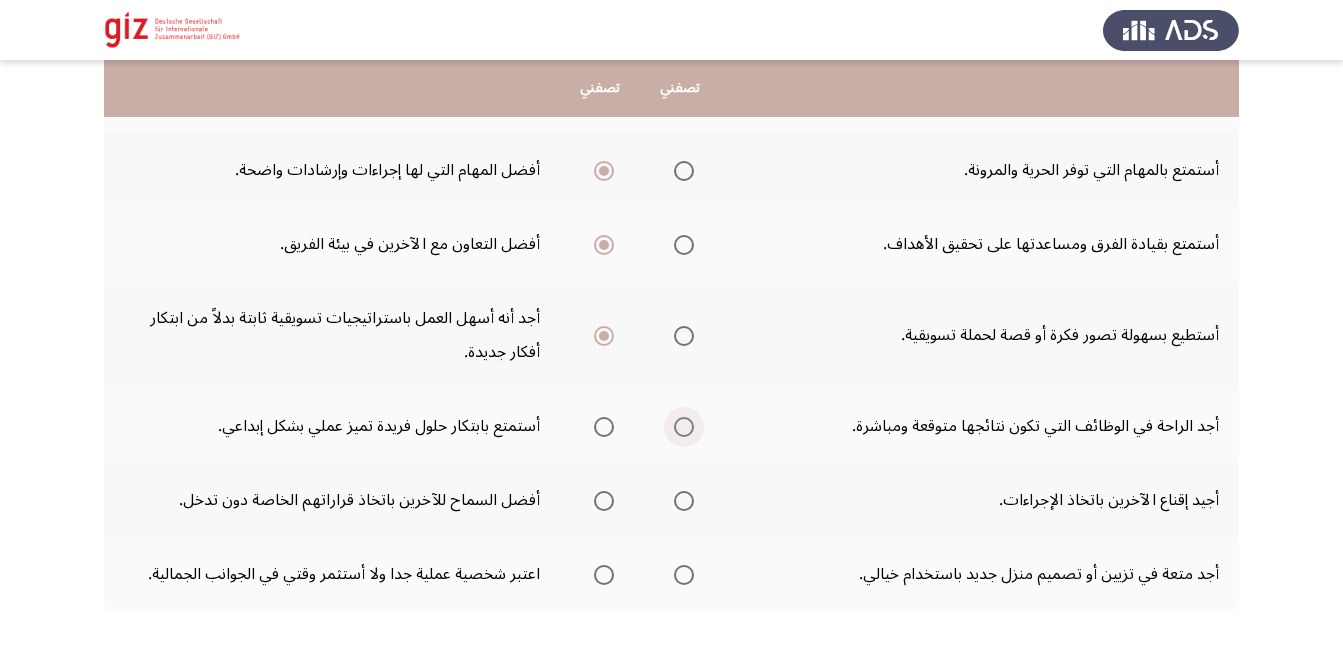 click at bounding box center [684, 427] 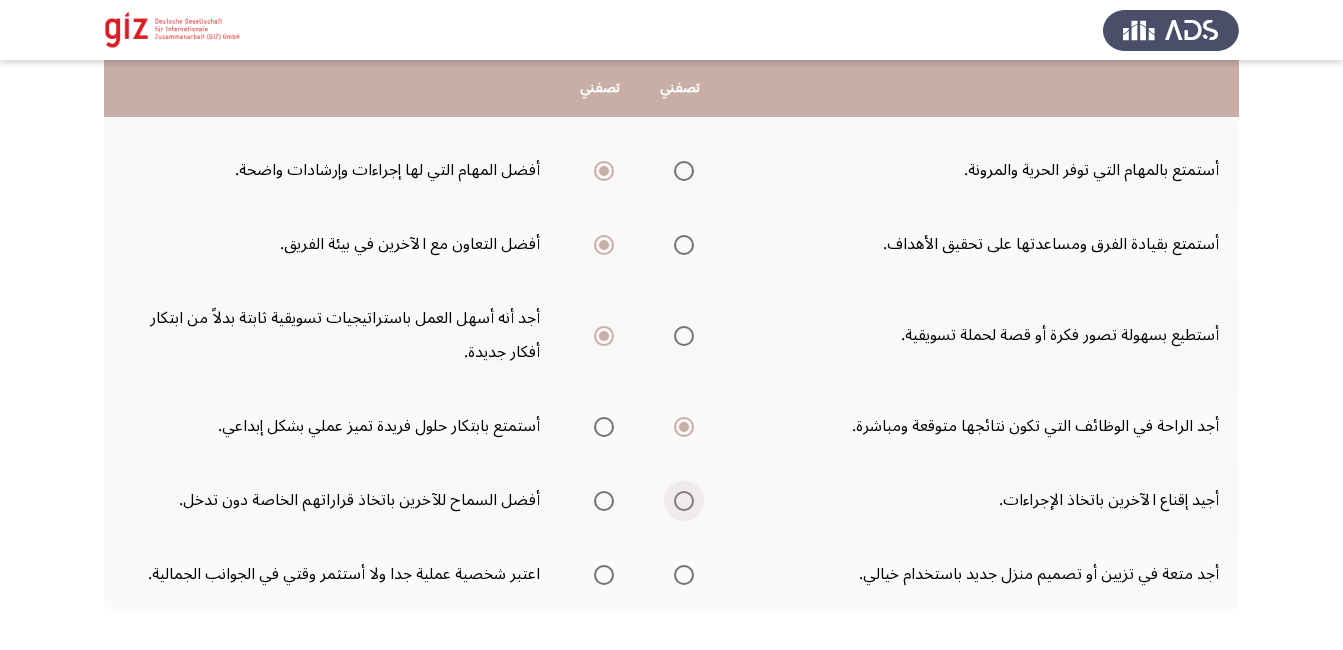 click at bounding box center (684, 501) 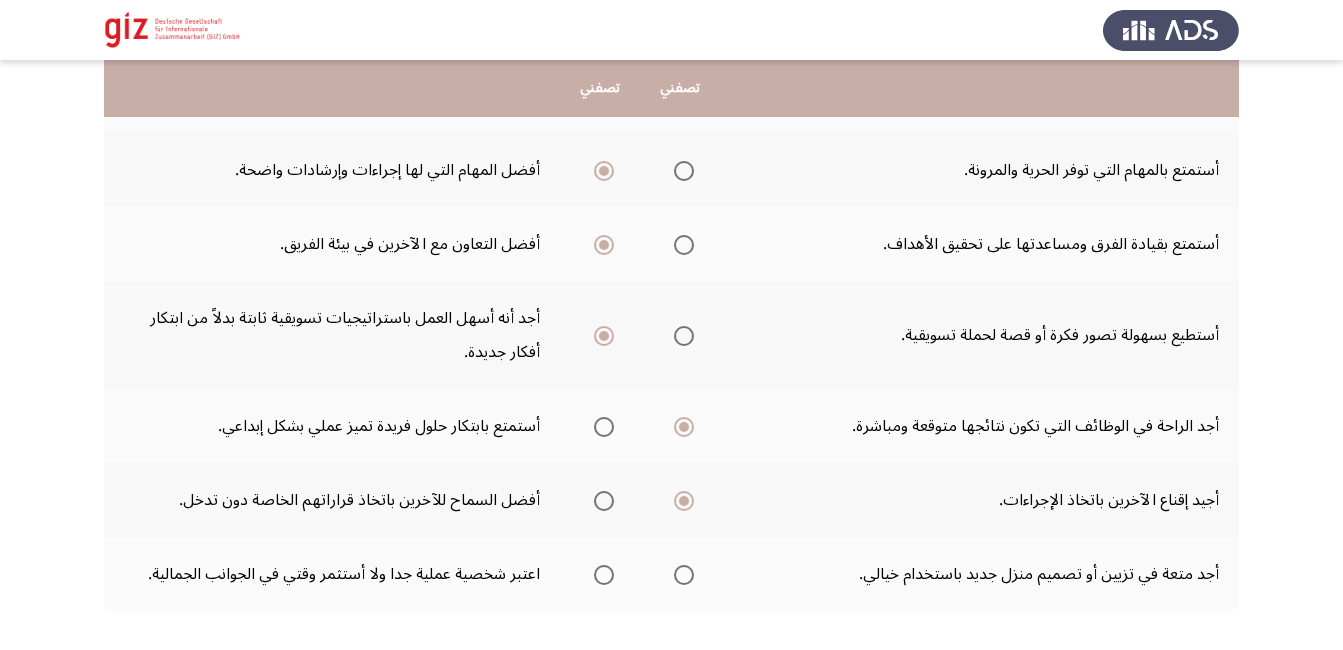 click at bounding box center [604, 575] 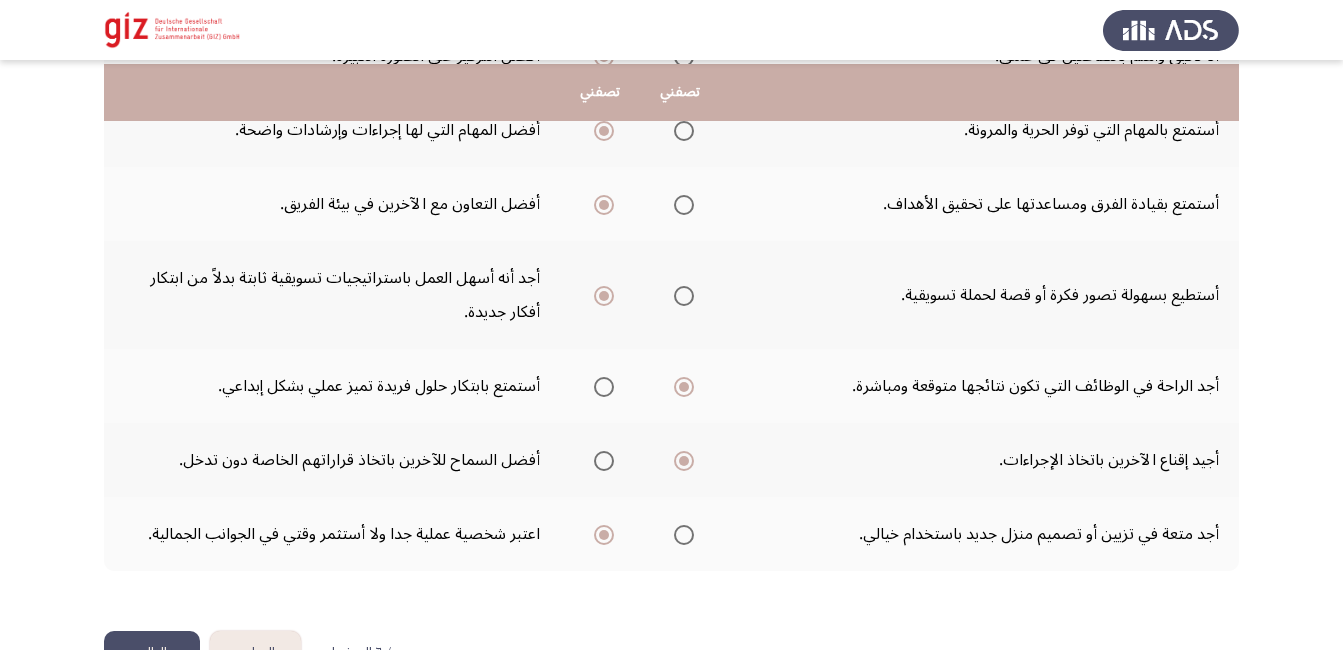 scroll, scrollTop: 627, scrollLeft: 0, axis: vertical 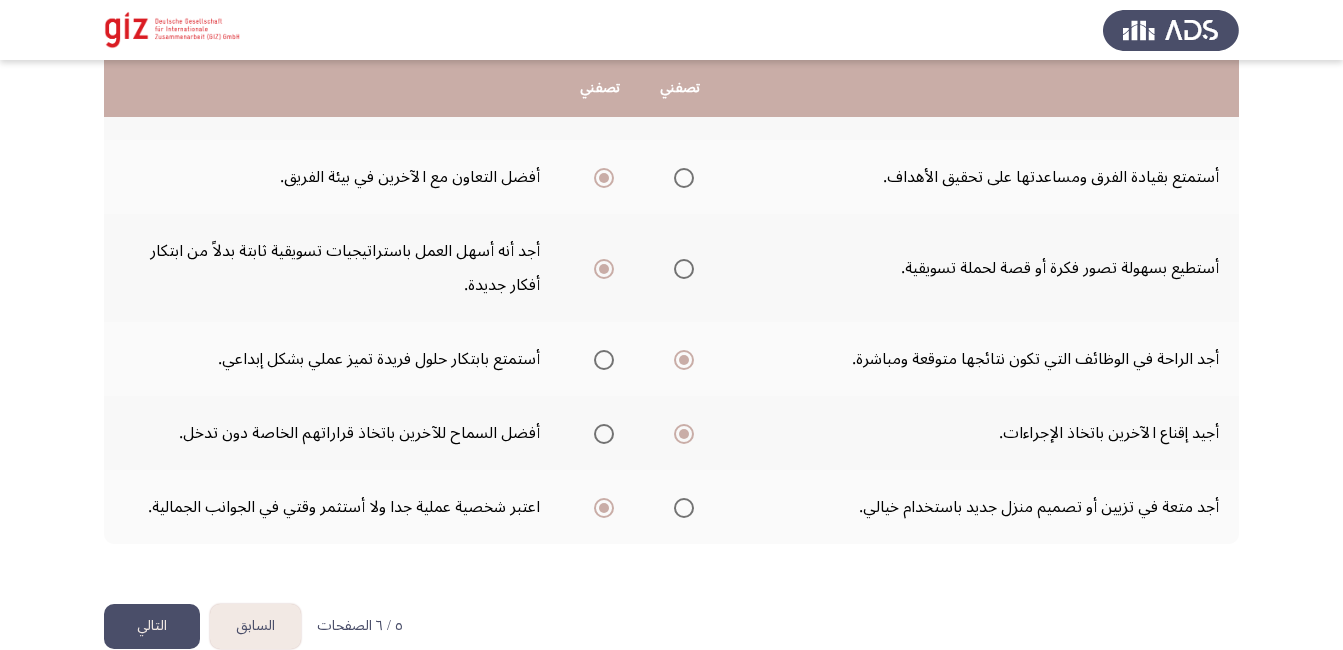 click on "التالي" 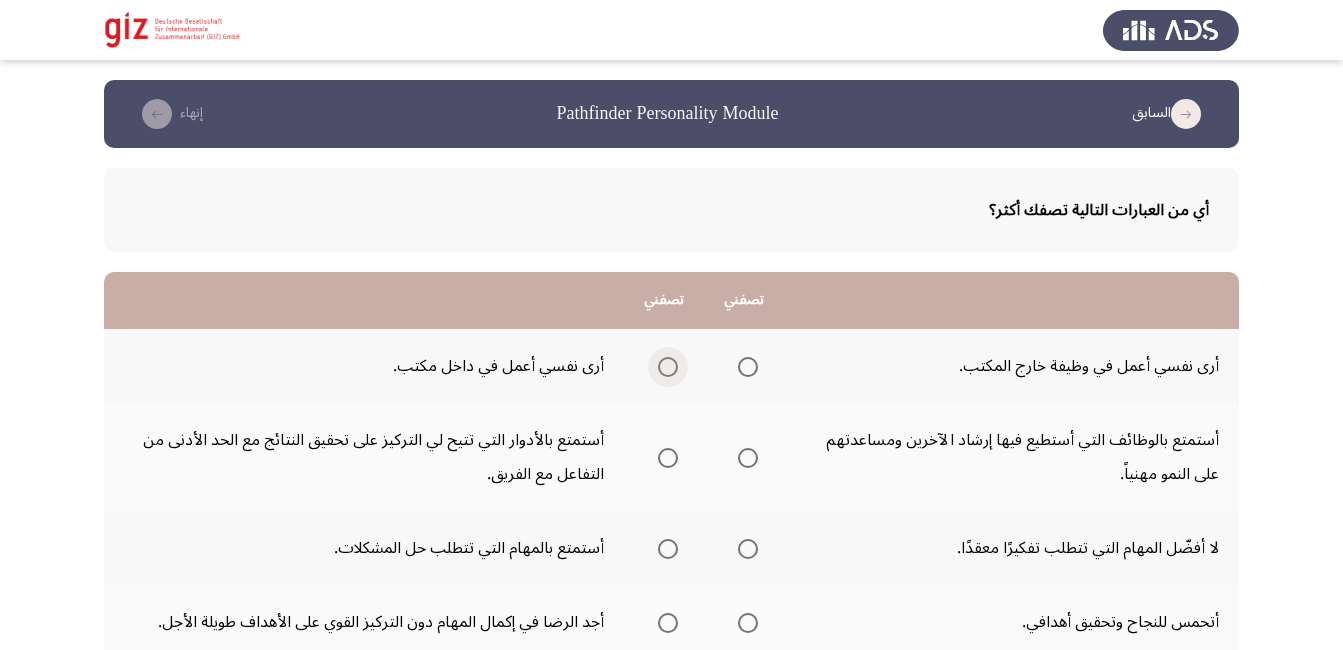 click at bounding box center (668, 367) 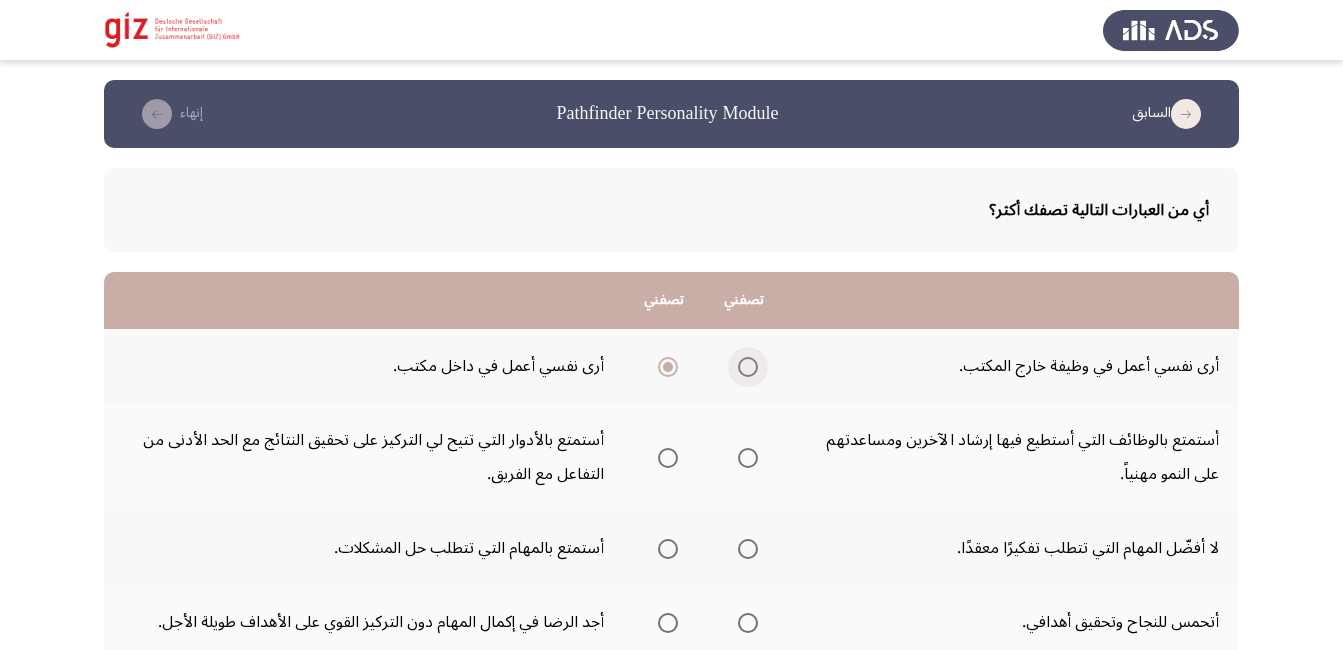 click at bounding box center [748, 367] 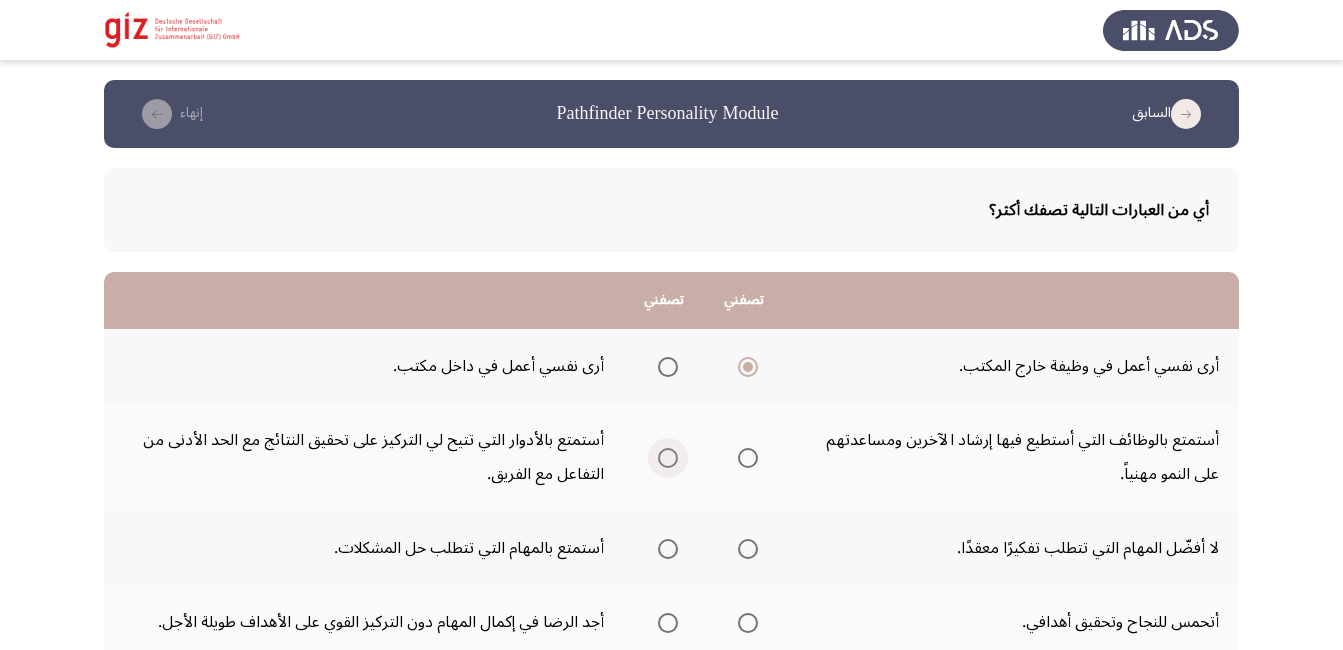 click at bounding box center (668, 458) 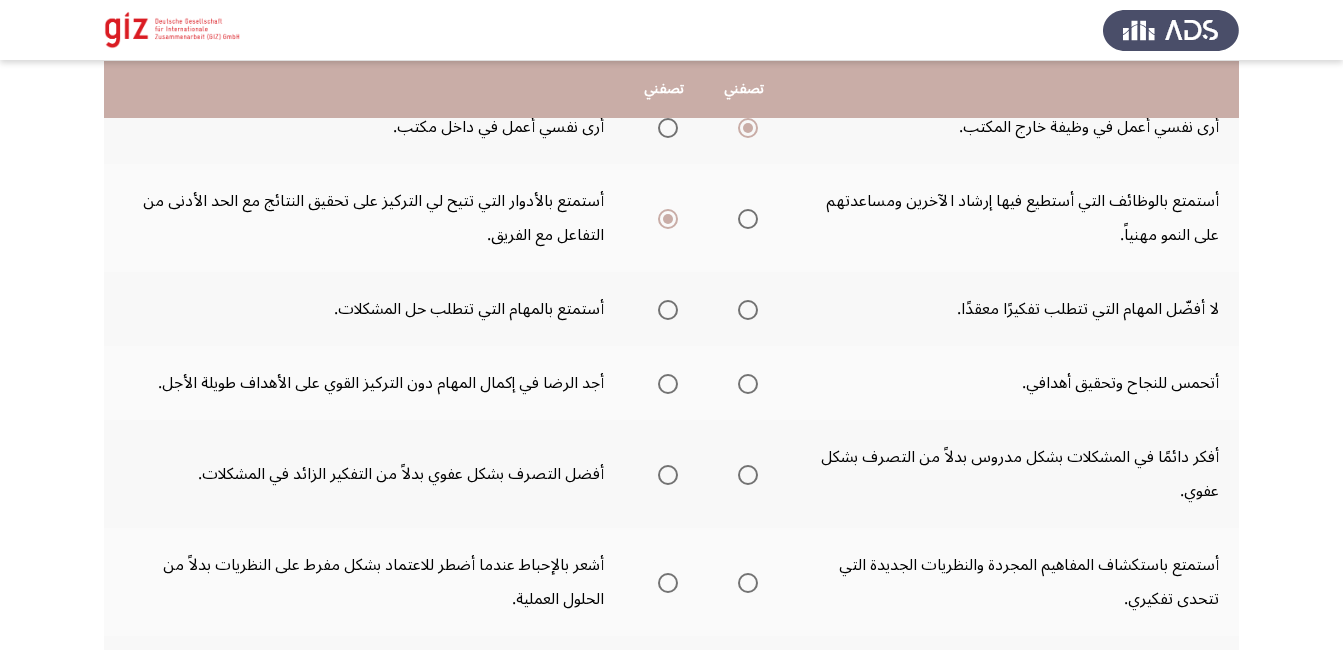 scroll, scrollTop: 240, scrollLeft: 0, axis: vertical 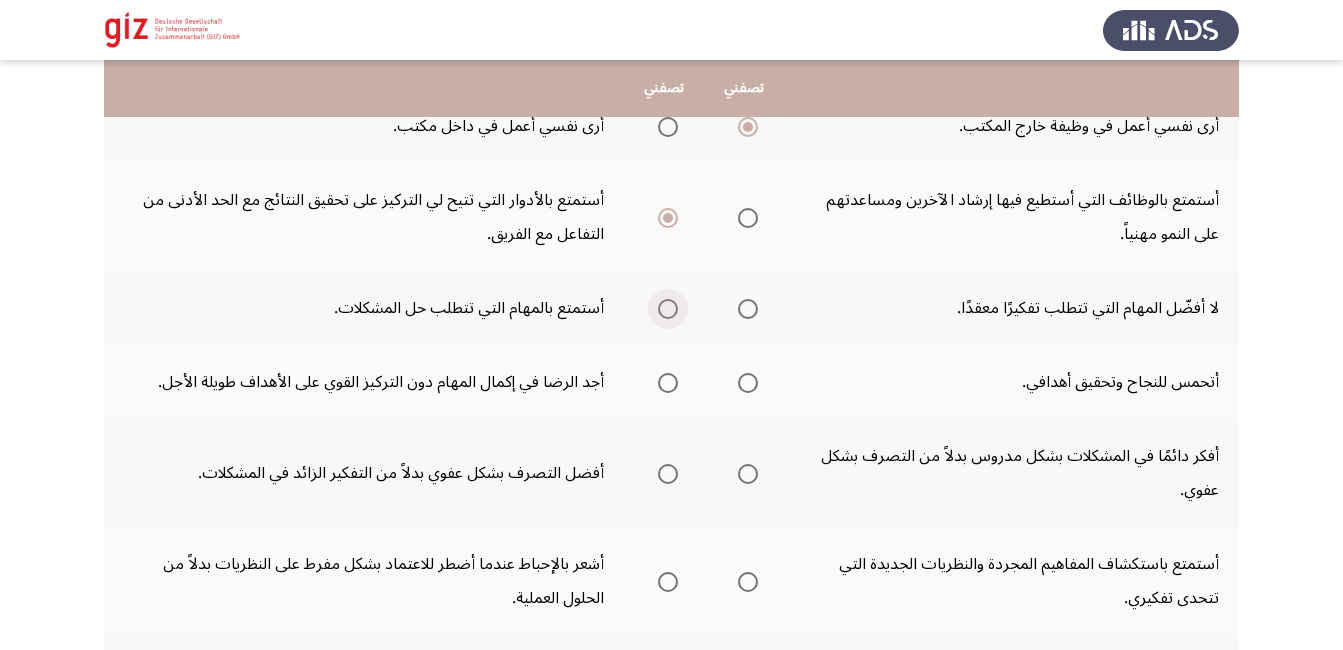click at bounding box center [668, 309] 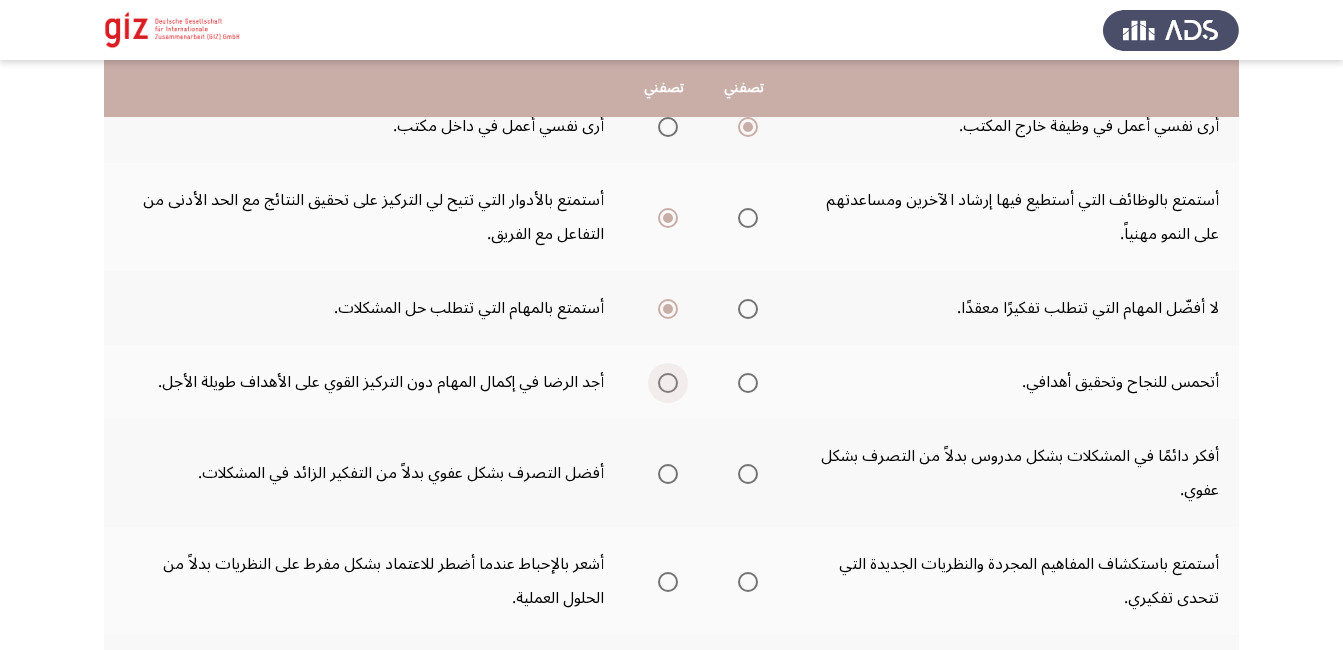 click at bounding box center (668, 383) 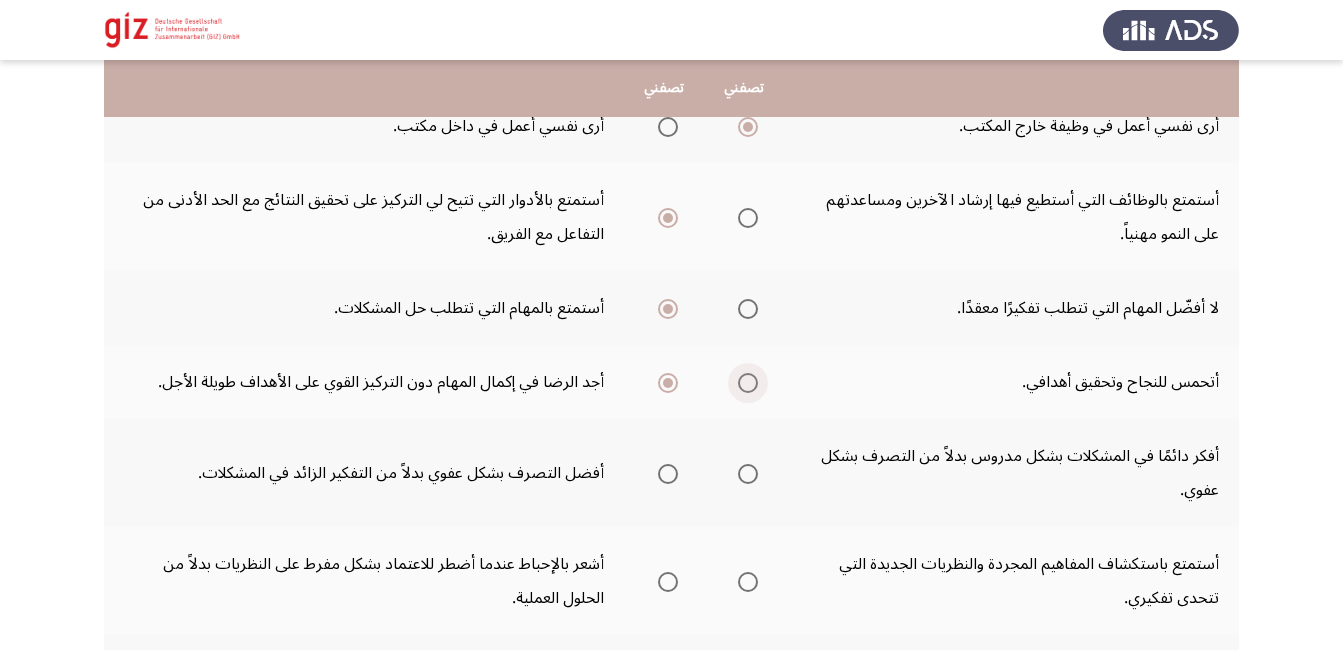 click at bounding box center (748, 383) 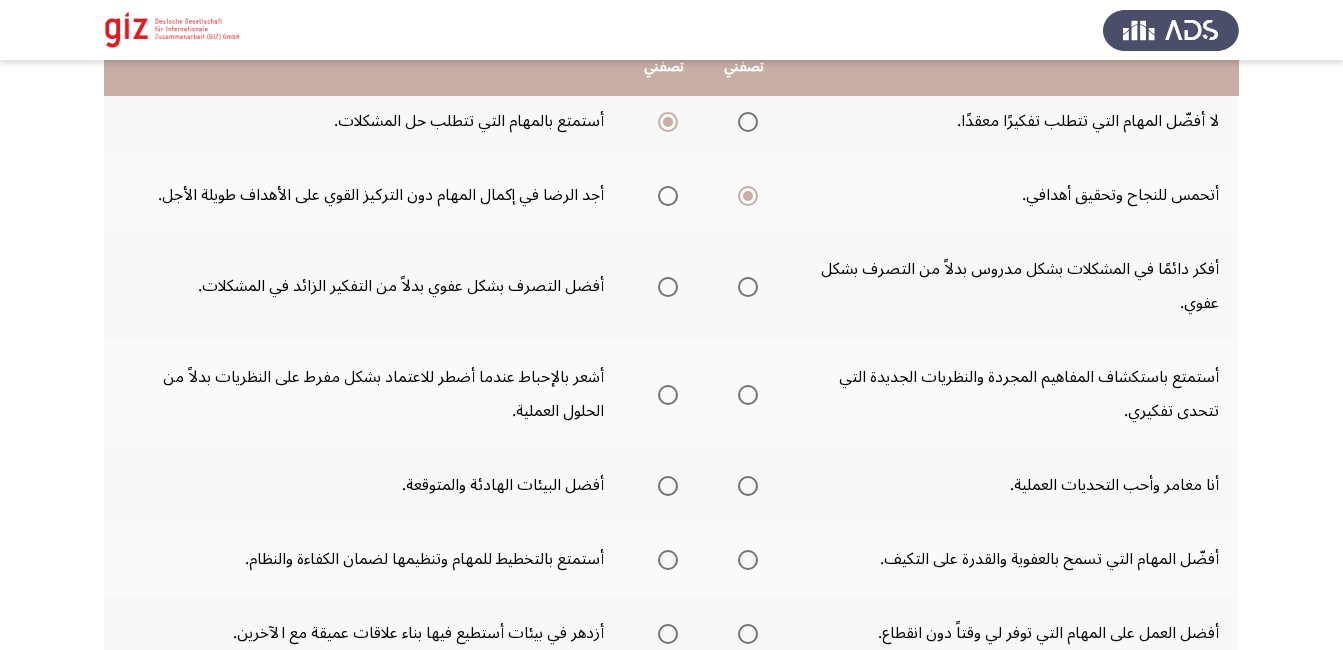 scroll, scrollTop: 440, scrollLeft: 0, axis: vertical 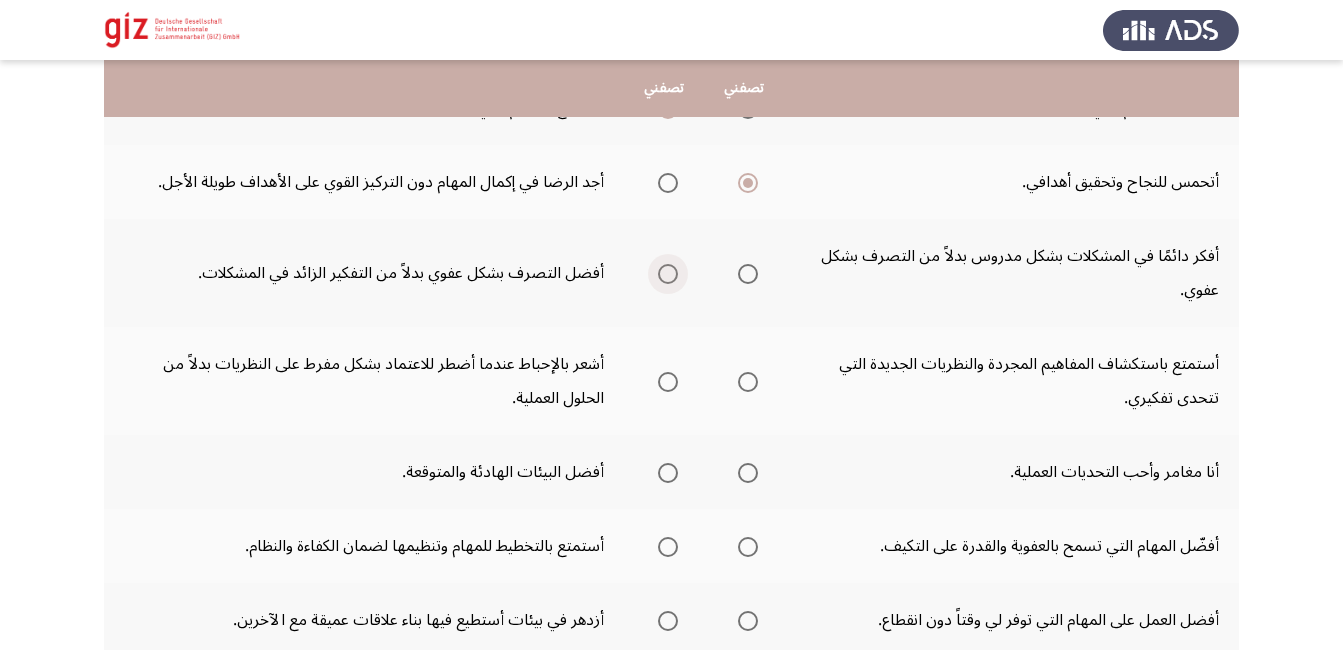 click at bounding box center (668, 274) 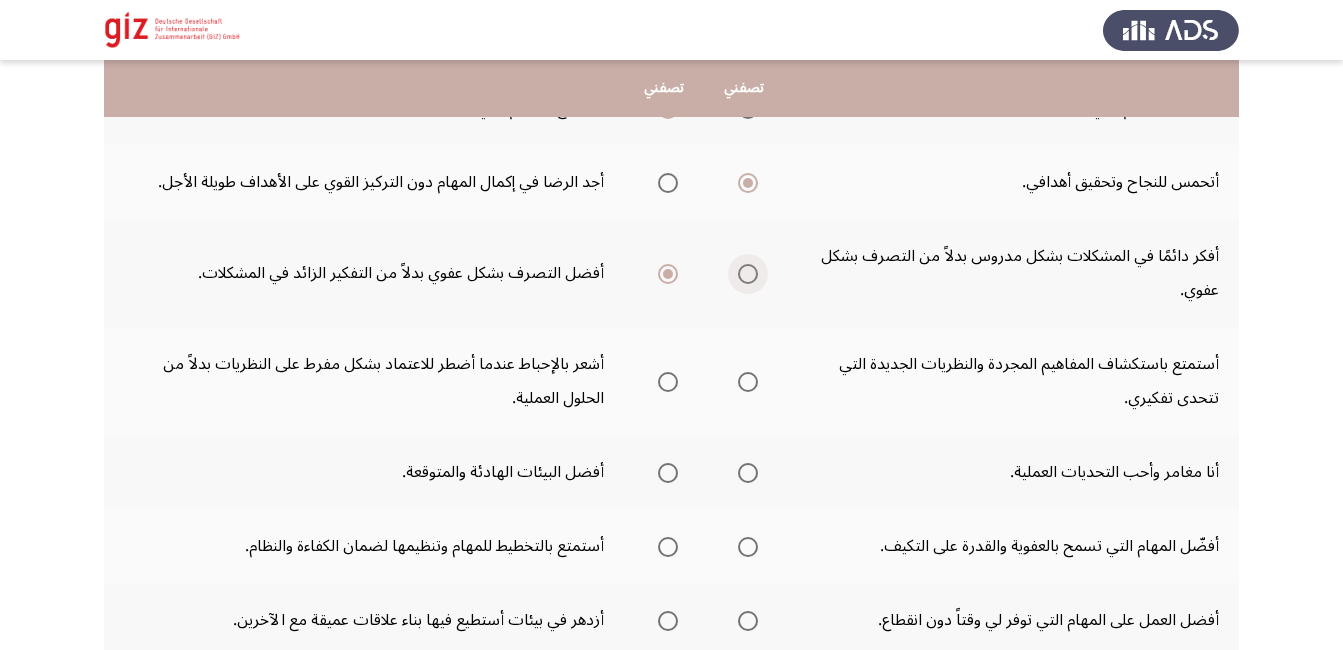 click at bounding box center (748, 274) 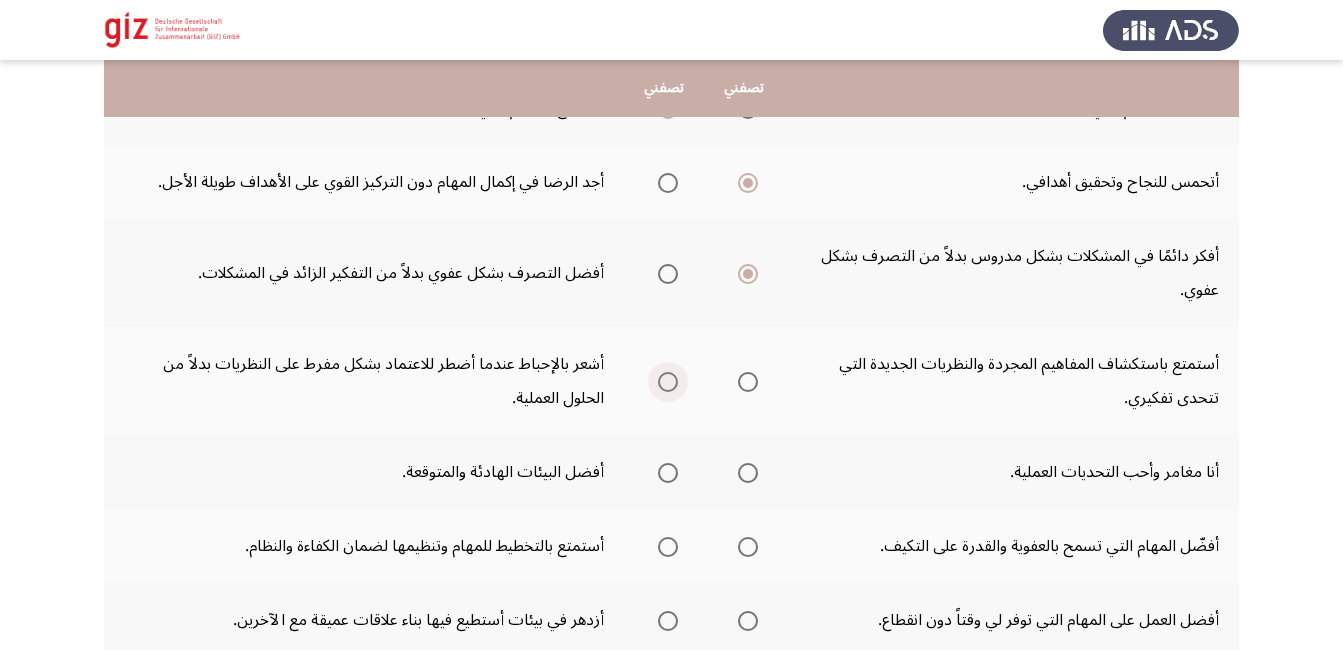 click at bounding box center (668, 382) 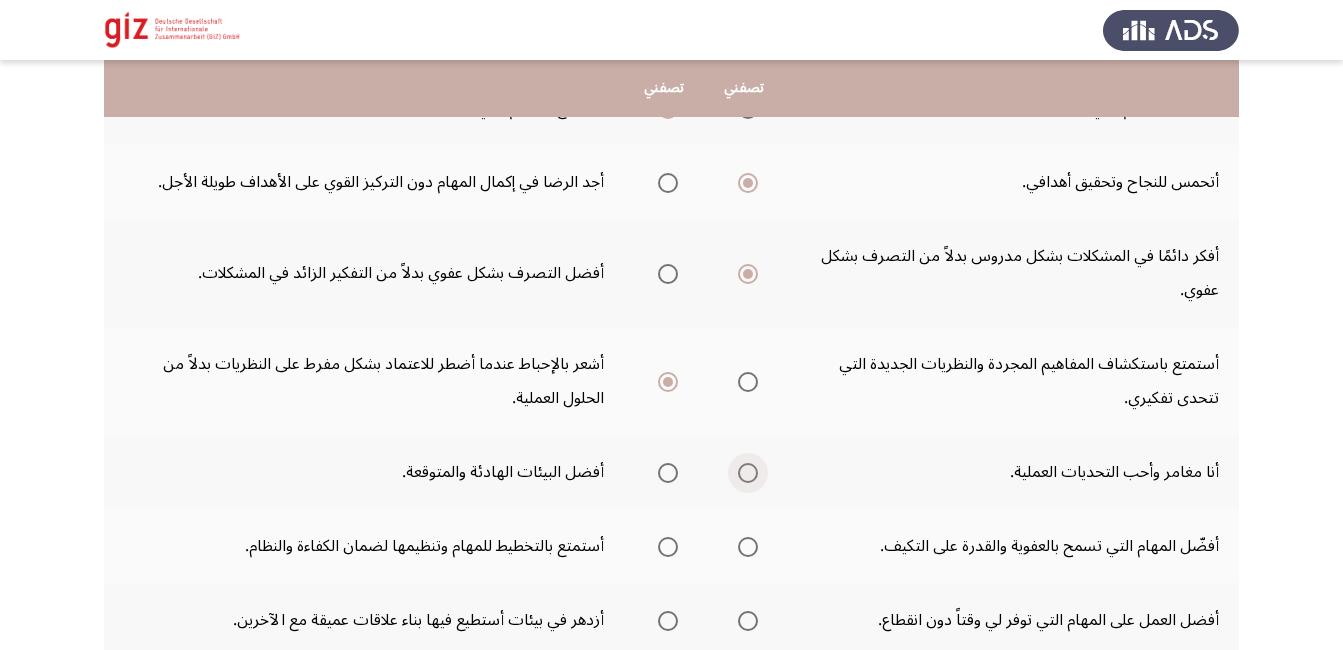 click at bounding box center [748, 473] 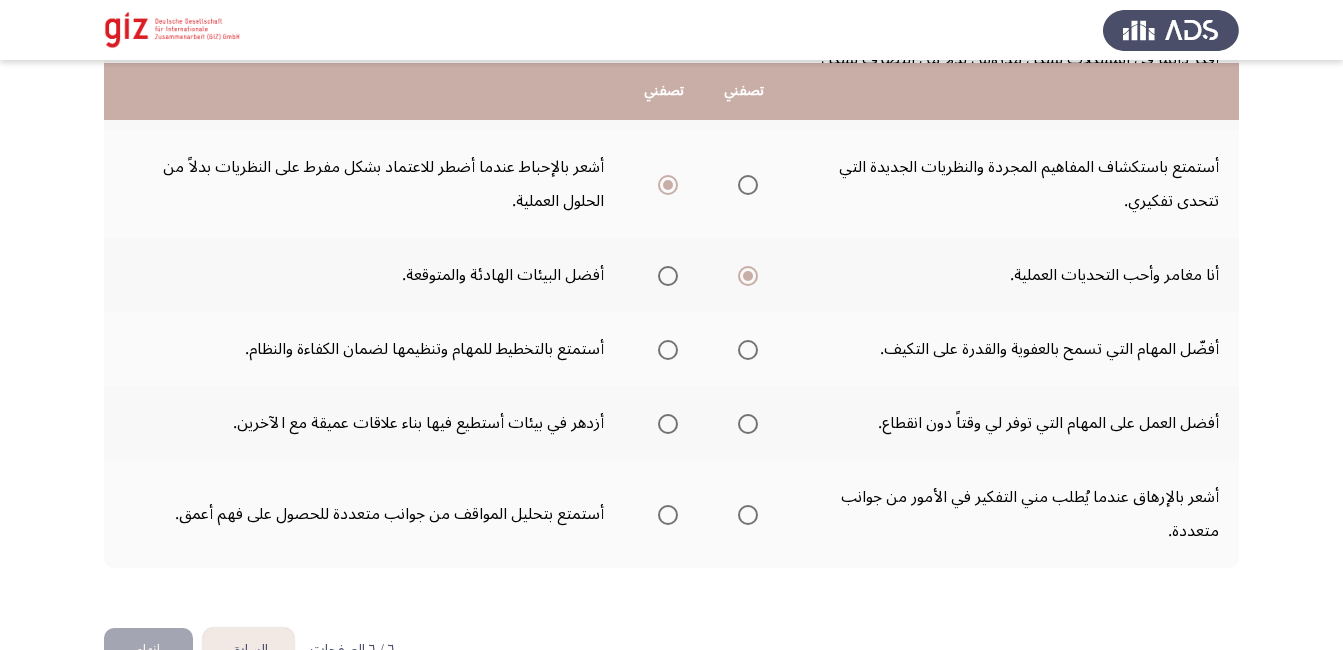 scroll, scrollTop: 640, scrollLeft: 0, axis: vertical 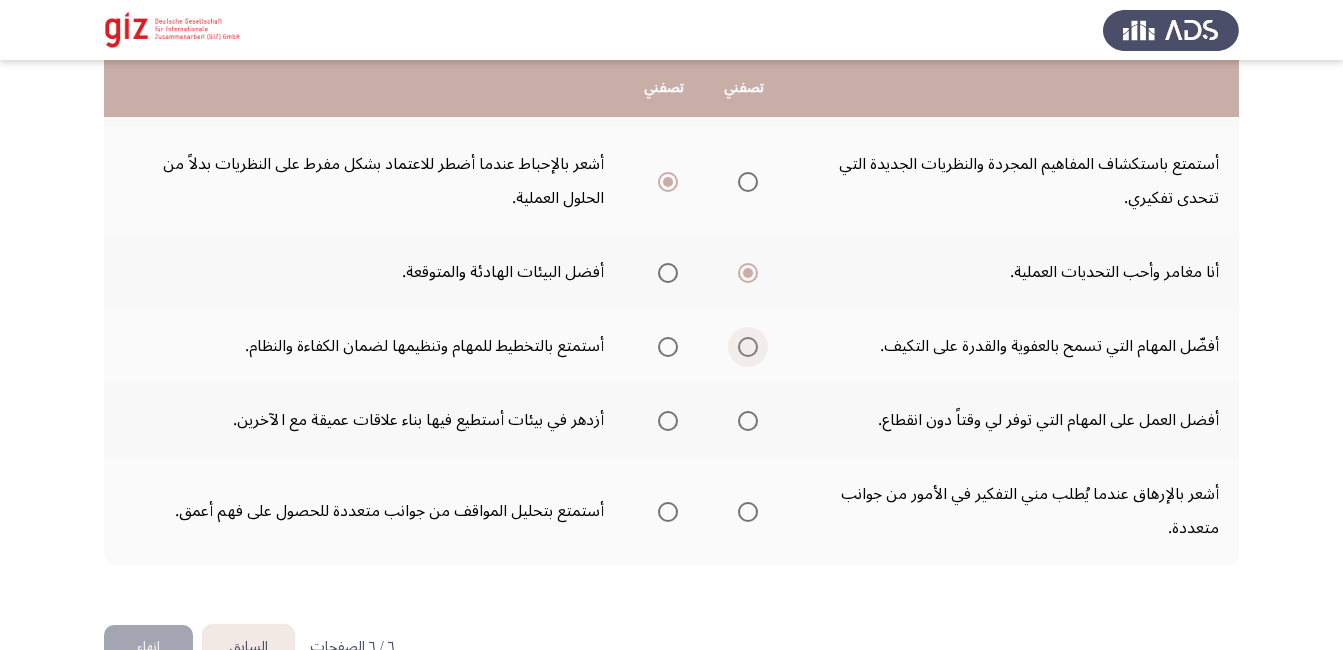 click at bounding box center [748, 347] 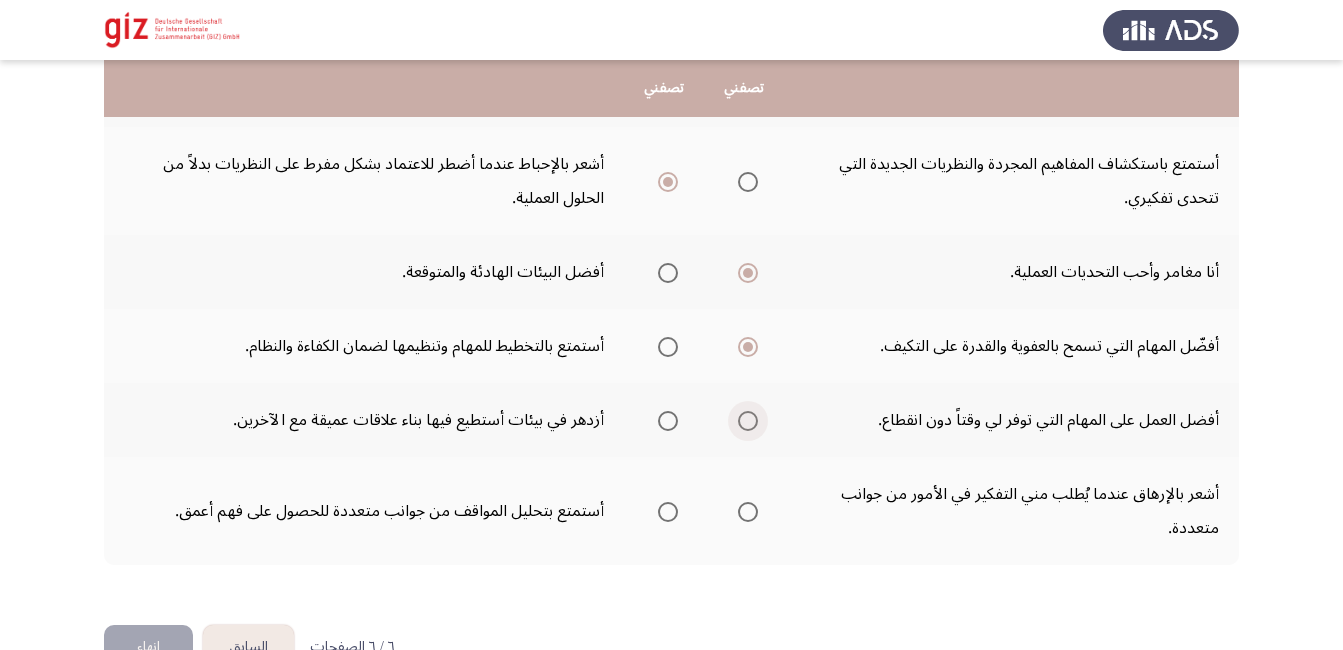 click at bounding box center [748, 421] 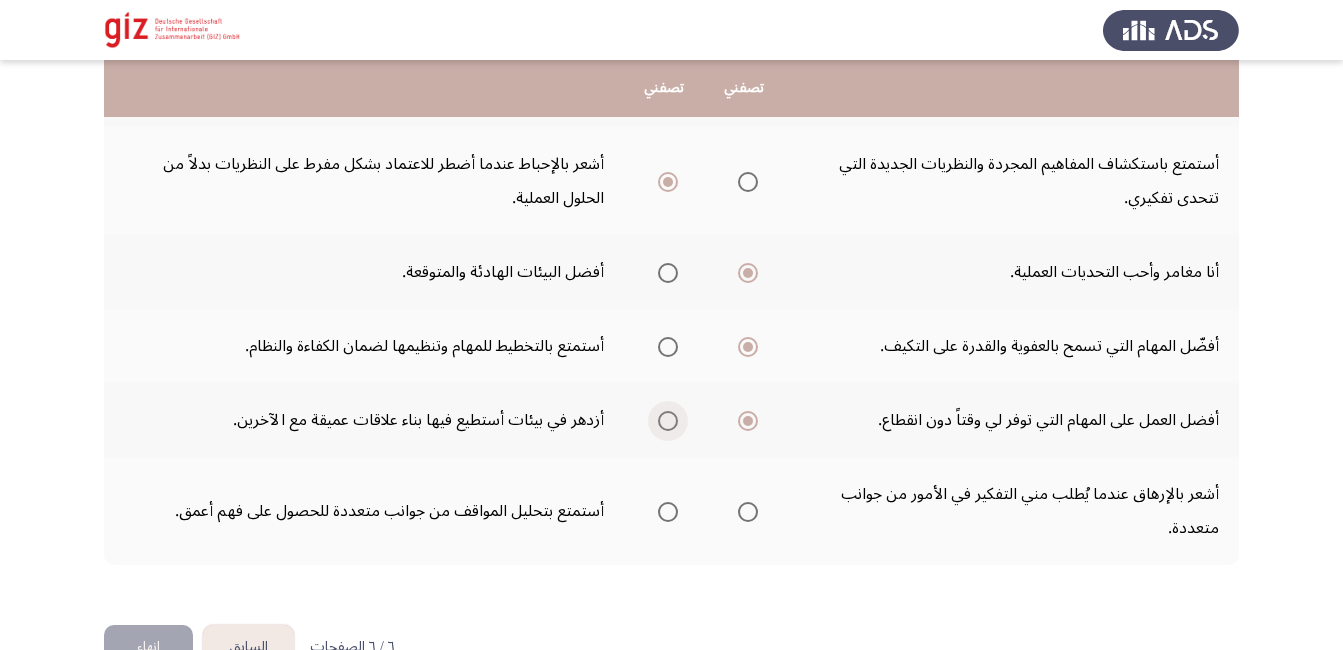 click at bounding box center [668, 421] 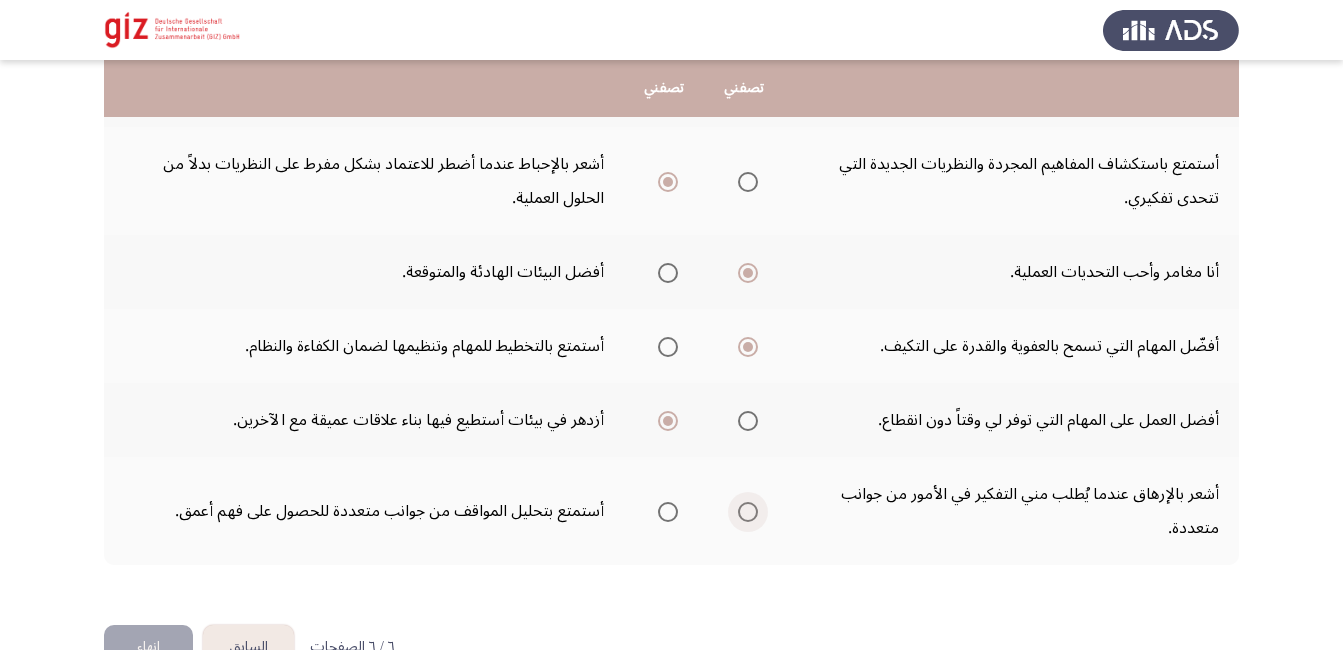 click at bounding box center [748, 512] 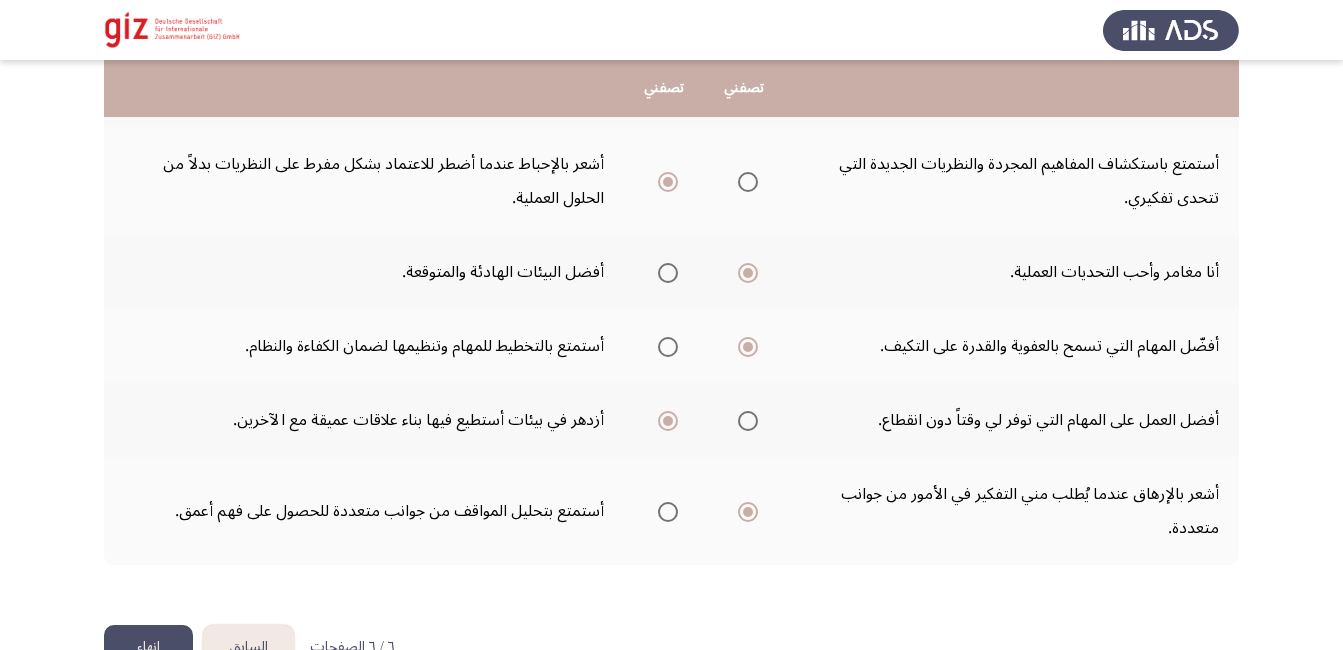 click on "إنهاء" 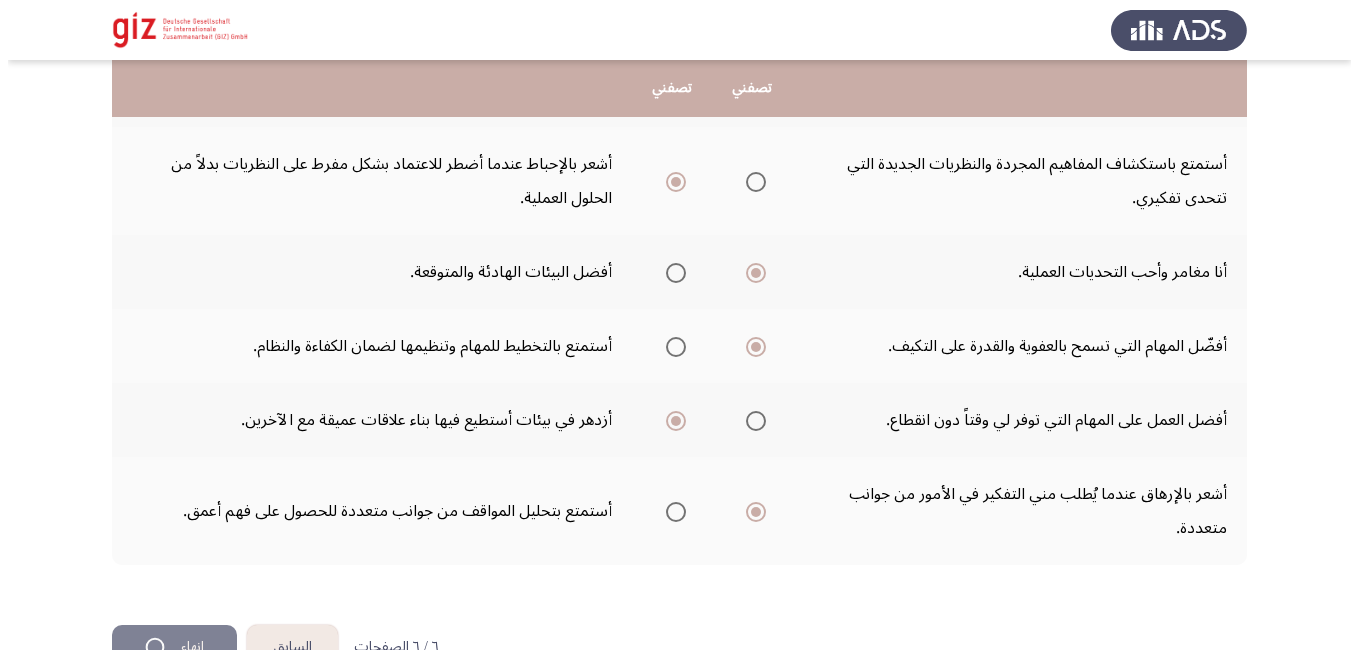 scroll, scrollTop: 0, scrollLeft: 0, axis: both 